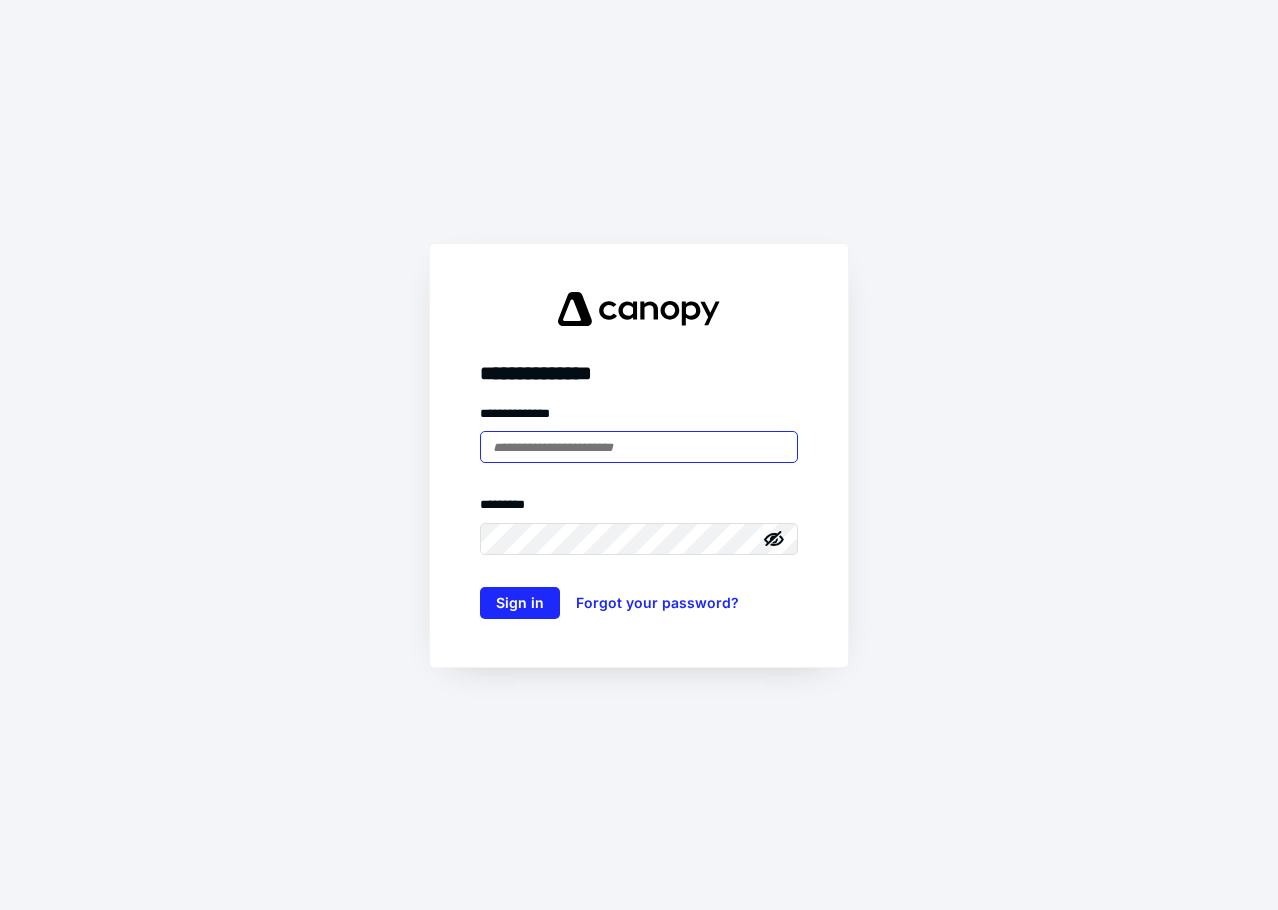 scroll, scrollTop: 0, scrollLeft: 0, axis: both 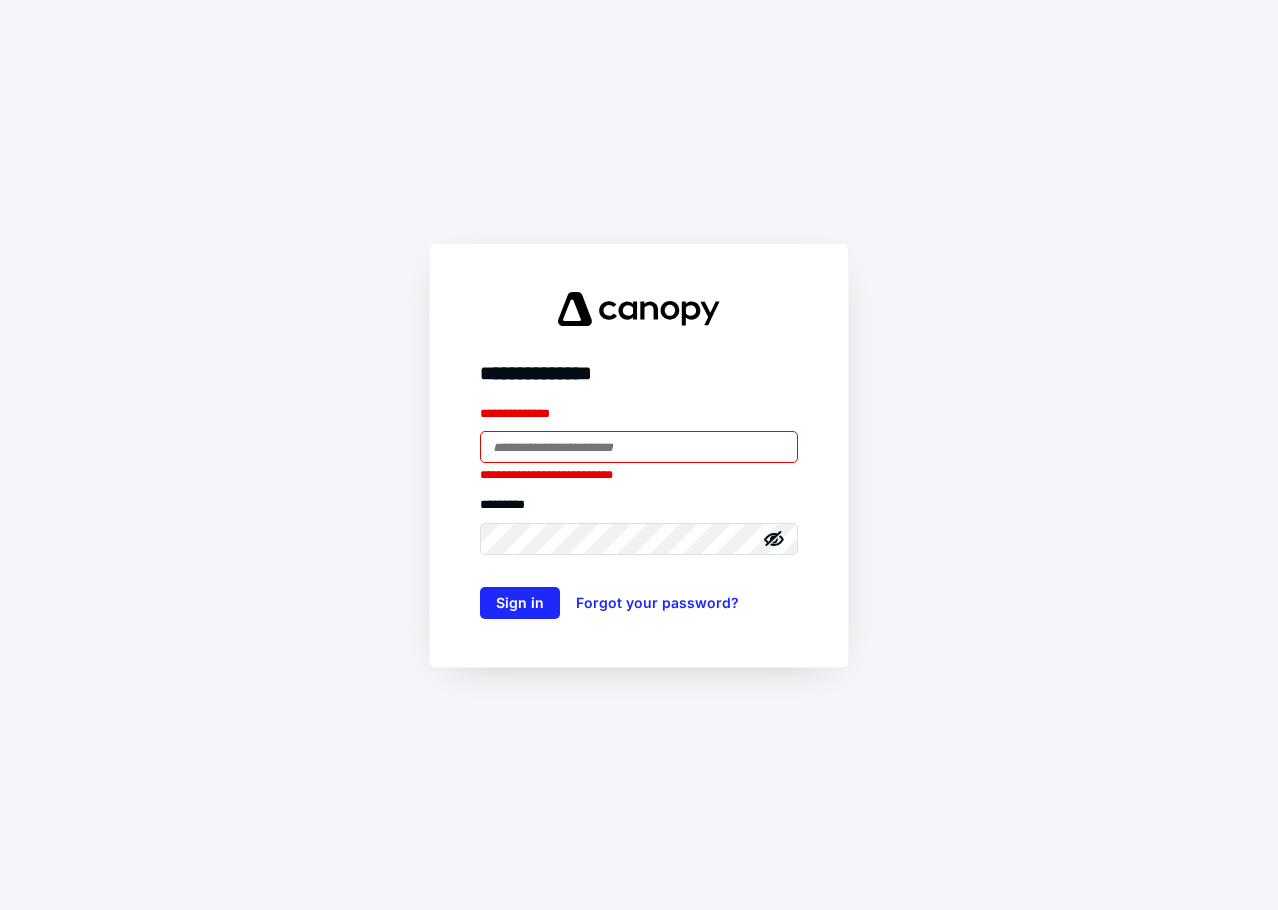 type on "**********" 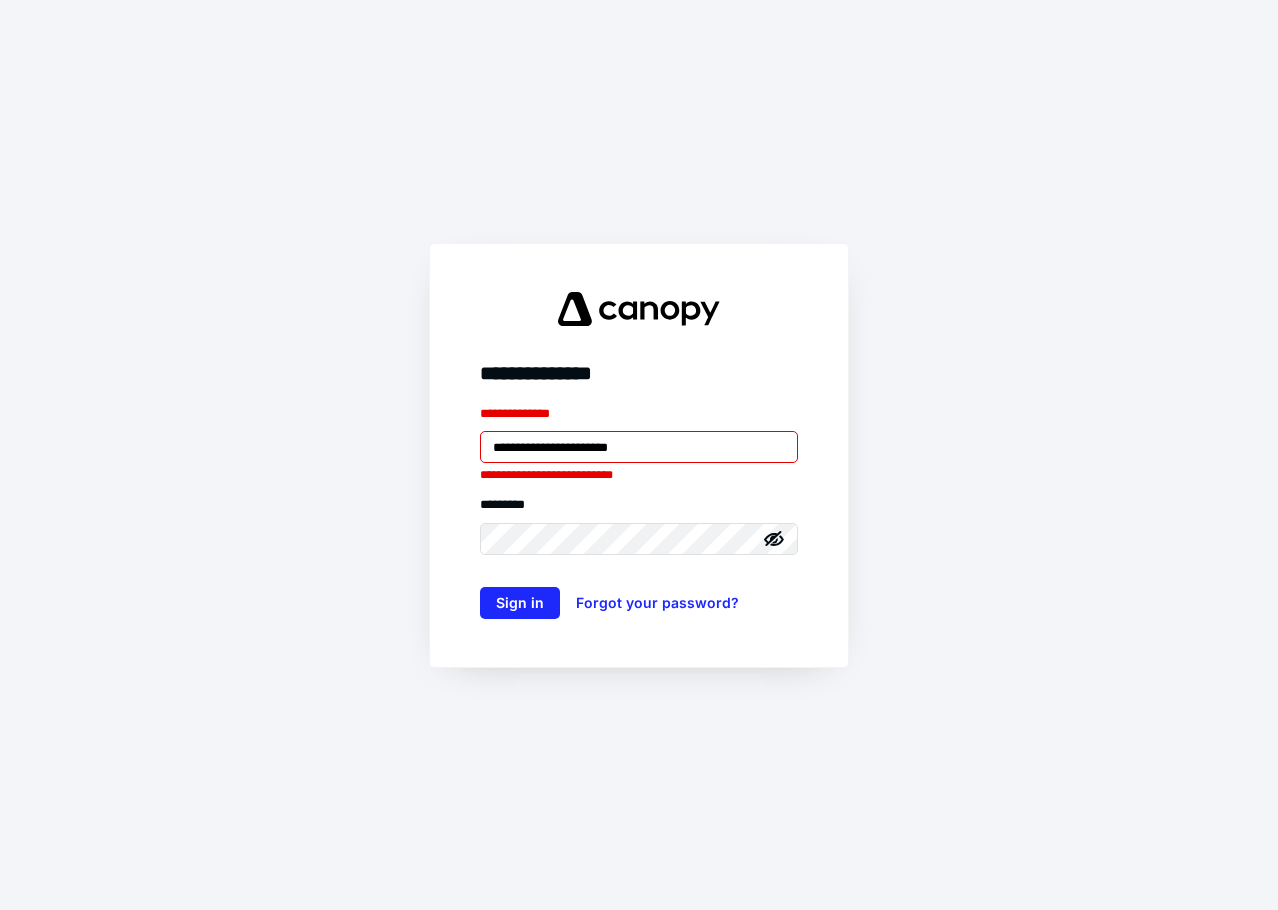 click on "**********" at bounding box center (639, 447) 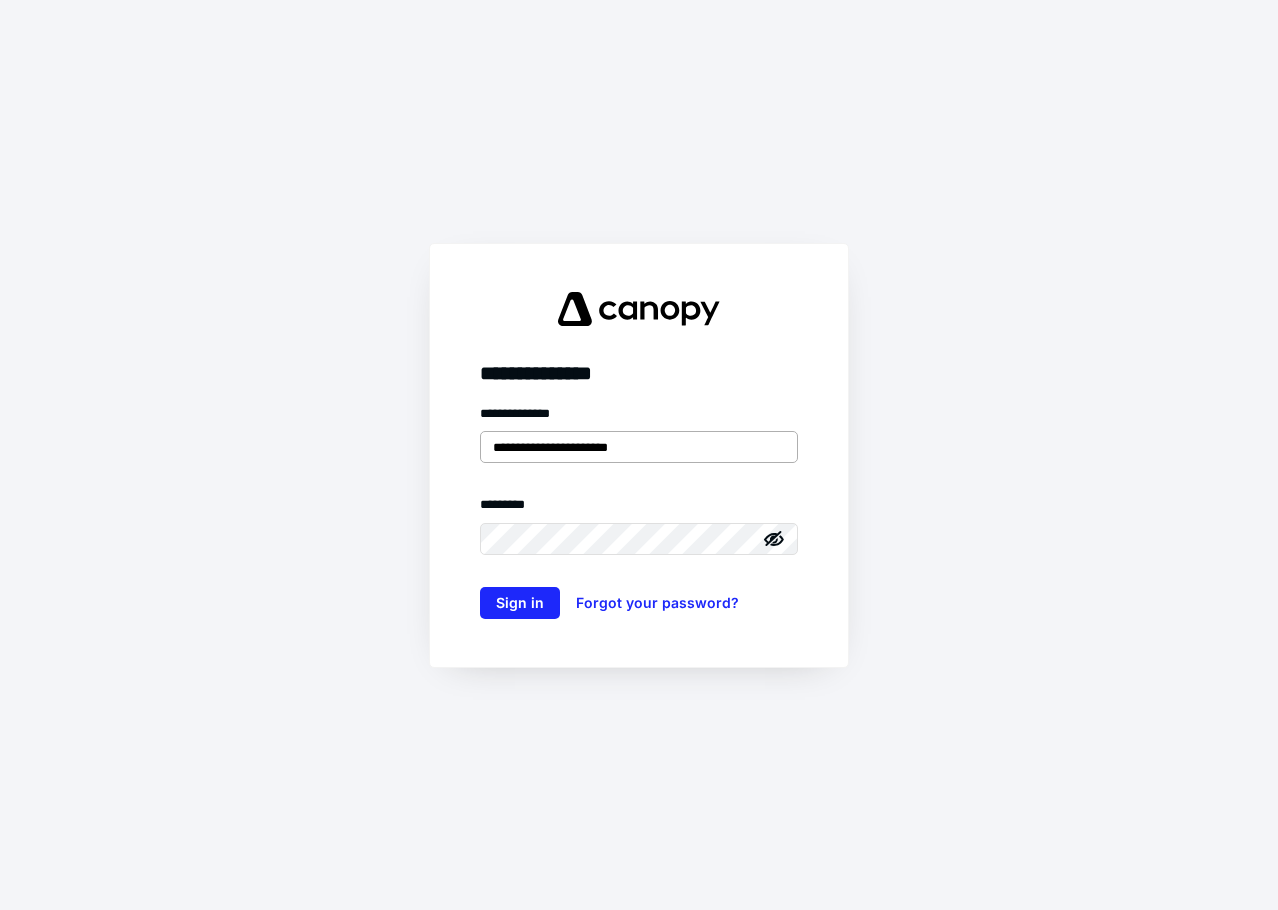 click on "**********" at bounding box center [639, 447] 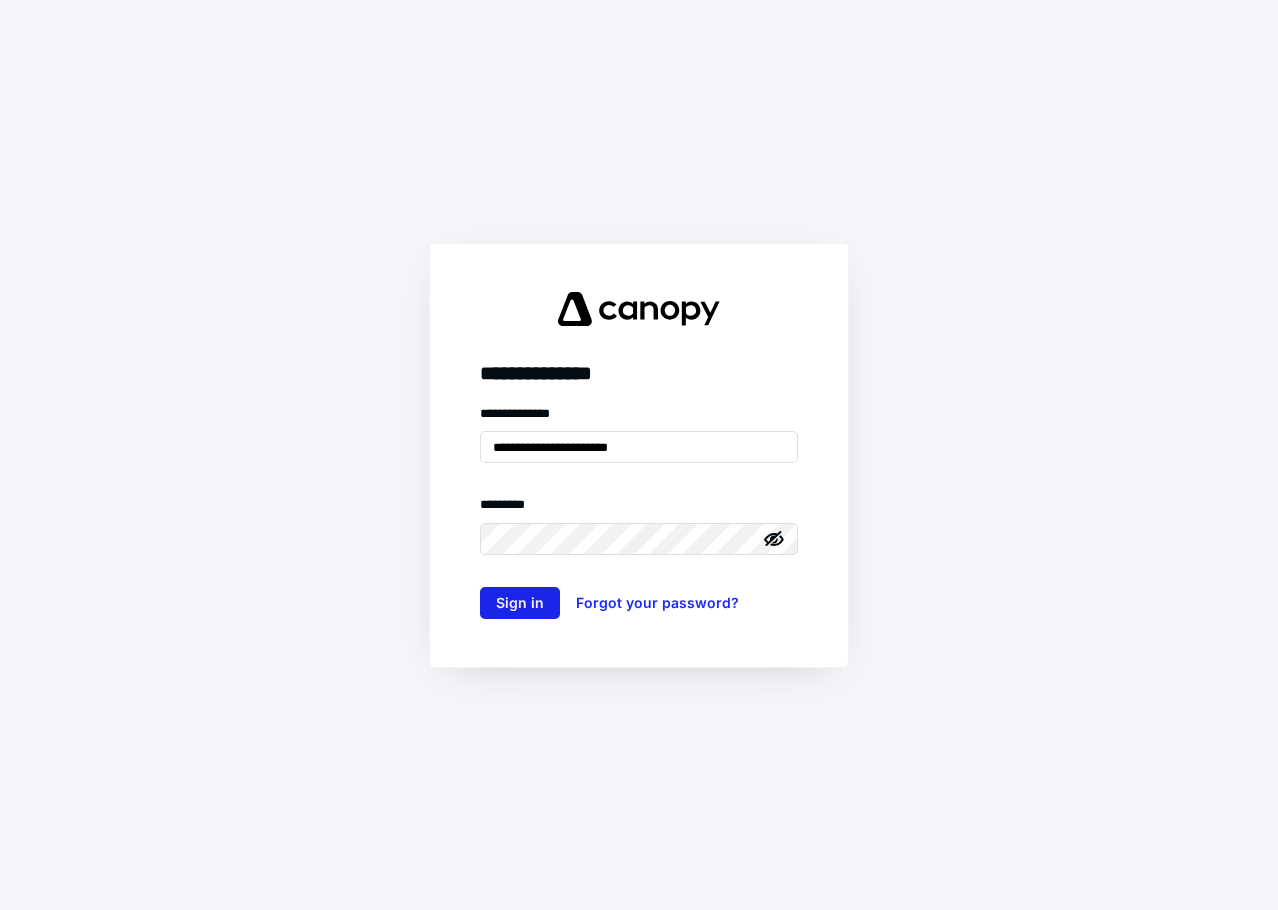 click on "Sign in" at bounding box center [520, 603] 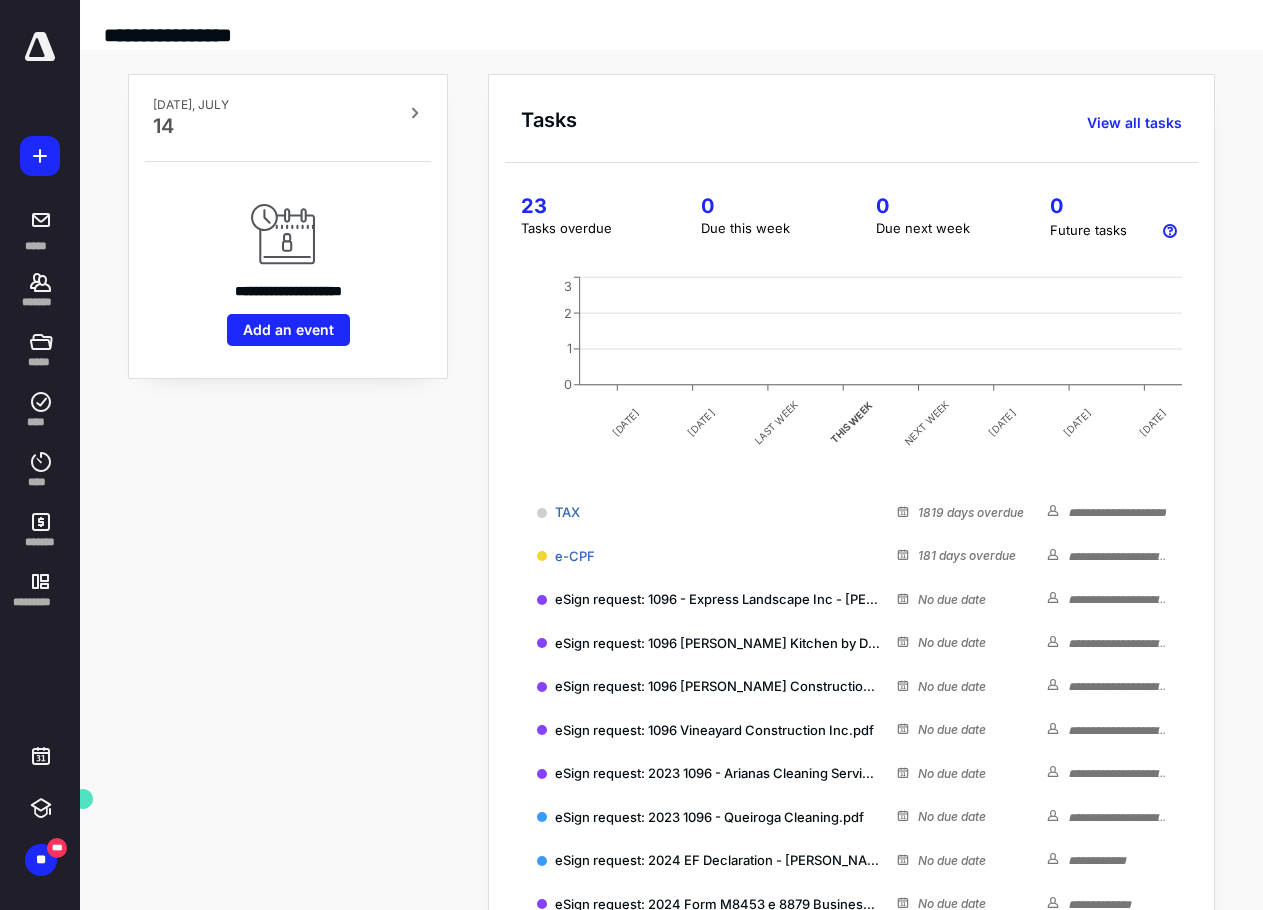 scroll, scrollTop: 0, scrollLeft: 0, axis: both 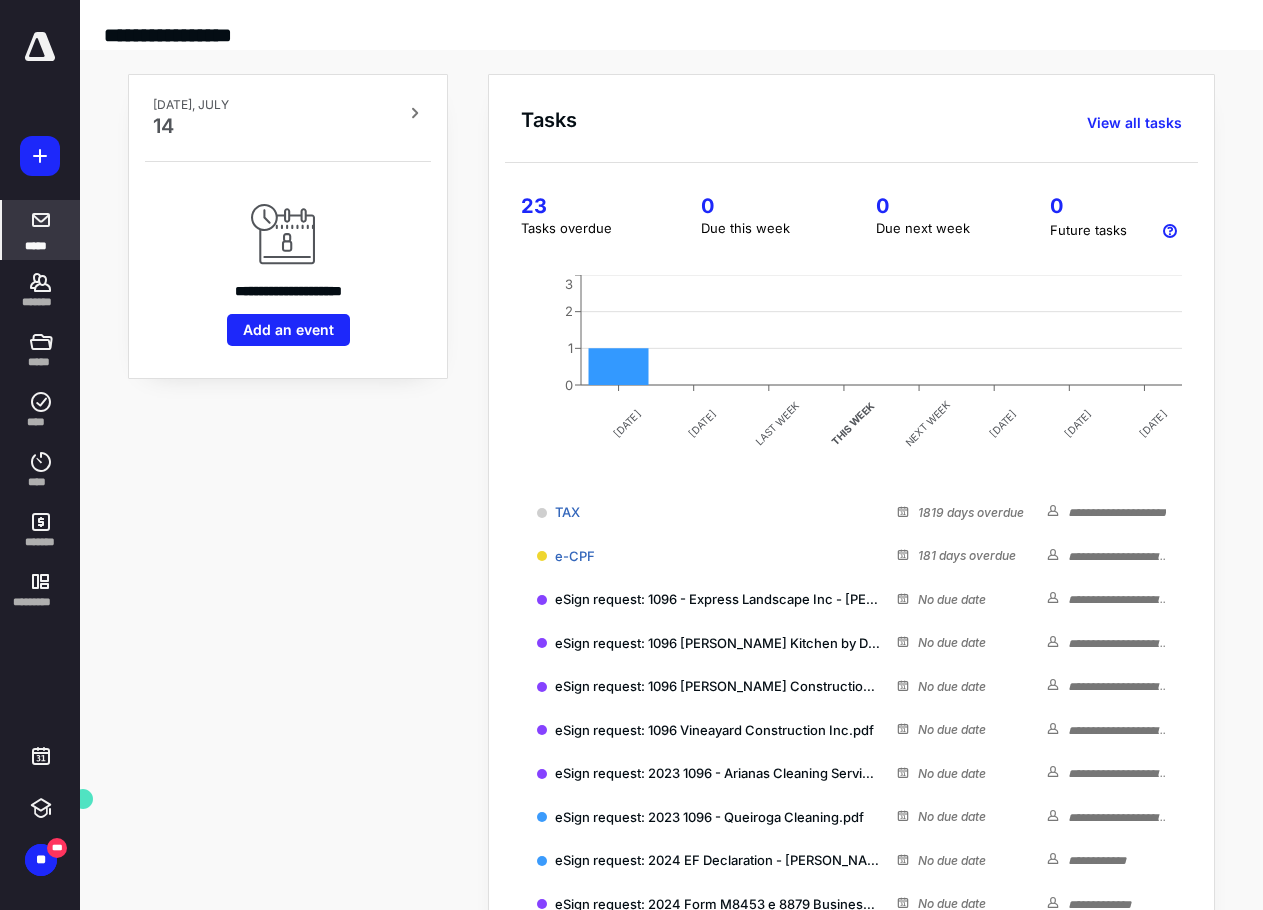 drag, startPoint x: 40, startPoint y: 269, endPoint x: 46, endPoint y: 251, distance: 18.973665 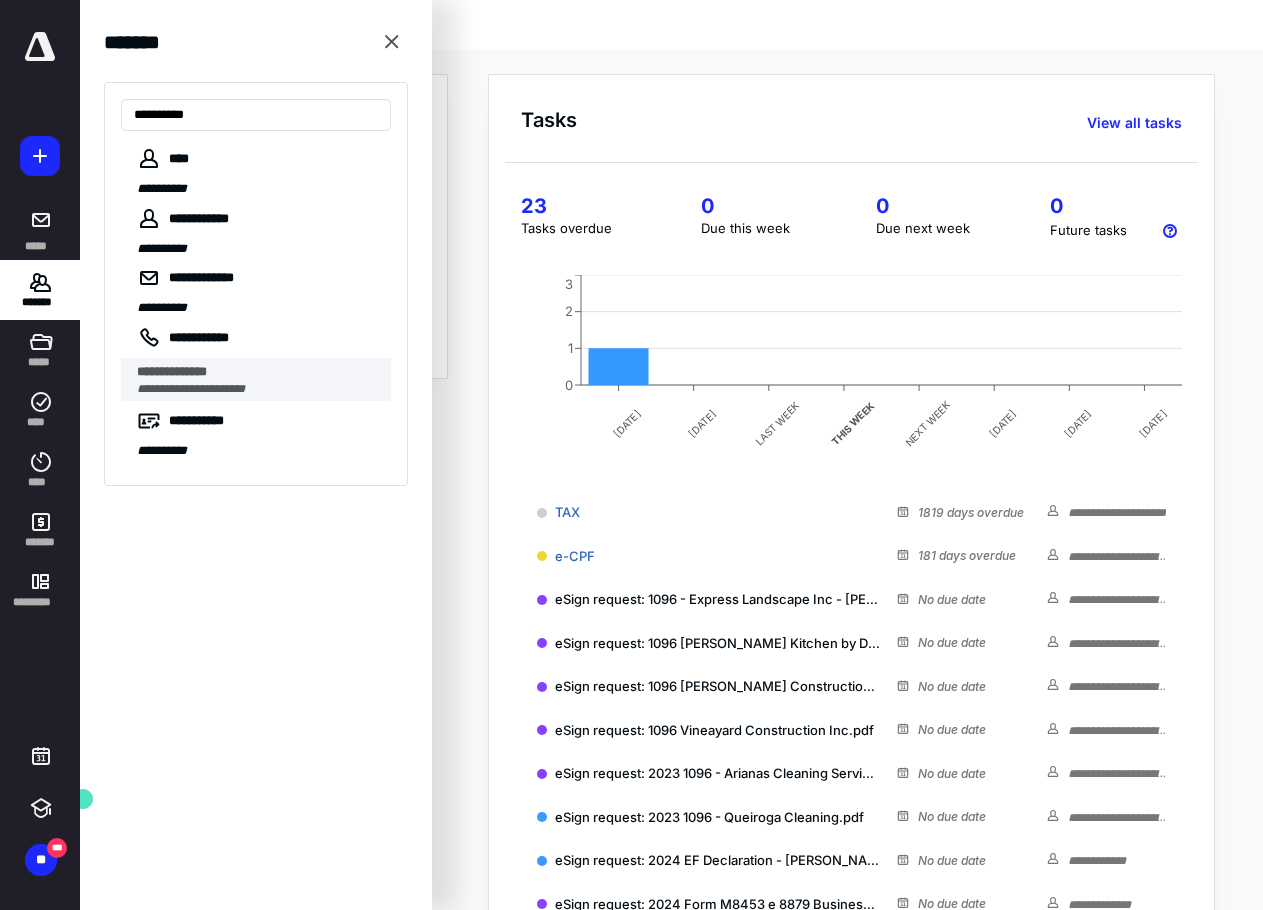 type on "**********" 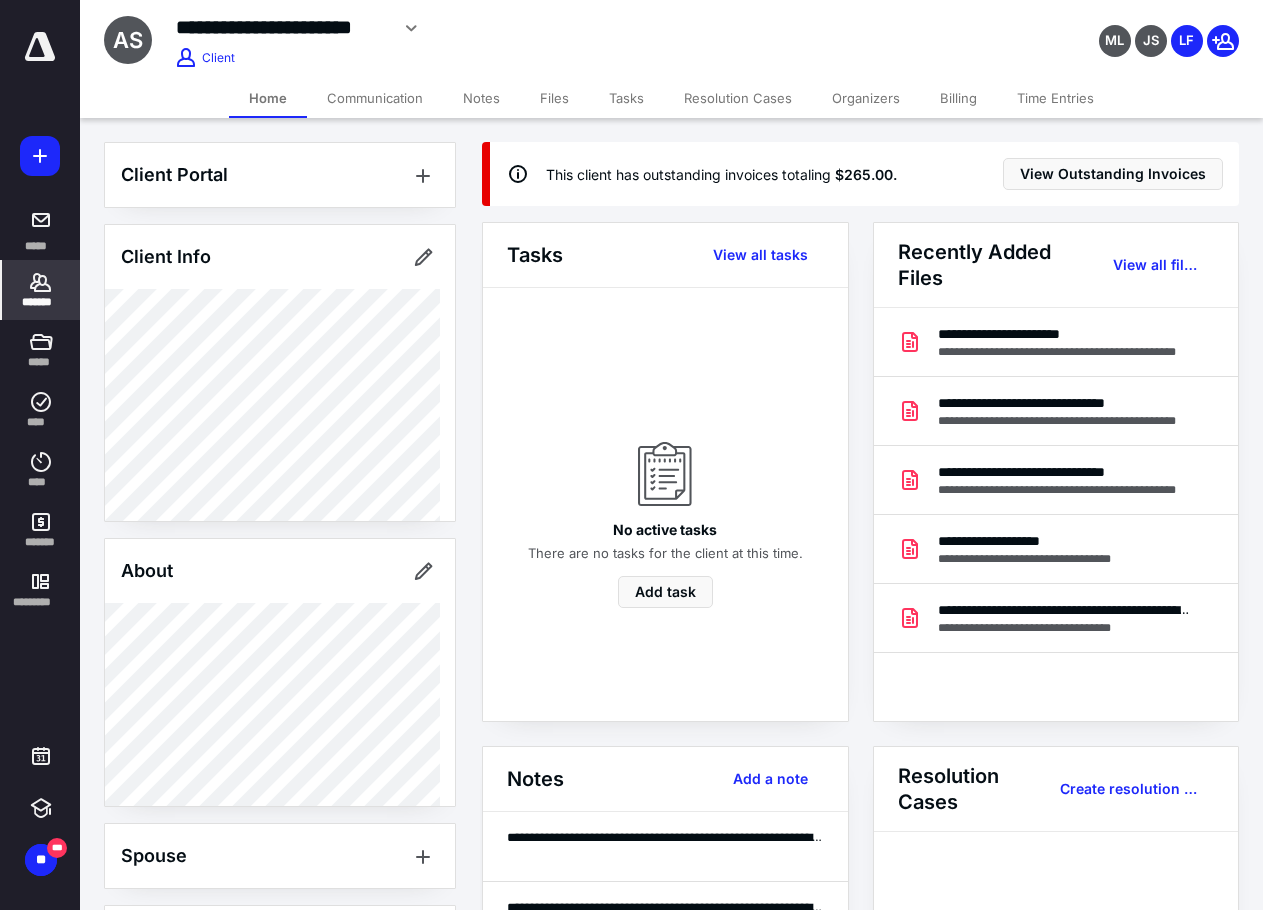 click on "Files" at bounding box center (554, 98) 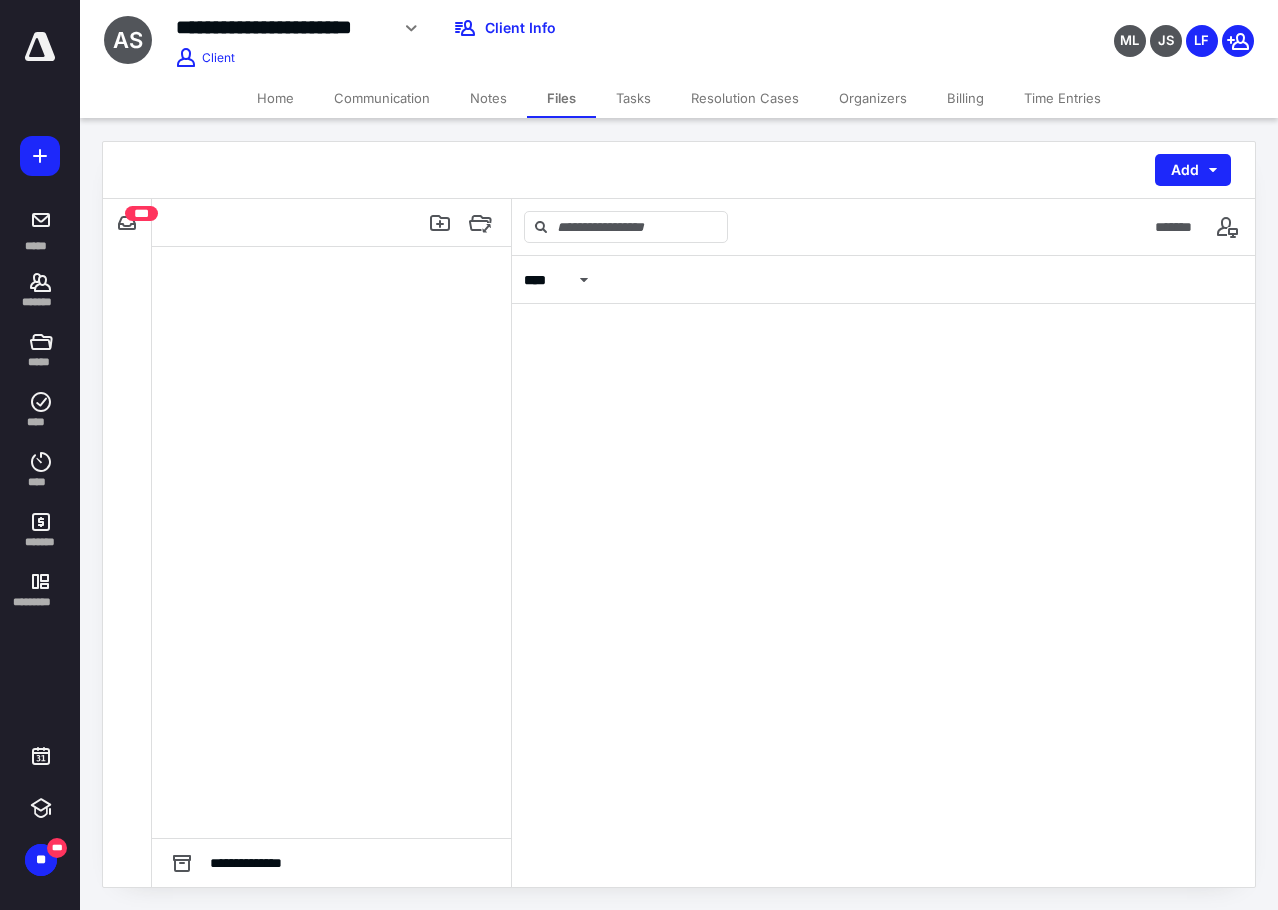 click on "Billing" at bounding box center (965, 98) 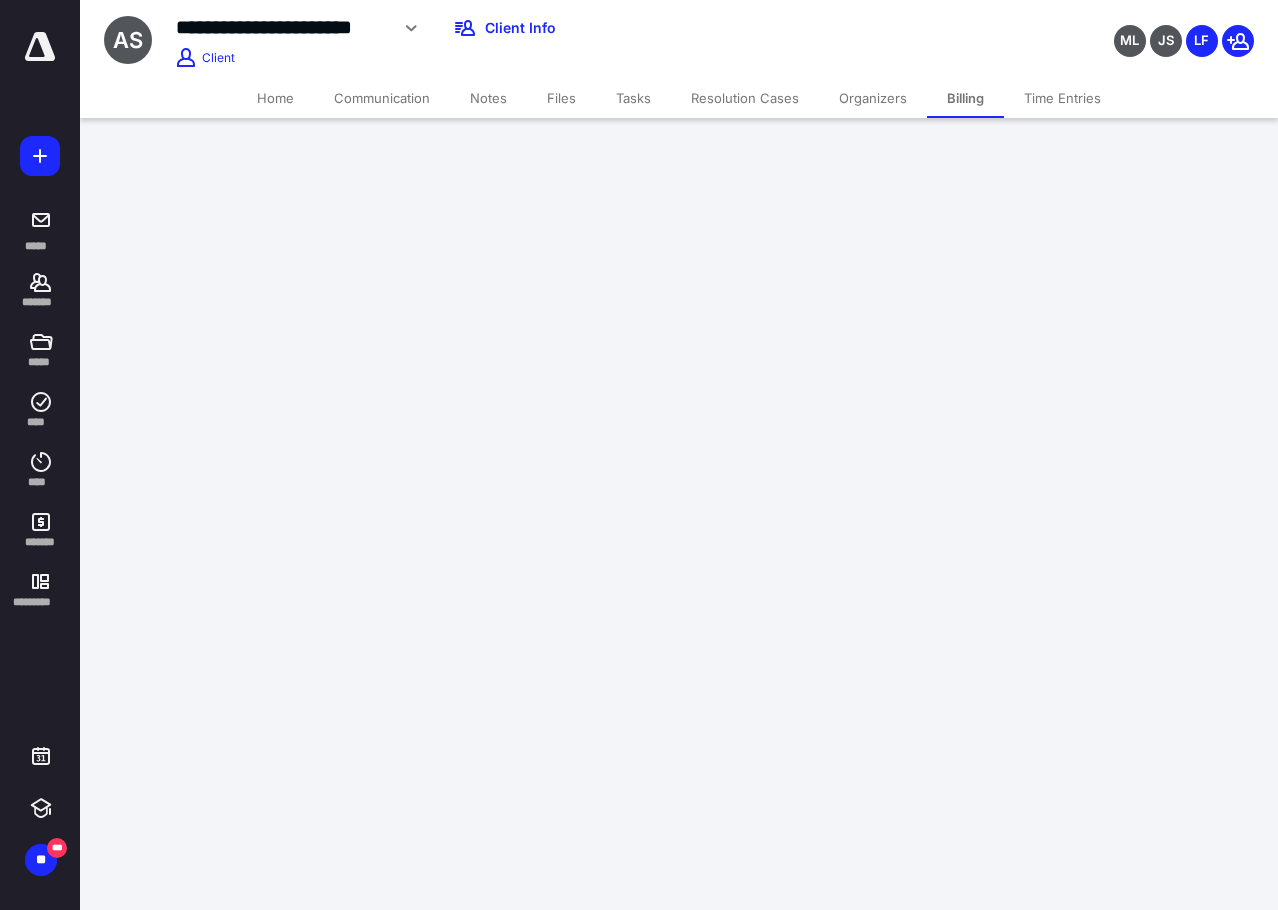 click on "Billing" at bounding box center [965, 98] 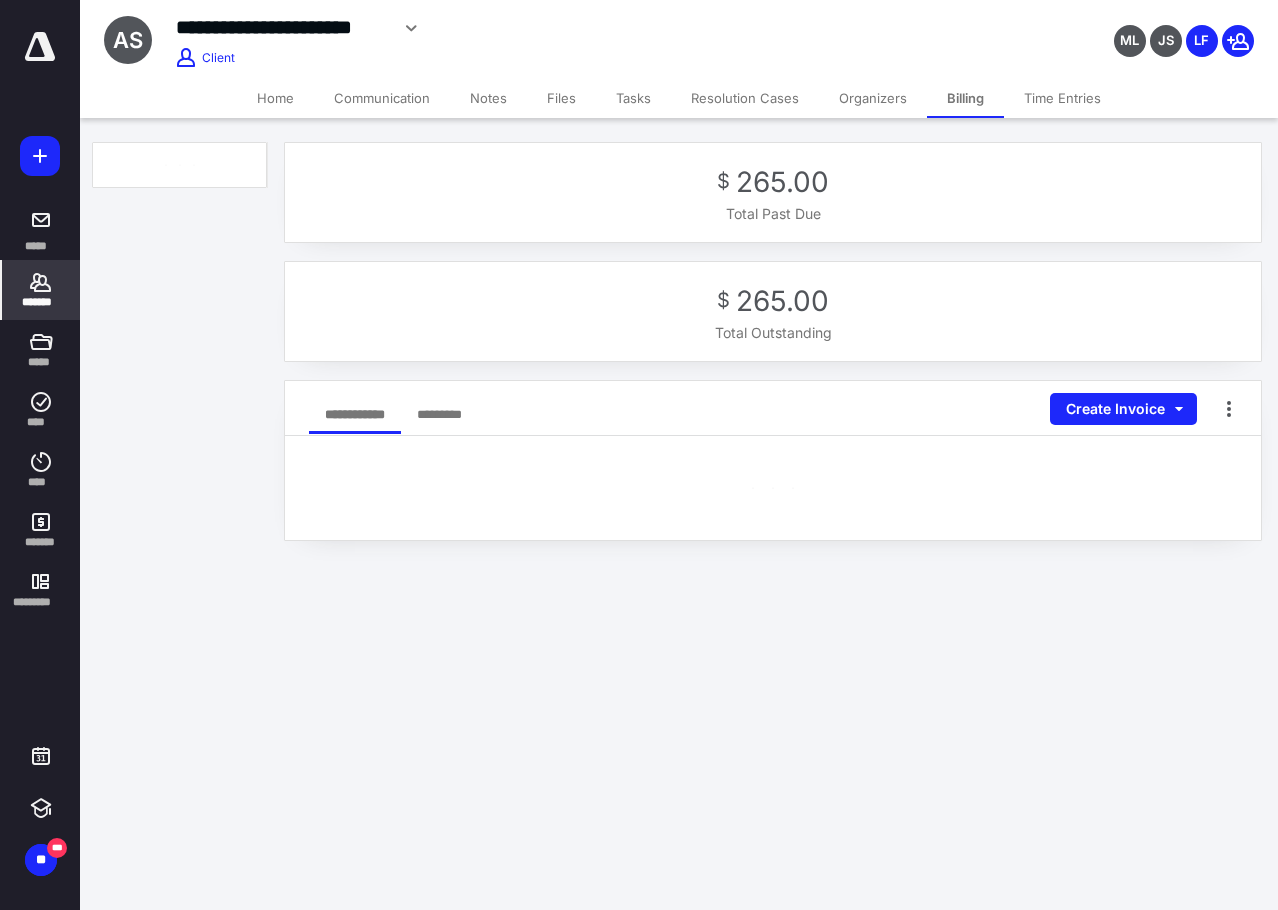 click on "Billing" at bounding box center (965, 98) 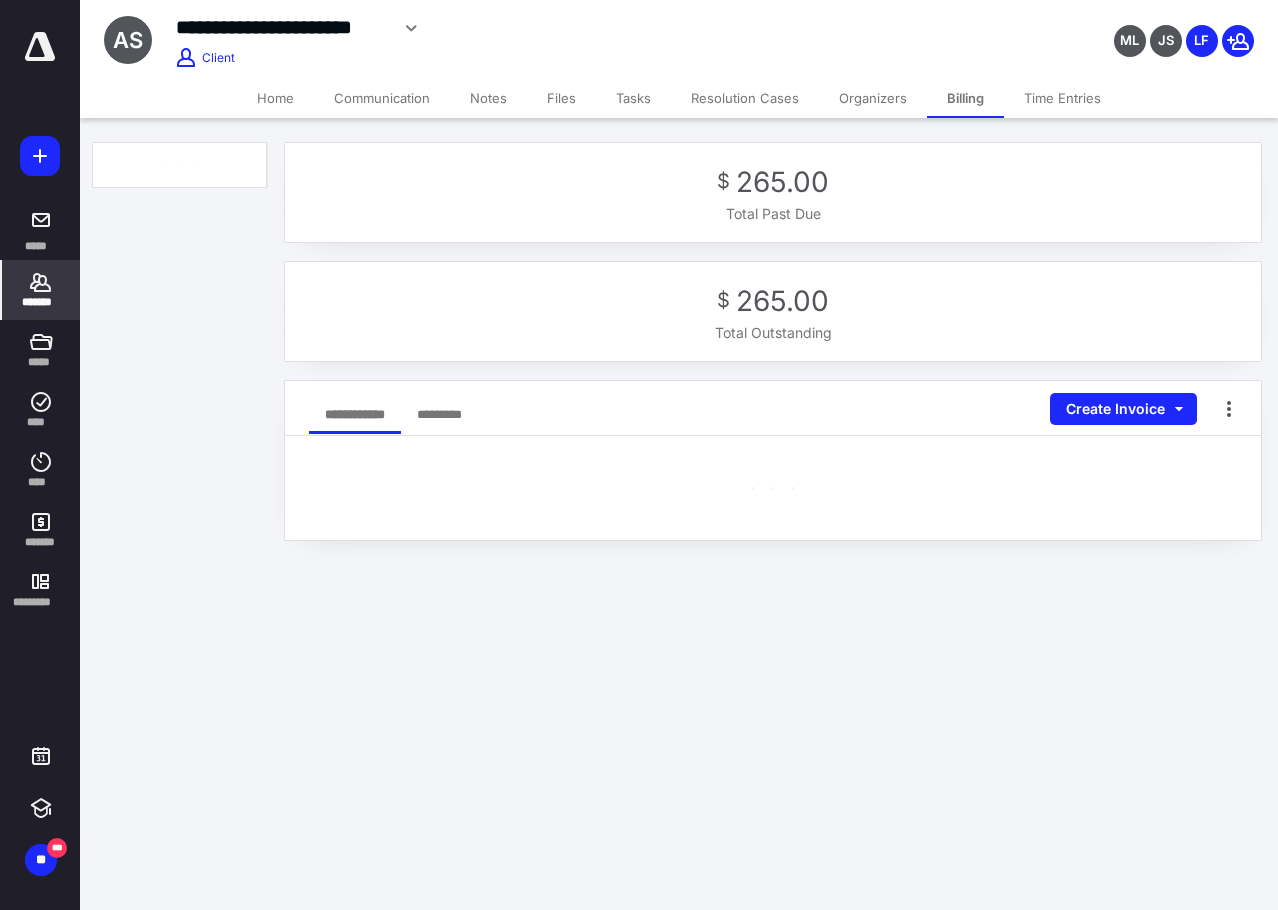 click on "Billing" at bounding box center (965, 98) 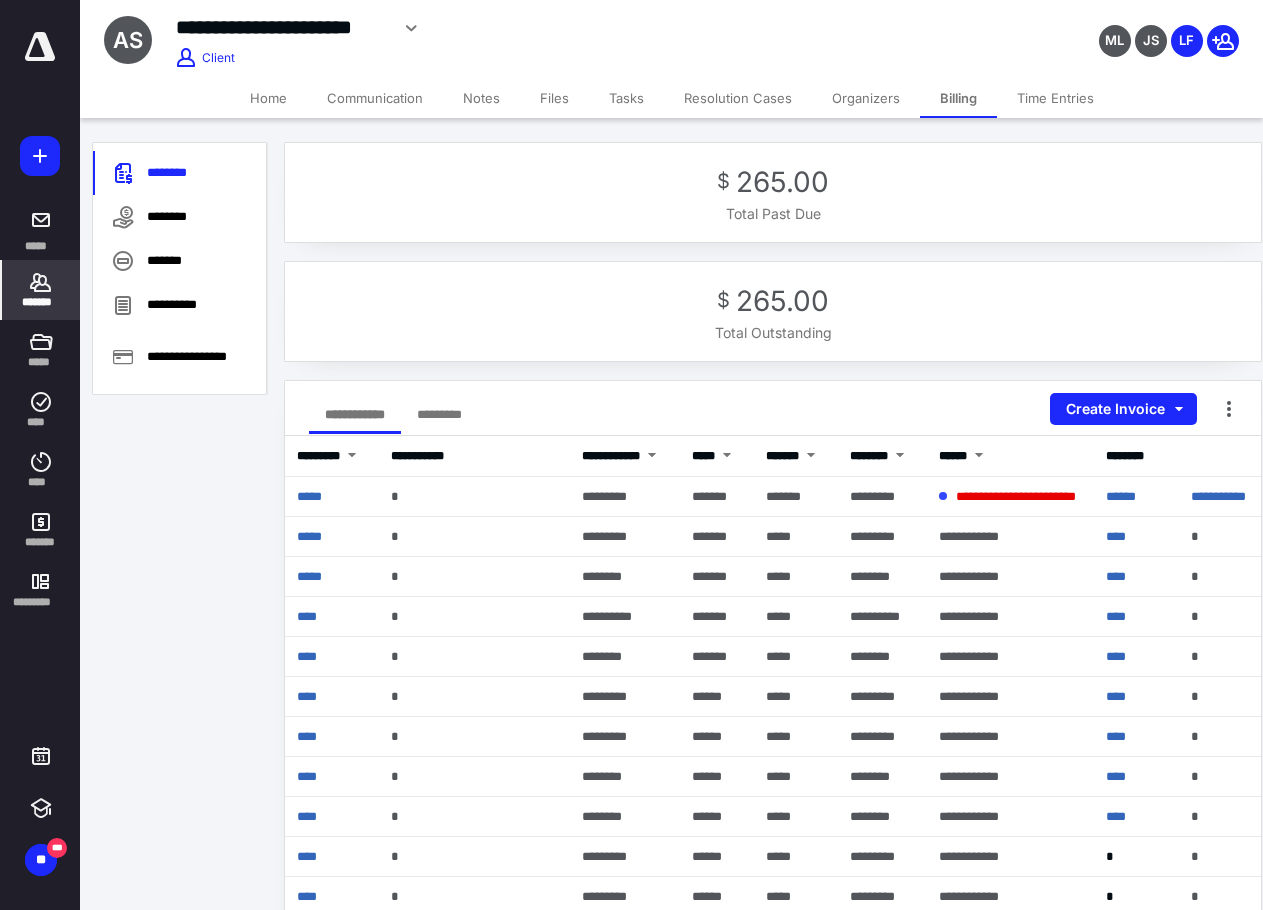 click on "Billing" at bounding box center (958, 98) 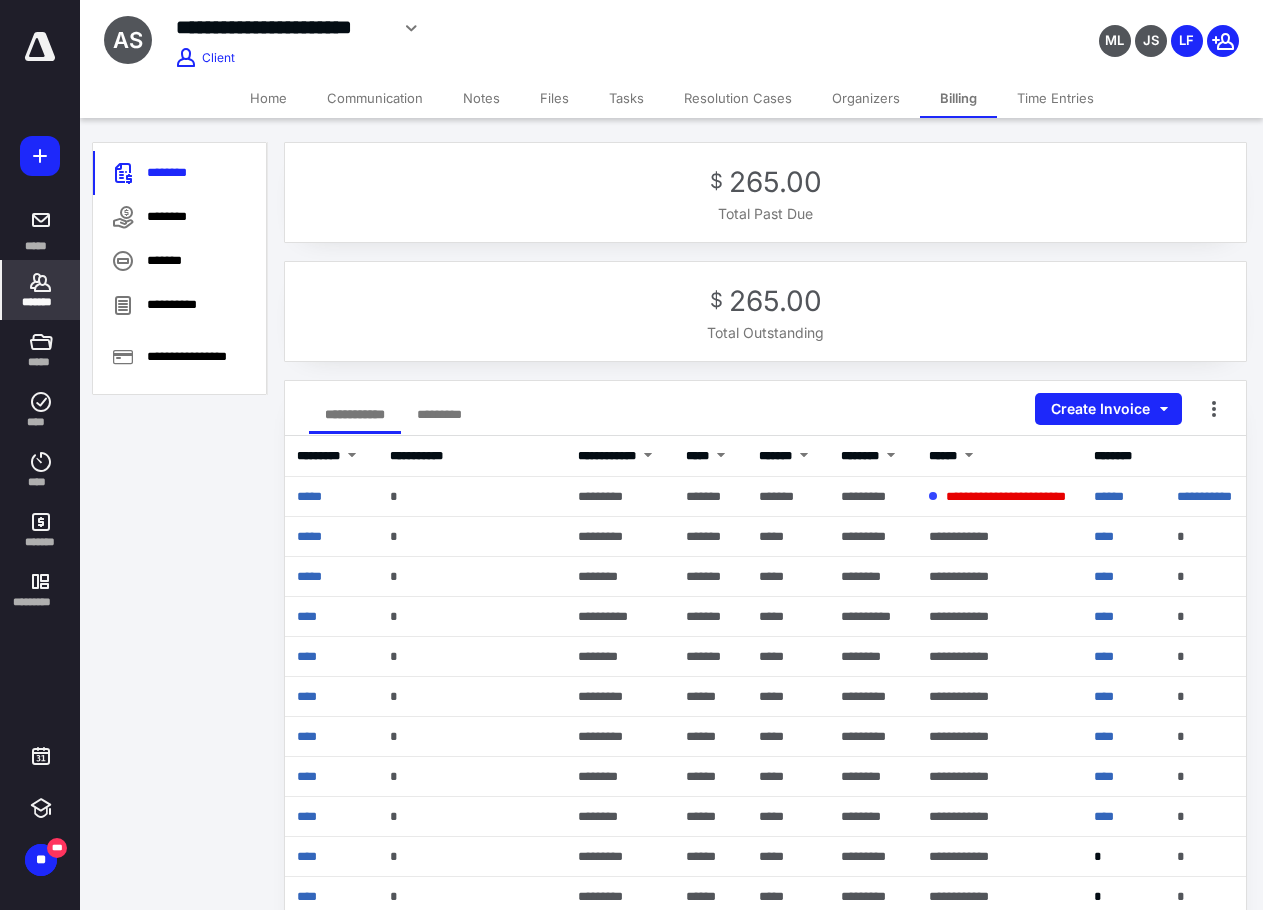 click on "Home" at bounding box center [268, 98] 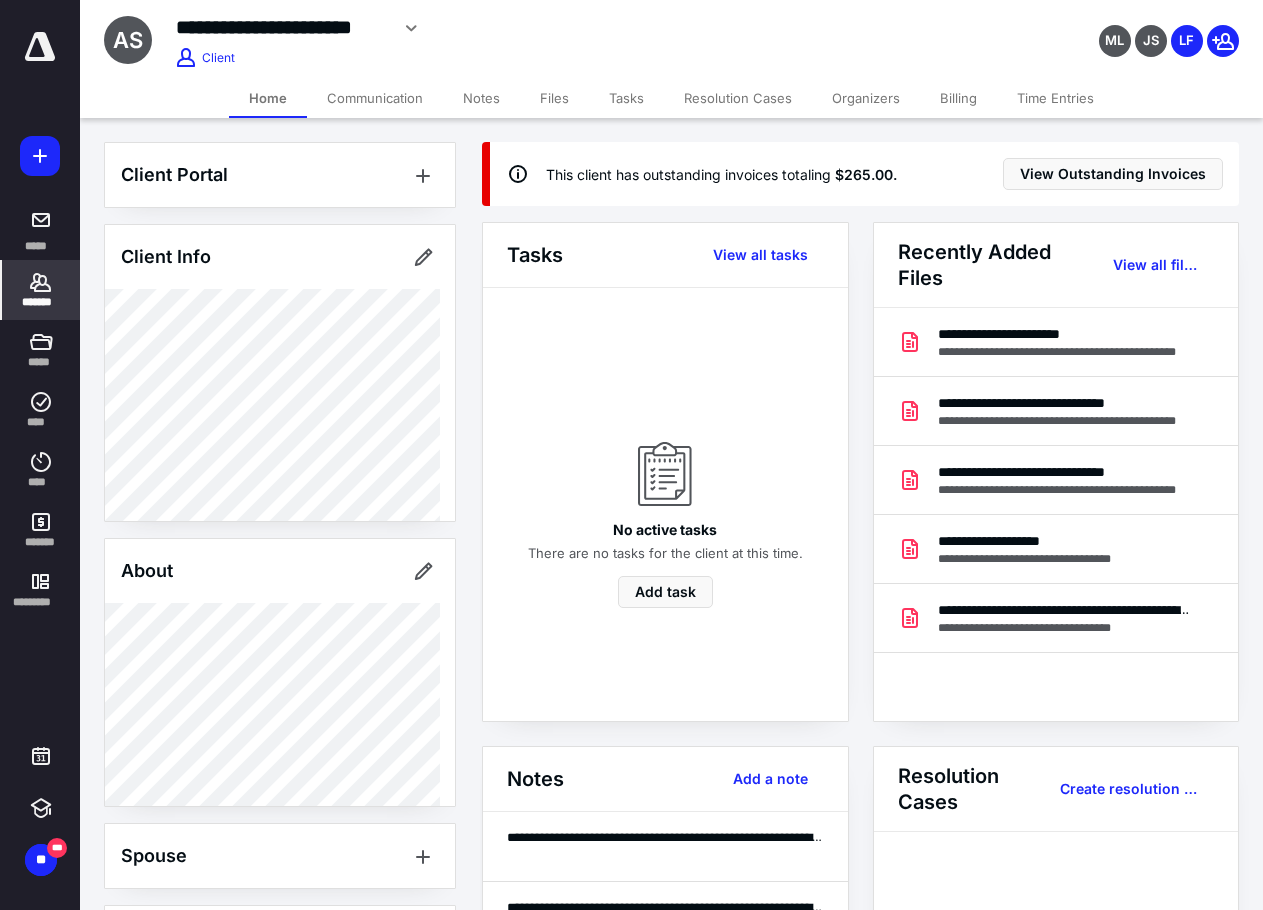 click on "**********" at bounding box center (282, 27) 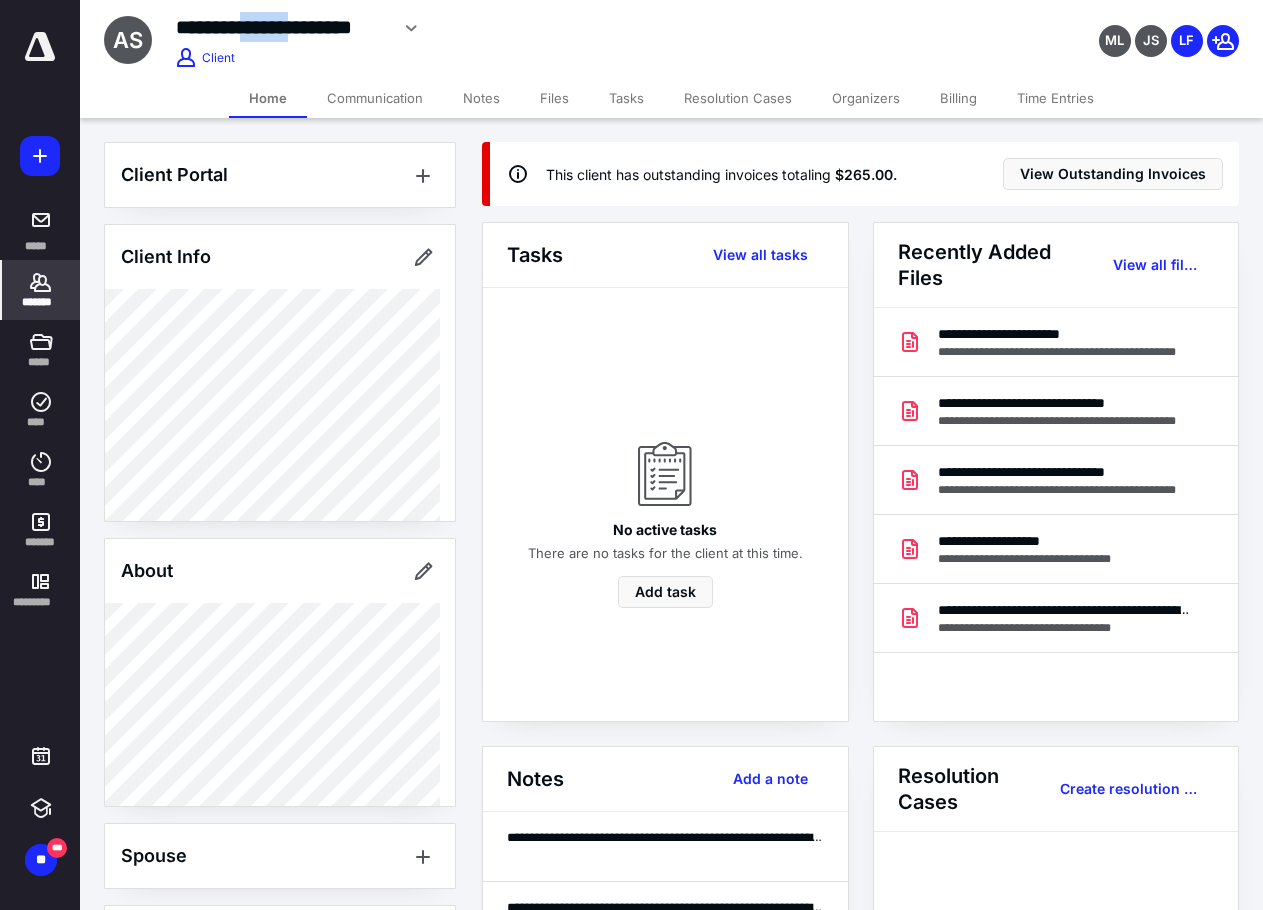 click on "**********" at bounding box center [282, 27] 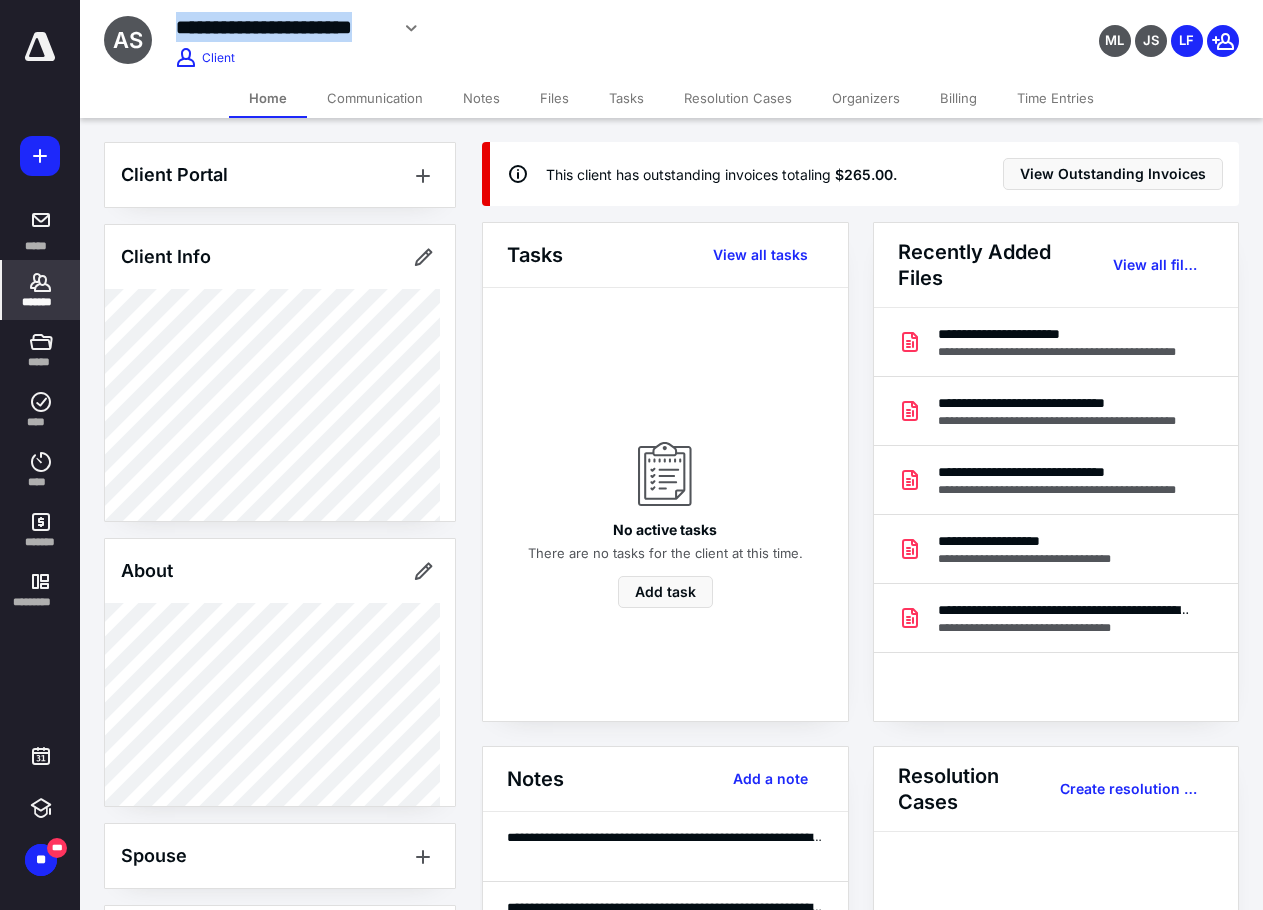 click on "**********" at bounding box center (282, 27) 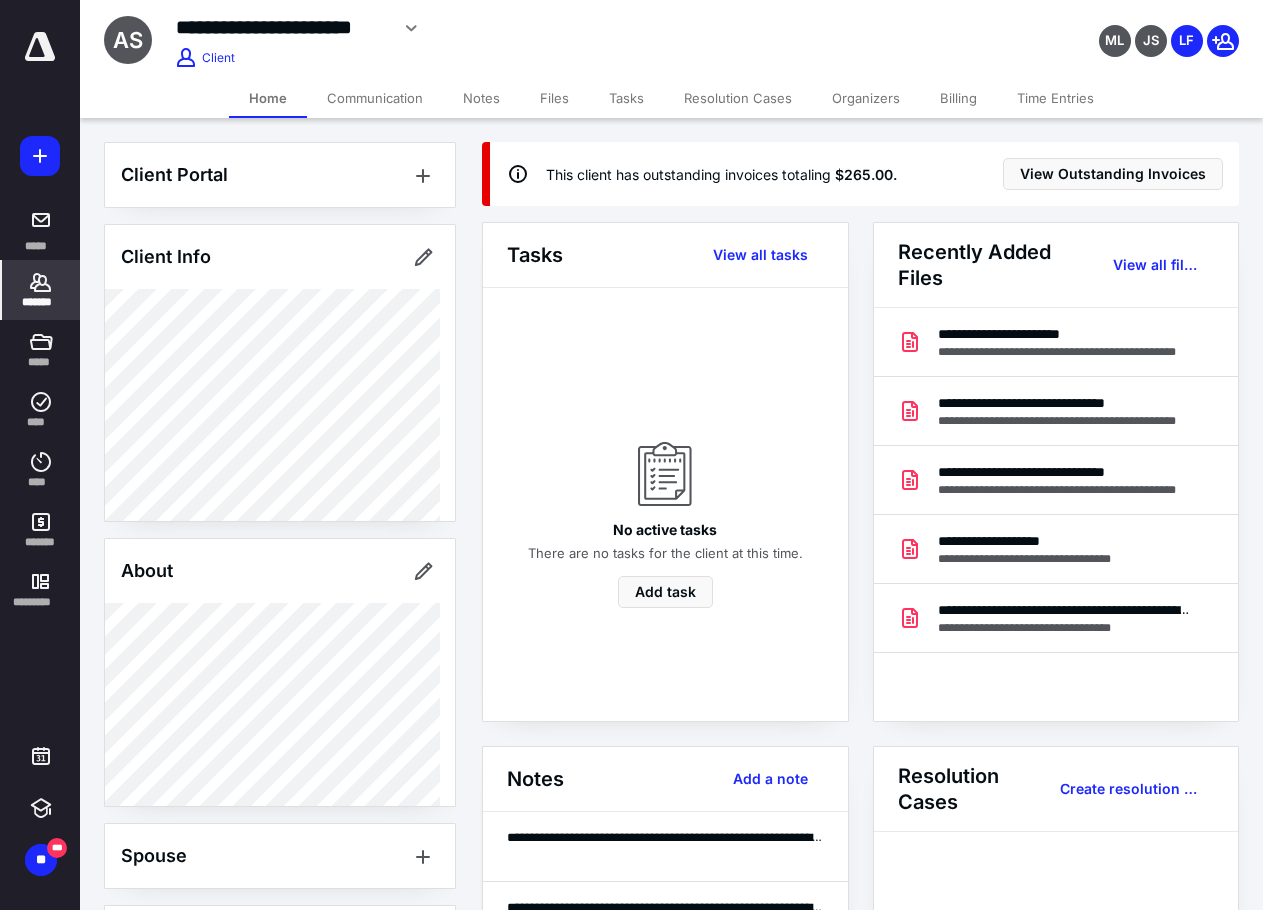 click on "**********" at bounding box center [282, 27] 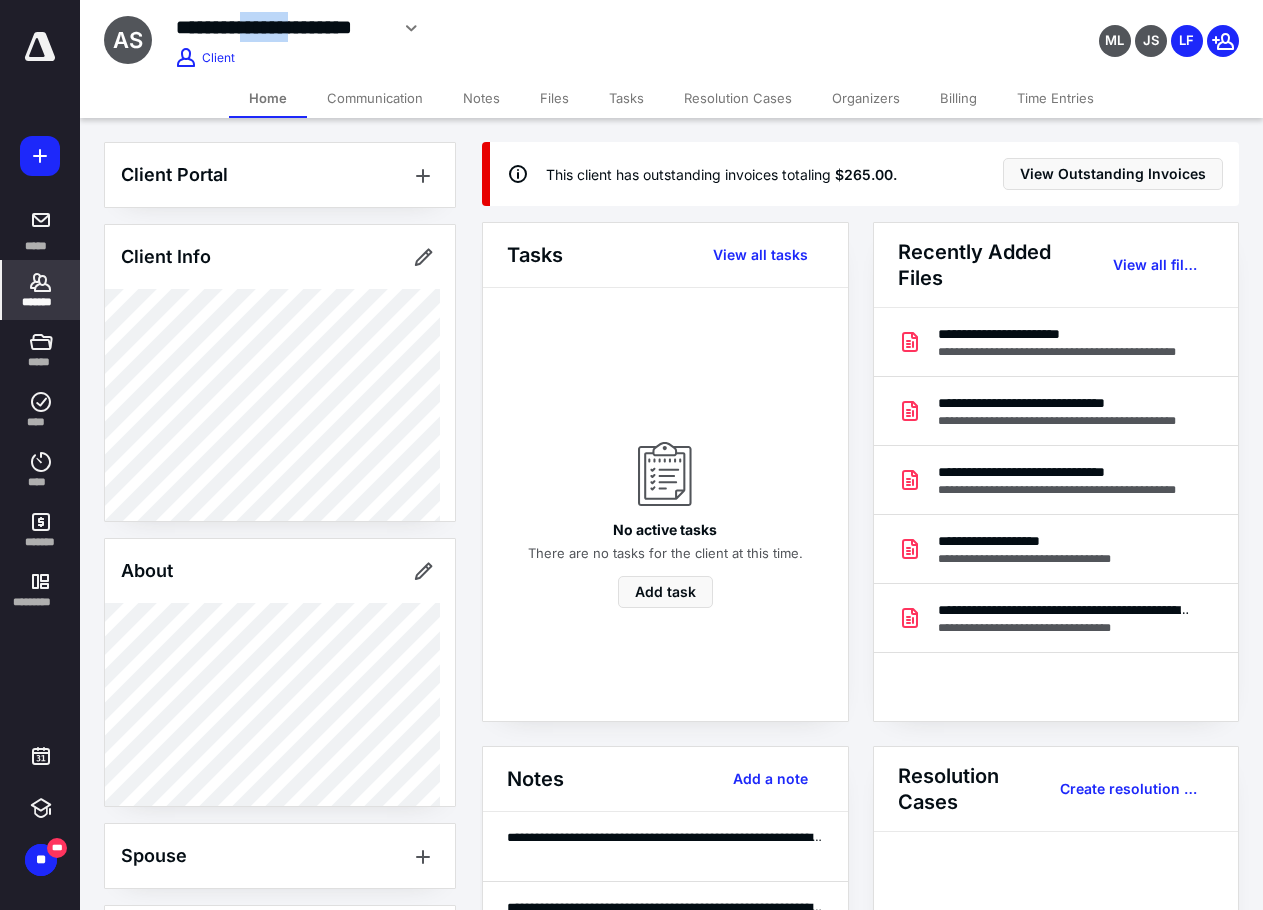 click on "**********" at bounding box center (282, 27) 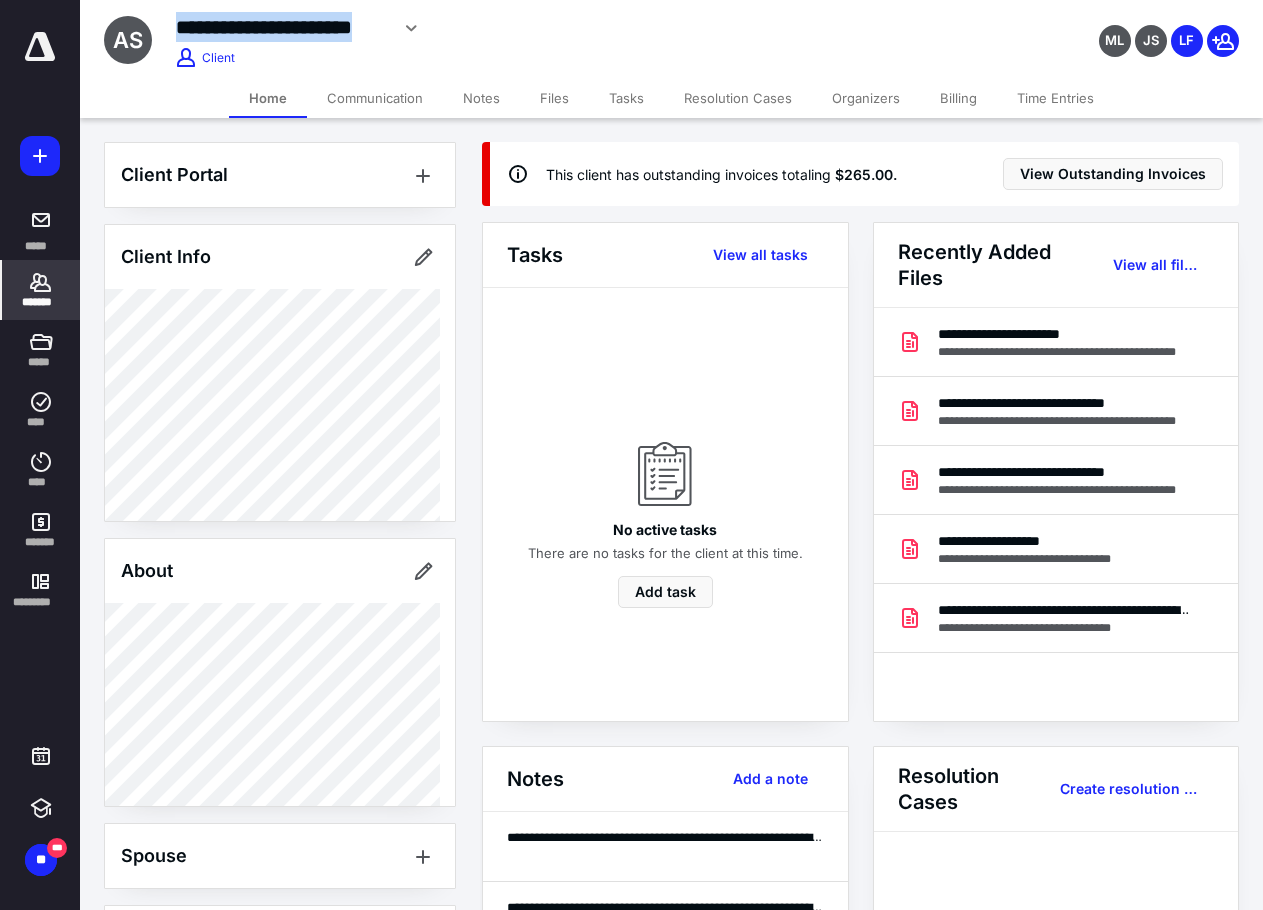 click on "**********" at bounding box center (282, 27) 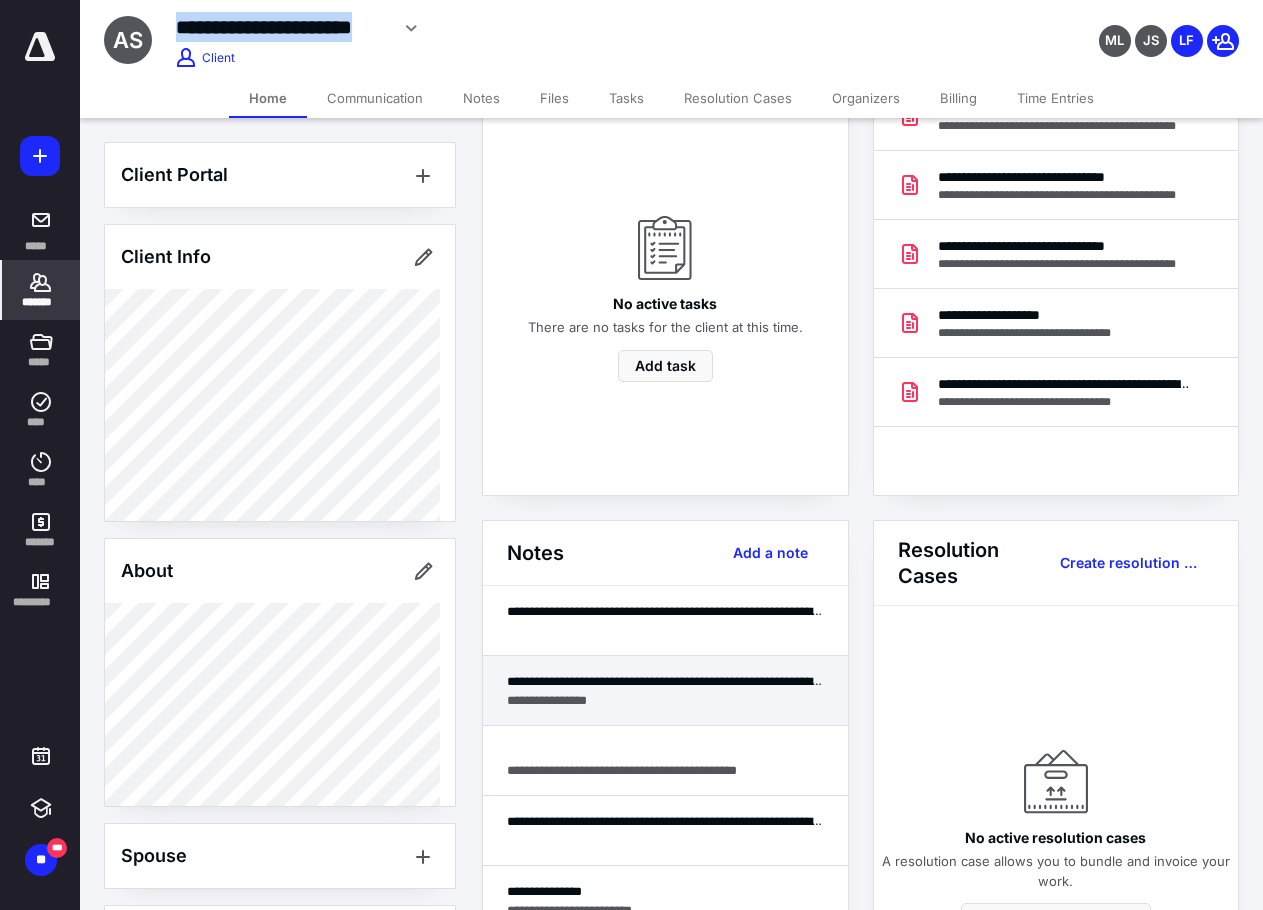 scroll, scrollTop: 300, scrollLeft: 0, axis: vertical 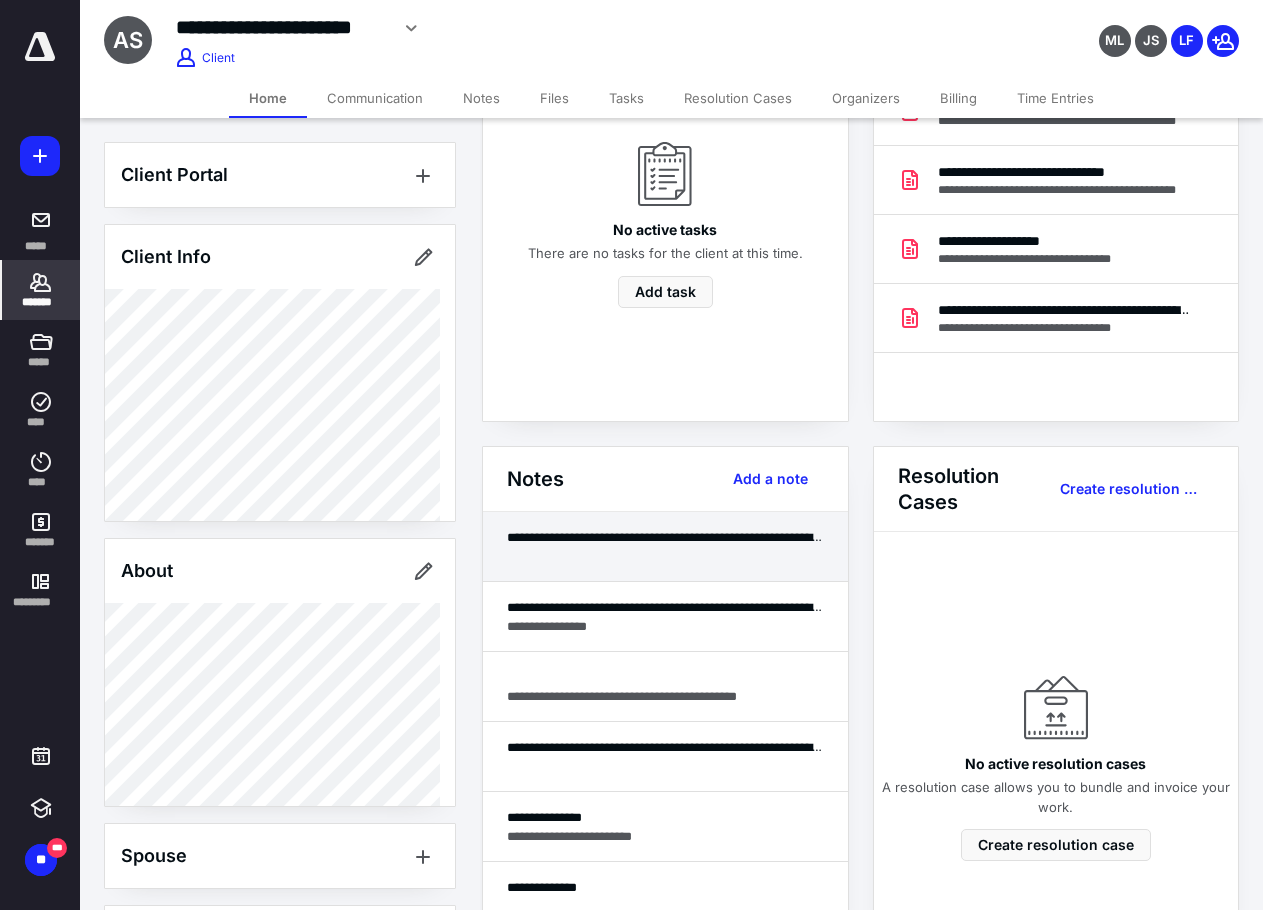 click on "**********" at bounding box center (665, 537) 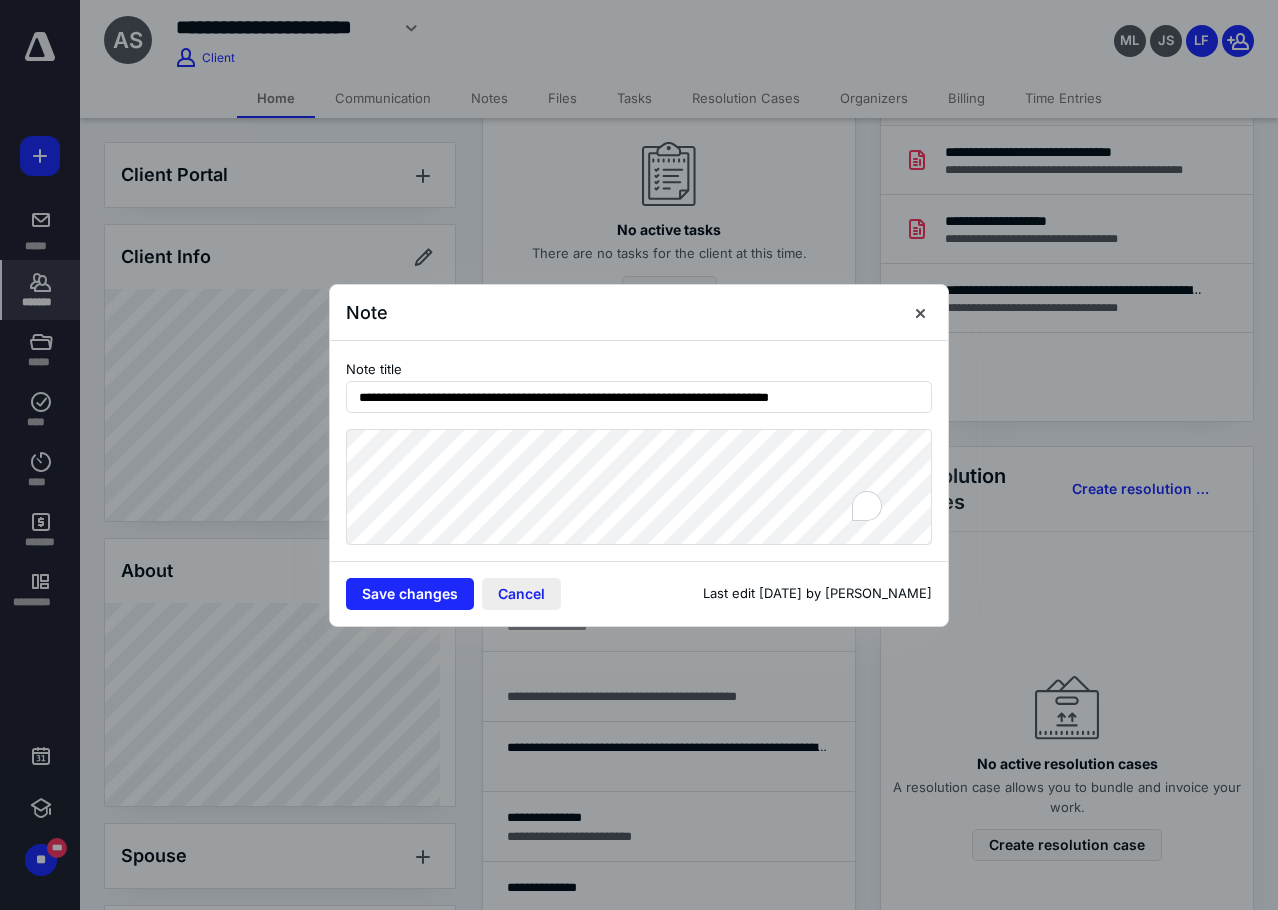click on "Cancel" at bounding box center (521, 594) 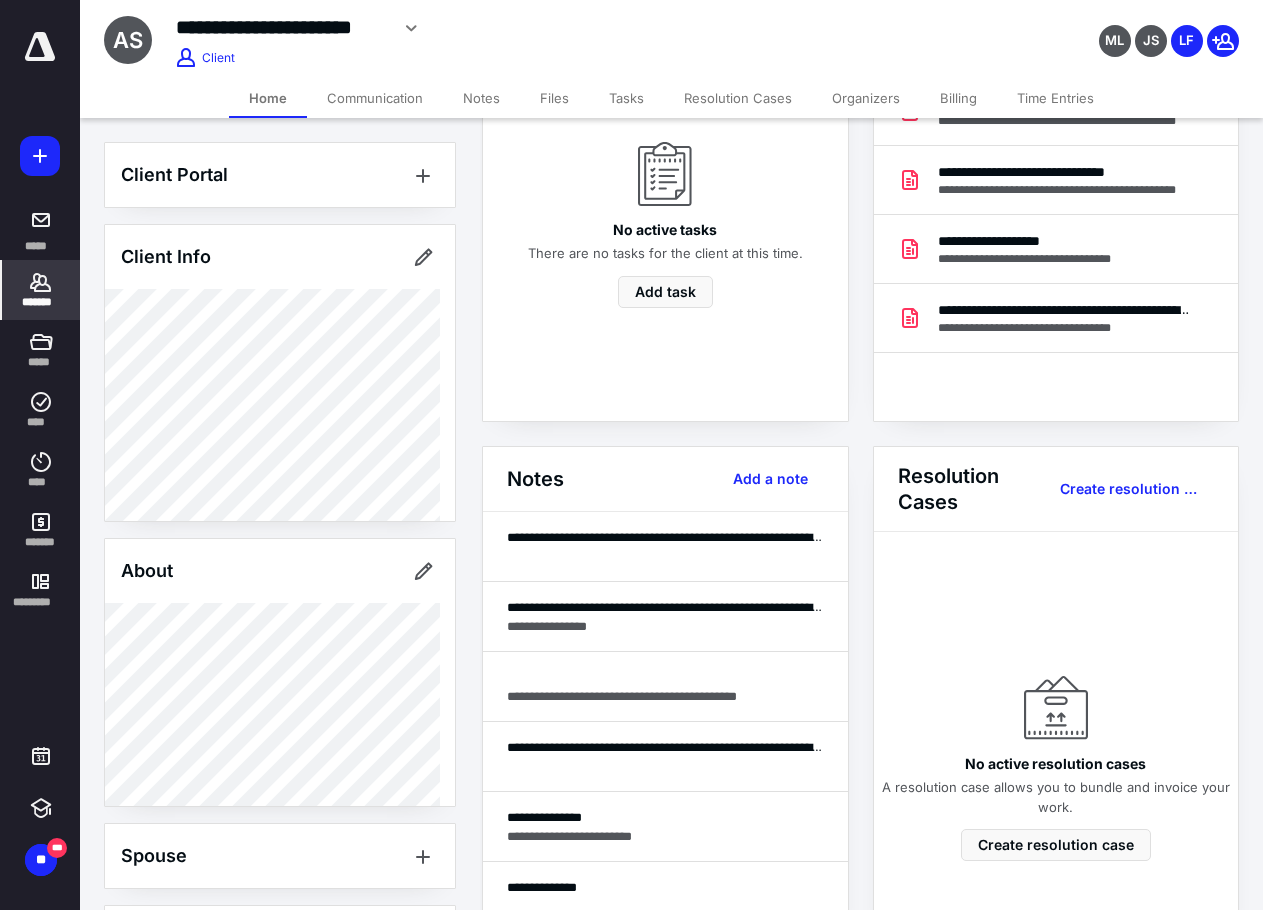 click on "**********" at bounding box center [282, 27] 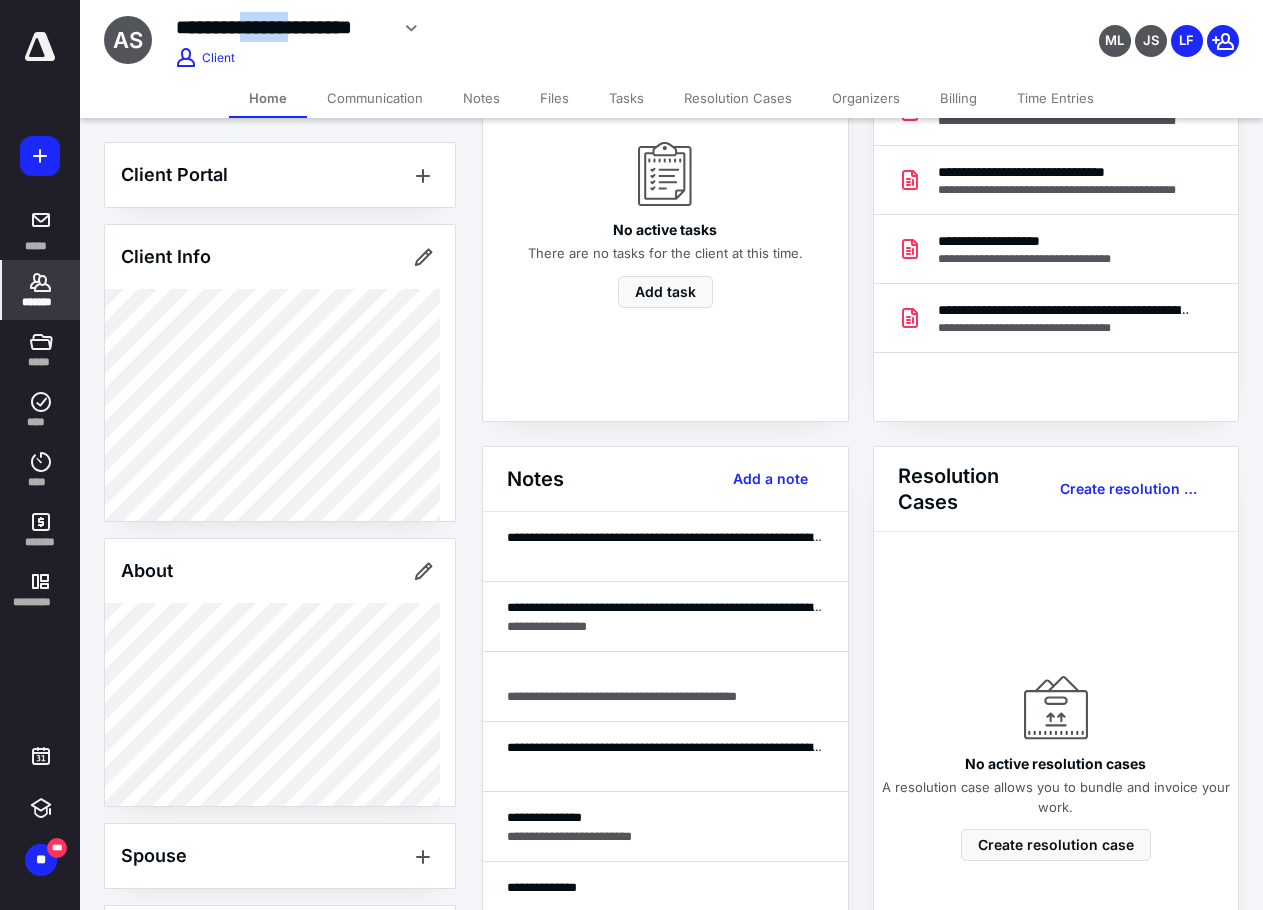 click on "**********" at bounding box center (282, 27) 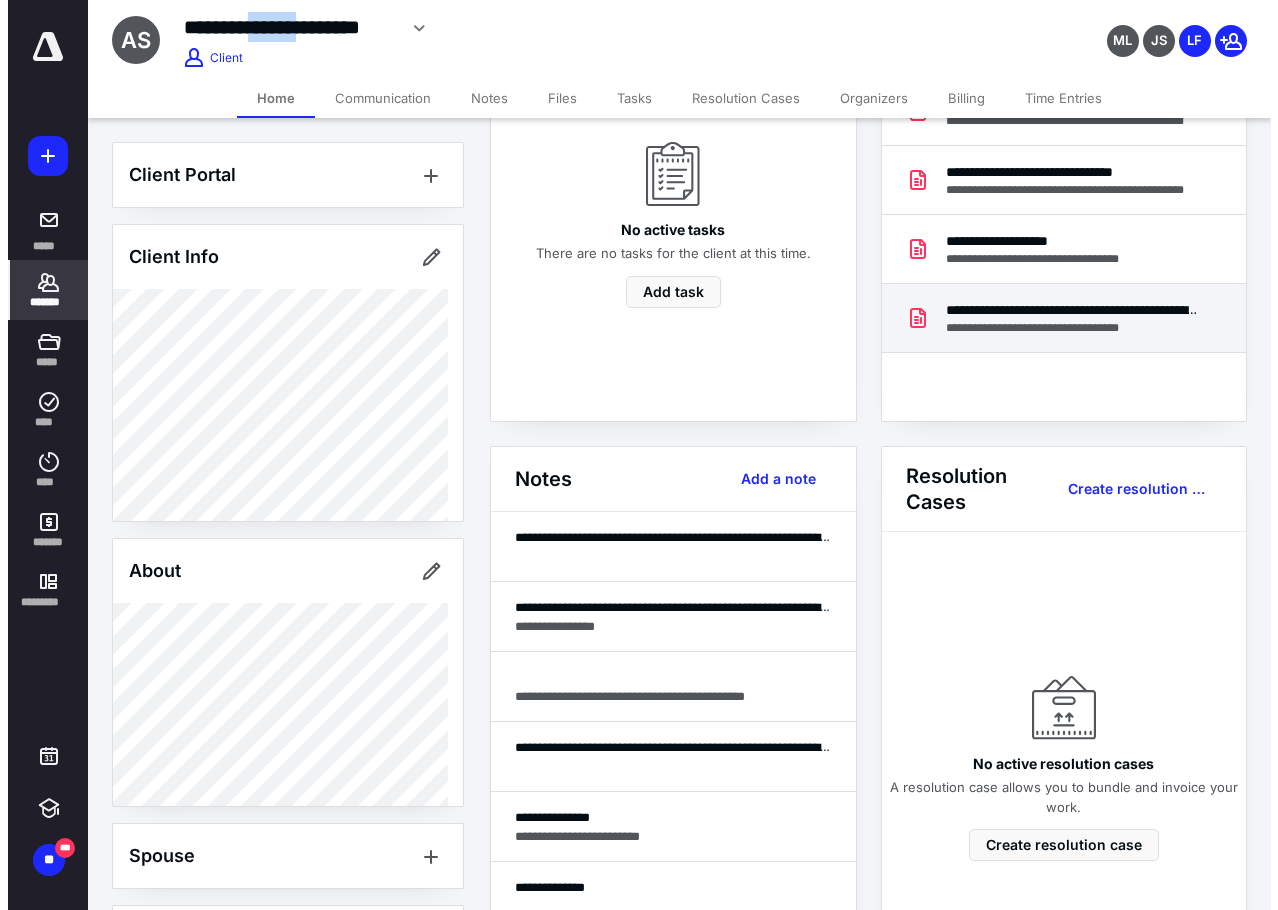 scroll, scrollTop: 0, scrollLeft: 0, axis: both 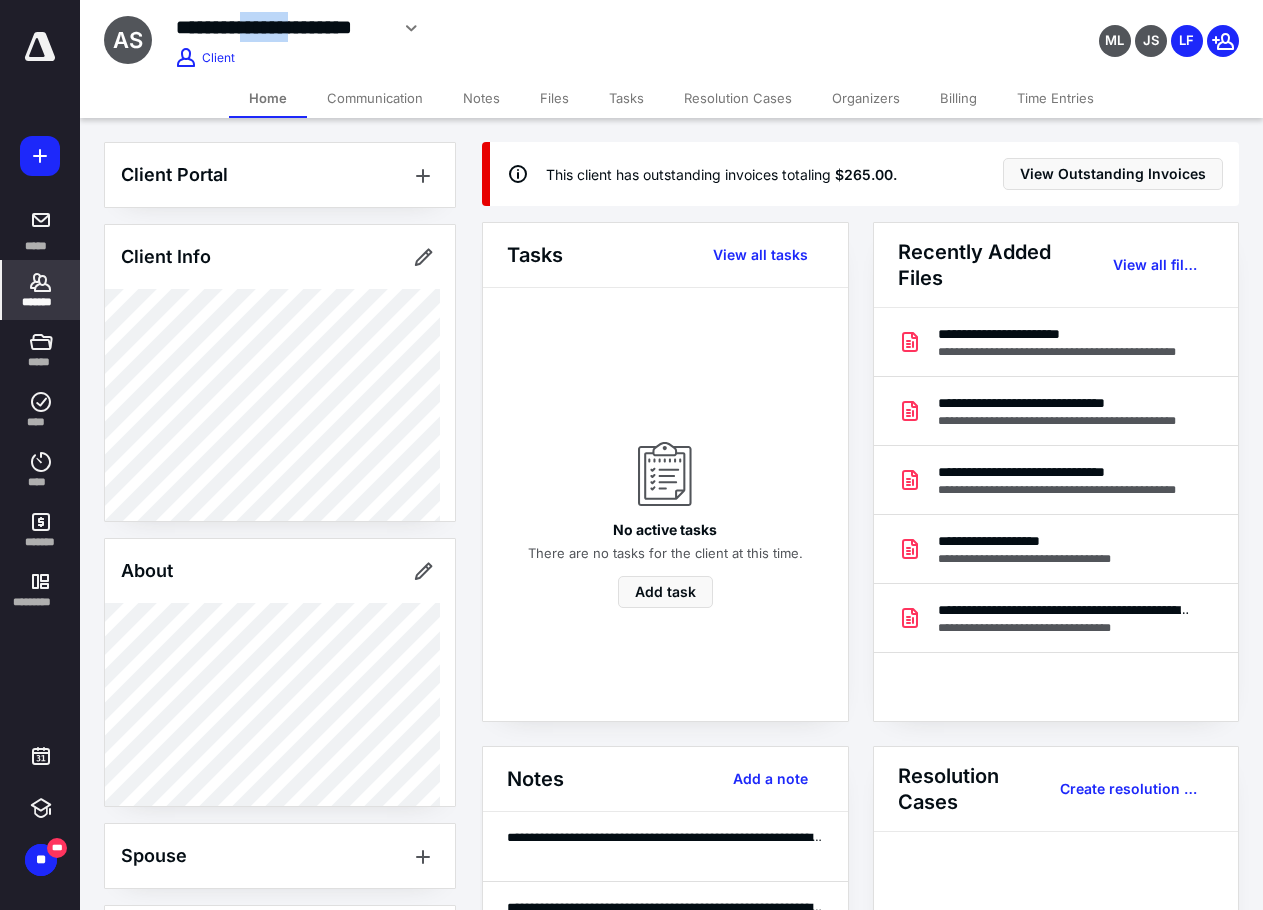 click on "Billing" at bounding box center (958, 98) 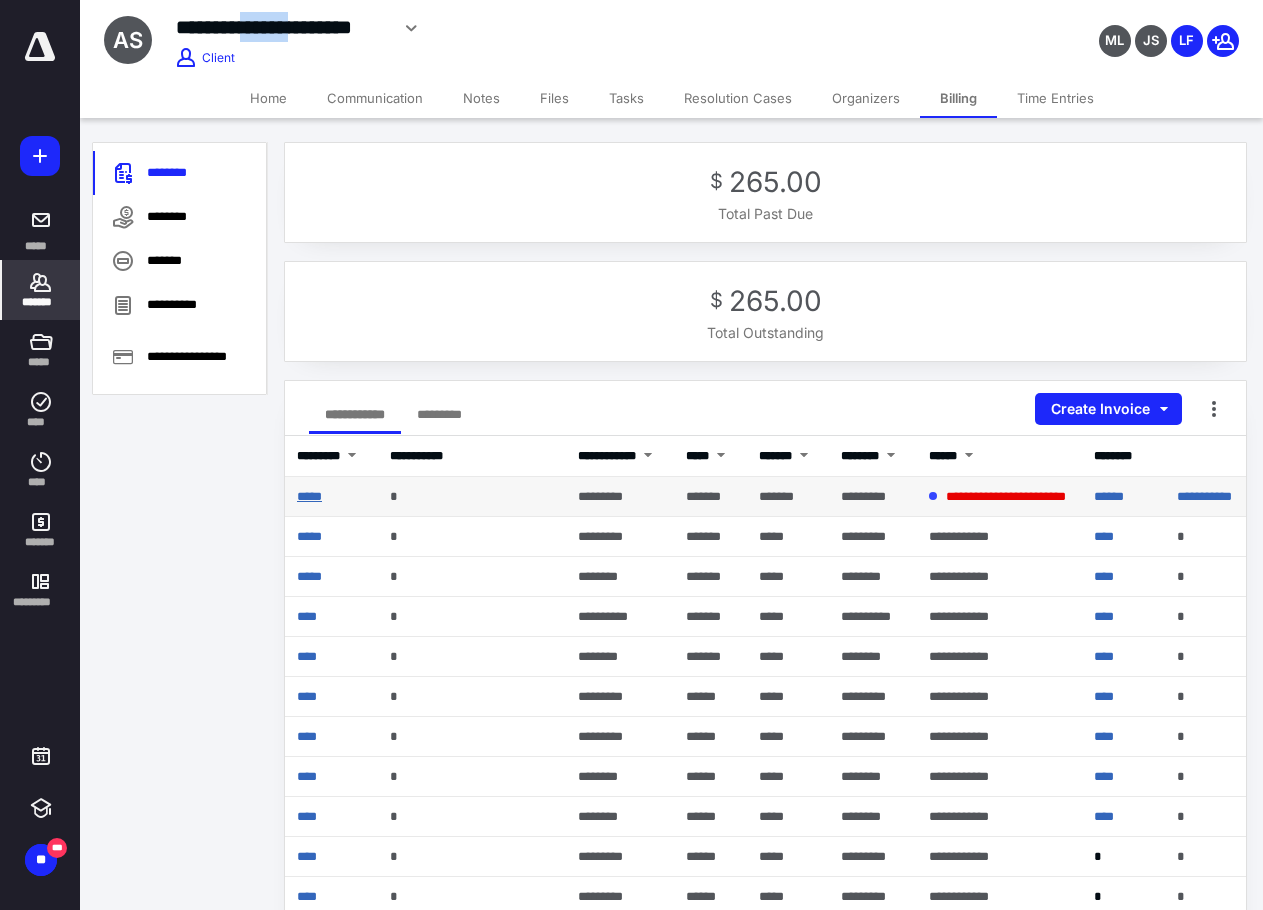 click on "*****" at bounding box center (309, 496) 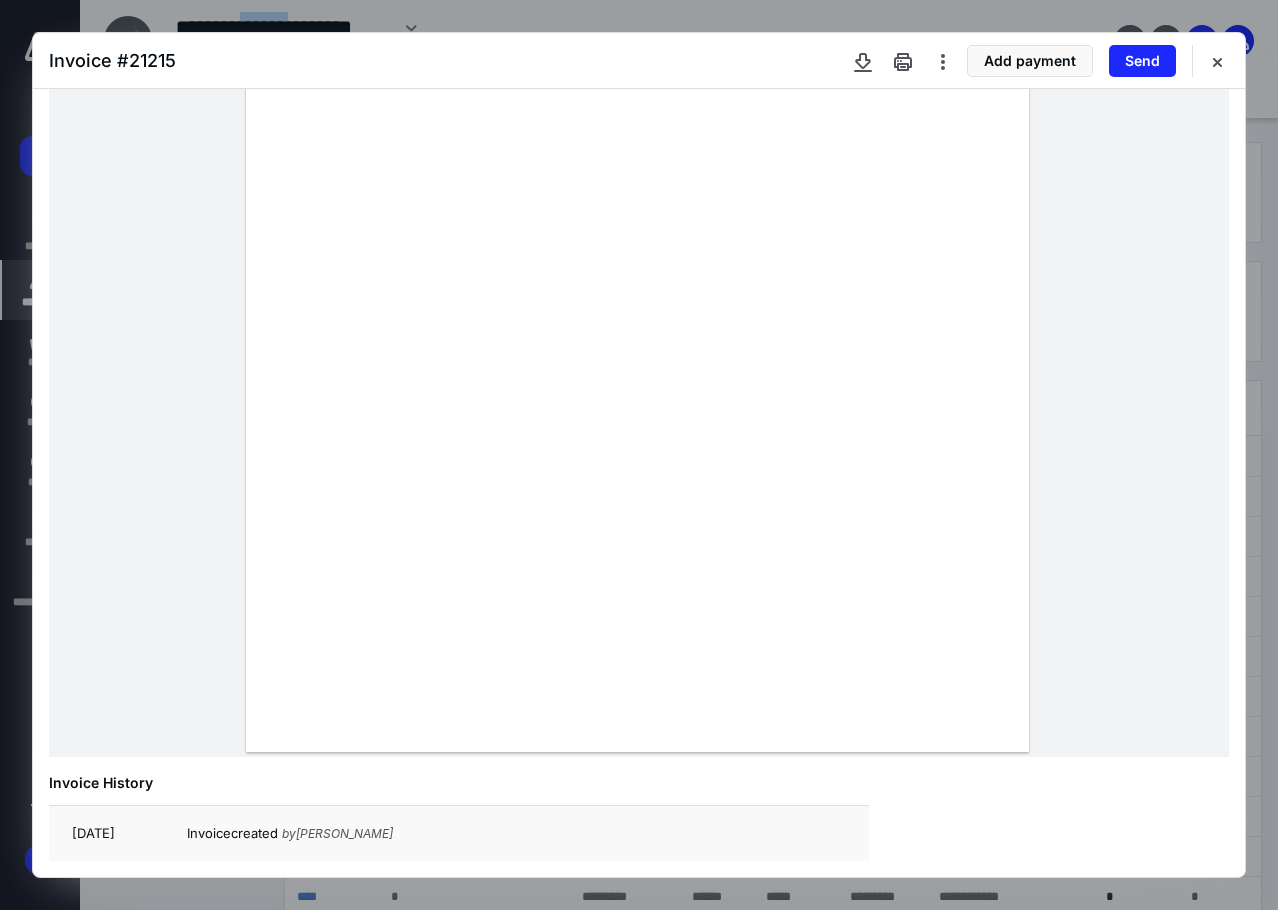 scroll, scrollTop: 0, scrollLeft: 0, axis: both 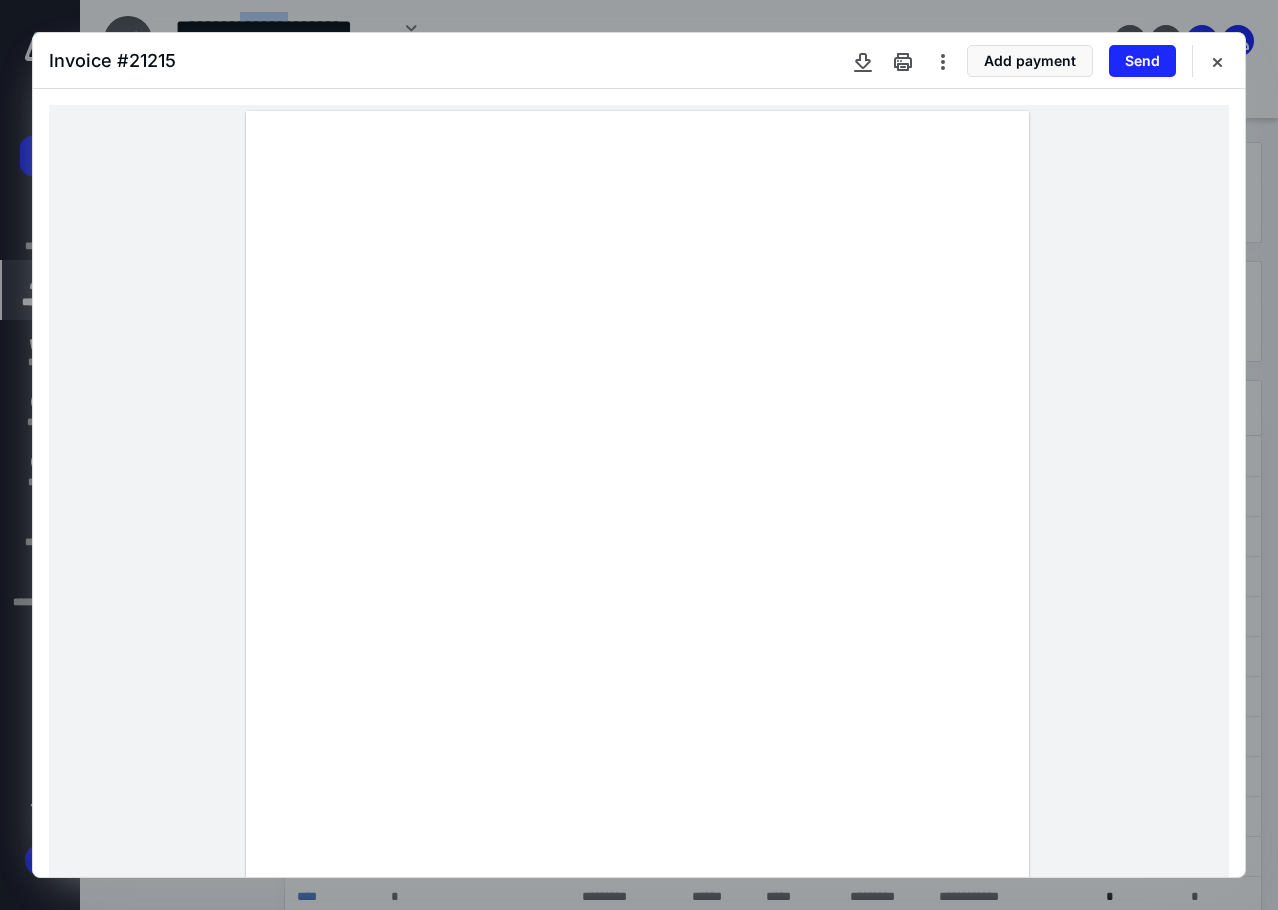 click at bounding box center (637, 618) 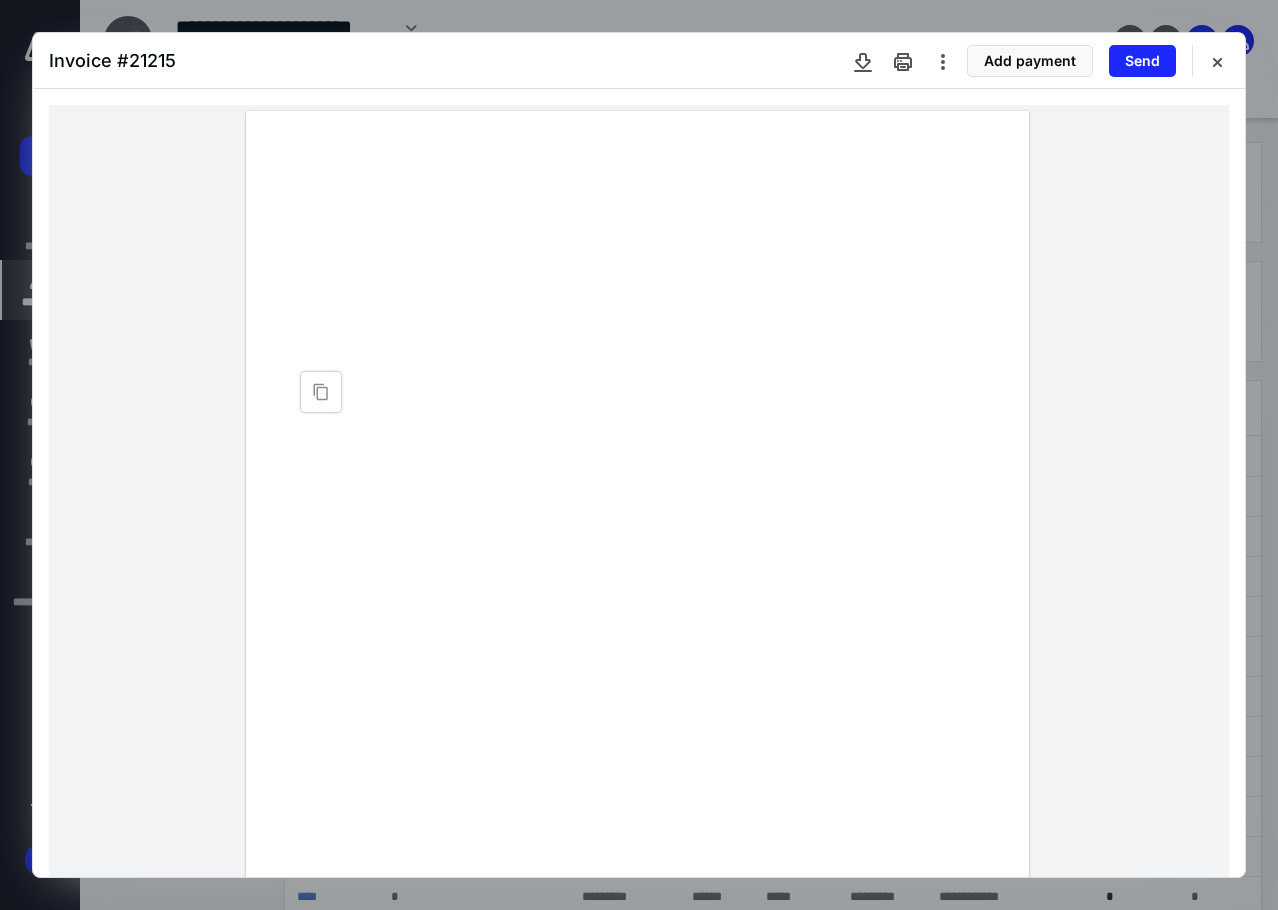 click at bounding box center [637, 618] 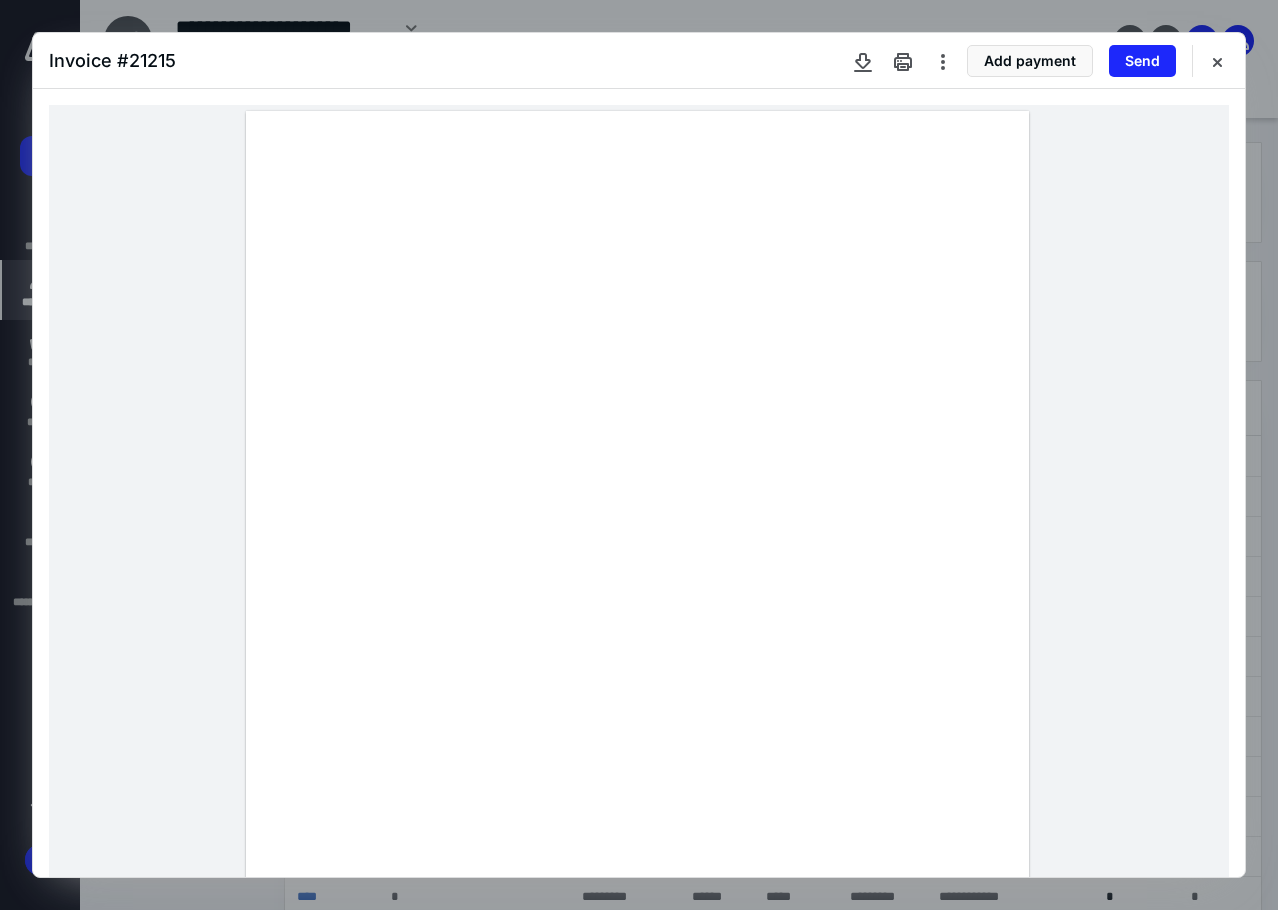 click at bounding box center (637, 618) 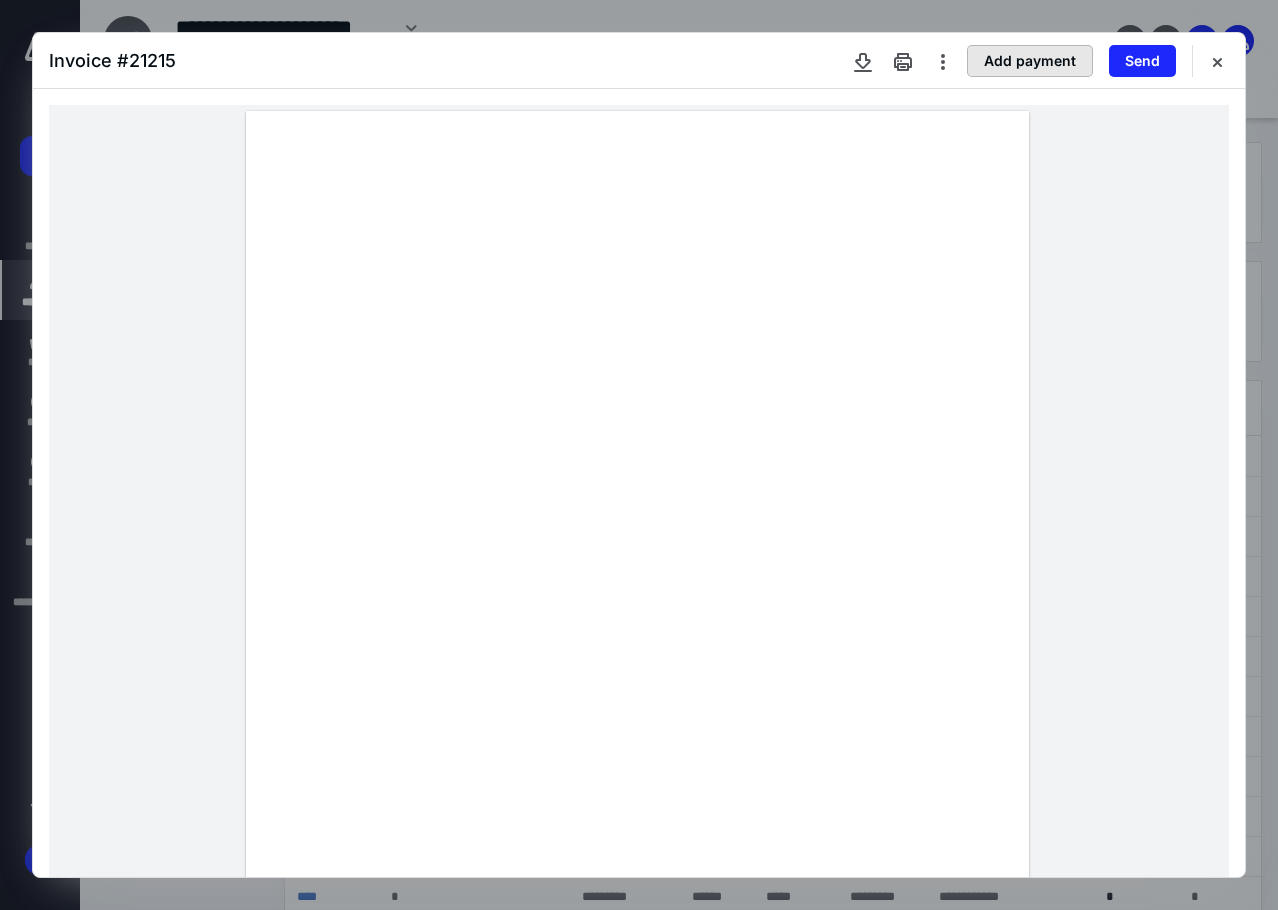 click on "Add payment" at bounding box center (1030, 61) 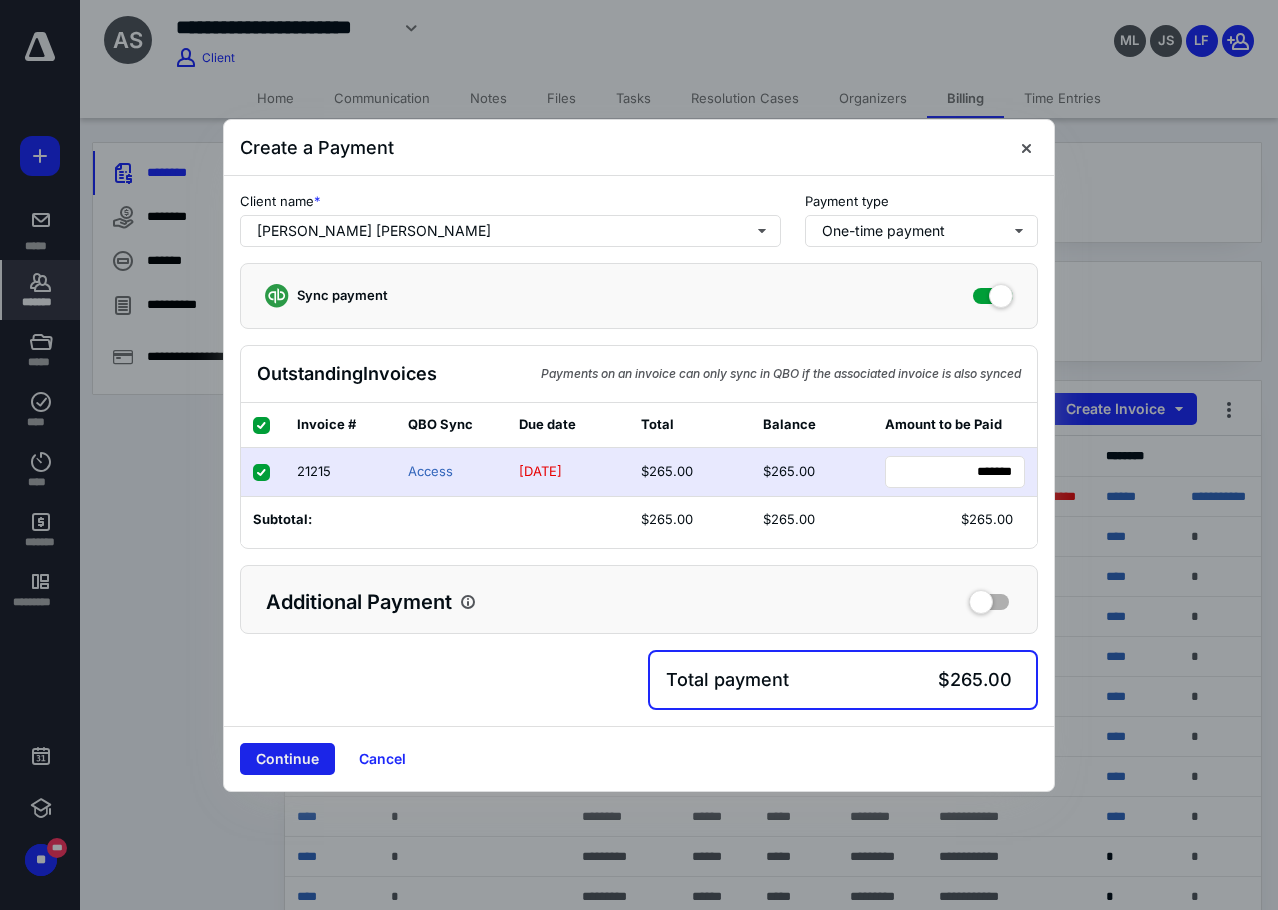 click on "Continue" at bounding box center (287, 759) 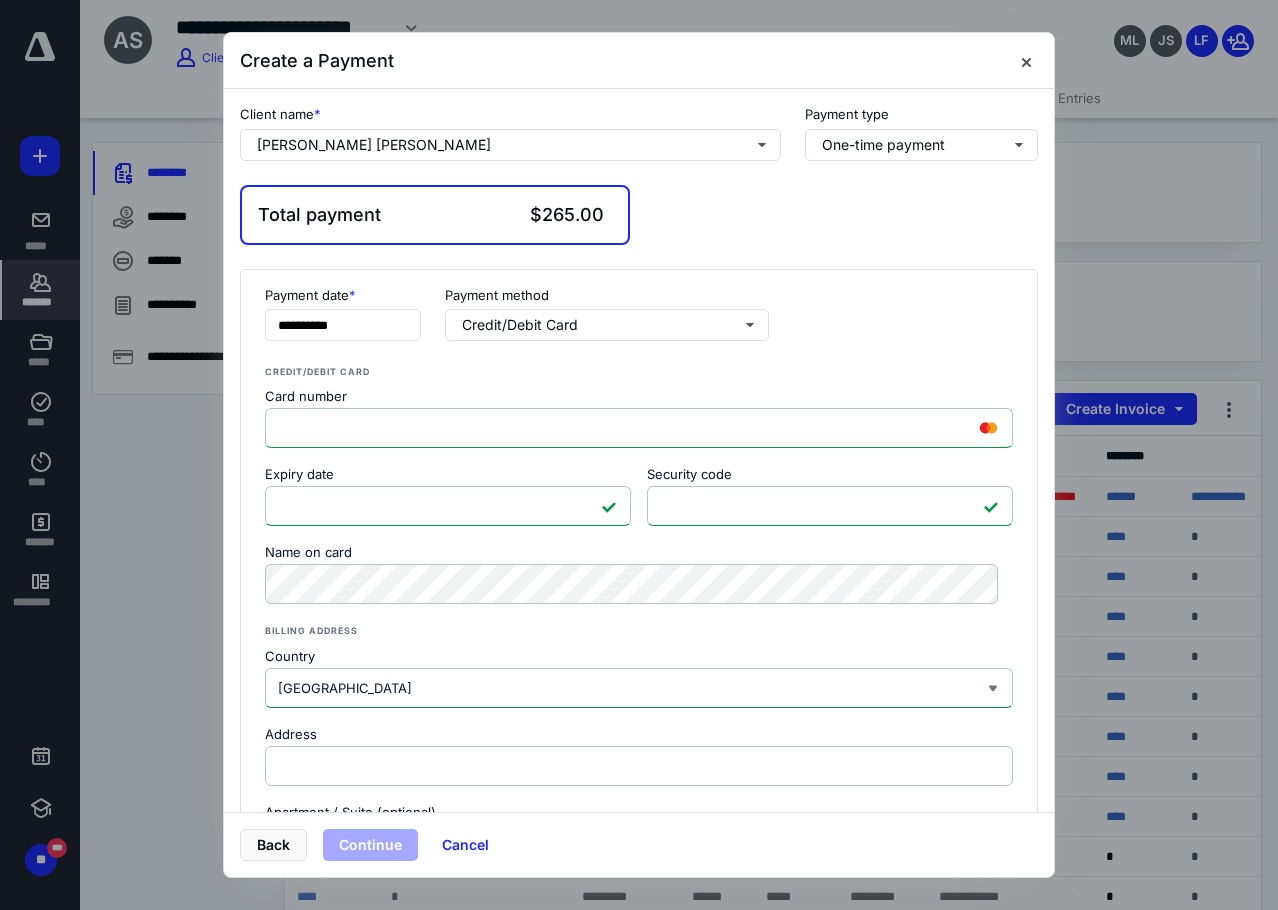 click on "Card number <p>Your browser does not support iframes.</p> Expiry date <p>Your browser does not support iframes.</p> Security code <p>Your browser does not support iframes.</p> Security code Security code Name on card Billing address Country [GEOGRAPHIC_DATA] [GEOGRAPHIC_DATA] [GEOGRAPHIC_DATA] [GEOGRAPHIC_DATA] [GEOGRAPHIC_DATA] [US_STATE] [GEOGRAPHIC_DATA] [GEOGRAPHIC_DATA] [GEOGRAPHIC_DATA] [GEOGRAPHIC_DATA] [GEOGRAPHIC_DATA] [GEOGRAPHIC_DATA] [GEOGRAPHIC_DATA] [GEOGRAPHIC_DATA] [GEOGRAPHIC_DATA] [GEOGRAPHIC_DATA] [GEOGRAPHIC_DATA] [GEOGRAPHIC_DATA] [GEOGRAPHIC_DATA] [GEOGRAPHIC_DATA] [GEOGRAPHIC_DATA] [GEOGRAPHIC_DATA] [GEOGRAPHIC_DATA] [GEOGRAPHIC_DATA] [GEOGRAPHIC_DATA] [GEOGRAPHIC_DATA] [GEOGRAPHIC_DATA] [GEOGRAPHIC_DATA] [GEOGRAPHIC_DATA] [GEOGRAPHIC_DATA] [GEOGRAPHIC_DATA] [GEOGRAPHIC_DATA] [GEOGRAPHIC_DATA] [GEOGRAPHIC_DATA] [GEOGRAPHIC_DATA] [GEOGRAPHIC_DATA] [GEOGRAPHIC_DATA] [GEOGRAPHIC_DATA] [GEOGRAPHIC_DATA] [GEOGRAPHIC_DATA] [GEOGRAPHIC_DATA] [GEOGRAPHIC_DATA] [GEOGRAPHIC_DATA] [GEOGRAPHIC_DATA] [GEOGRAPHIC_DATA] [GEOGRAPHIC_DATA] [GEOGRAPHIC_DATA] [GEOGRAPHIC_DATA] [GEOGRAPHIC_DATA] [GEOGRAPHIC_DATA] [GEOGRAPHIC_DATA] [GEOGRAPHIC_DATA] [GEOGRAPHIC_DATA], [GEOGRAPHIC_DATA] [GEOGRAPHIC_DATA] [GEOGRAPHIC_DATA] [GEOGRAPHIC_DATA] [GEOGRAPHIC_DATA] [GEOGRAPHIC_DATA] [GEOGRAPHIC_DATA] [GEOGRAPHIC_DATA] [GEOGRAPHIC_DATA] [GEOGRAPHIC_DATA] [GEOGRAPHIC_DATA] [GEOGRAPHIC_DATA] [GEOGRAPHIC_DATA] [GEOGRAPHIC_DATA] [GEOGRAPHIC_DATA] [GEOGRAPHIC_DATA] [GEOGRAPHIC_DATA] [GEOGRAPHIC_DATA] [GEOGRAPHIC_DATA] [GEOGRAPHIC_DATA] [GEOGRAPHIC_DATA]" at bounding box center [639, 706] 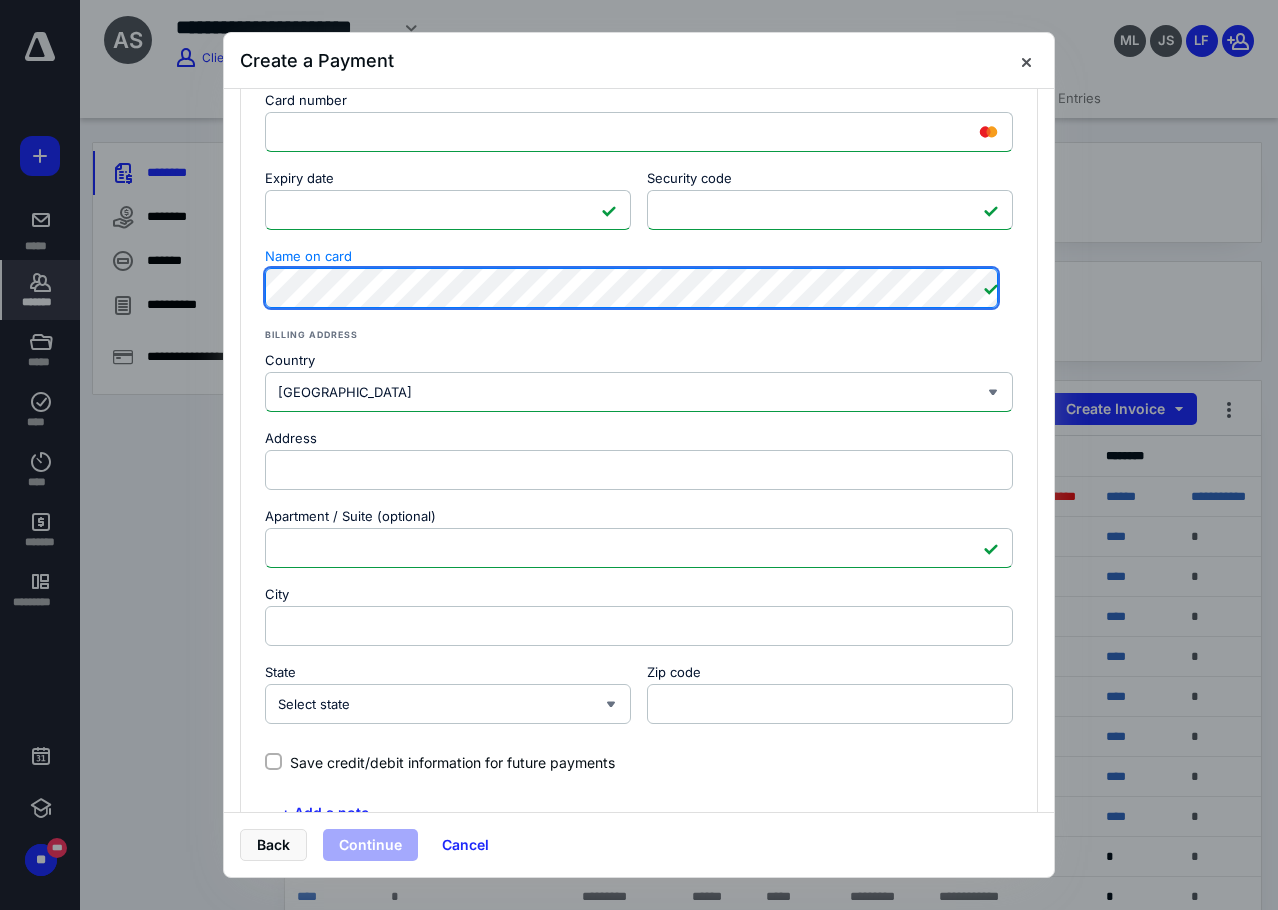 scroll, scrollTop: 300, scrollLeft: 0, axis: vertical 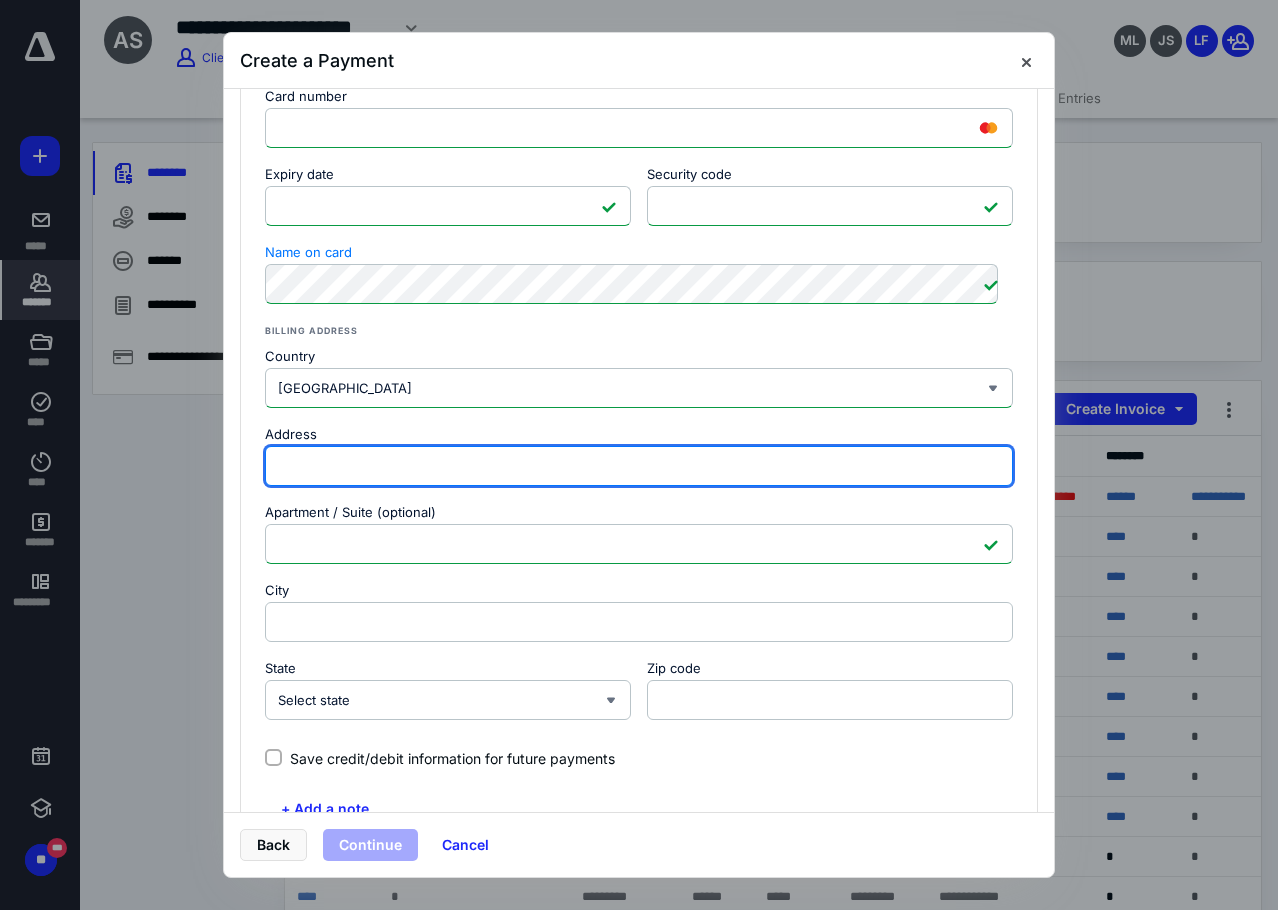 click on "Address" at bounding box center (639, 466) 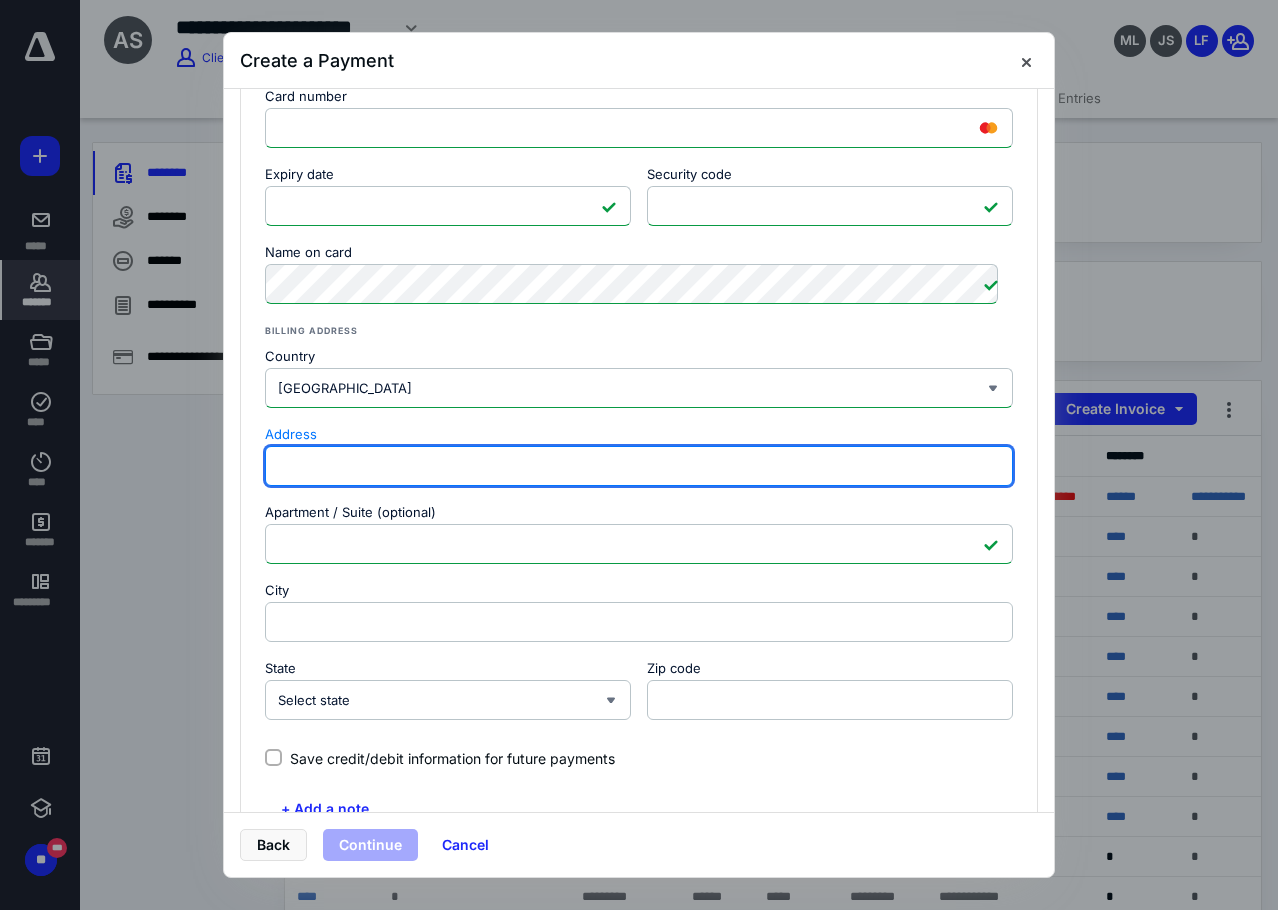 click on "Address" at bounding box center [639, 466] 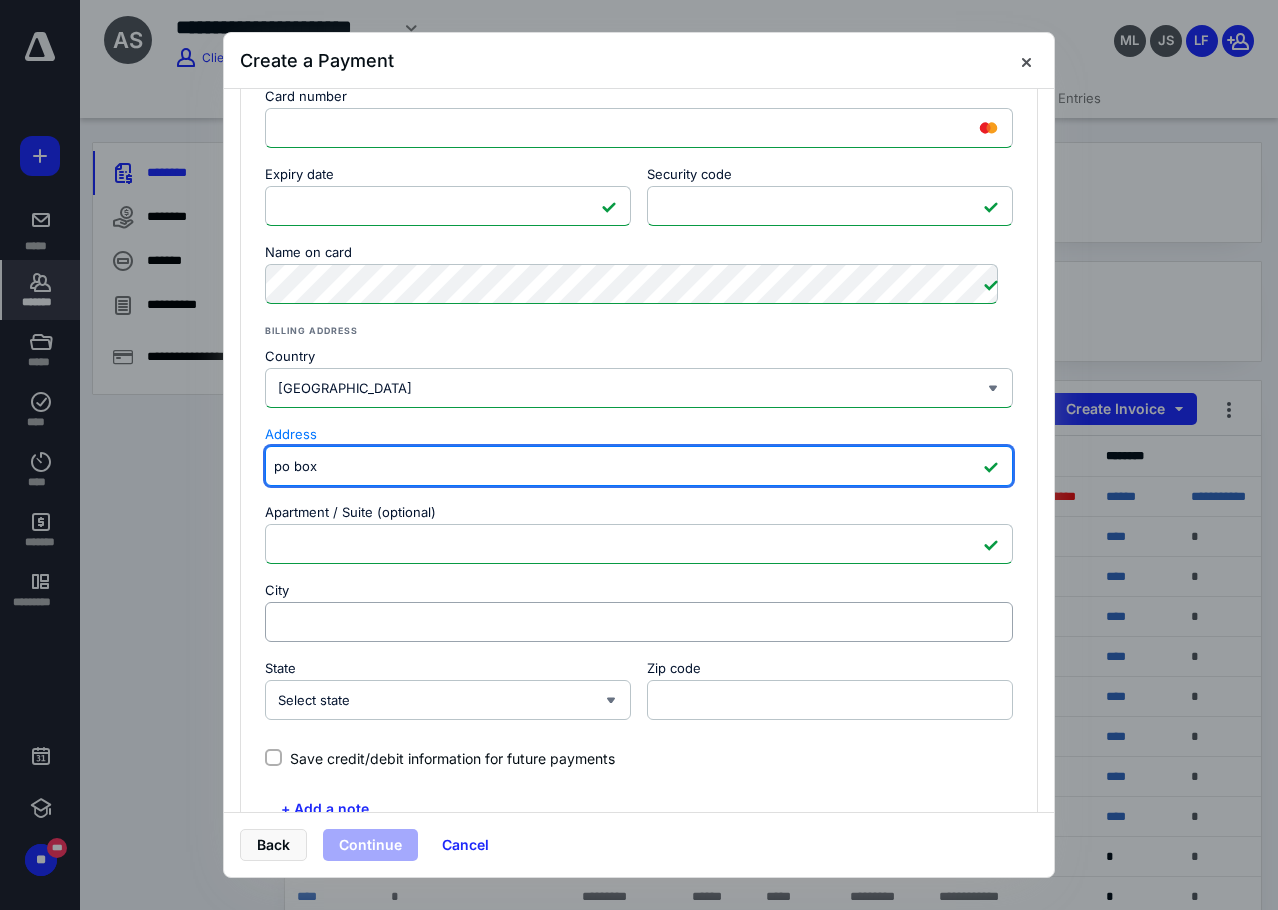 type on "po box" 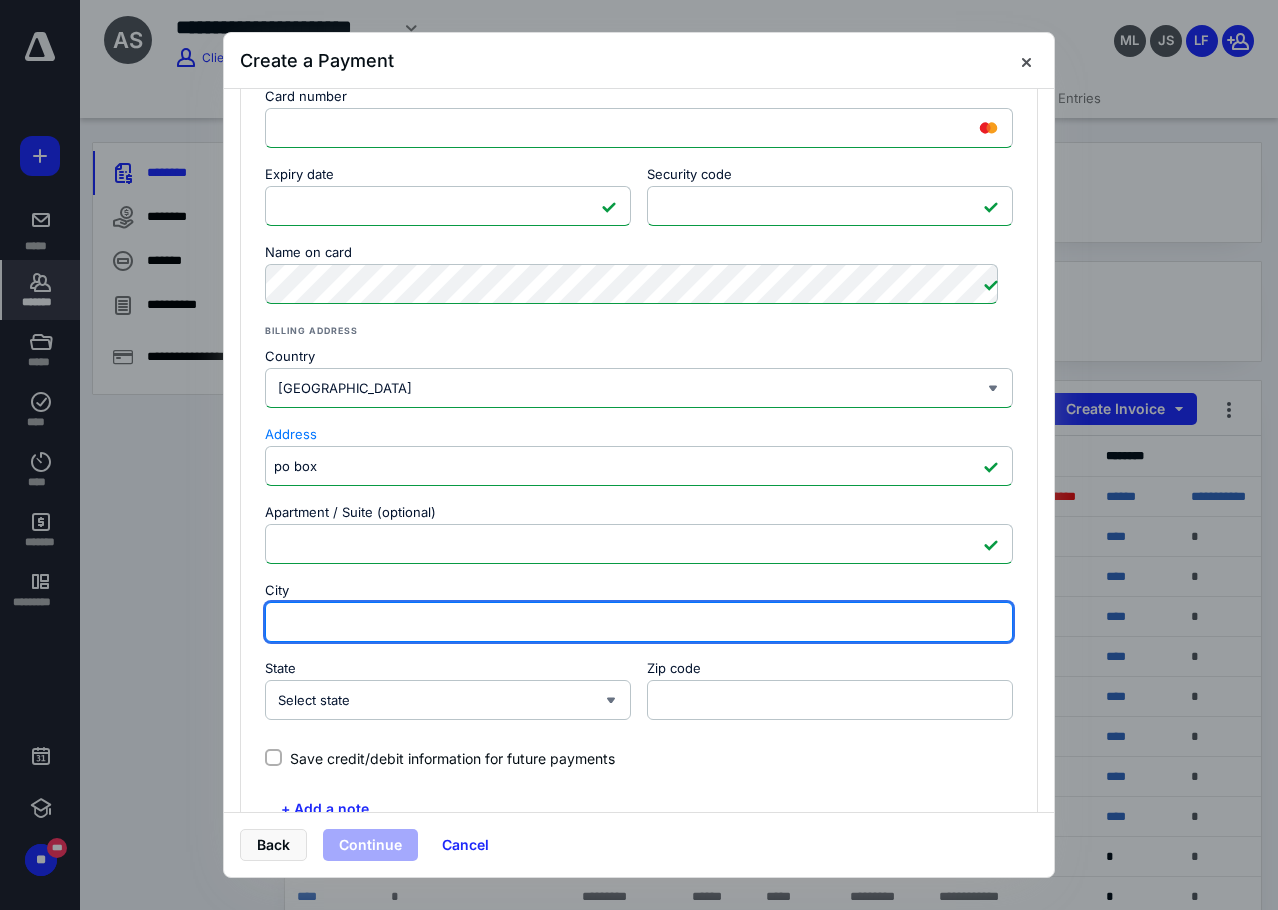 click on "City" at bounding box center (639, 622) 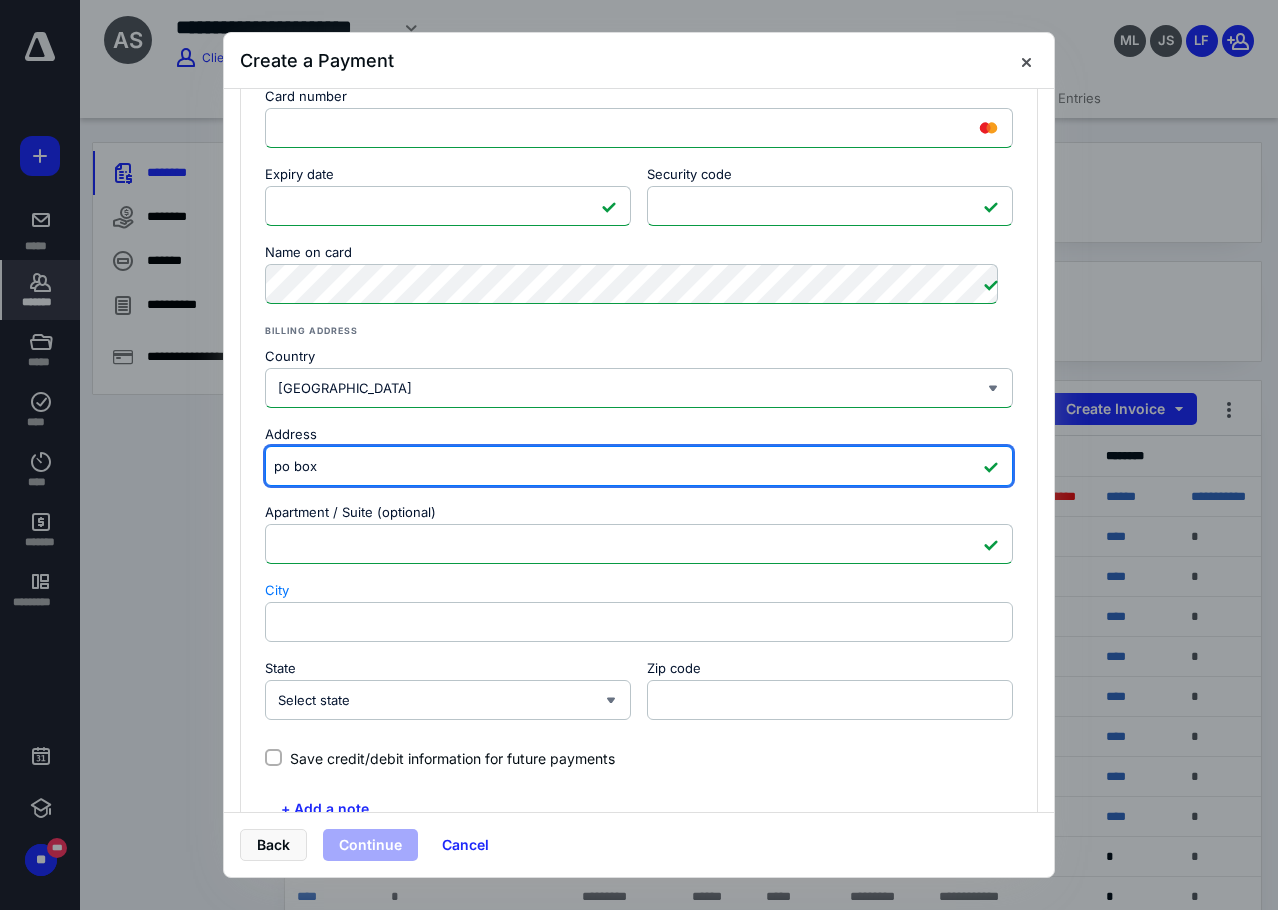 click on "po box" at bounding box center (639, 466) 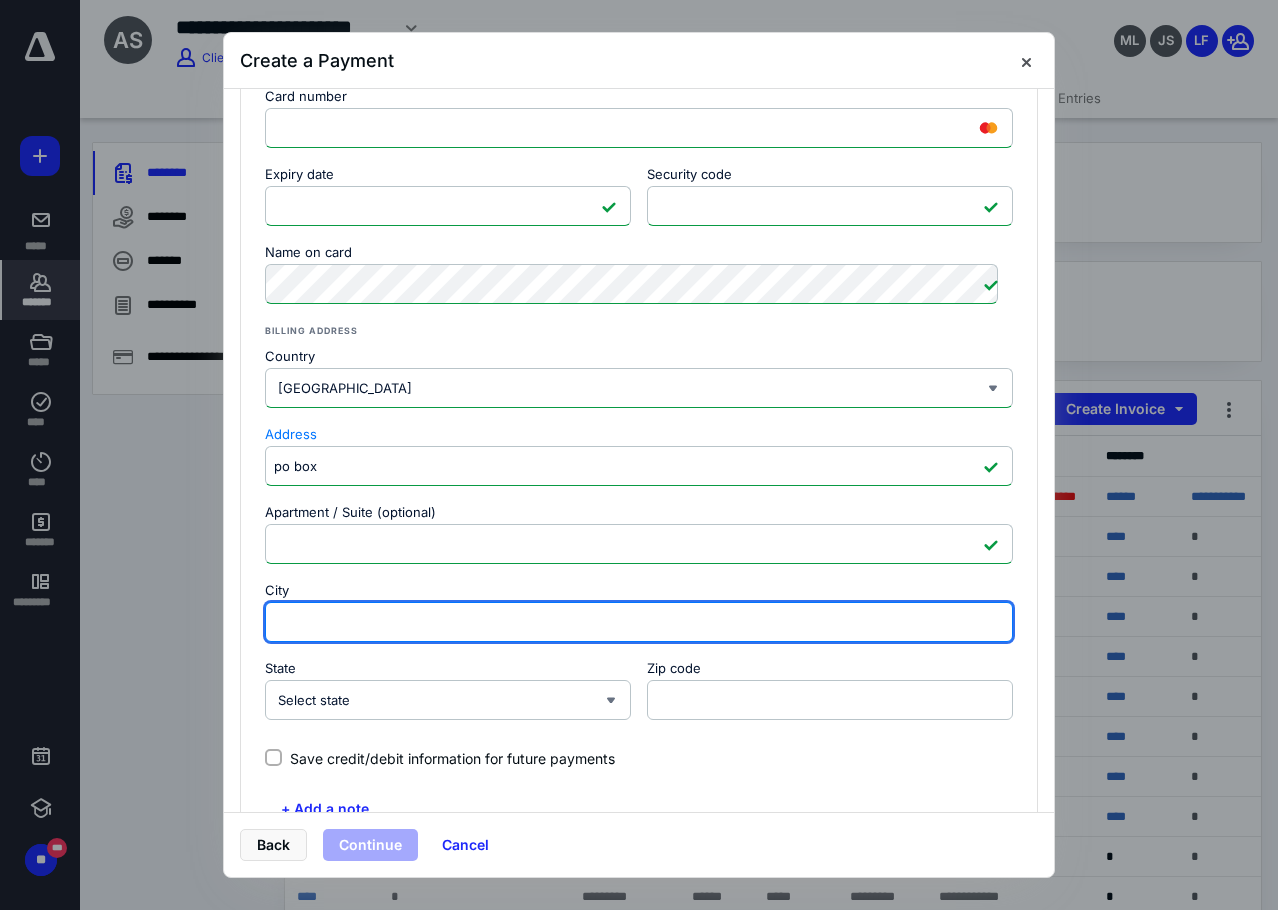 click on "City" at bounding box center (639, 622) 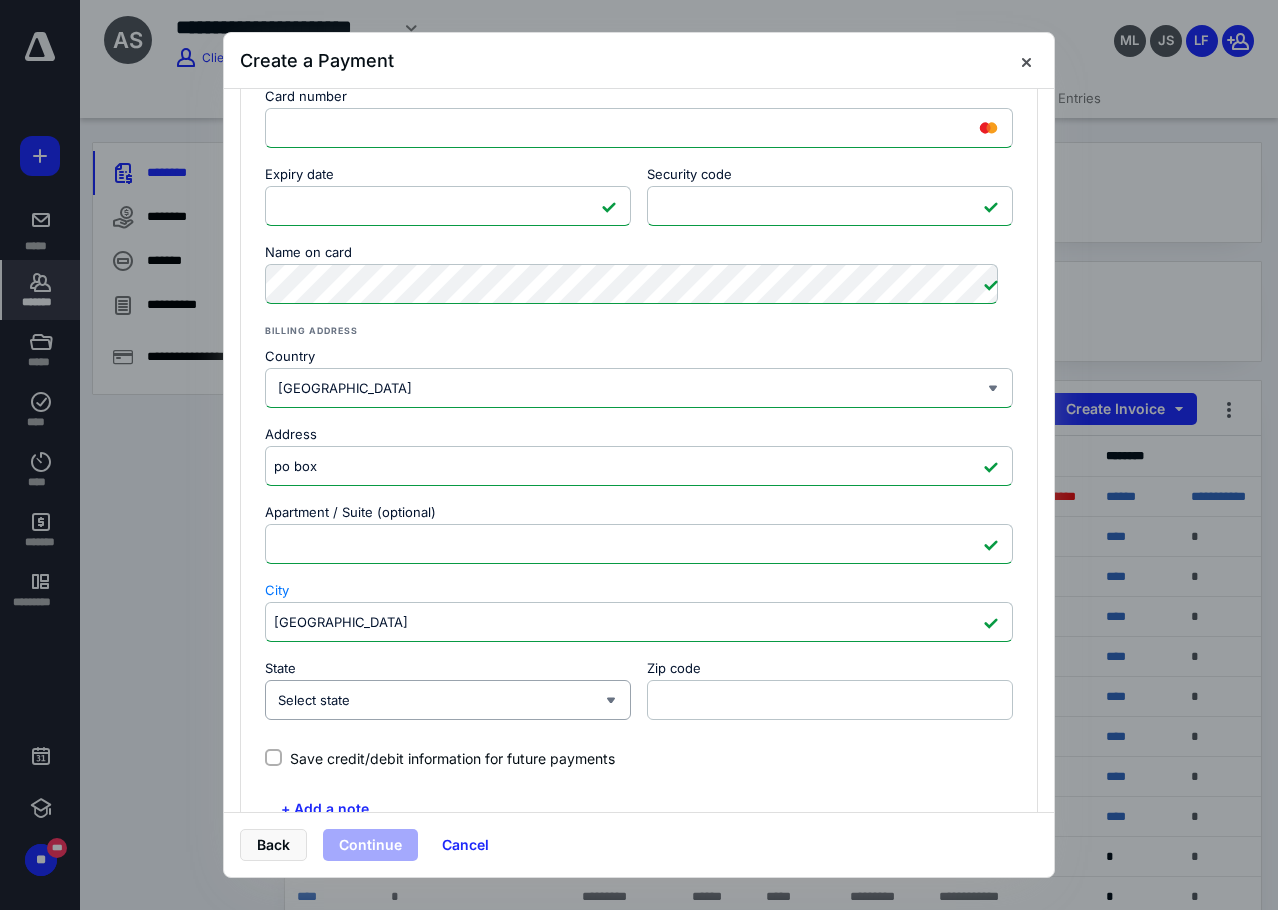type on "[GEOGRAPHIC_DATA]" 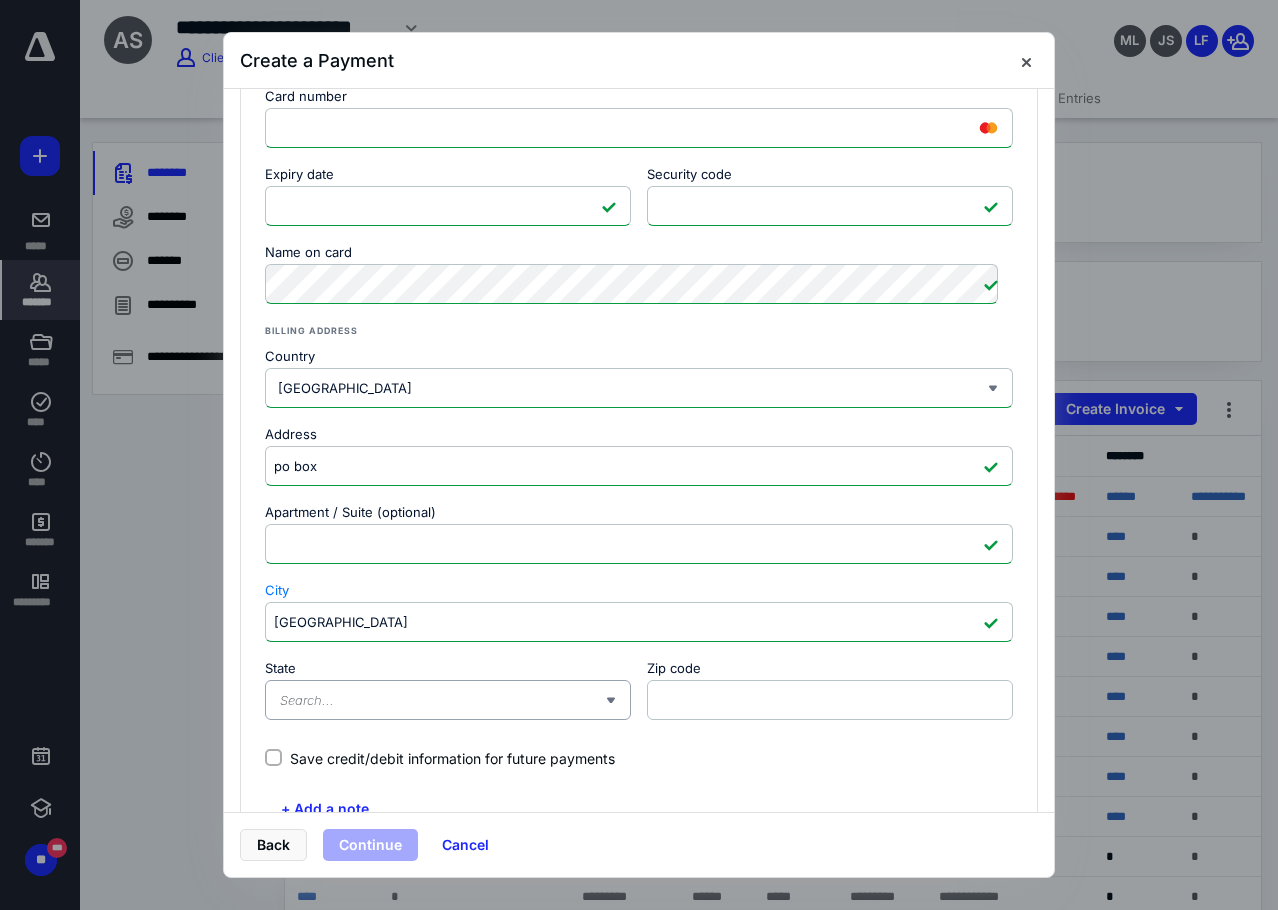click on "State" at bounding box center (442, 700) 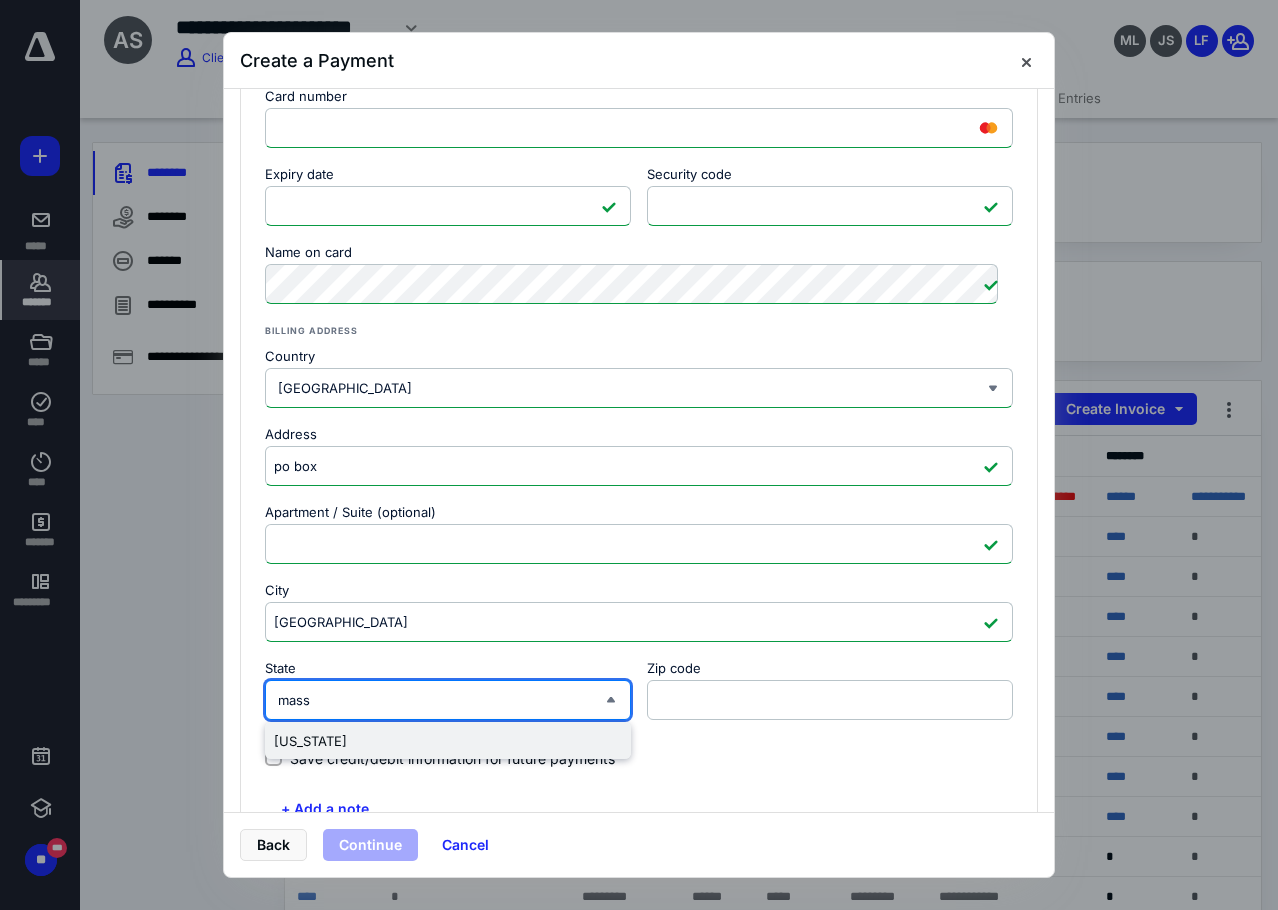 click on "[US_STATE]" at bounding box center (448, 741) 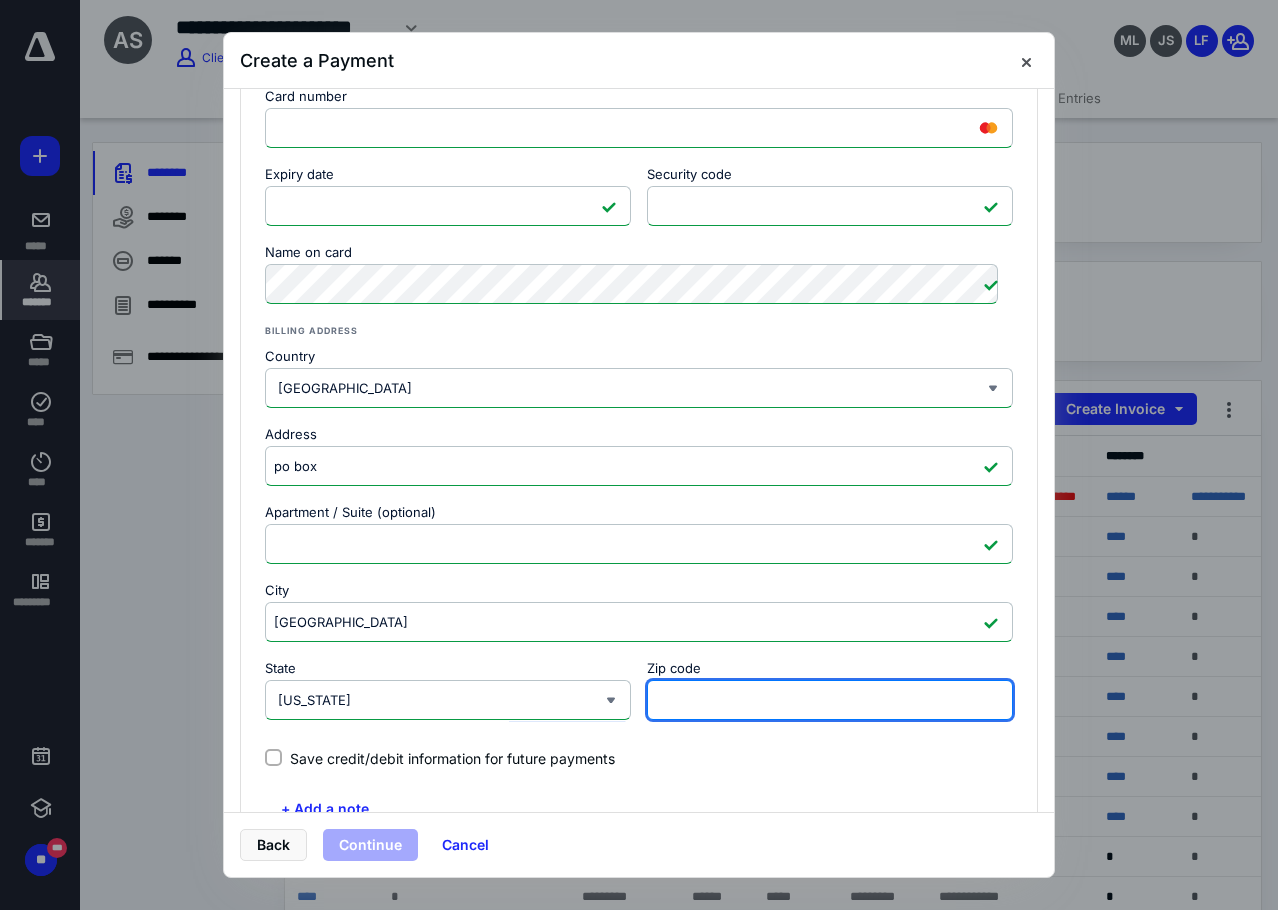 click on "Zip code" at bounding box center (830, 700) 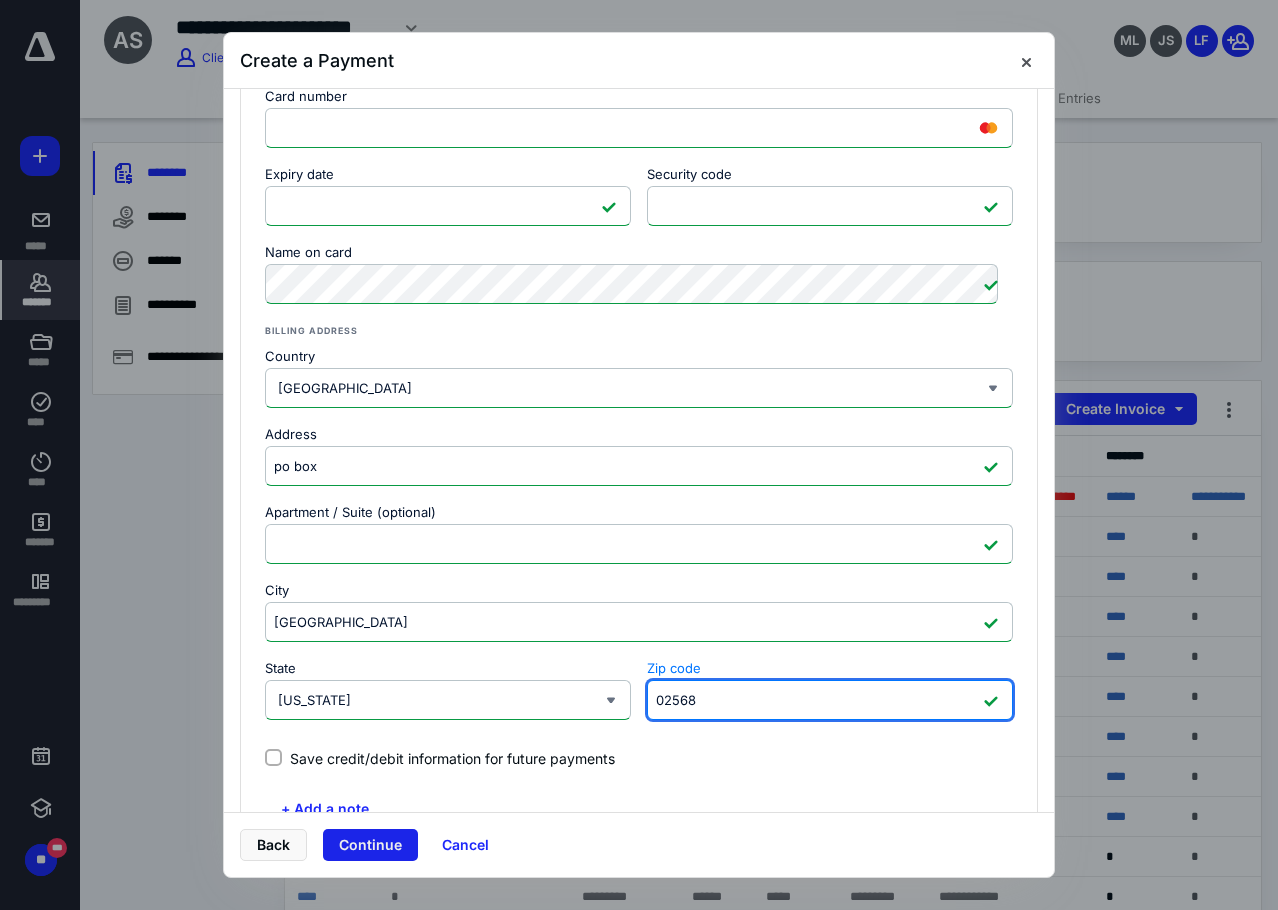 type on "02568" 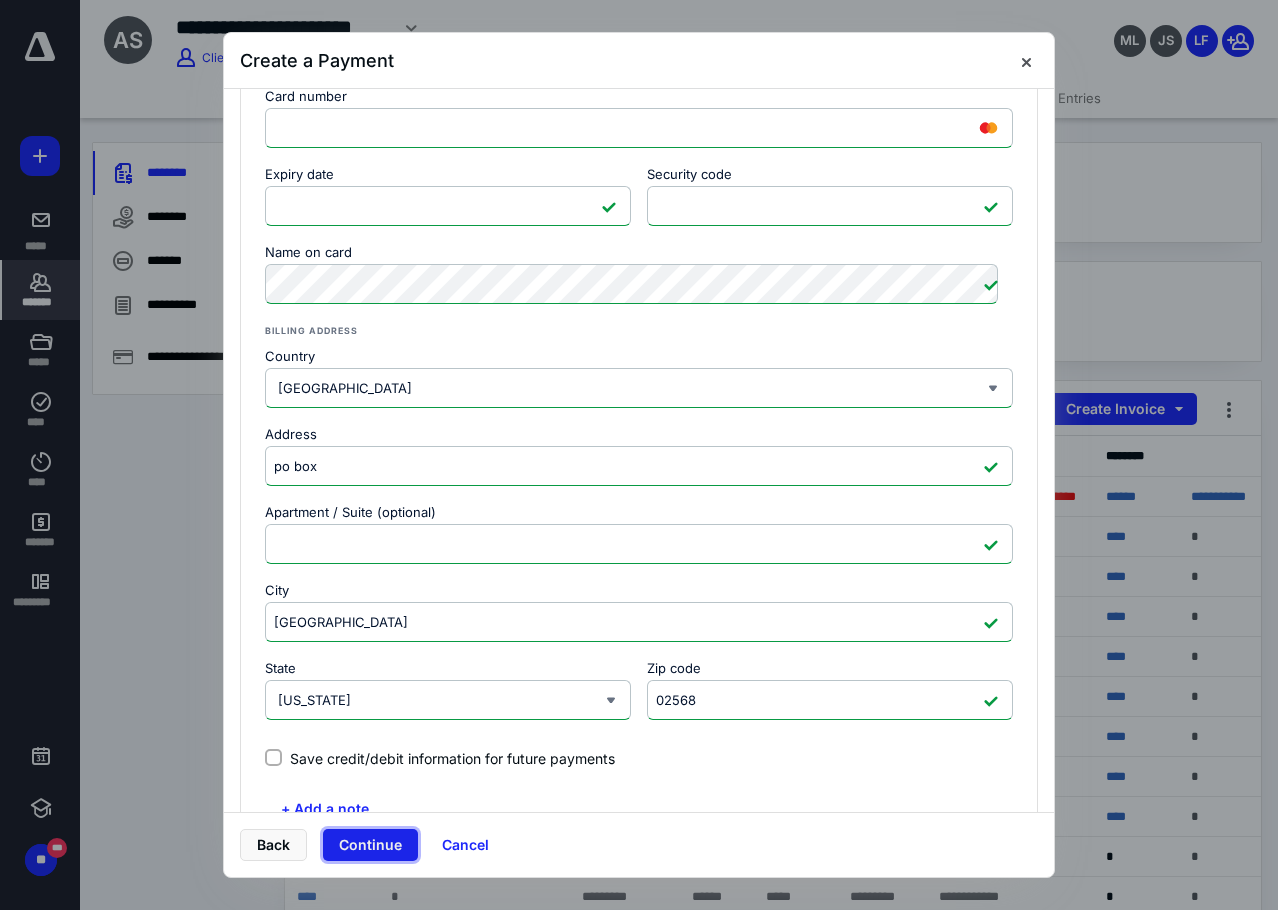 click on "Continue" at bounding box center (370, 845) 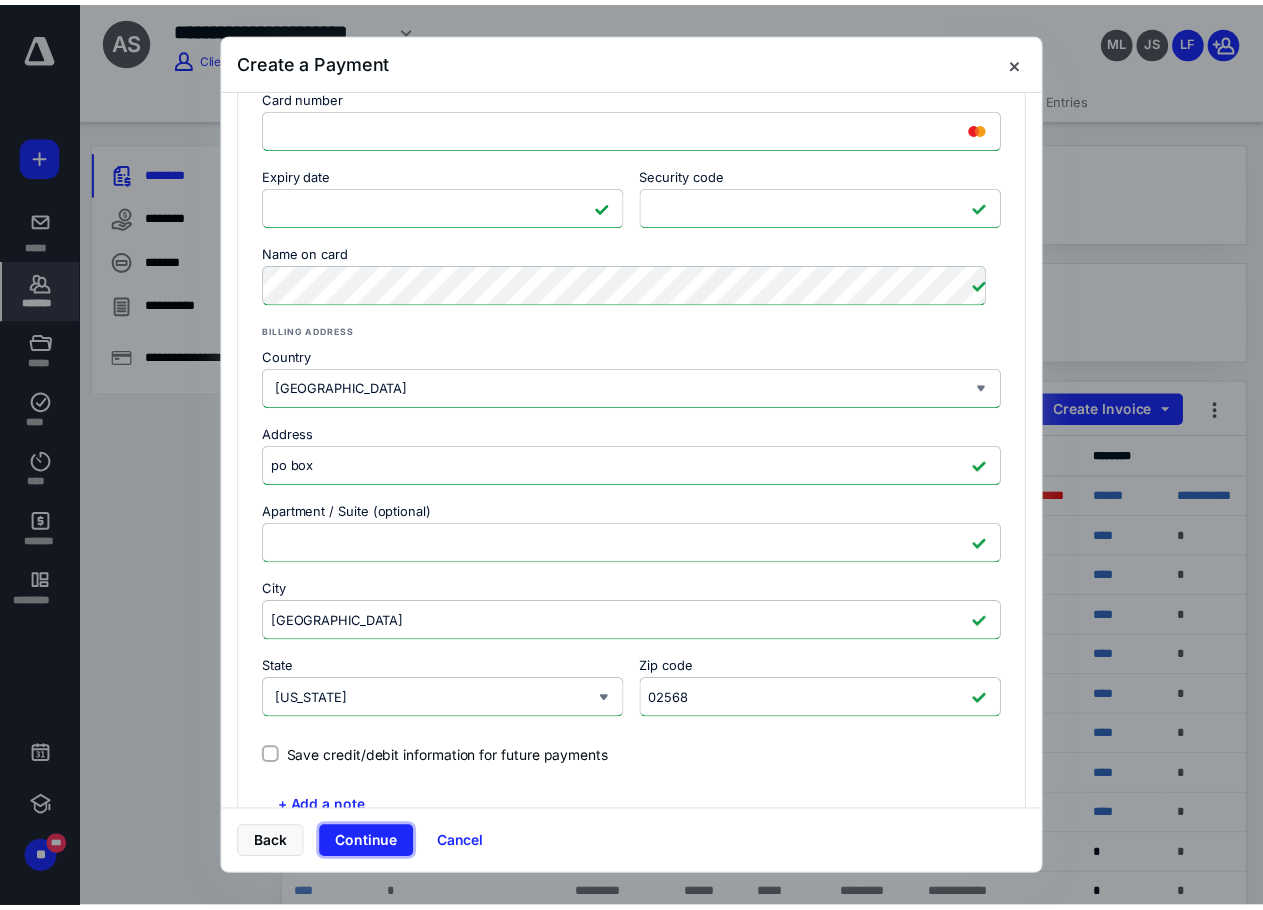scroll, scrollTop: 0, scrollLeft: 0, axis: both 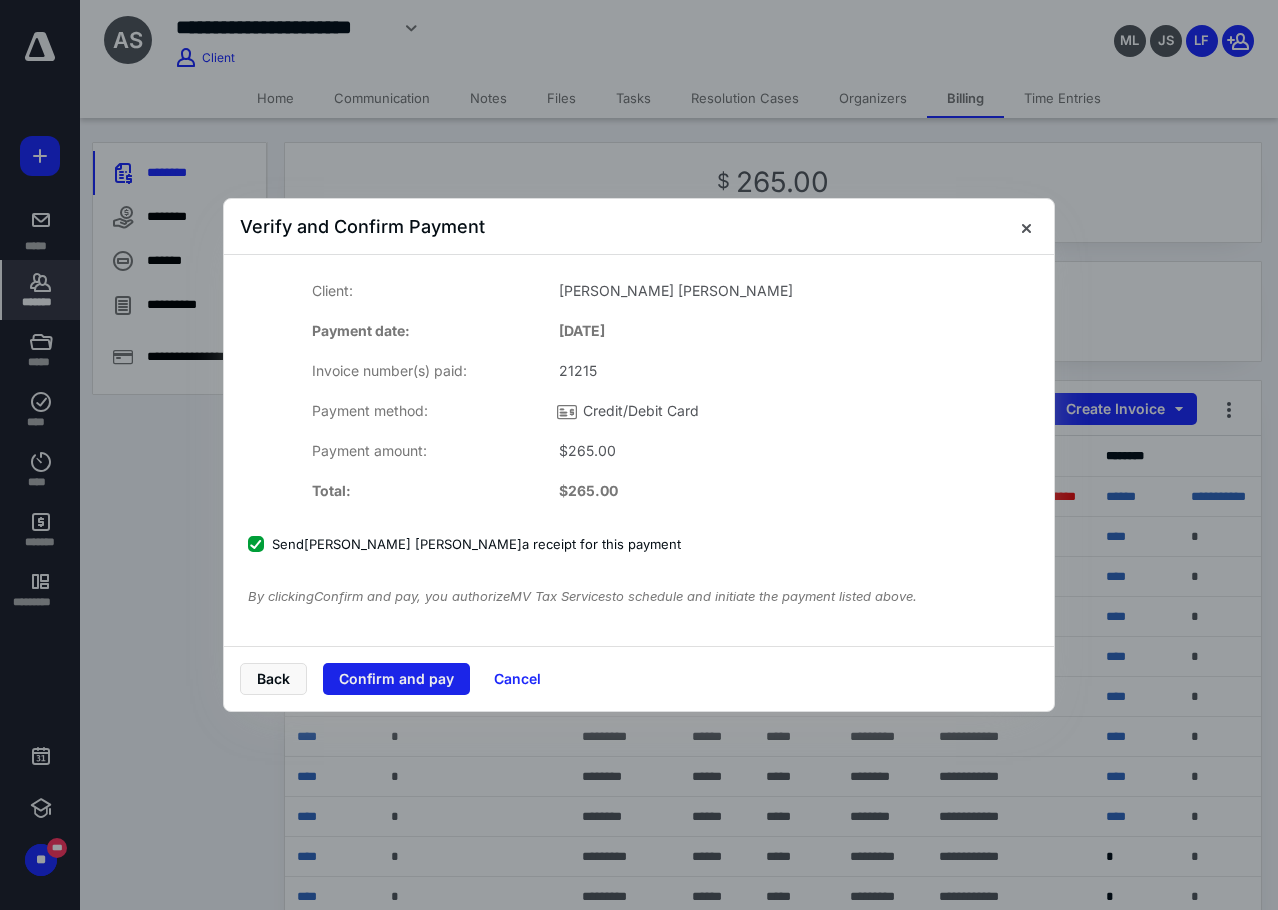 click on "Confirm and pay" at bounding box center (396, 679) 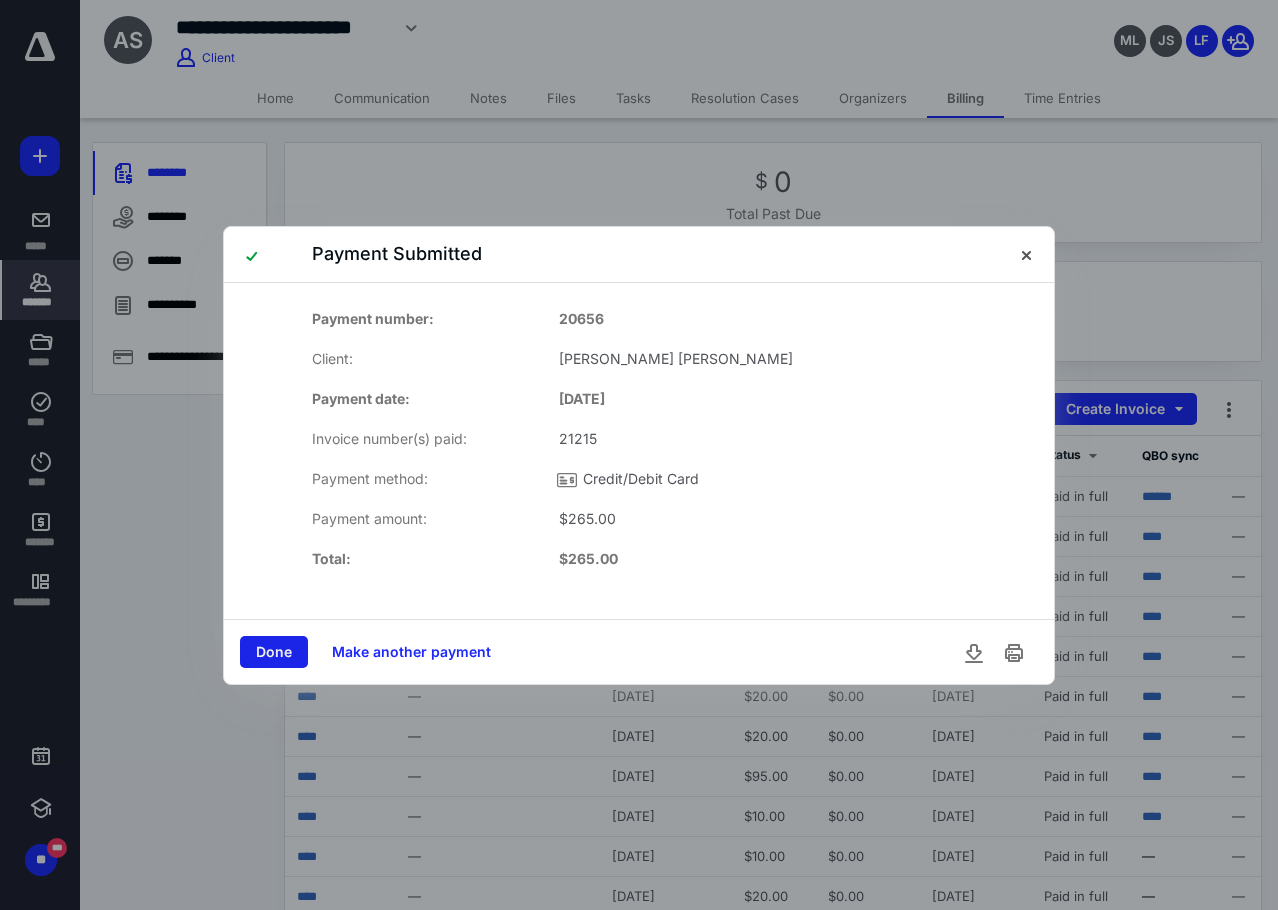 click on "Done" at bounding box center (274, 652) 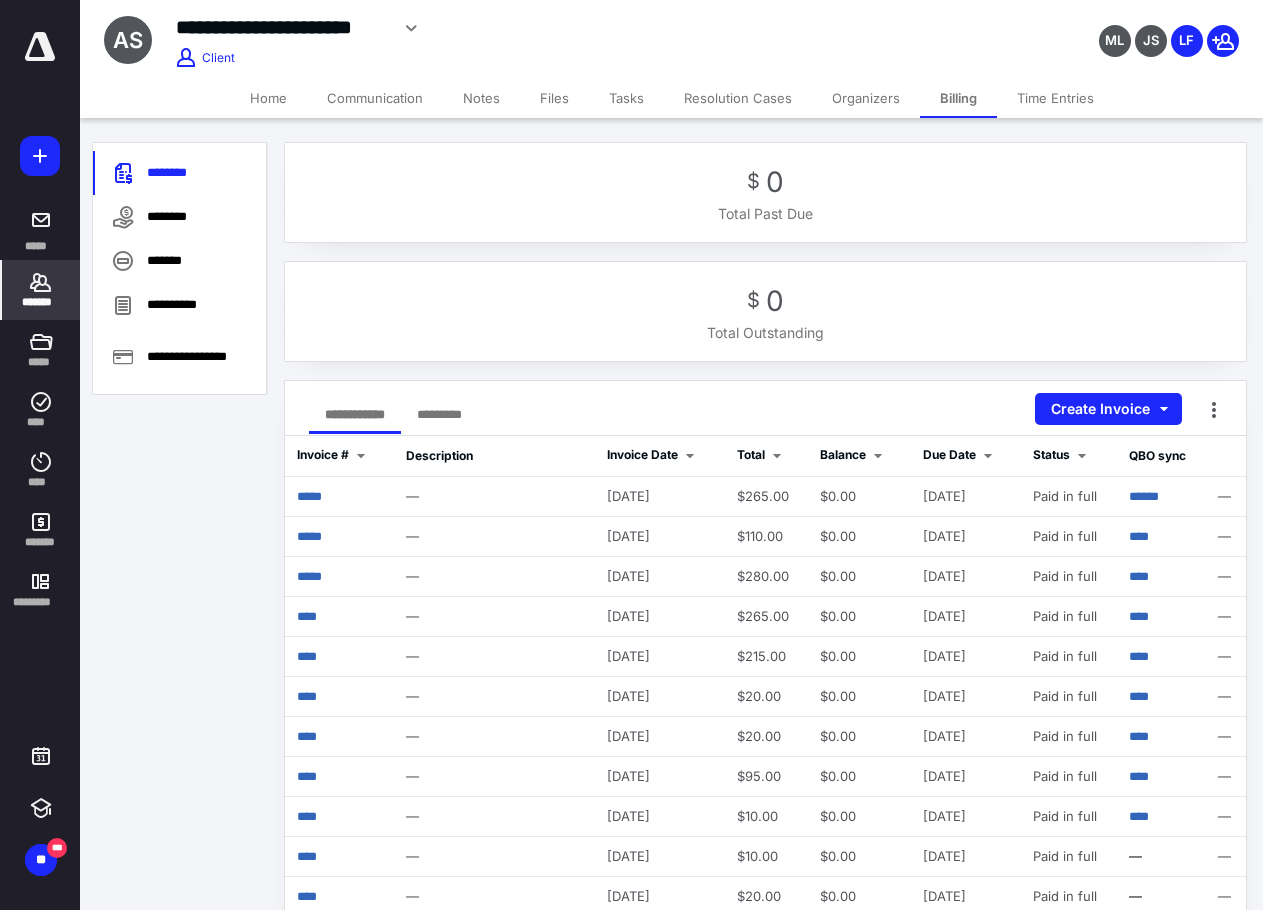 click on "**********" at bounding box center (282, 27) 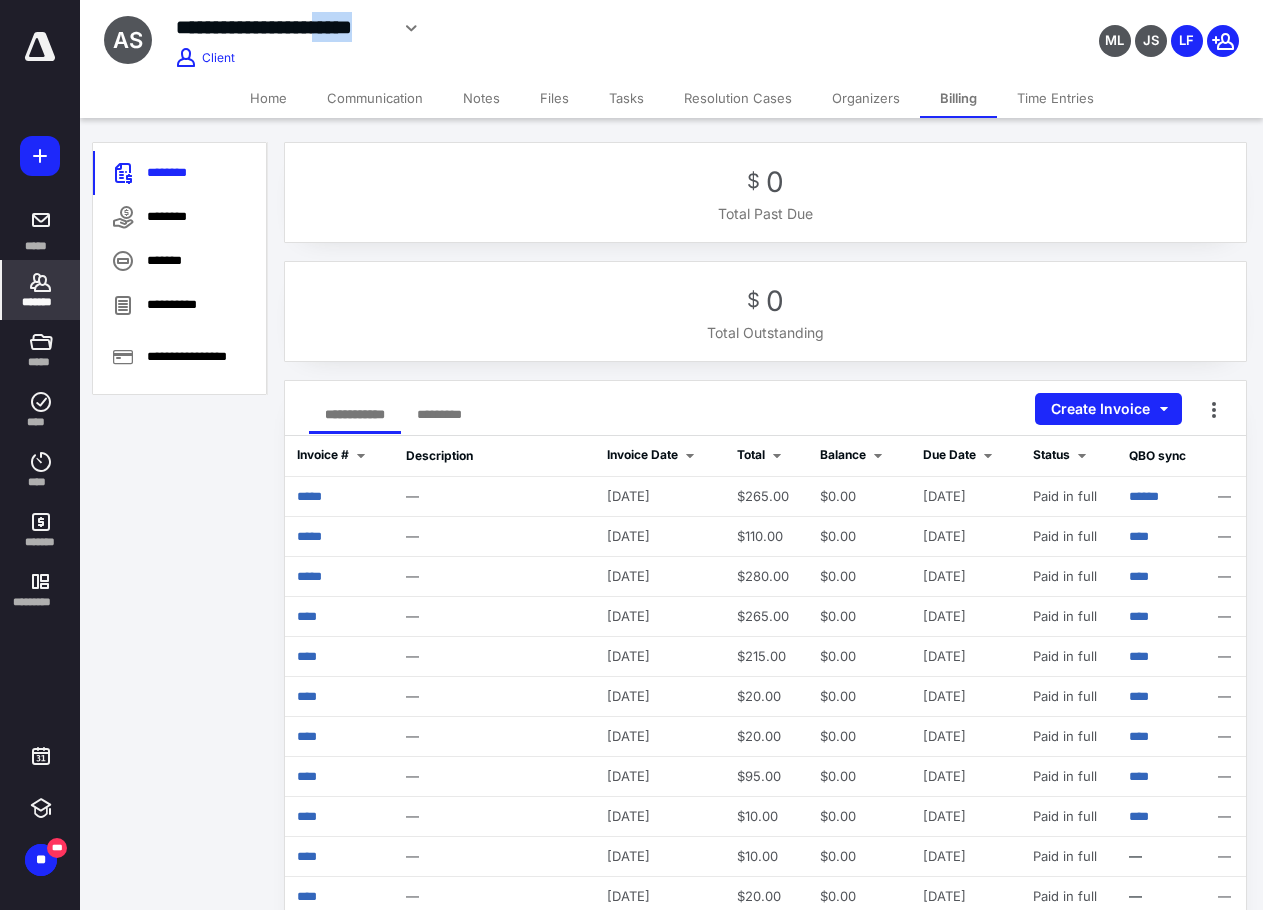 click on "**********" at bounding box center (282, 27) 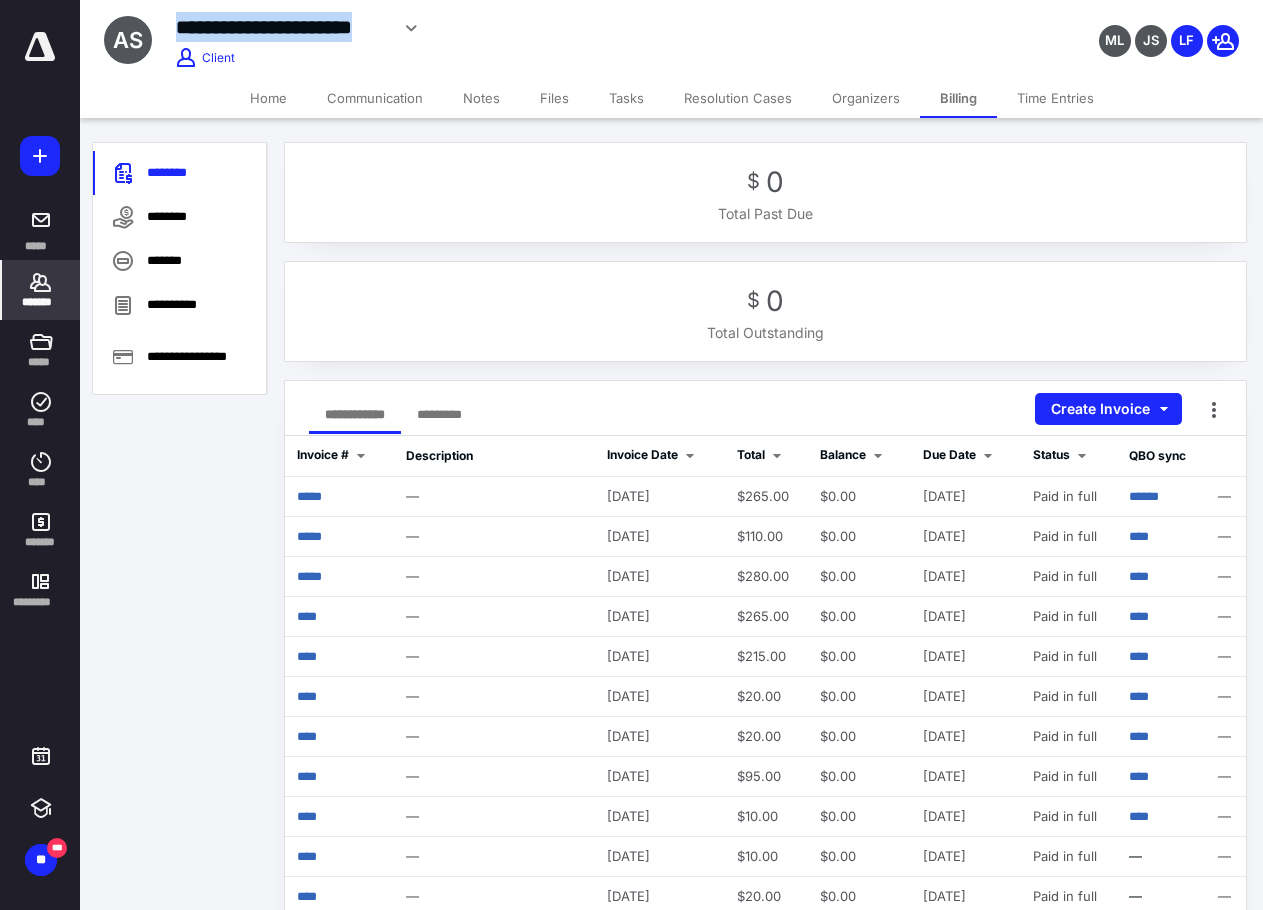 click on "**********" at bounding box center [282, 27] 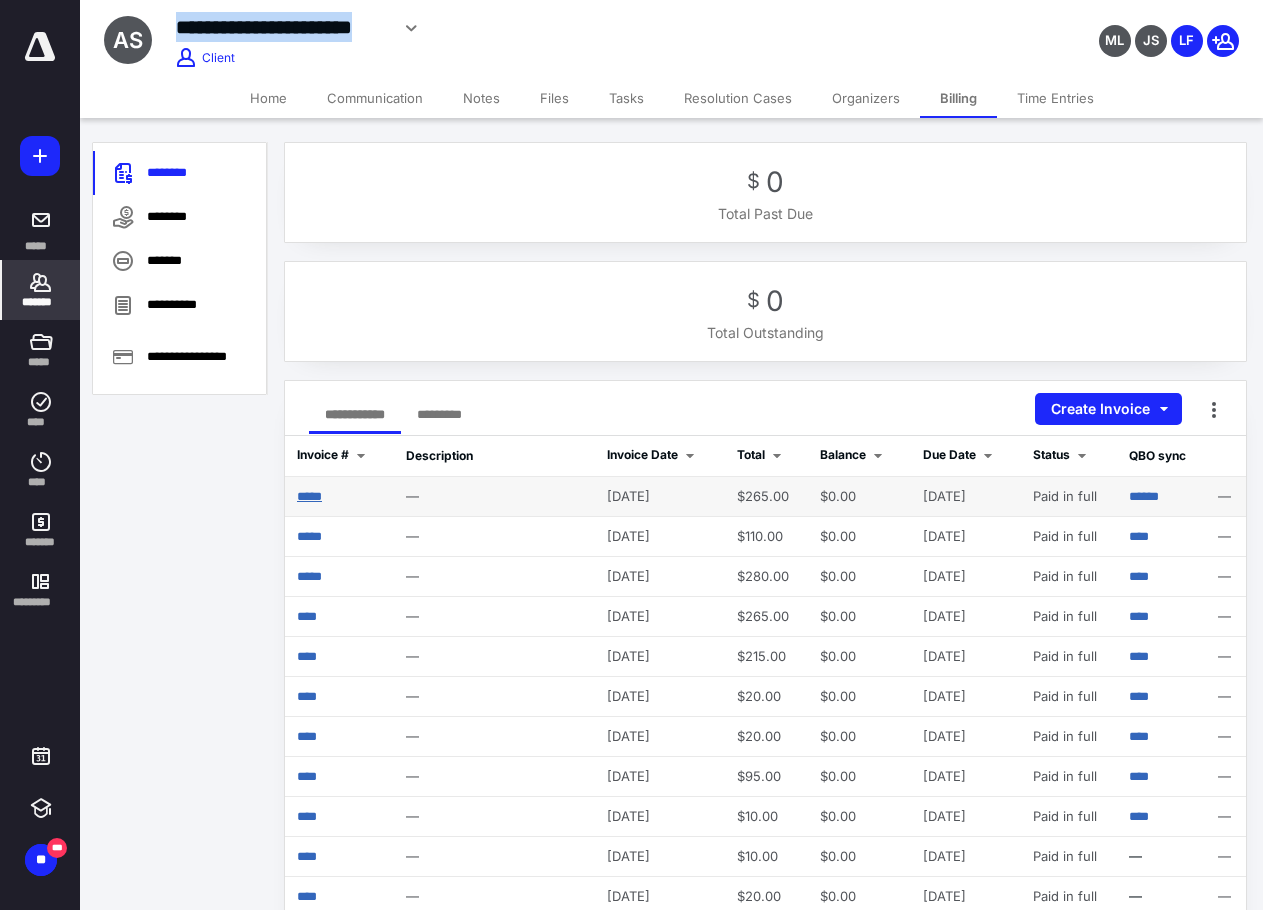click on "*****" at bounding box center [309, 496] 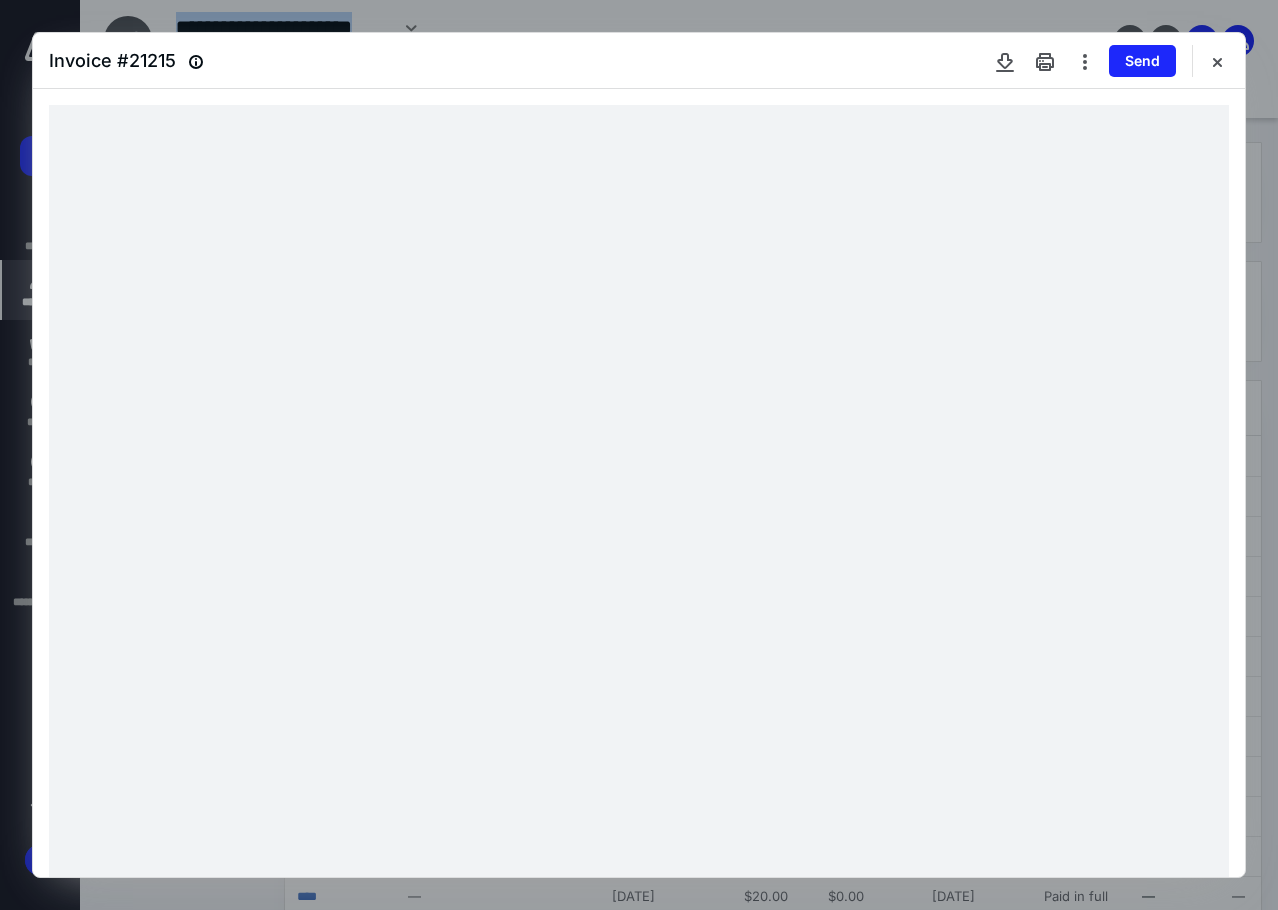 click at bounding box center (1005, 61) 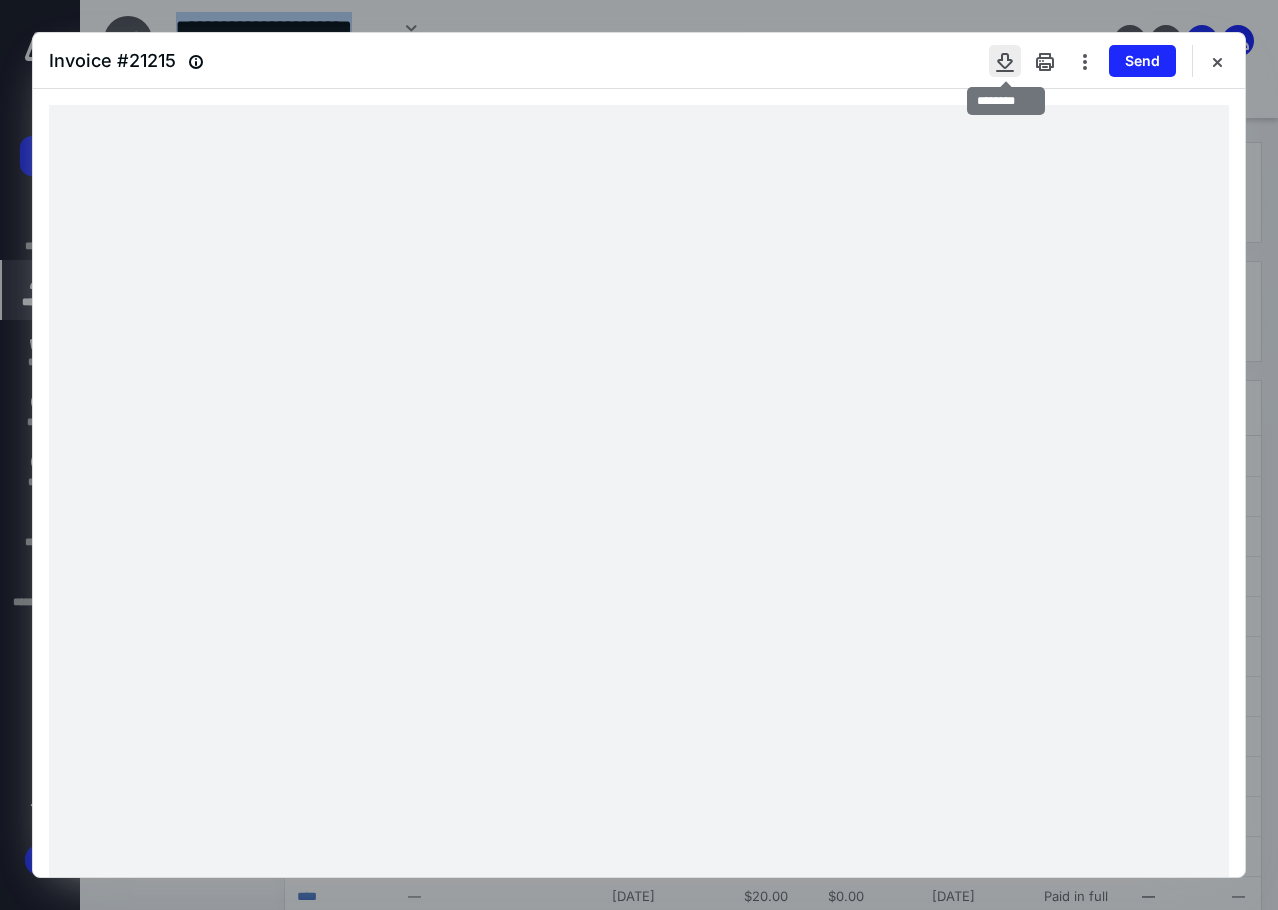 click at bounding box center (1005, 61) 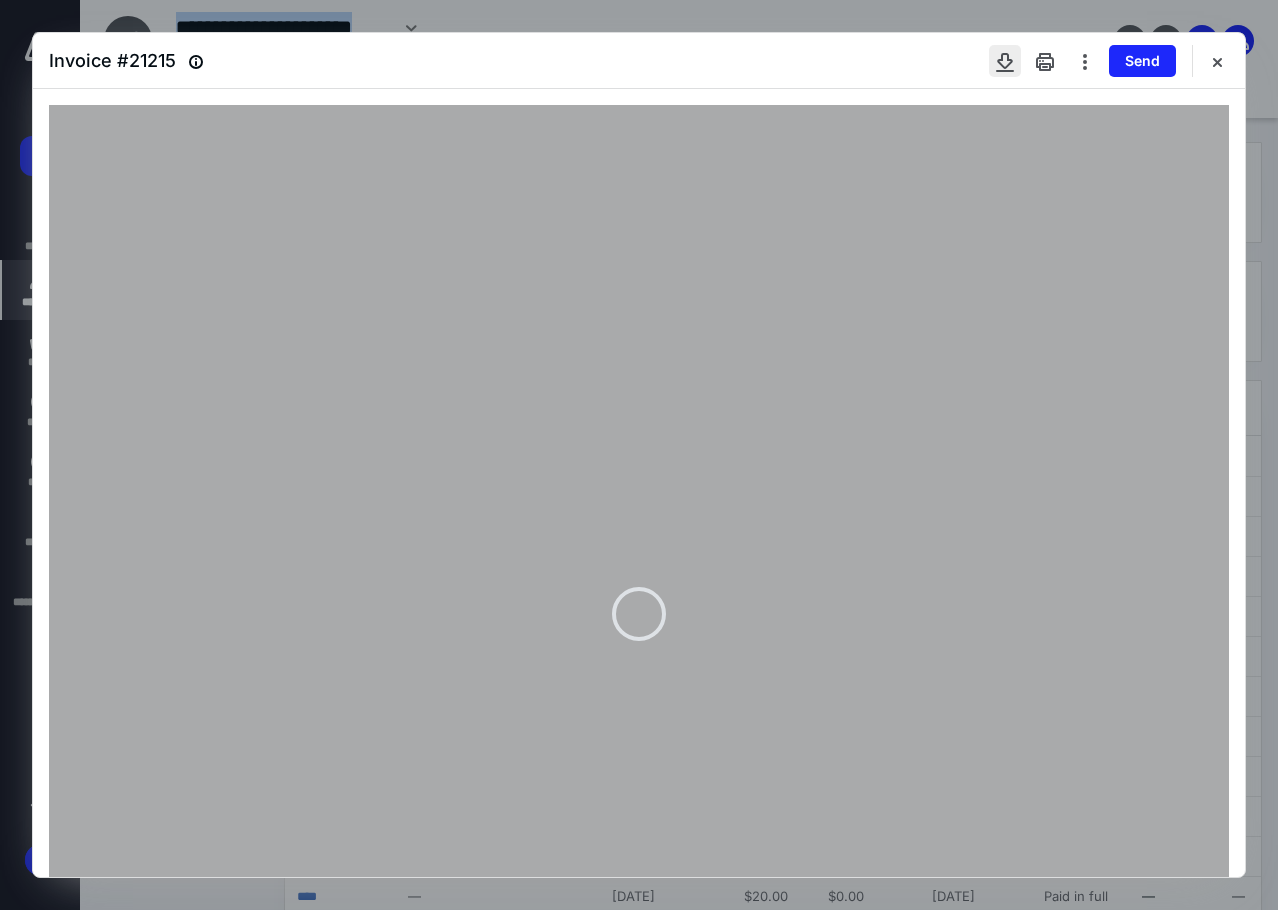 click at bounding box center [1005, 61] 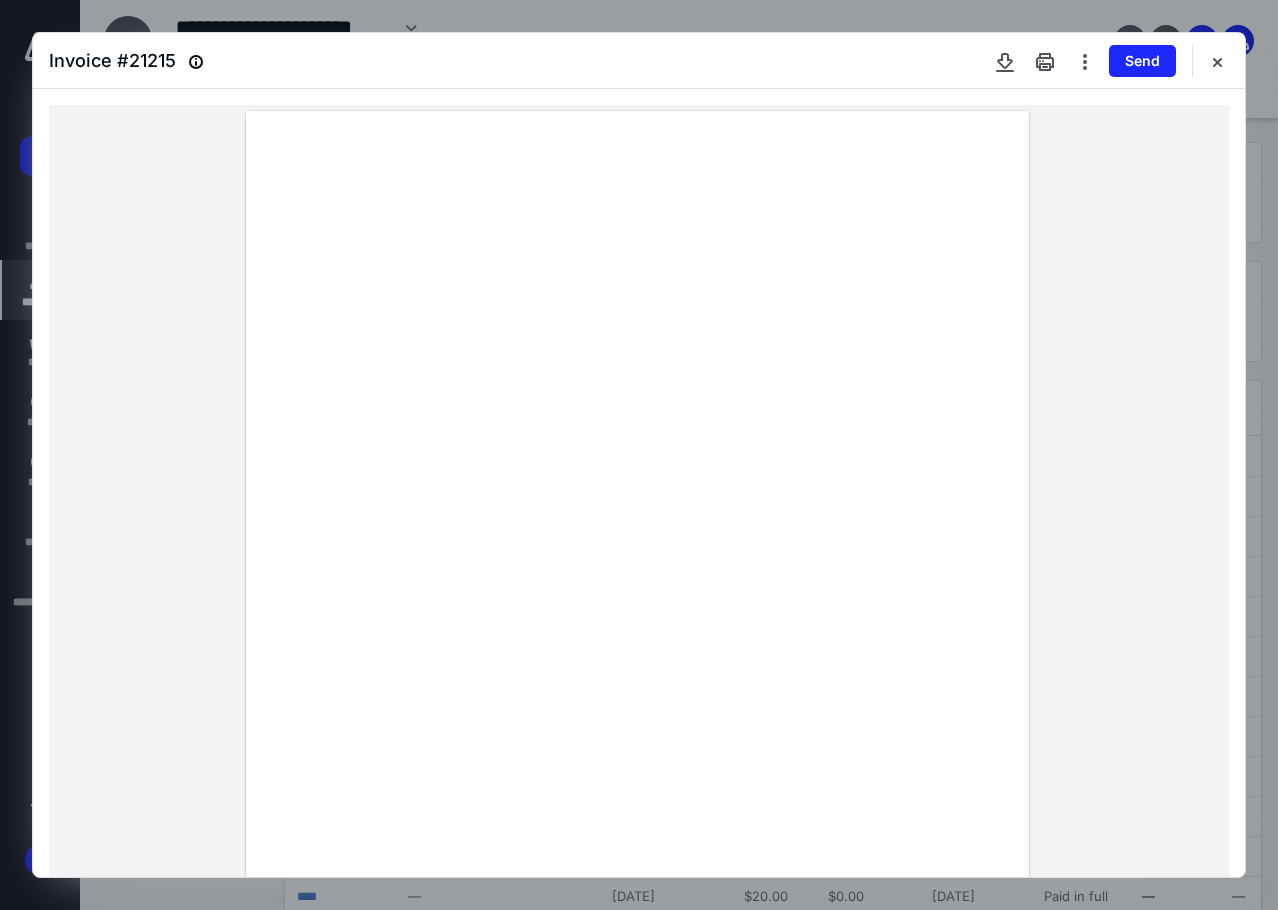 click at bounding box center [639, 455] 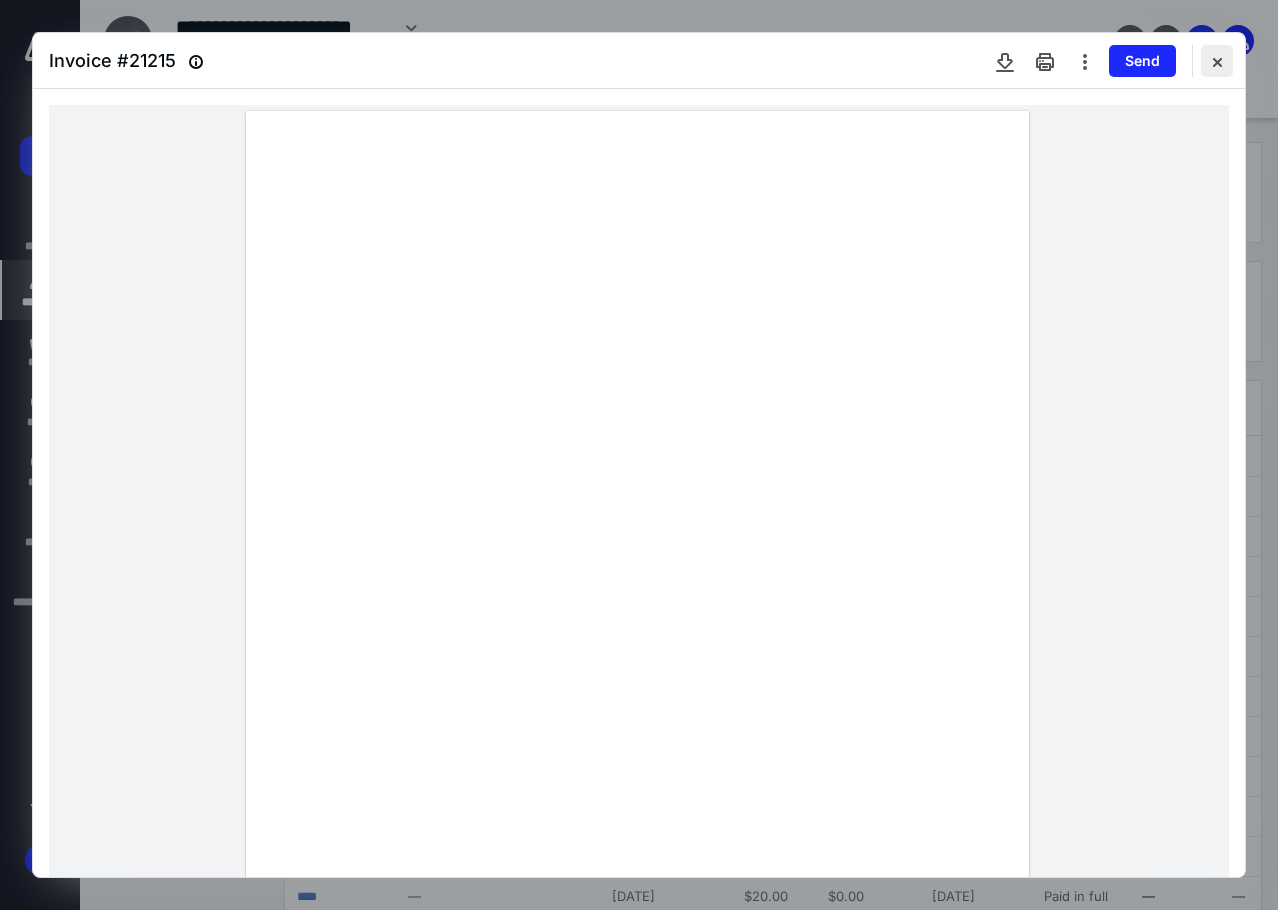 click at bounding box center [1217, 61] 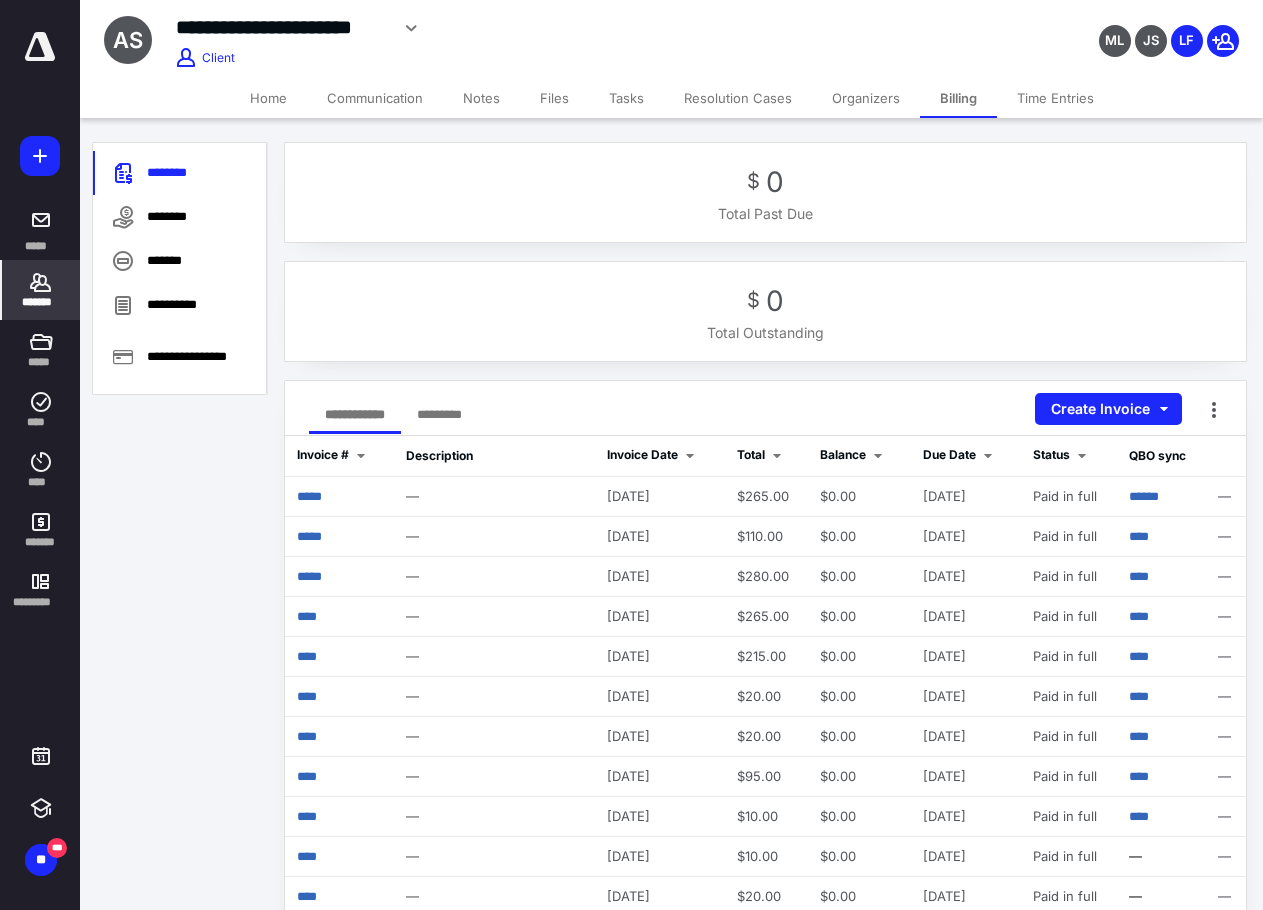 click on "*******" at bounding box center [41, 290] 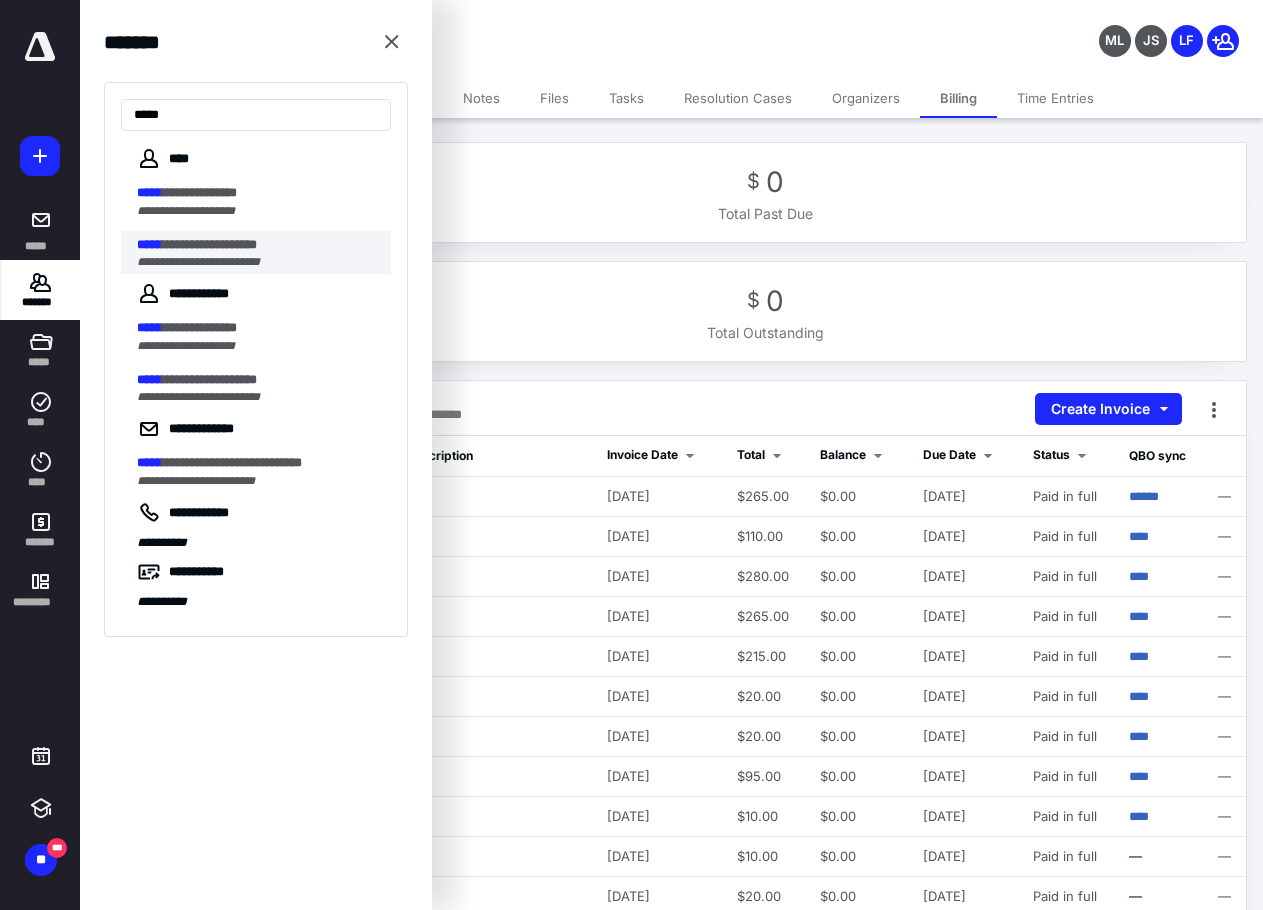 type on "*****" 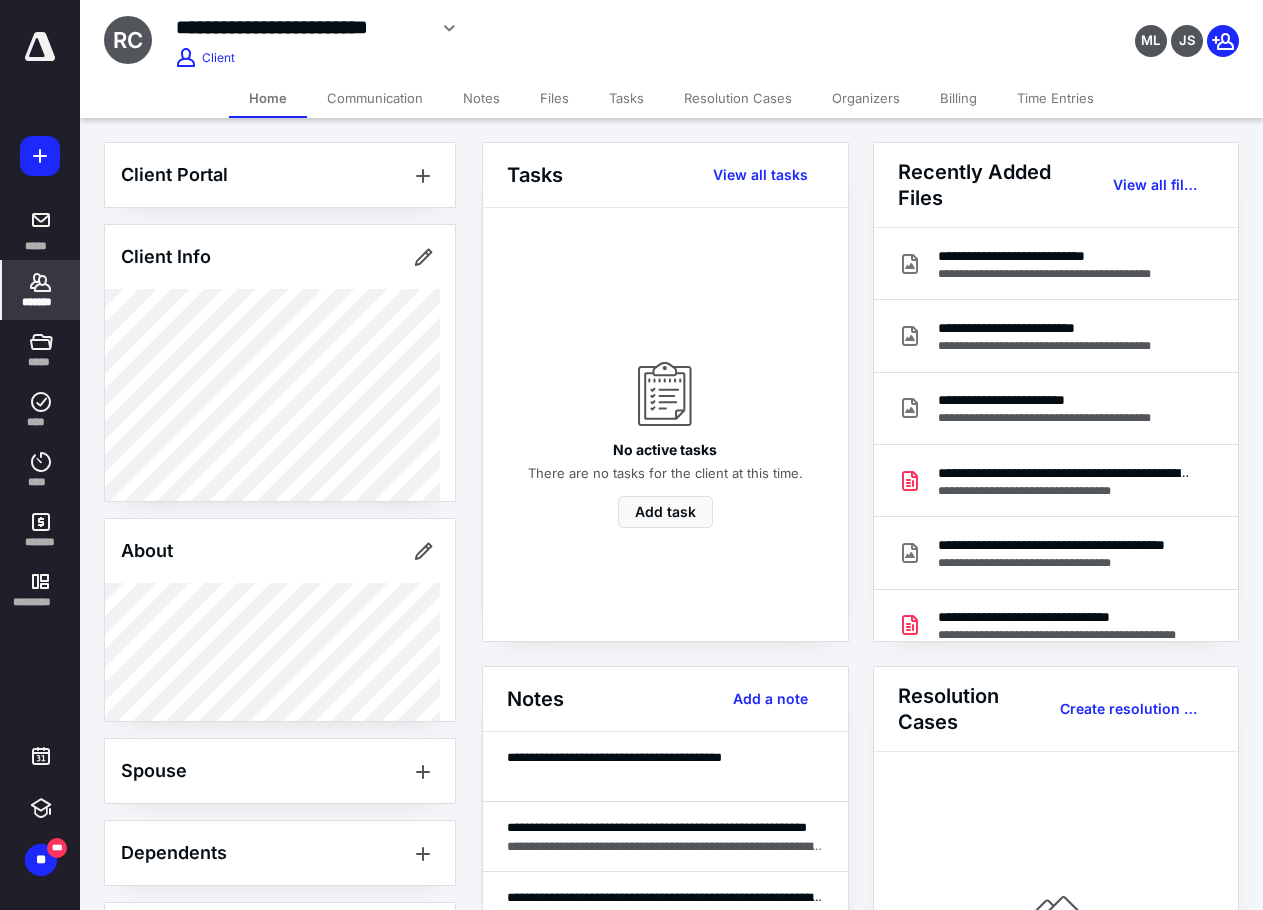 click on "Files" at bounding box center [554, 98] 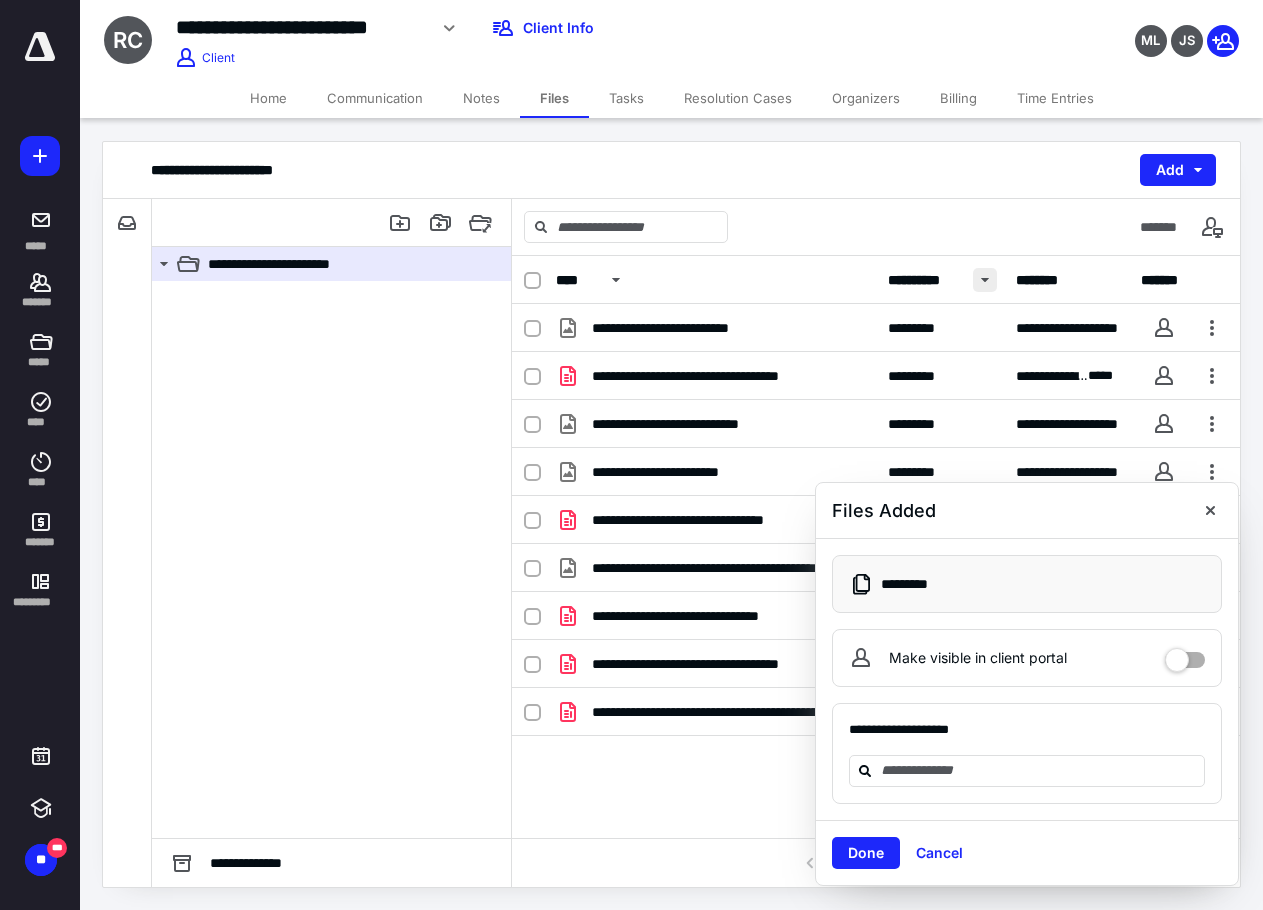 click at bounding box center [985, 280] 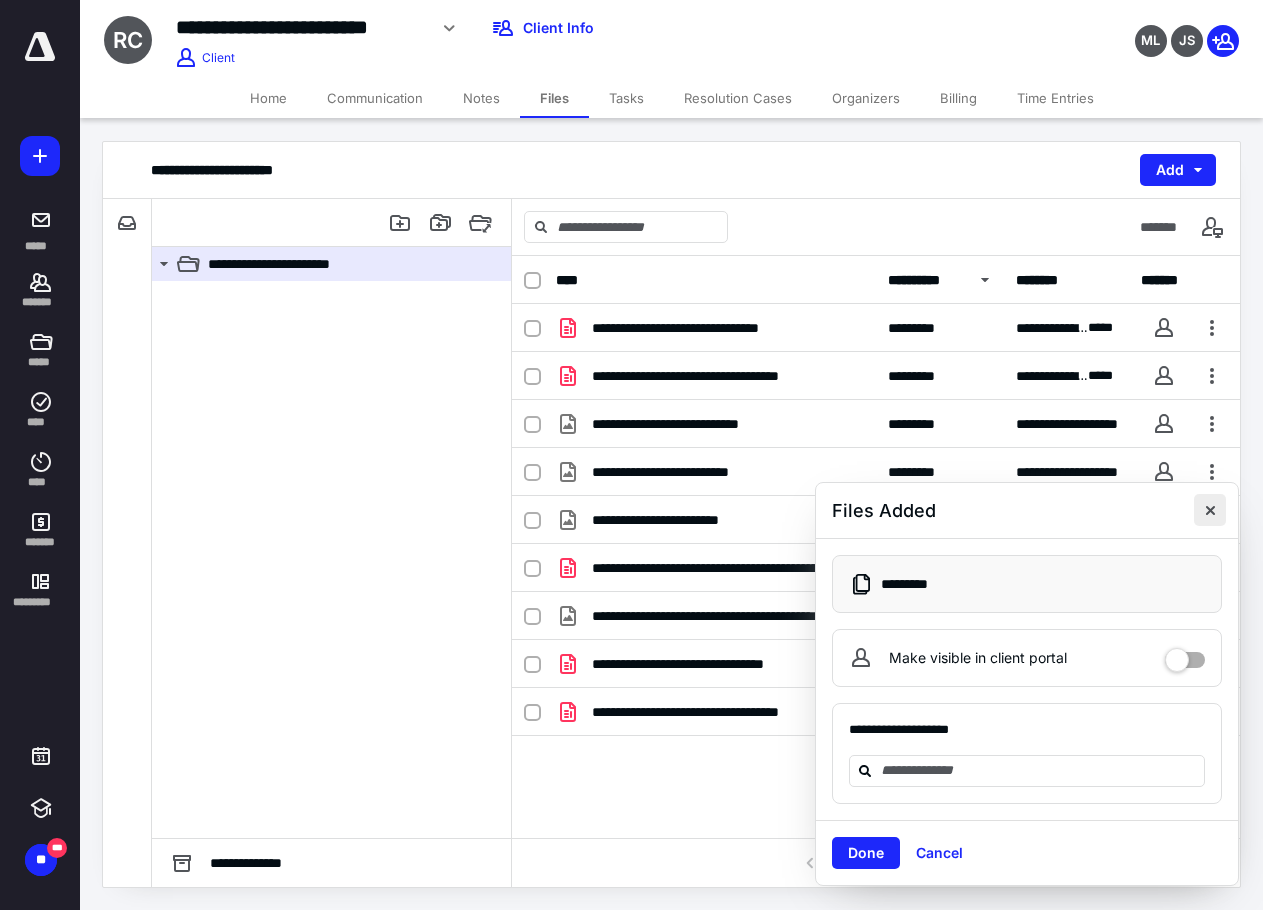 click at bounding box center [1210, 510] 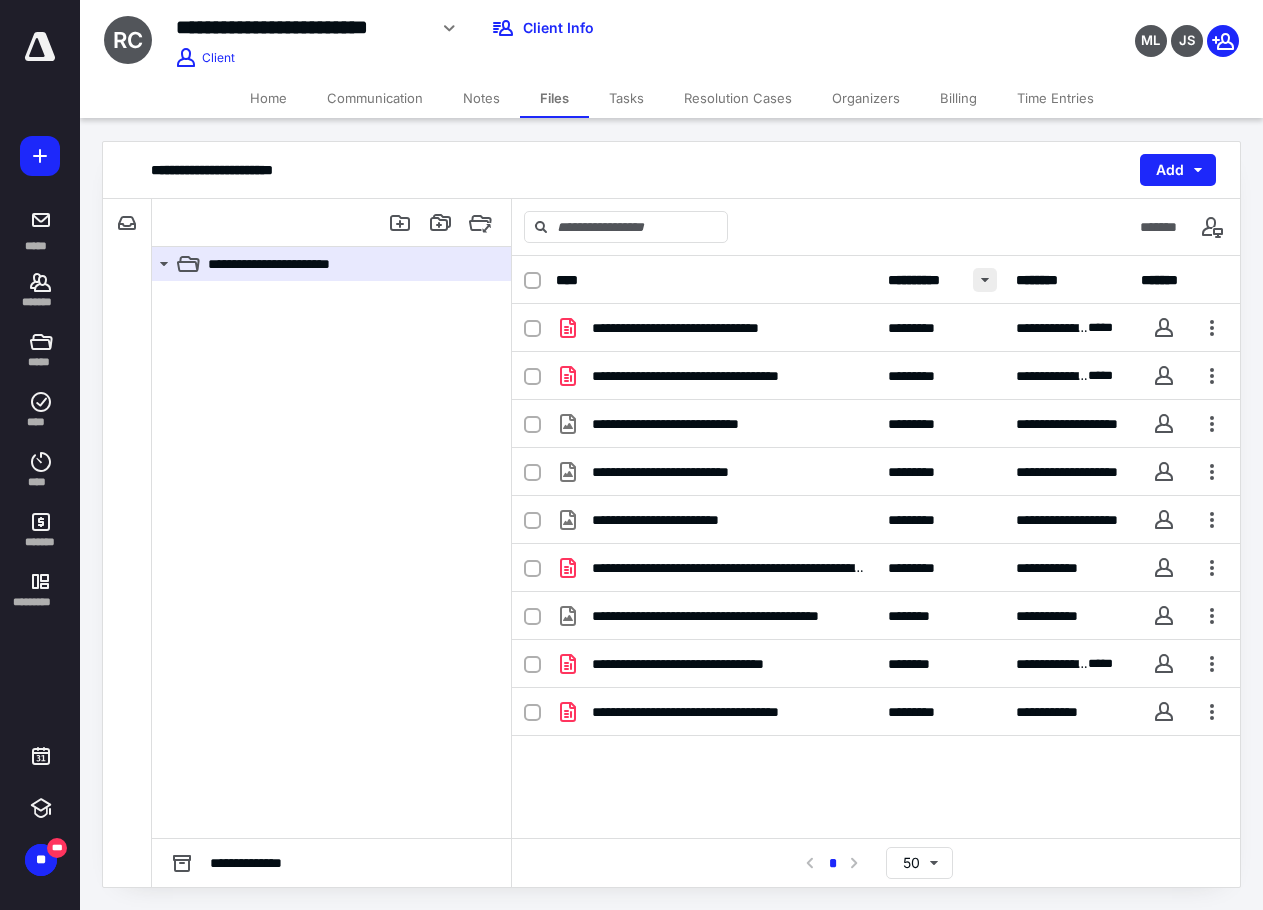 click at bounding box center (985, 280) 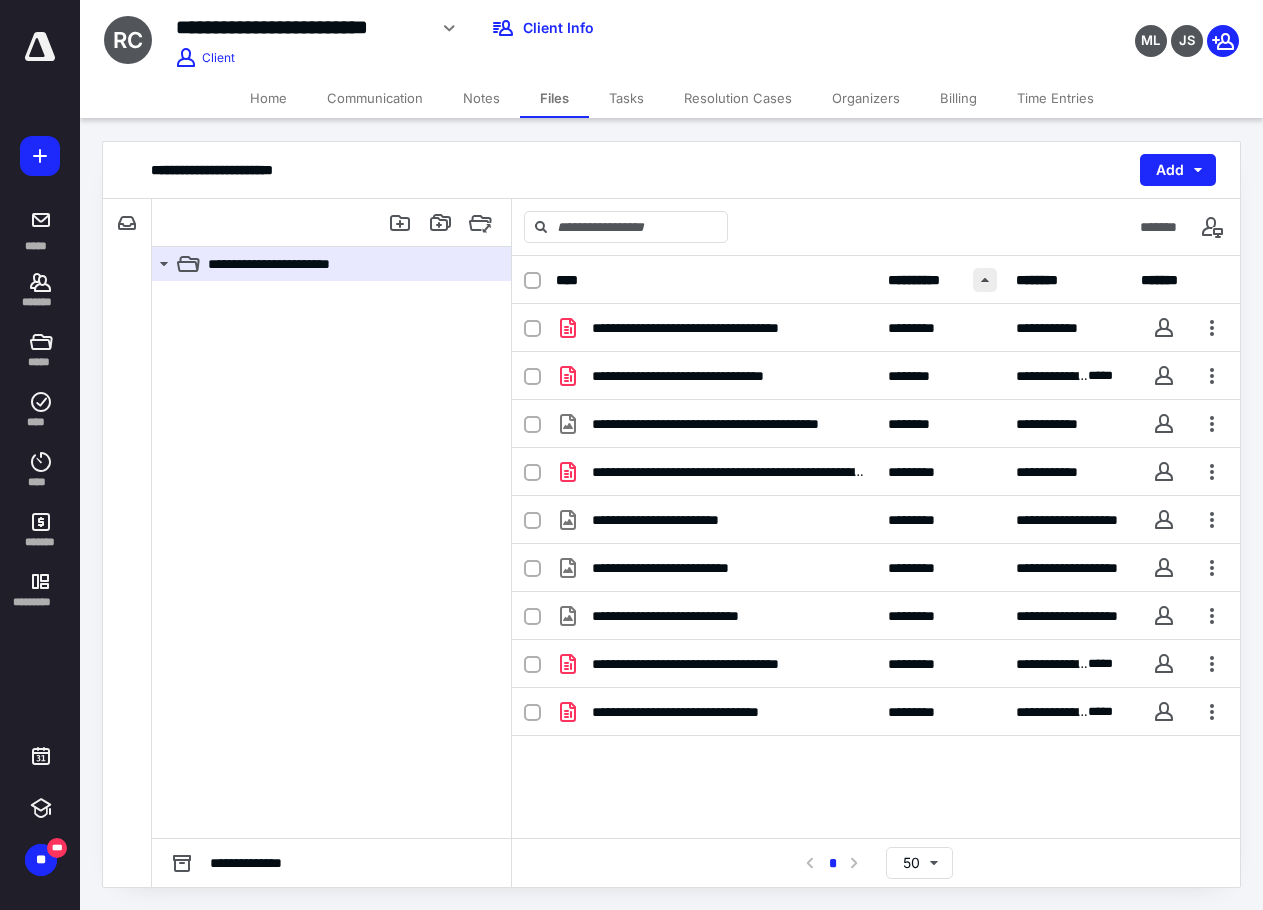 drag, startPoint x: 961, startPoint y: 283, endPoint x: 975, endPoint y: 283, distance: 14 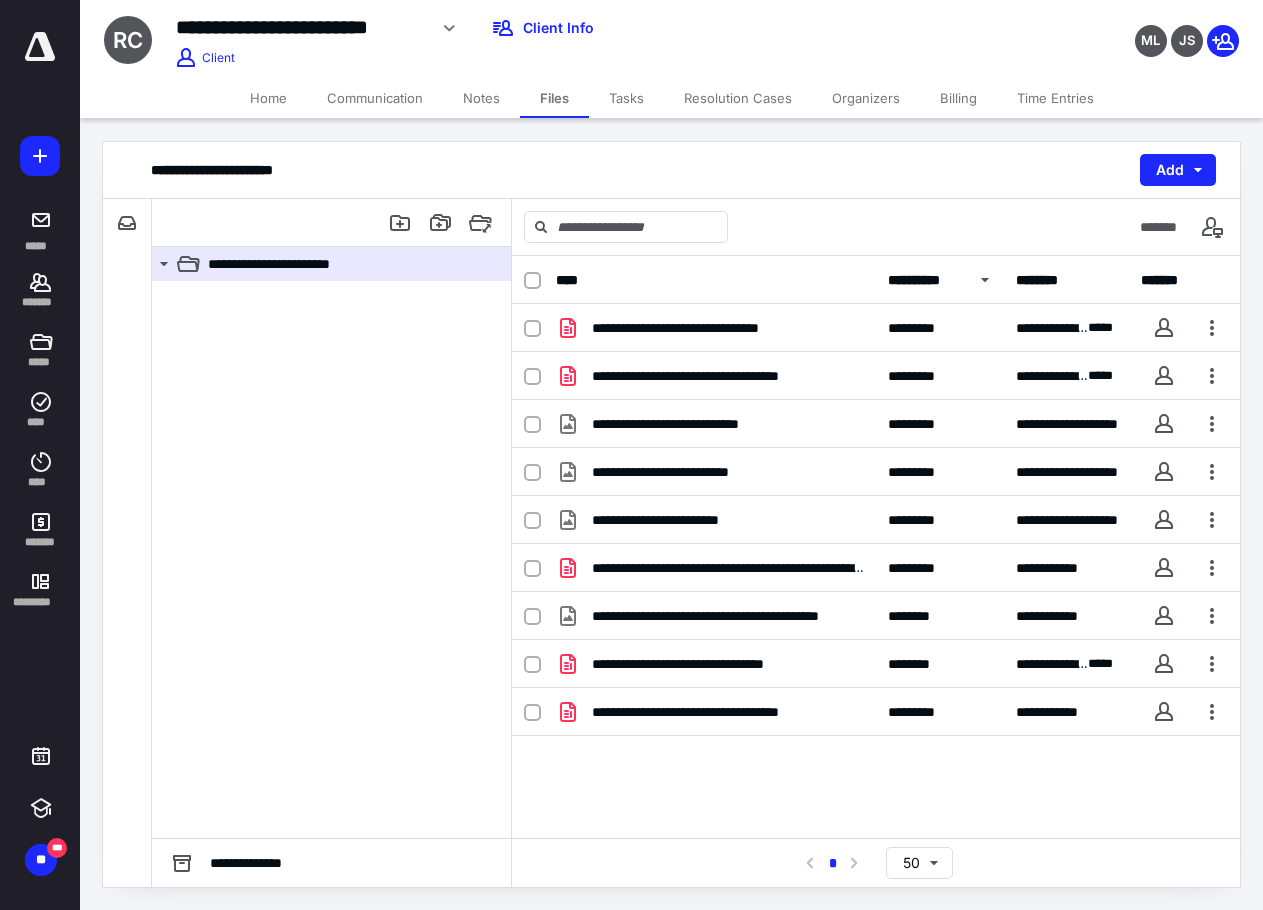 click on "Home" at bounding box center (268, 98) 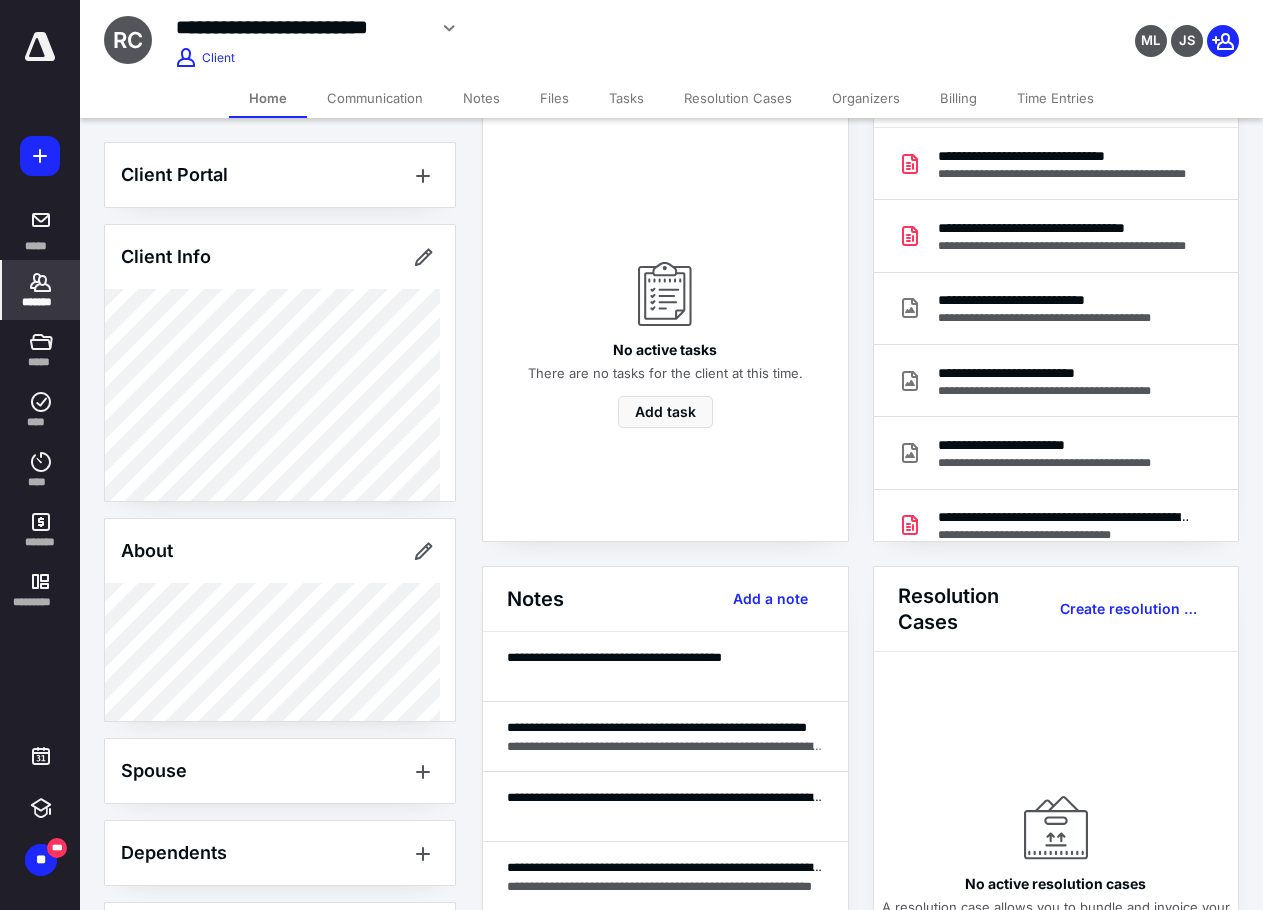 scroll, scrollTop: 200, scrollLeft: 0, axis: vertical 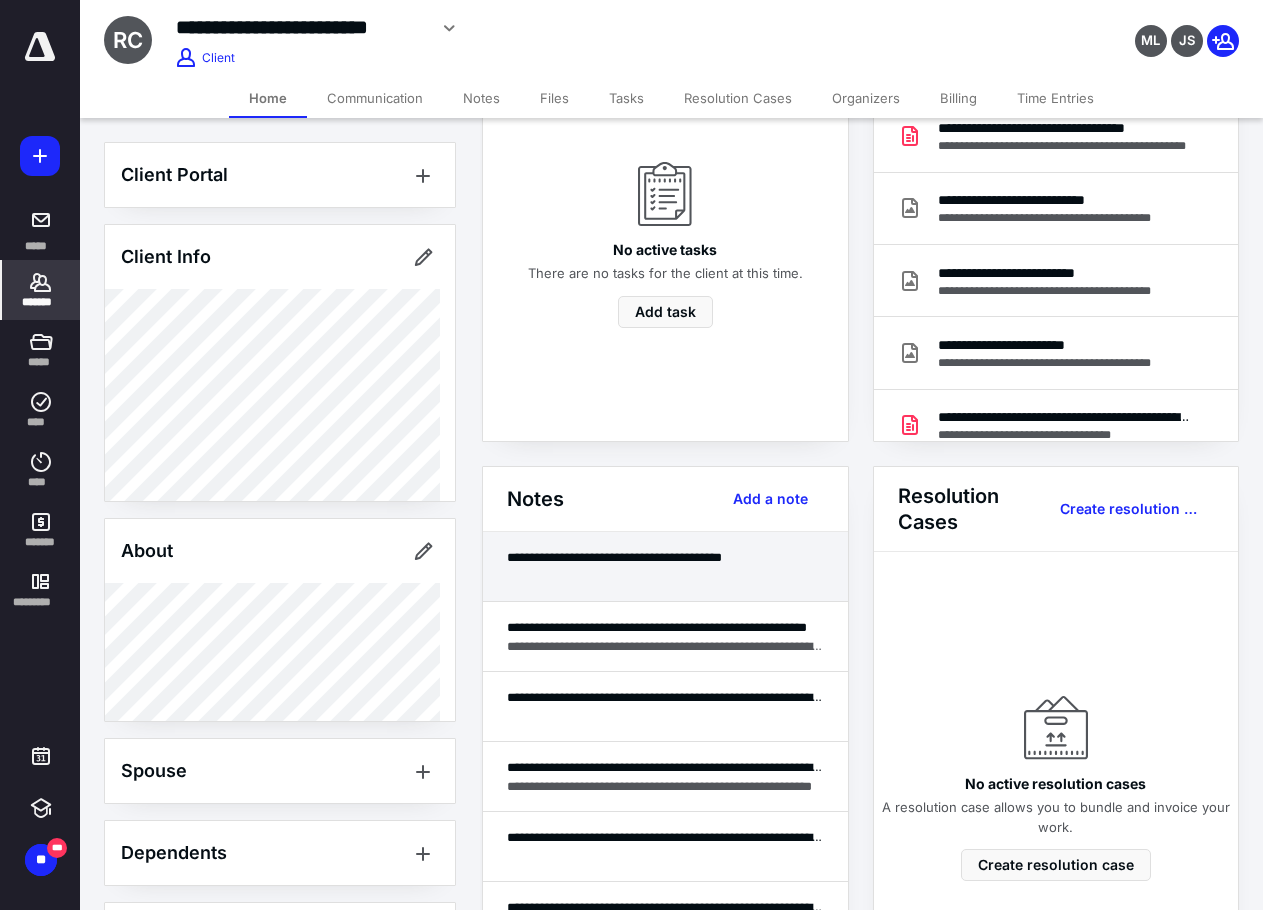 click on "**********" at bounding box center [665, 567] 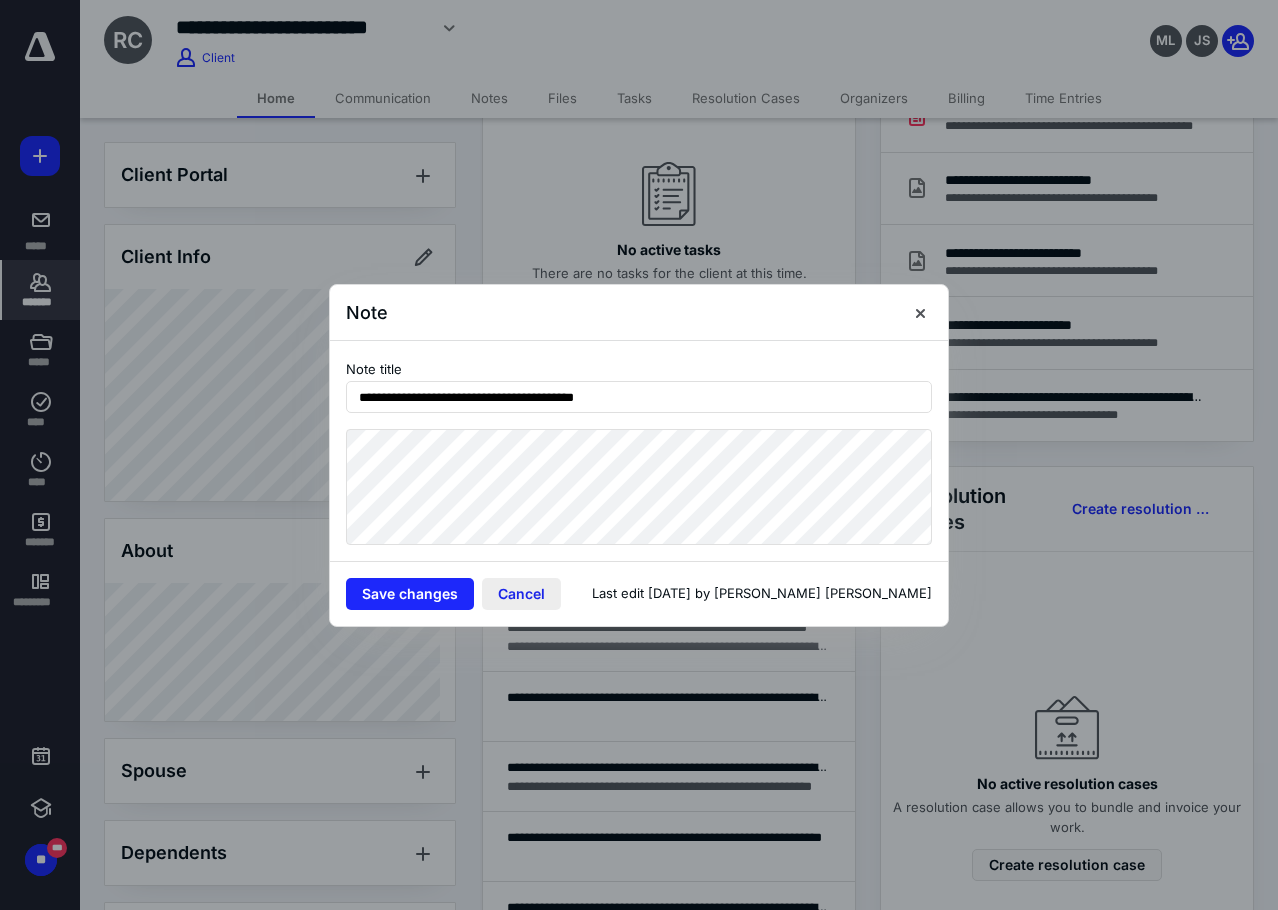 click on "Cancel" at bounding box center (521, 594) 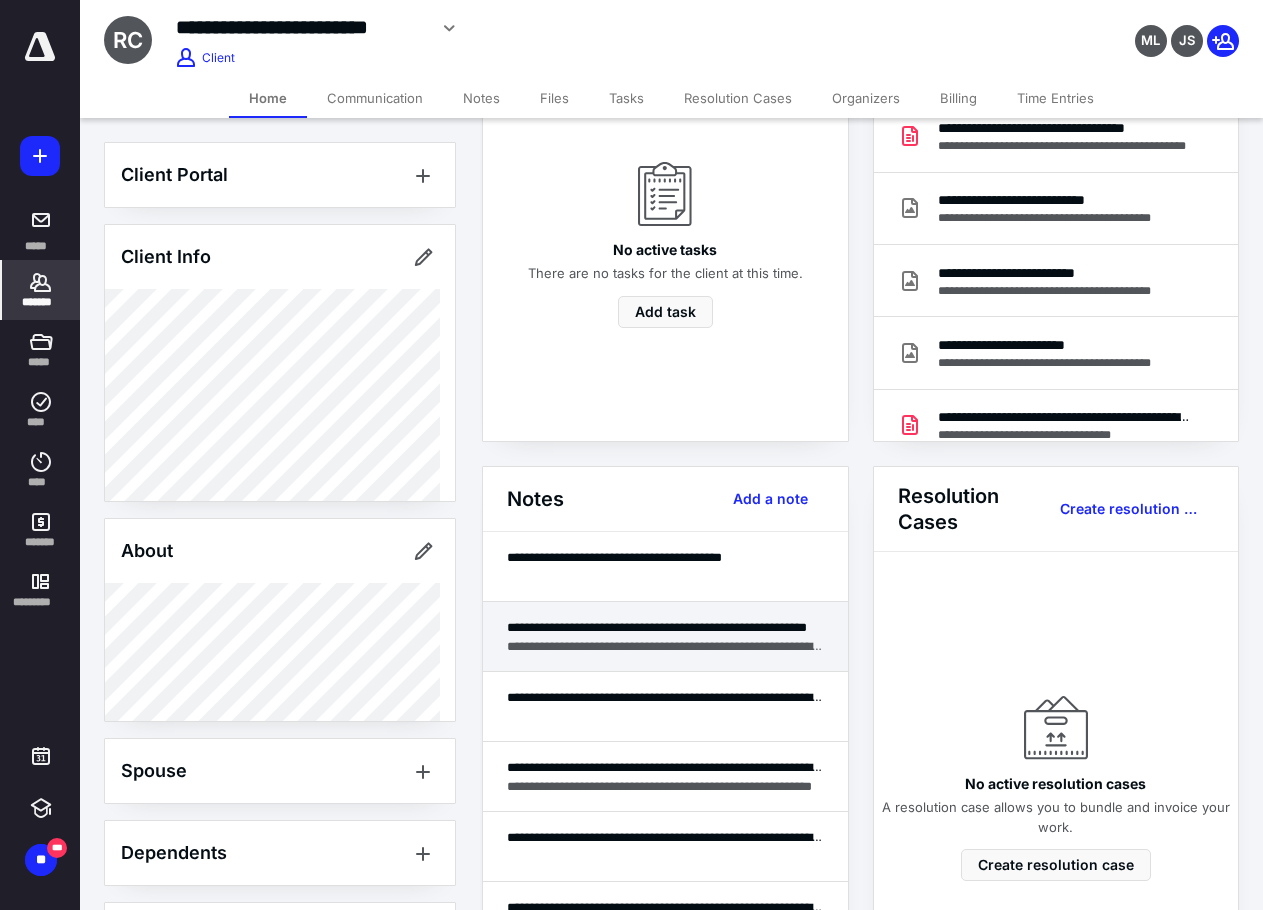 click on "**********" at bounding box center [665, 637] 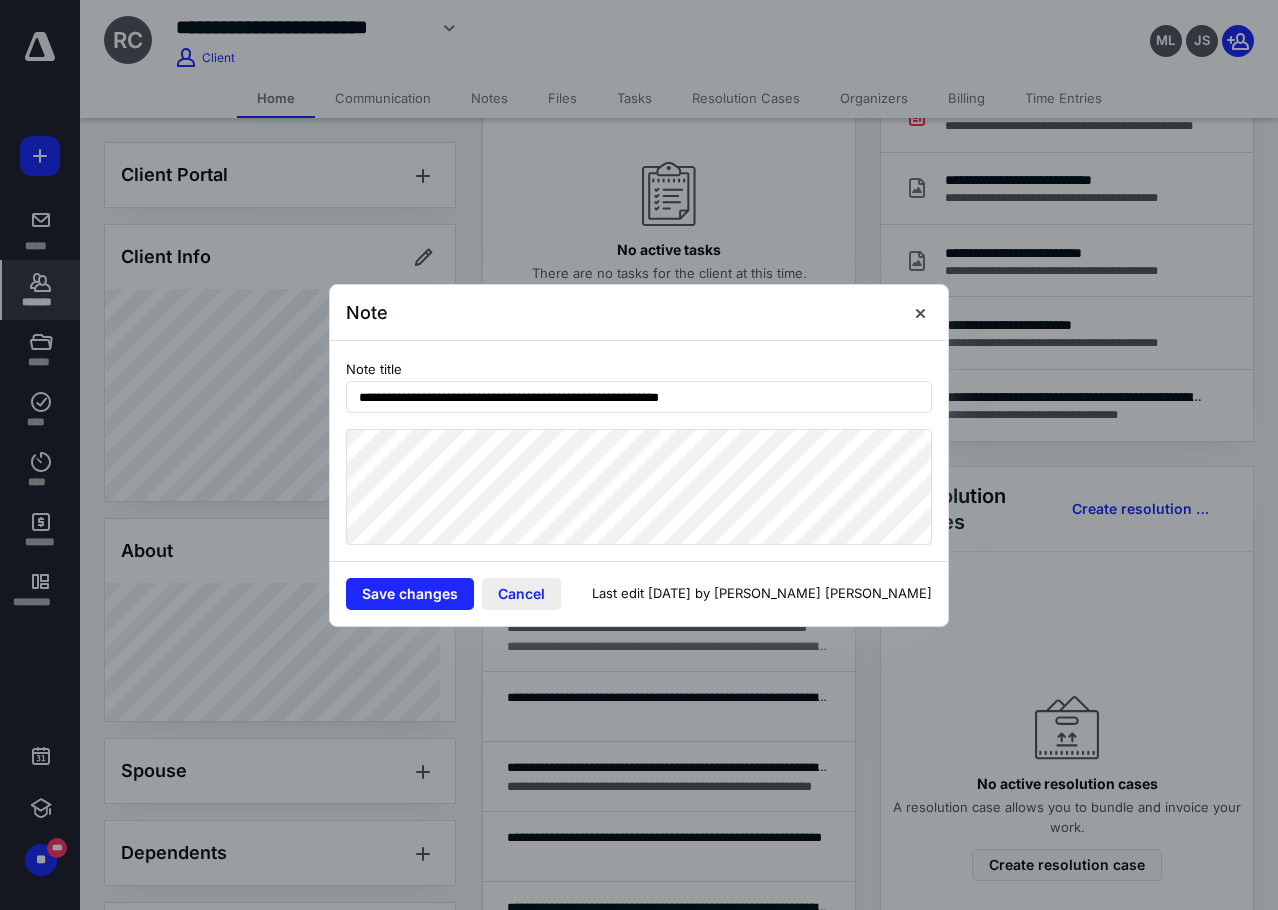 click on "Cancel" at bounding box center [521, 594] 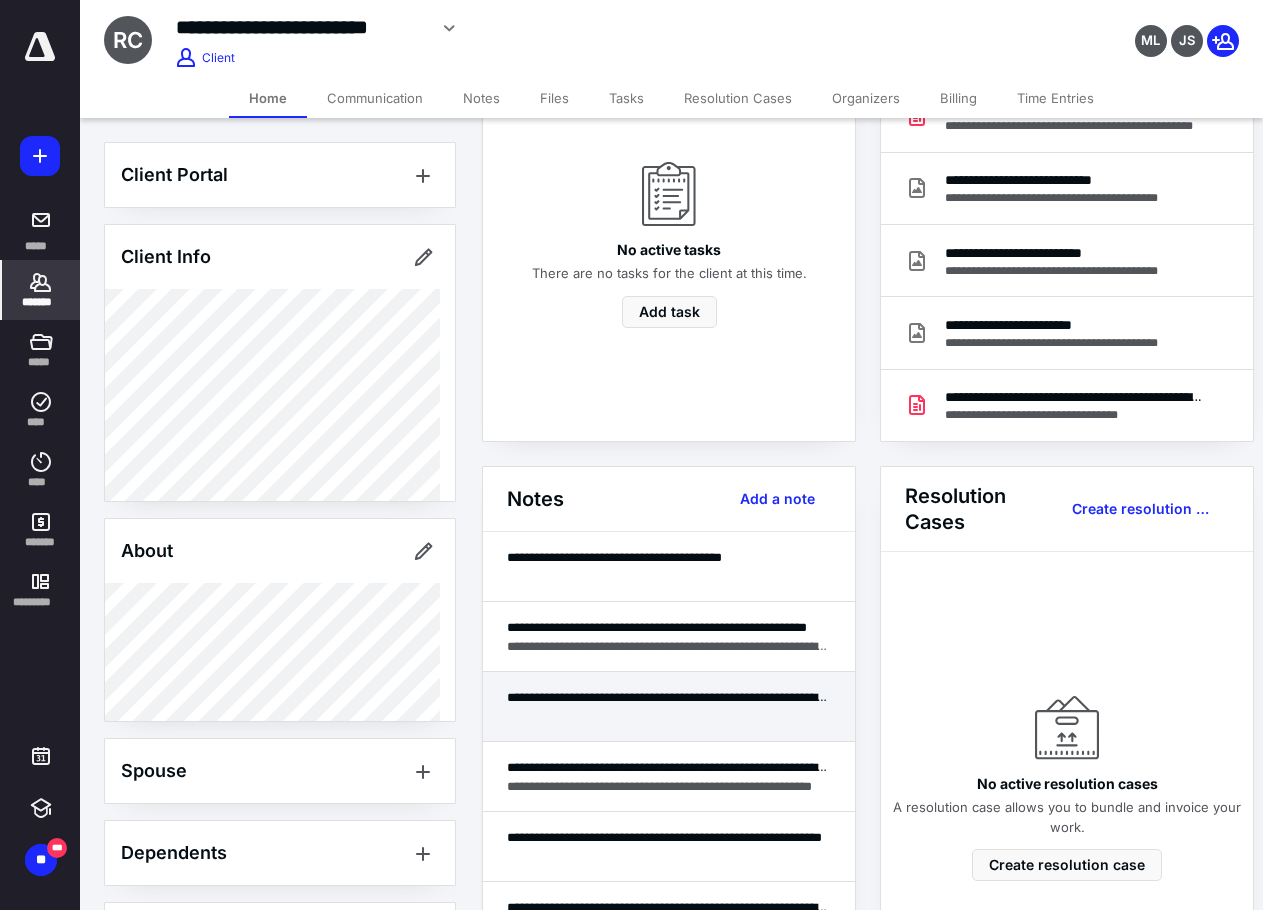 click at bounding box center (669, 716) 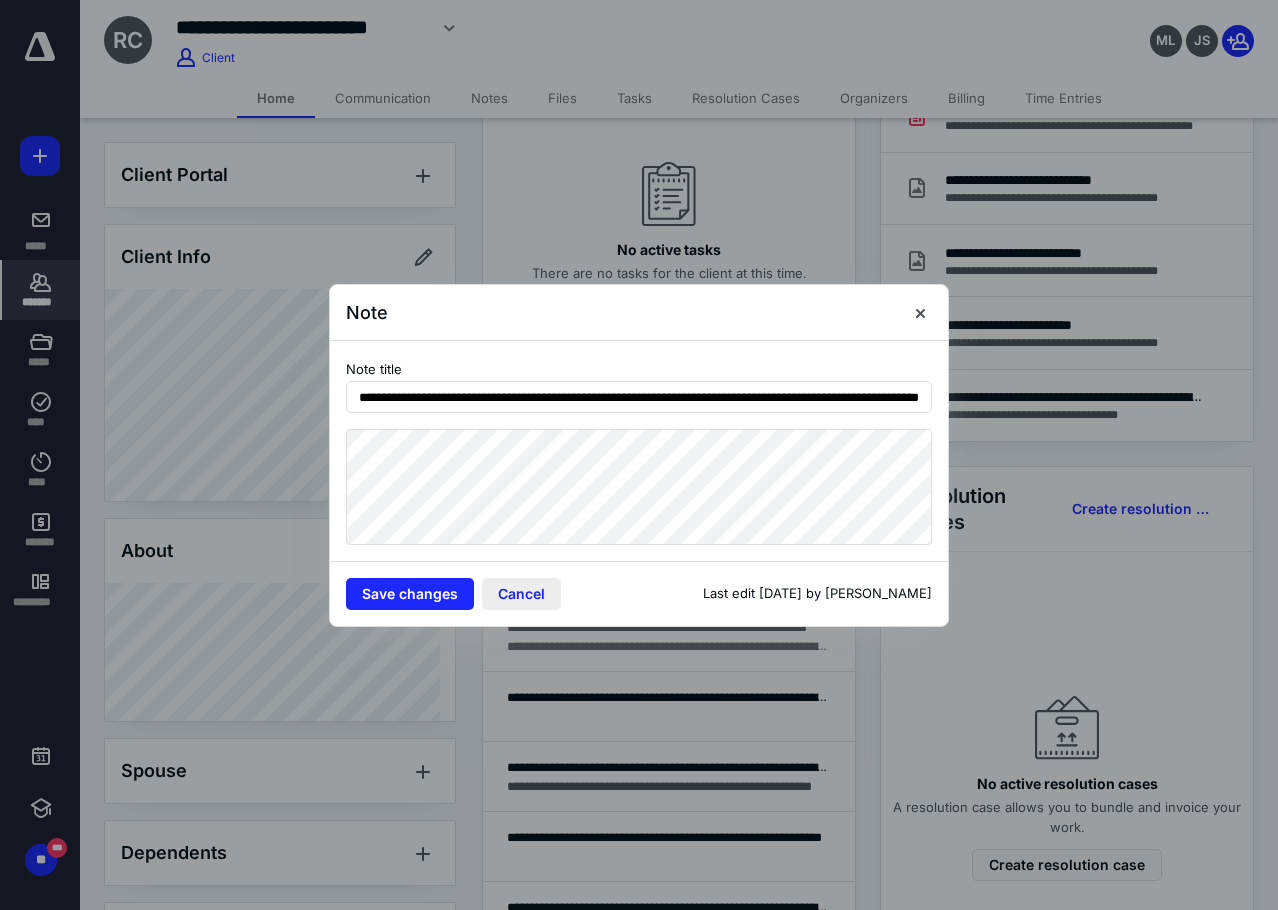 click on "Cancel" at bounding box center [521, 594] 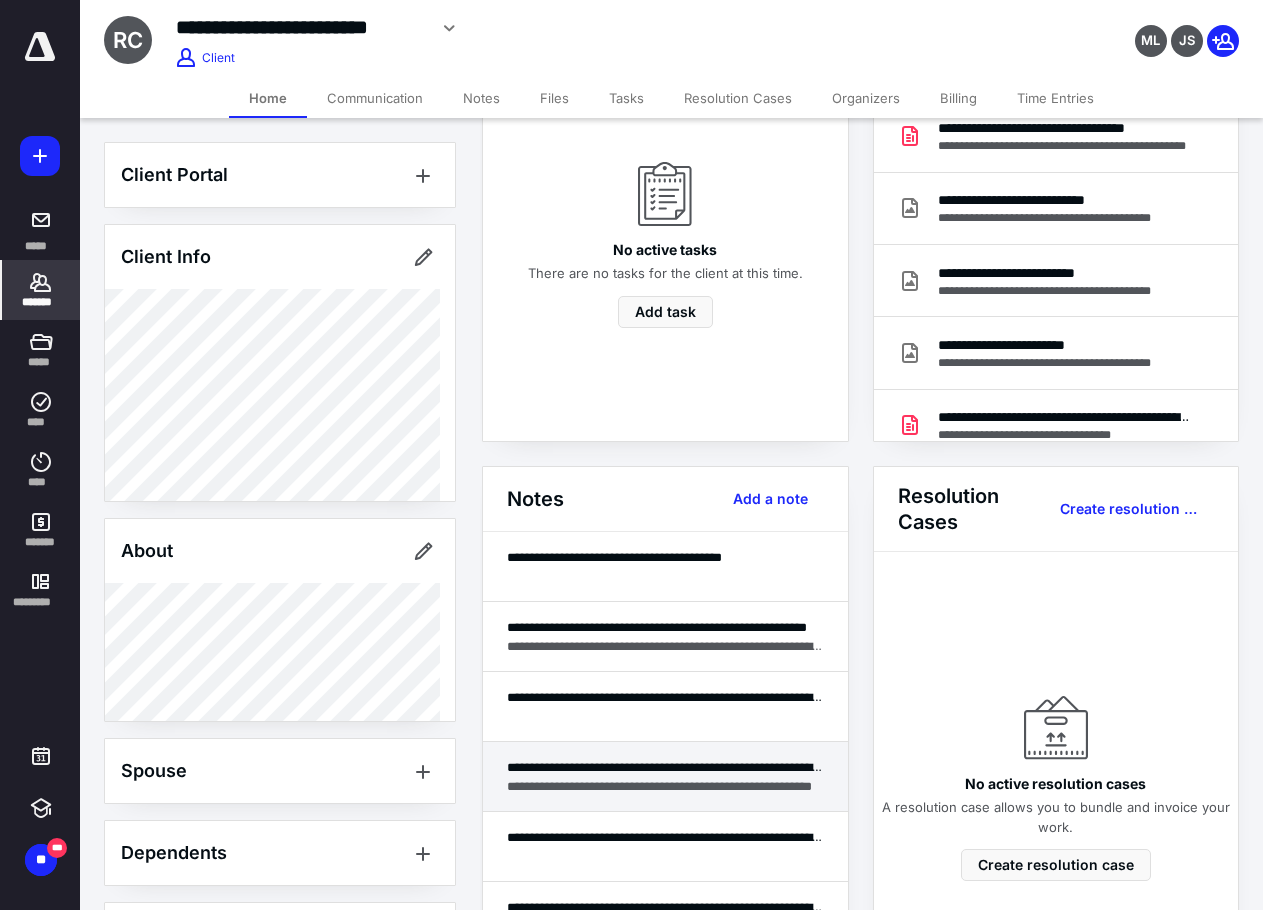 click on "**********" at bounding box center [665, 777] 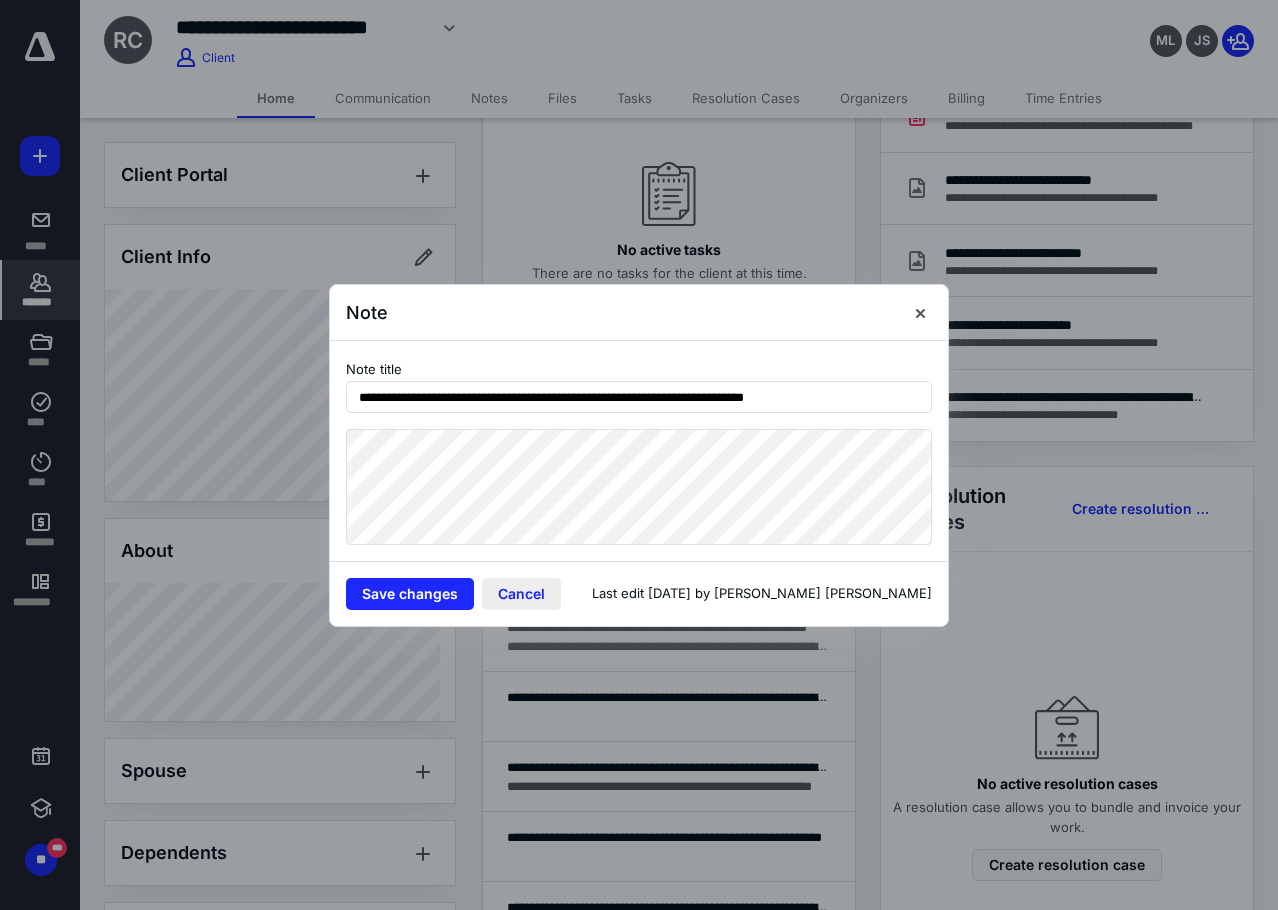 click on "Cancel" at bounding box center (521, 594) 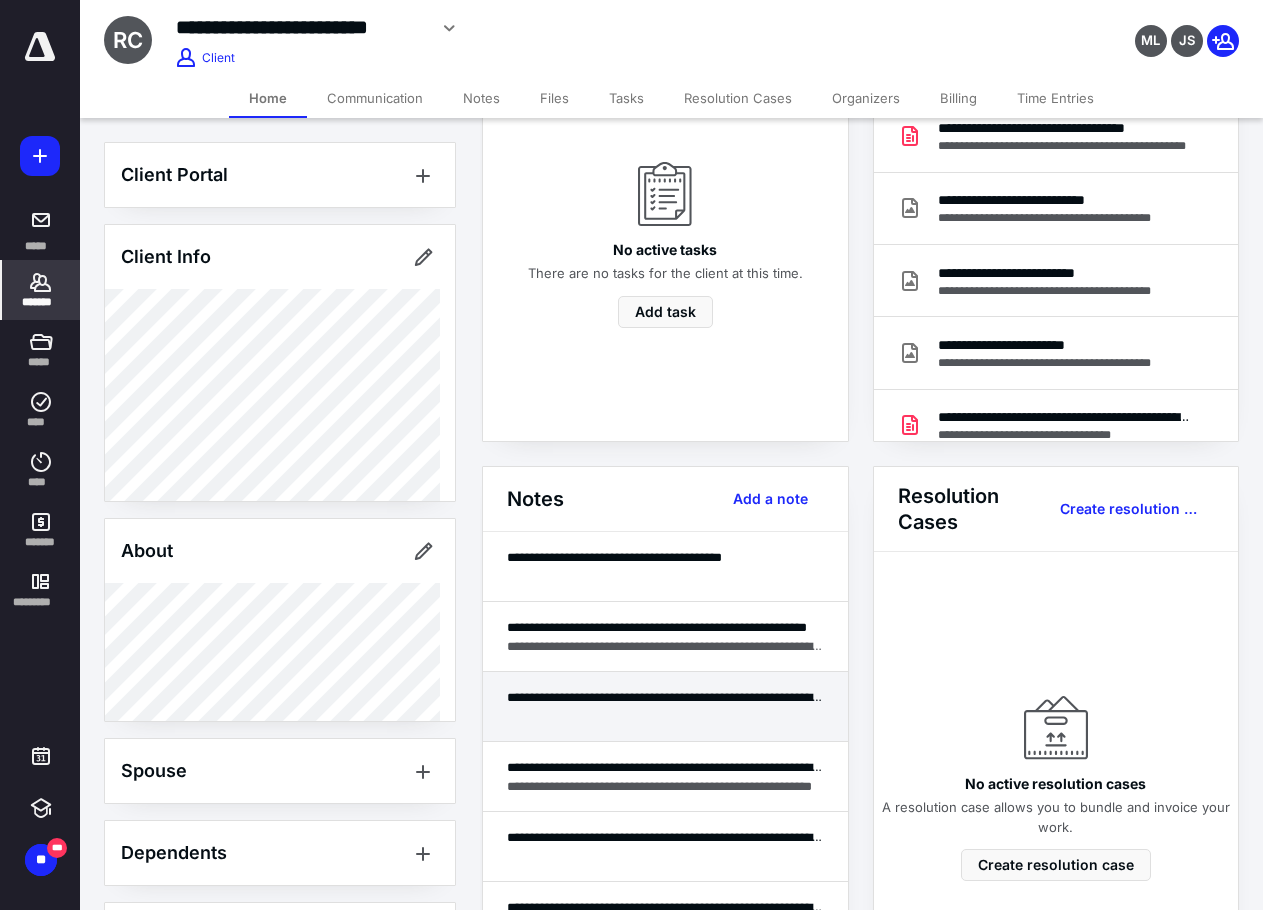 click at bounding box center [665, 716] 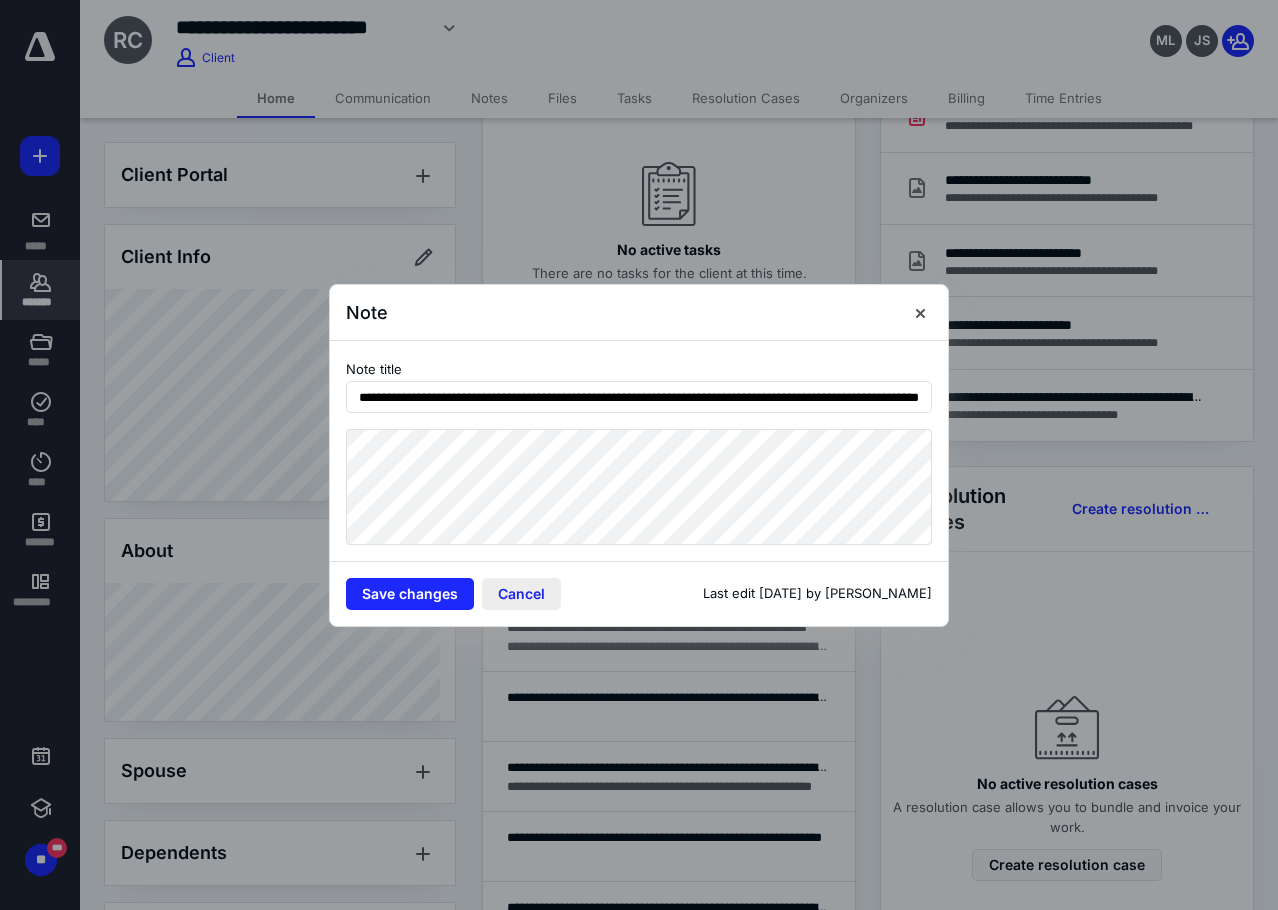 click on "Cancel" at bounding box center [521, 594] 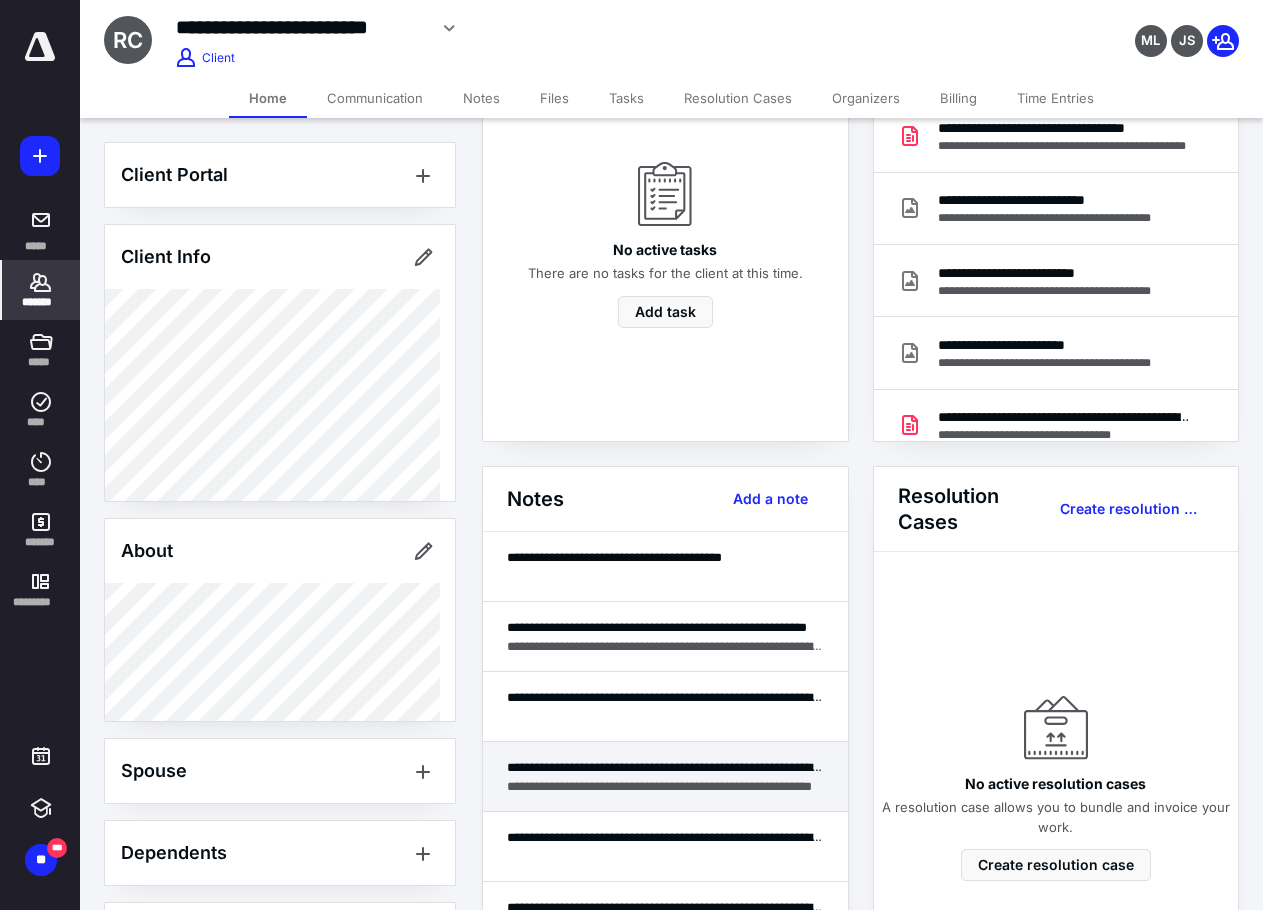 click on "**********" at bounding box center (665, 777) 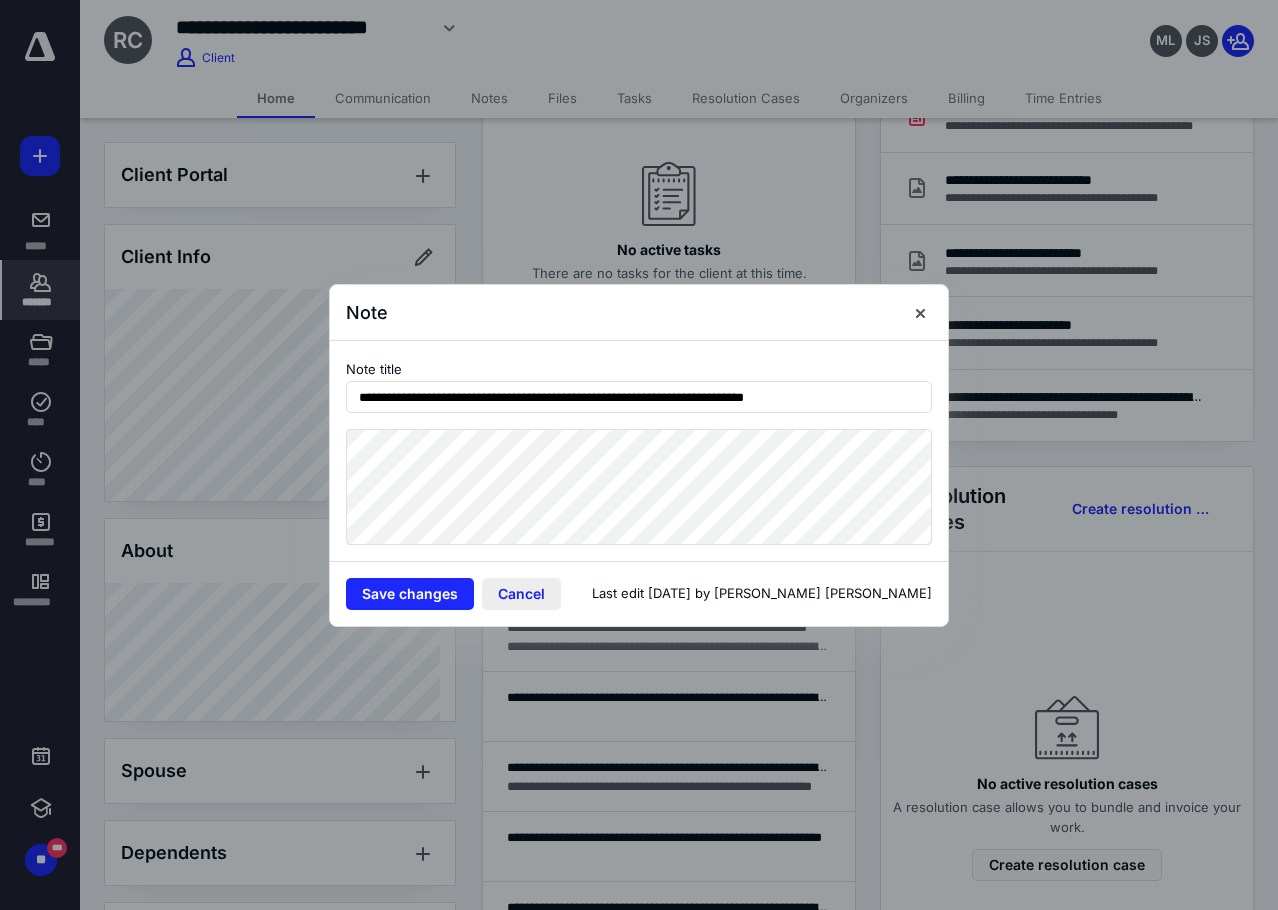 click on "Cancel" at bounding box center (521, 594) 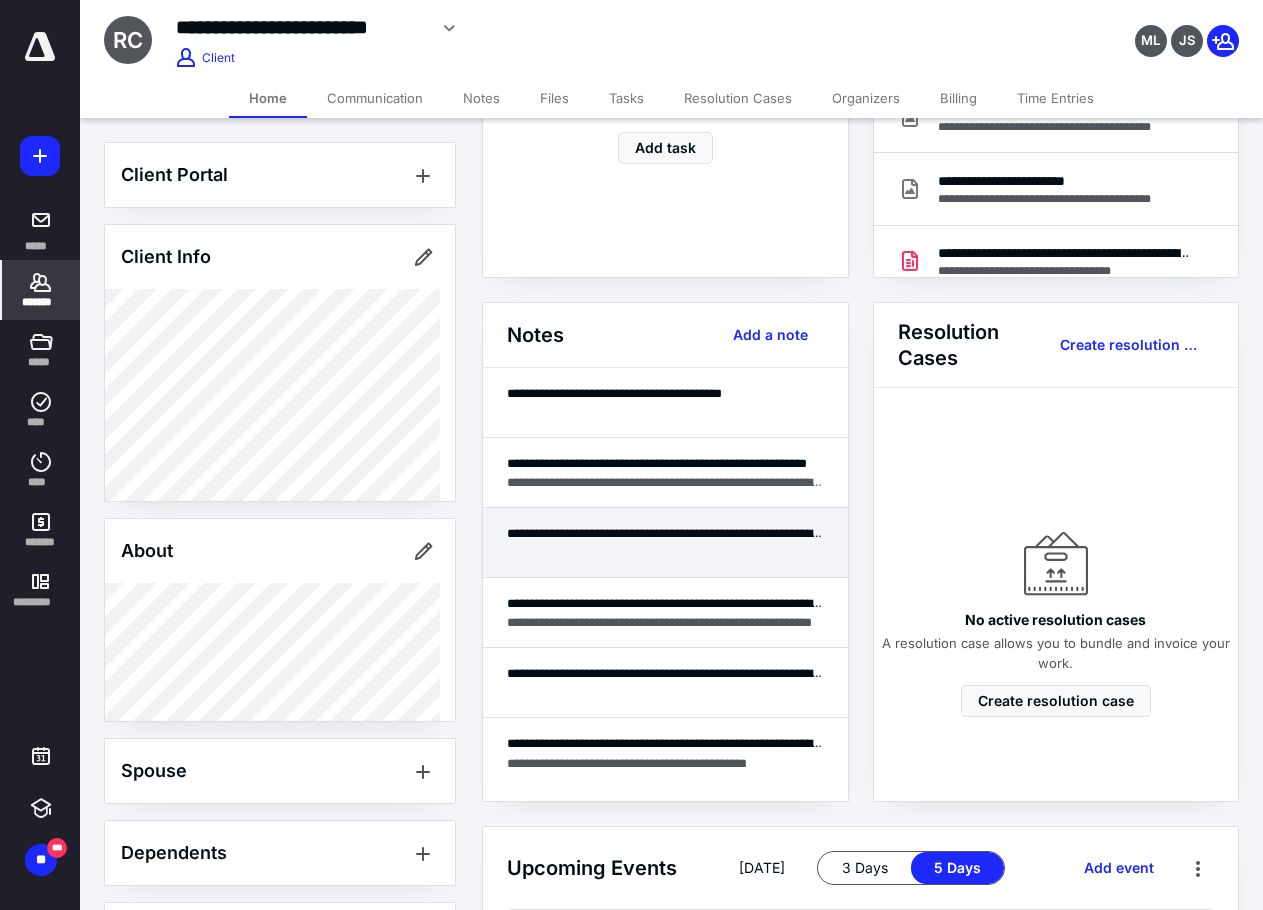 scroll, scrollTop: 400, scrollLeft: 0, axis: vertical 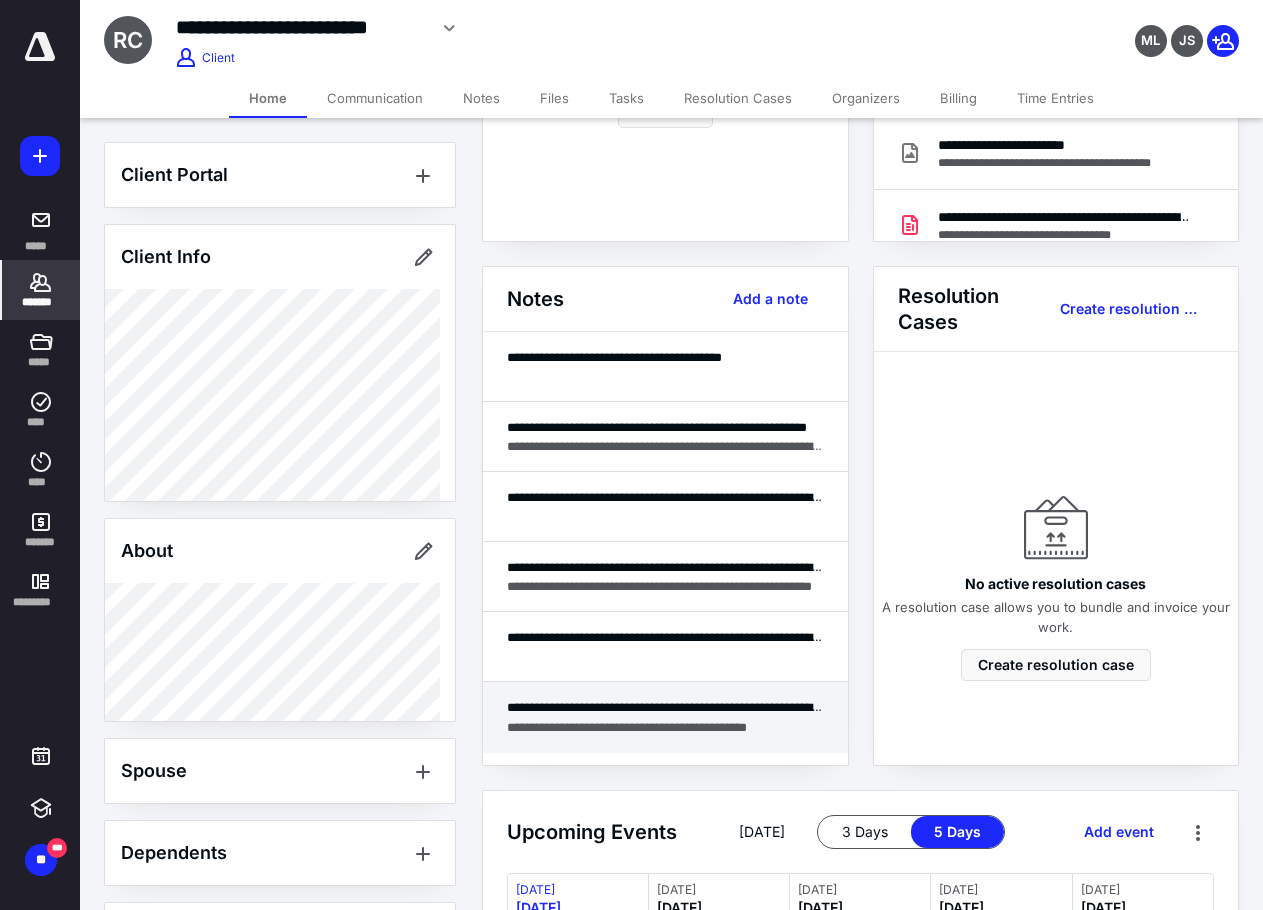 click on "**********" at bounding box center [665, 727] 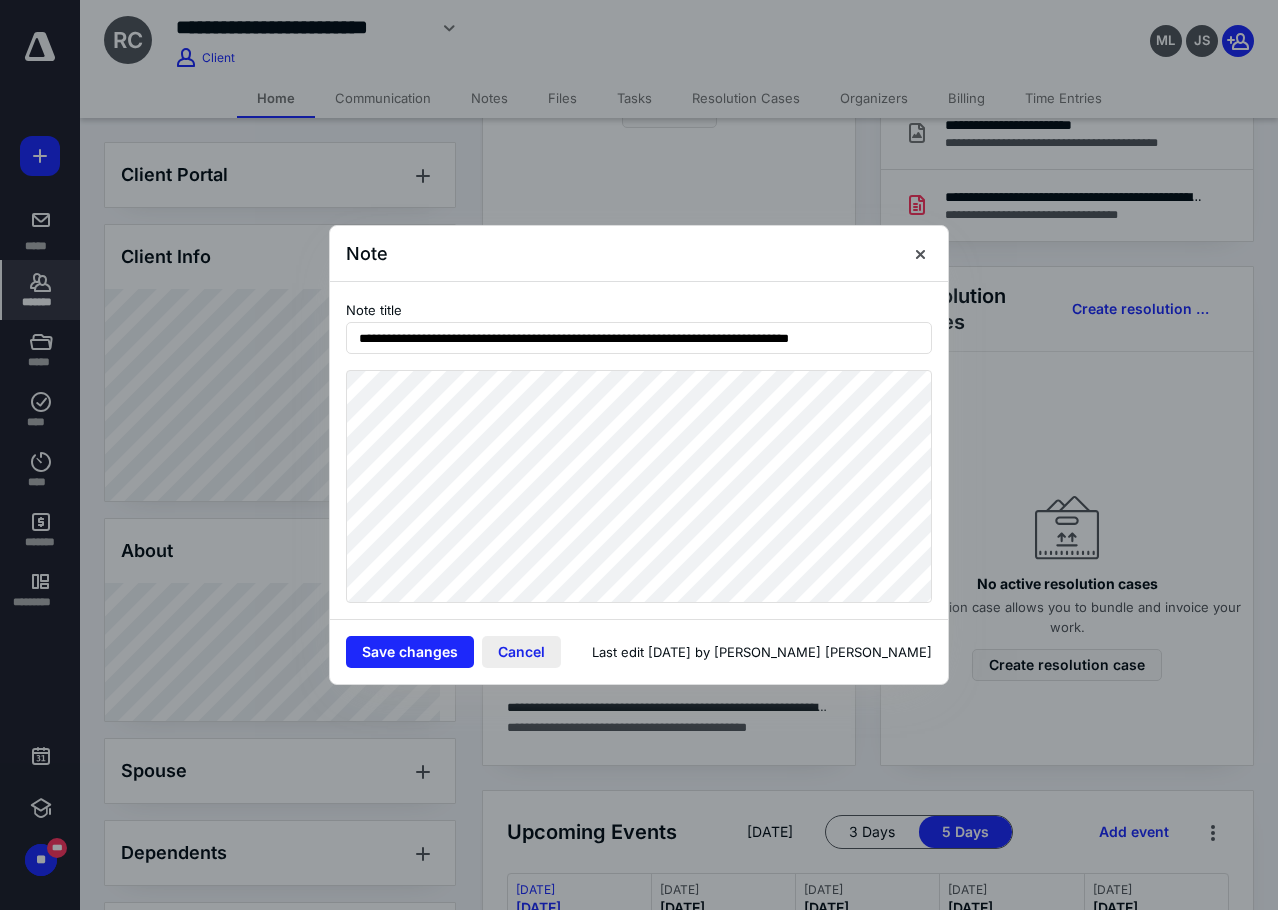 click on "Cancel" at bounding box center [521, 652] 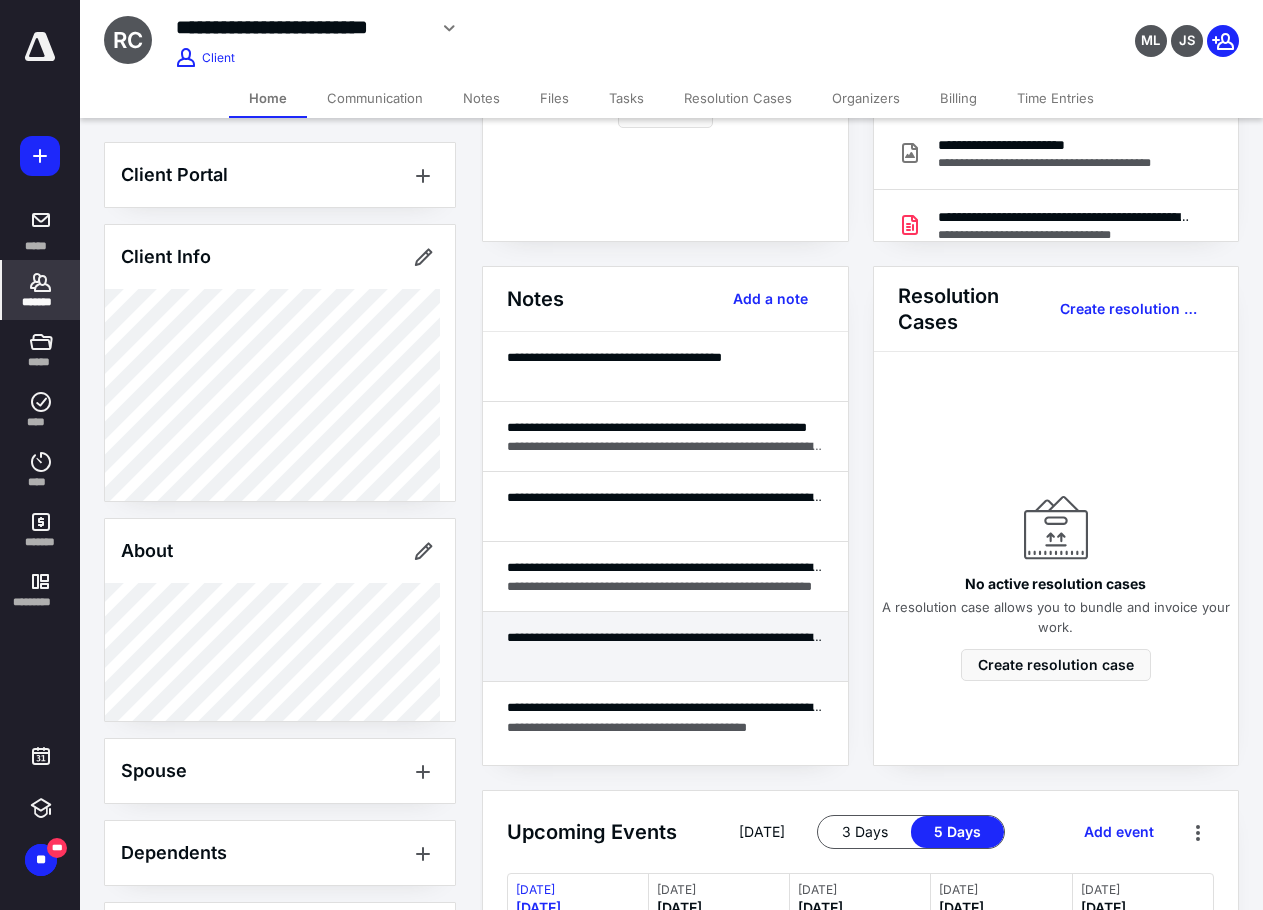click on "**********" at bounding box center [665, 637] 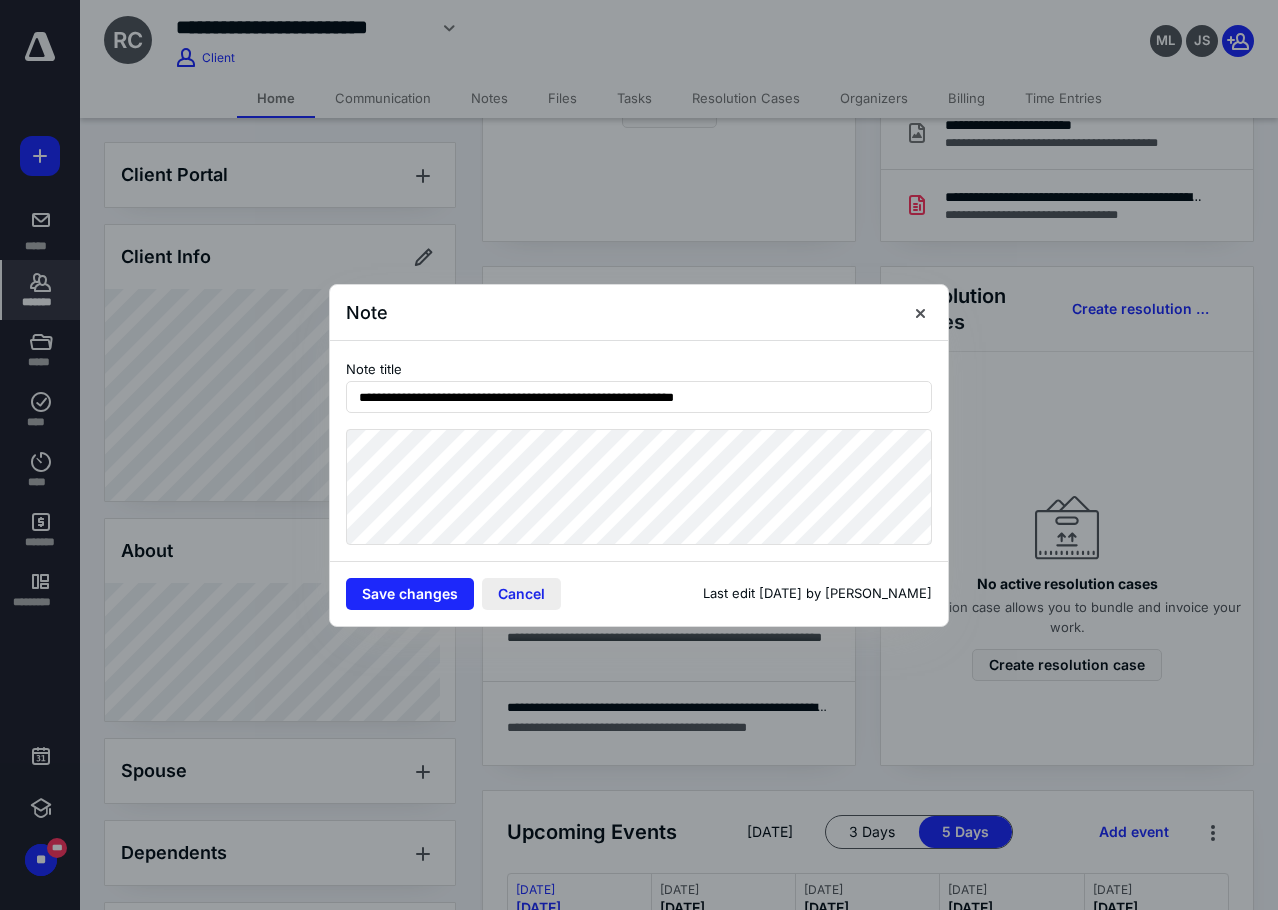 click on "Cancel" at bounding box center (521, 594) 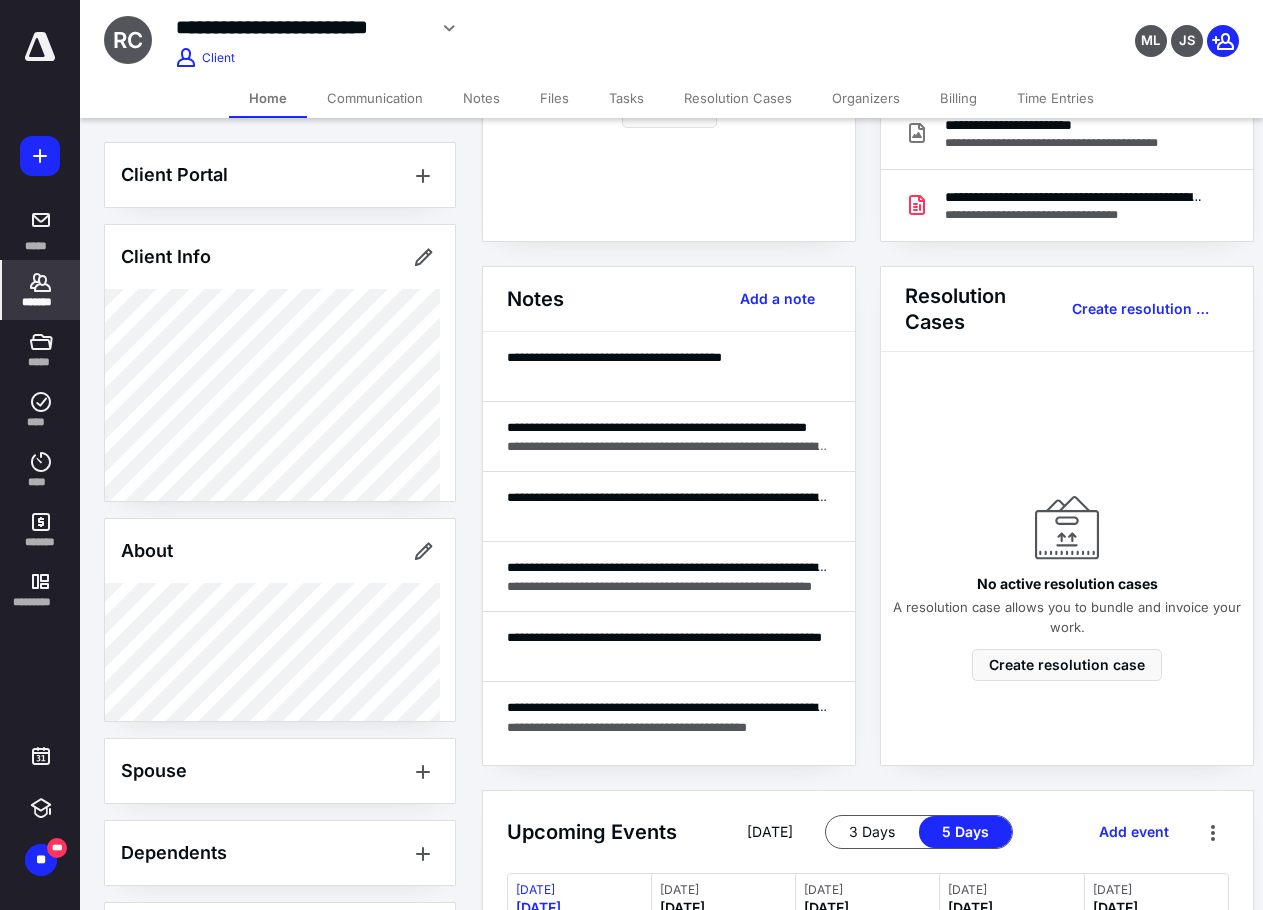 click on "**********" at bounding box center [669, 577] 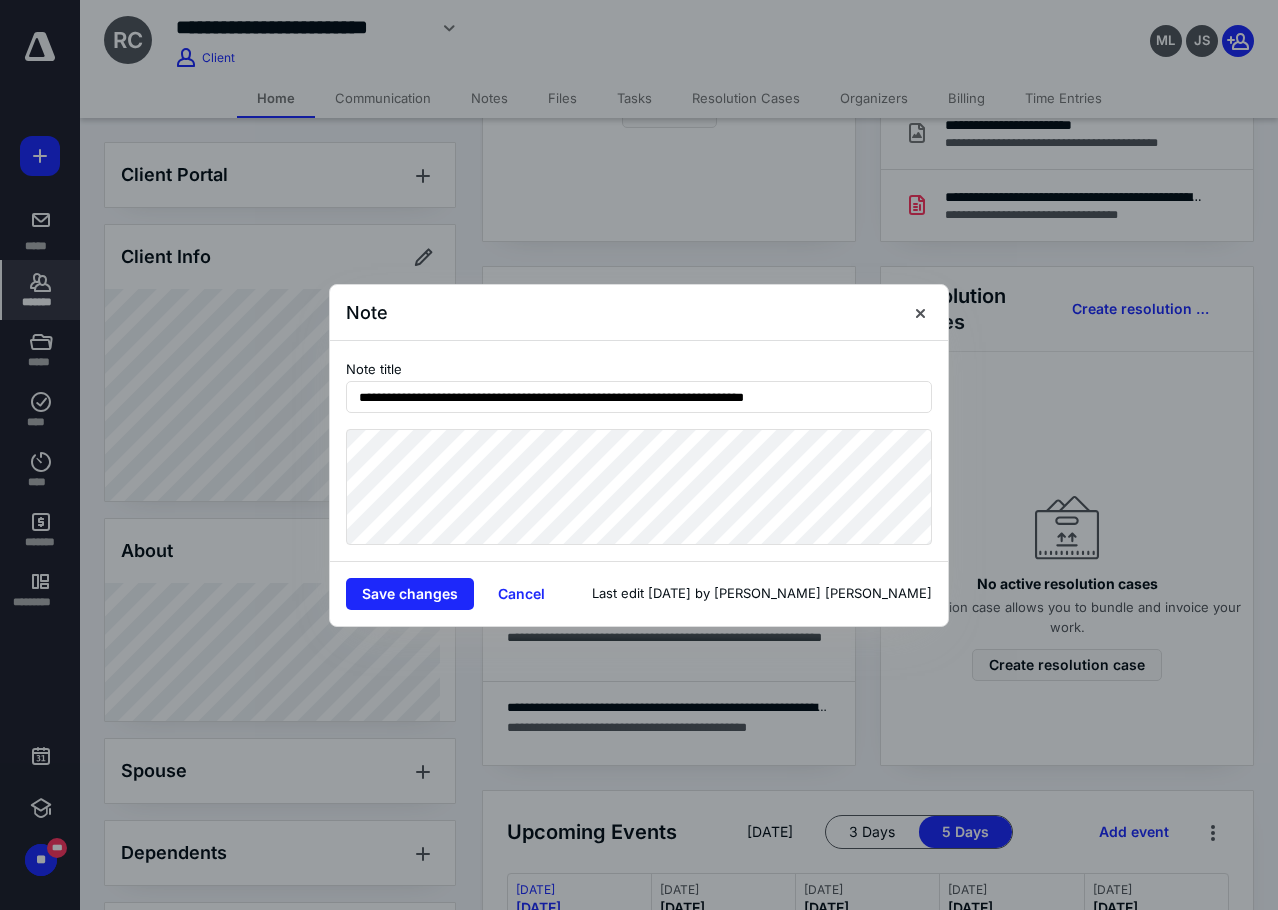 drag, startPoint x: 527, startPoint y: 601, endPoint x: 985, endPoint y: 638, distance: 459.4921 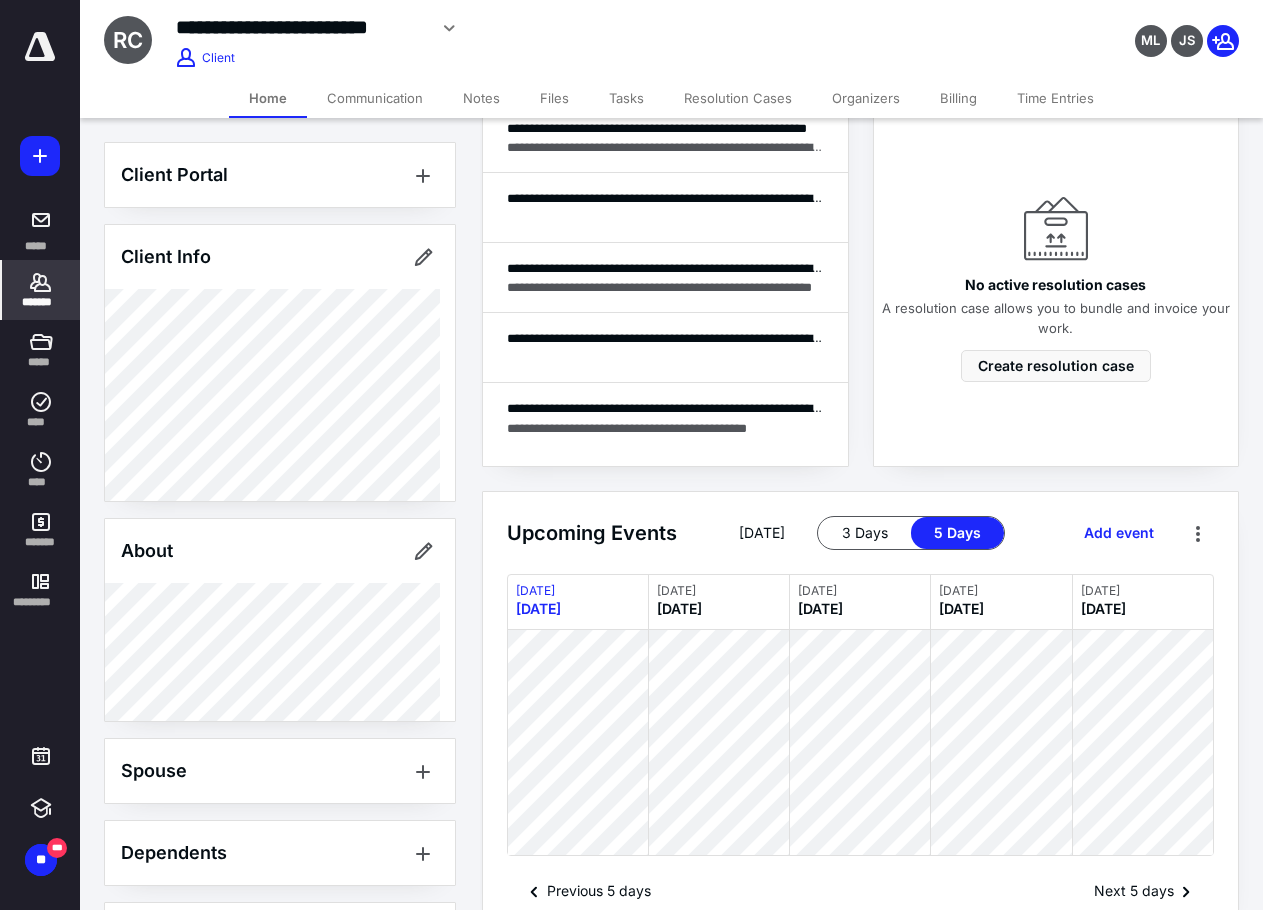 scroll, scrollTop: 700, scrollLeft: 0, axis: vertical 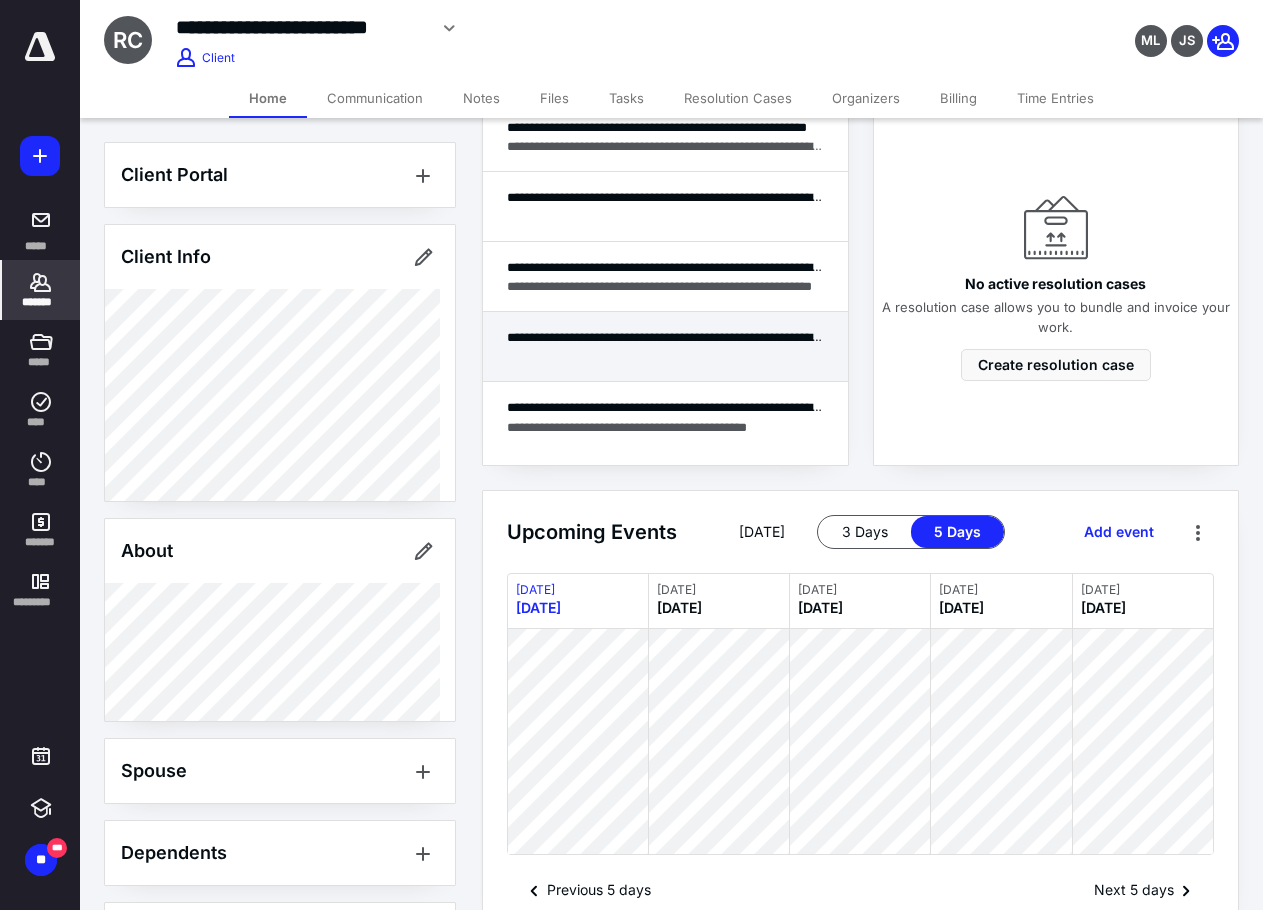 click on "**********" at bounding box center (665, 347) 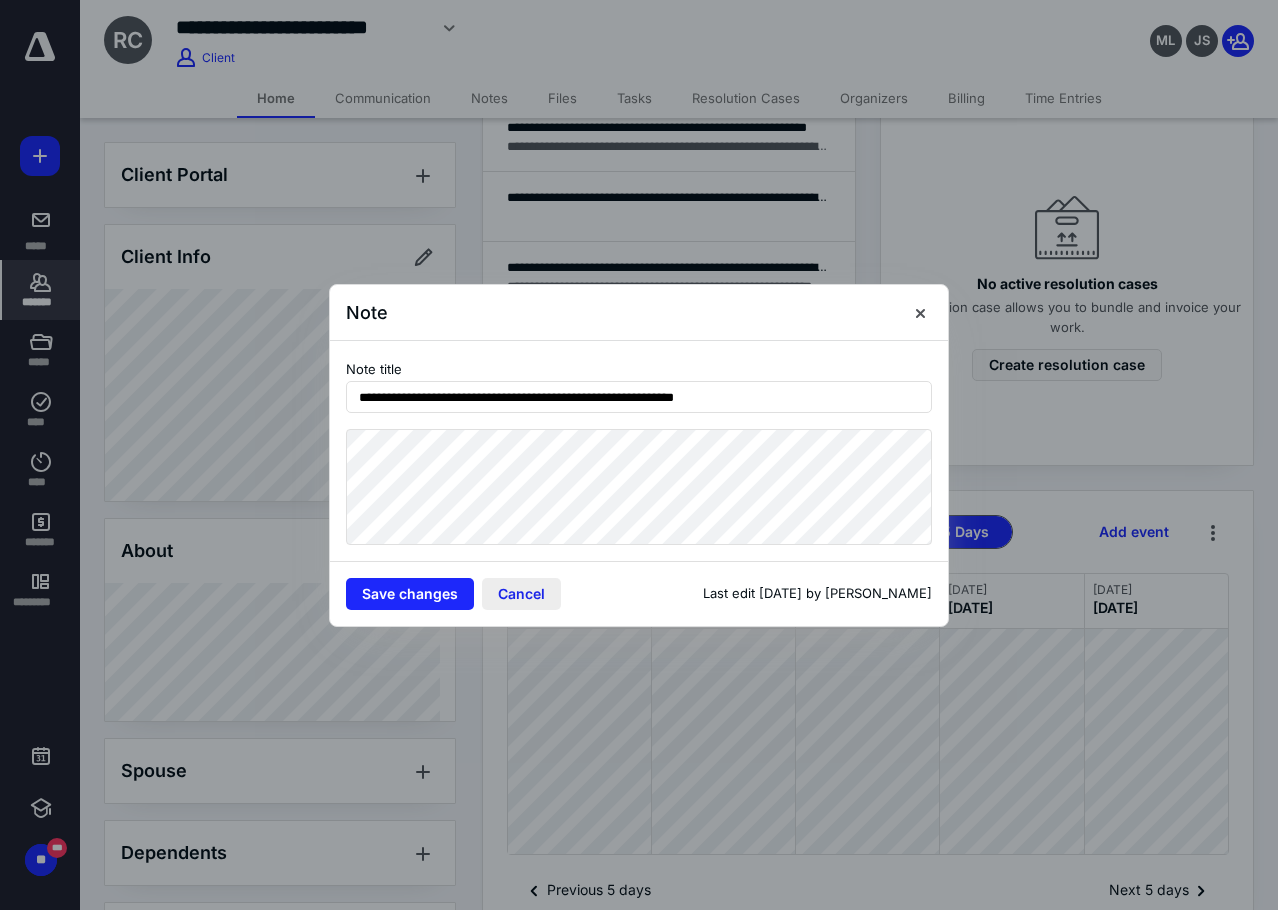 click on "Cancel" at bounding box center [521, 594] 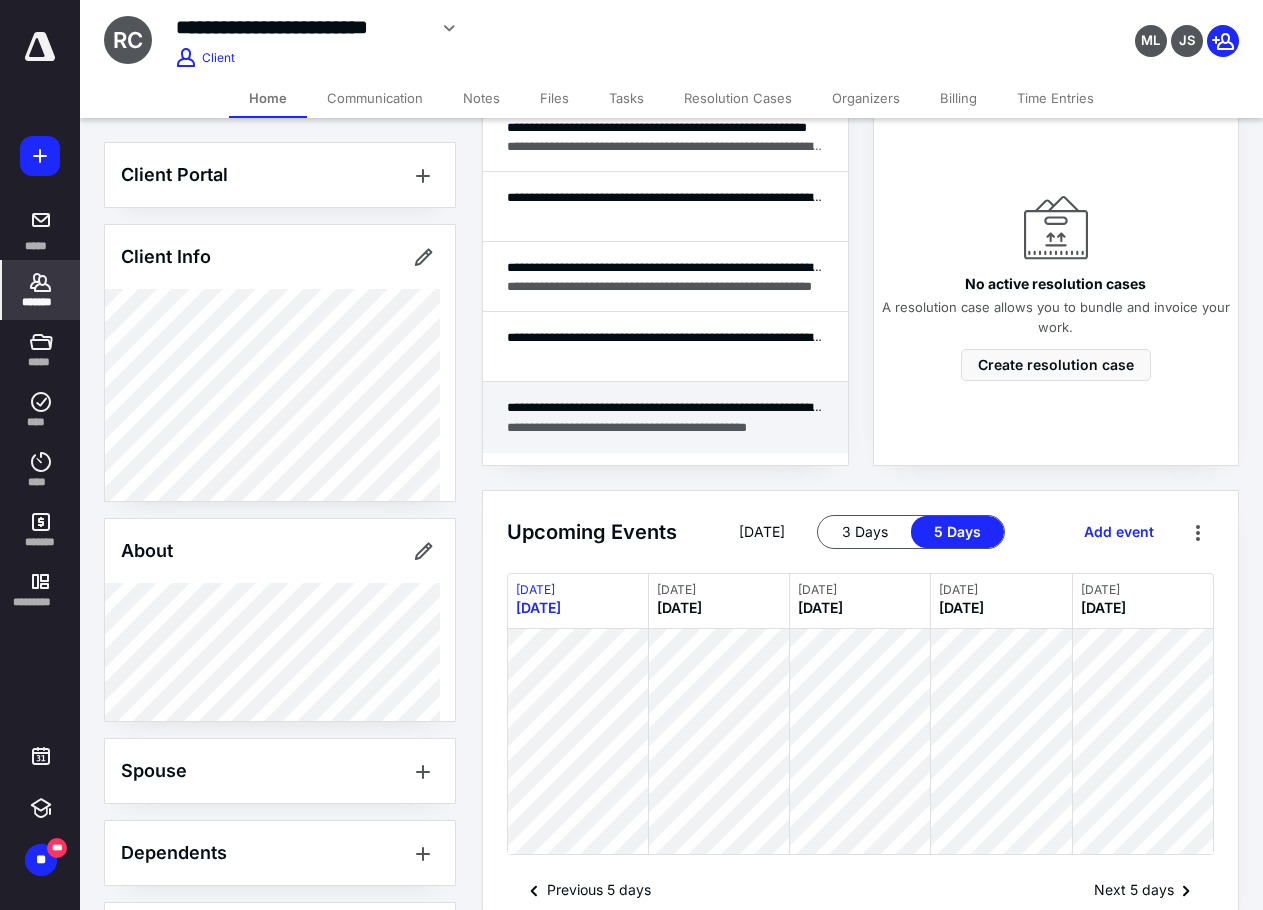 click on "**********" at bounding box center (665, 427) 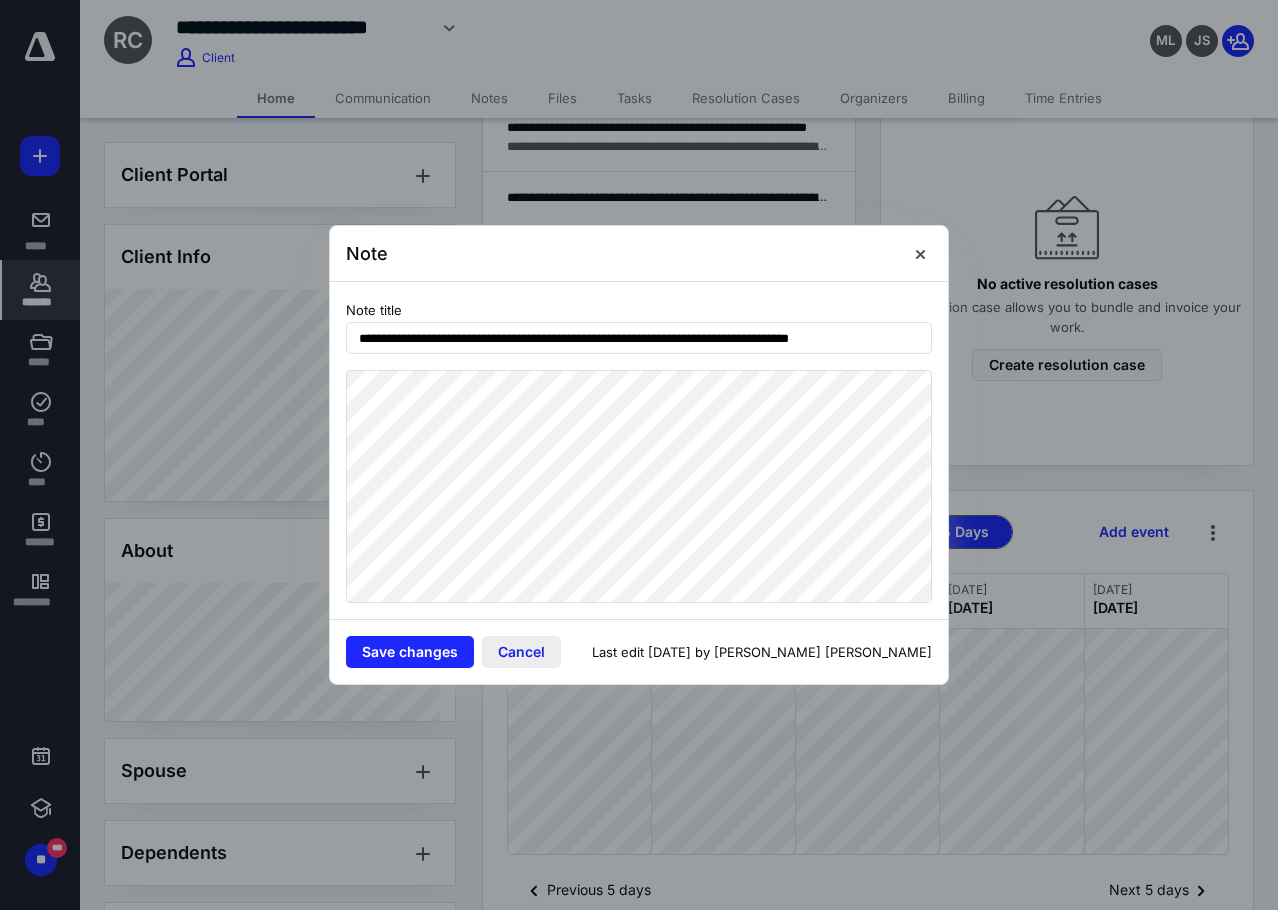 click on "Cancel" at bounding box center [521, 652] 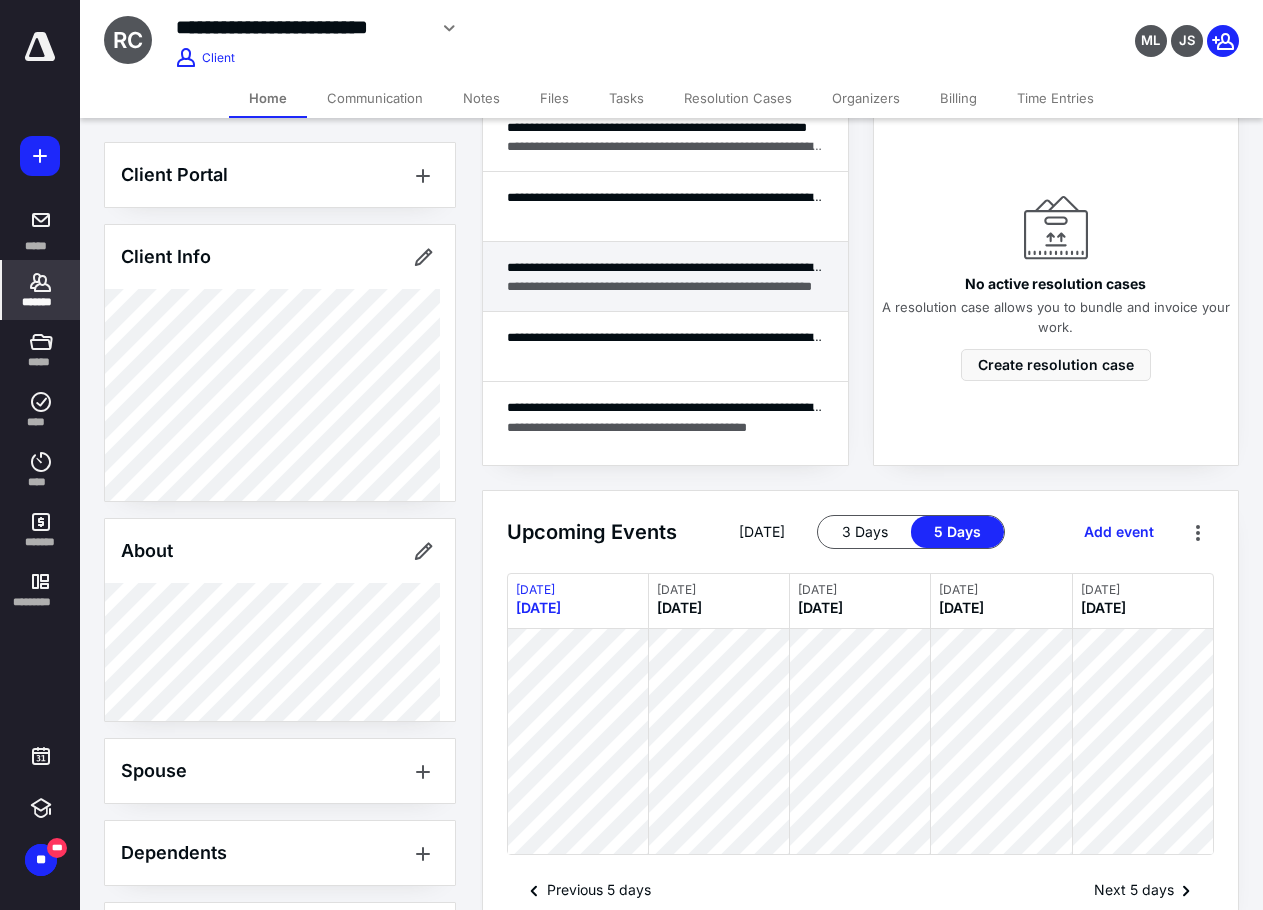 click on "**********" at bounding box center (665, 277) 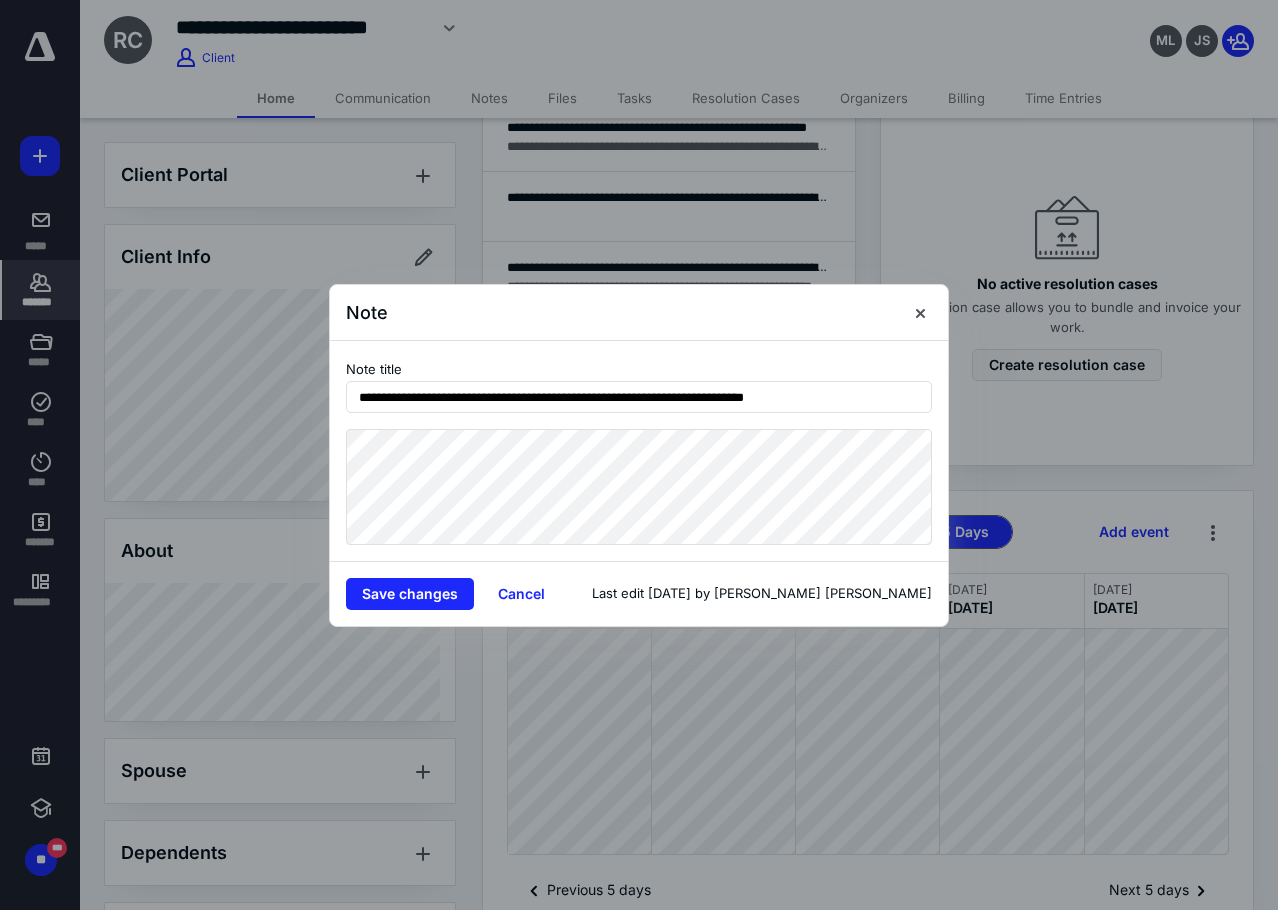 click on "Save changes Cancel Last edit [DATE] by [PERSON_NAME] [PERSON_NAME]" at bounding box center [639, 593] 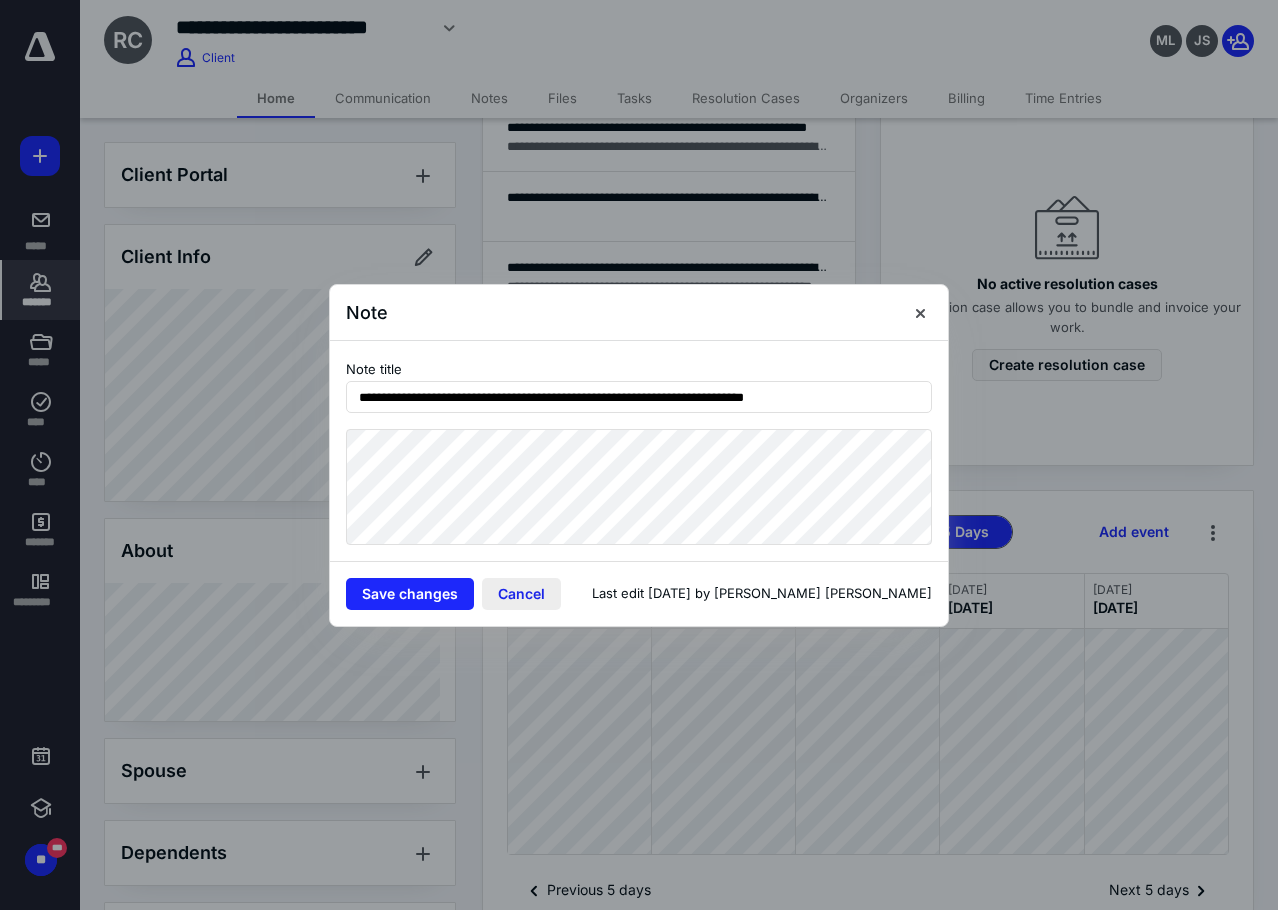 click on "Cancel" at bounding box center (521, 594) 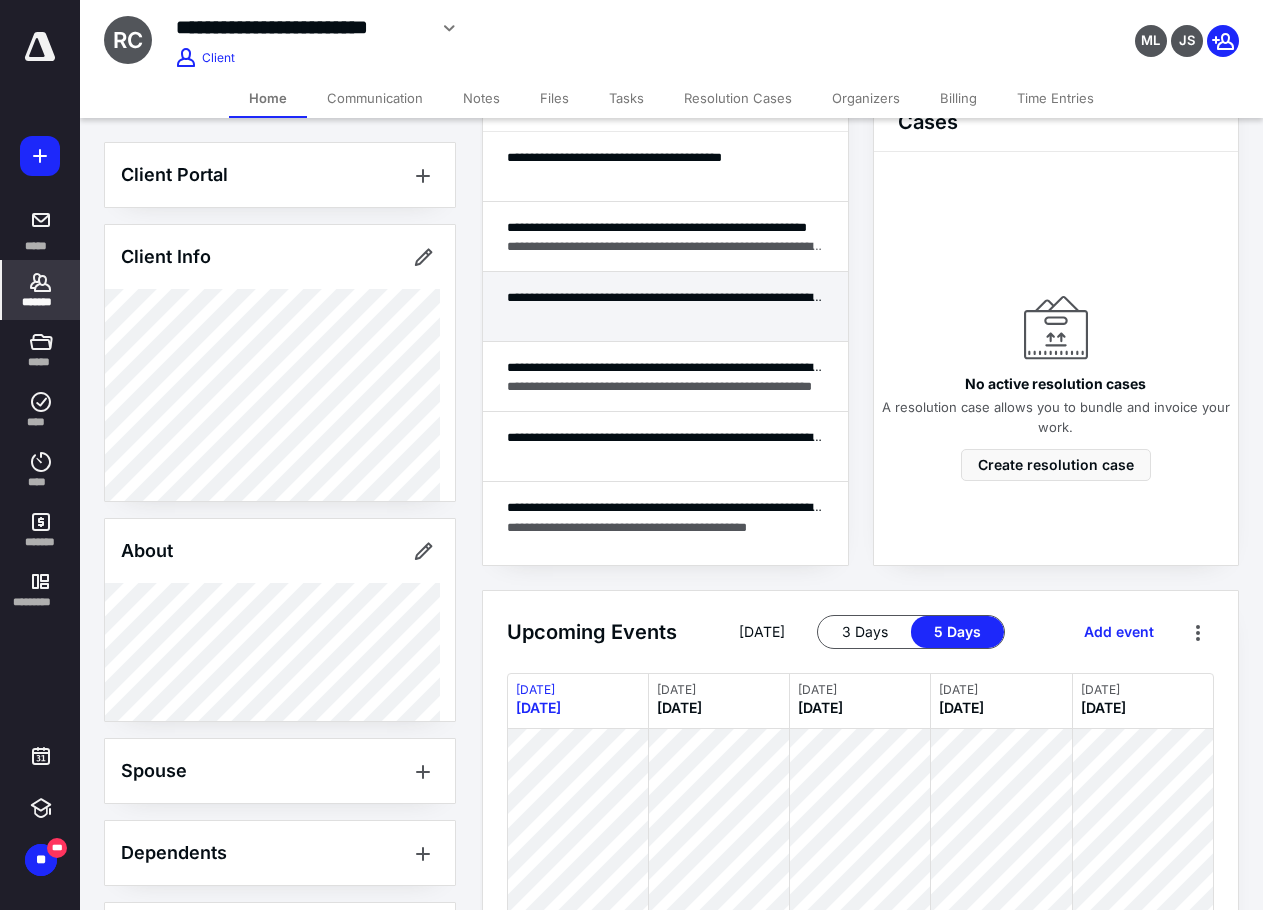 scroll, scrollTop: 400, scrollLeft: 0, axis: vertical 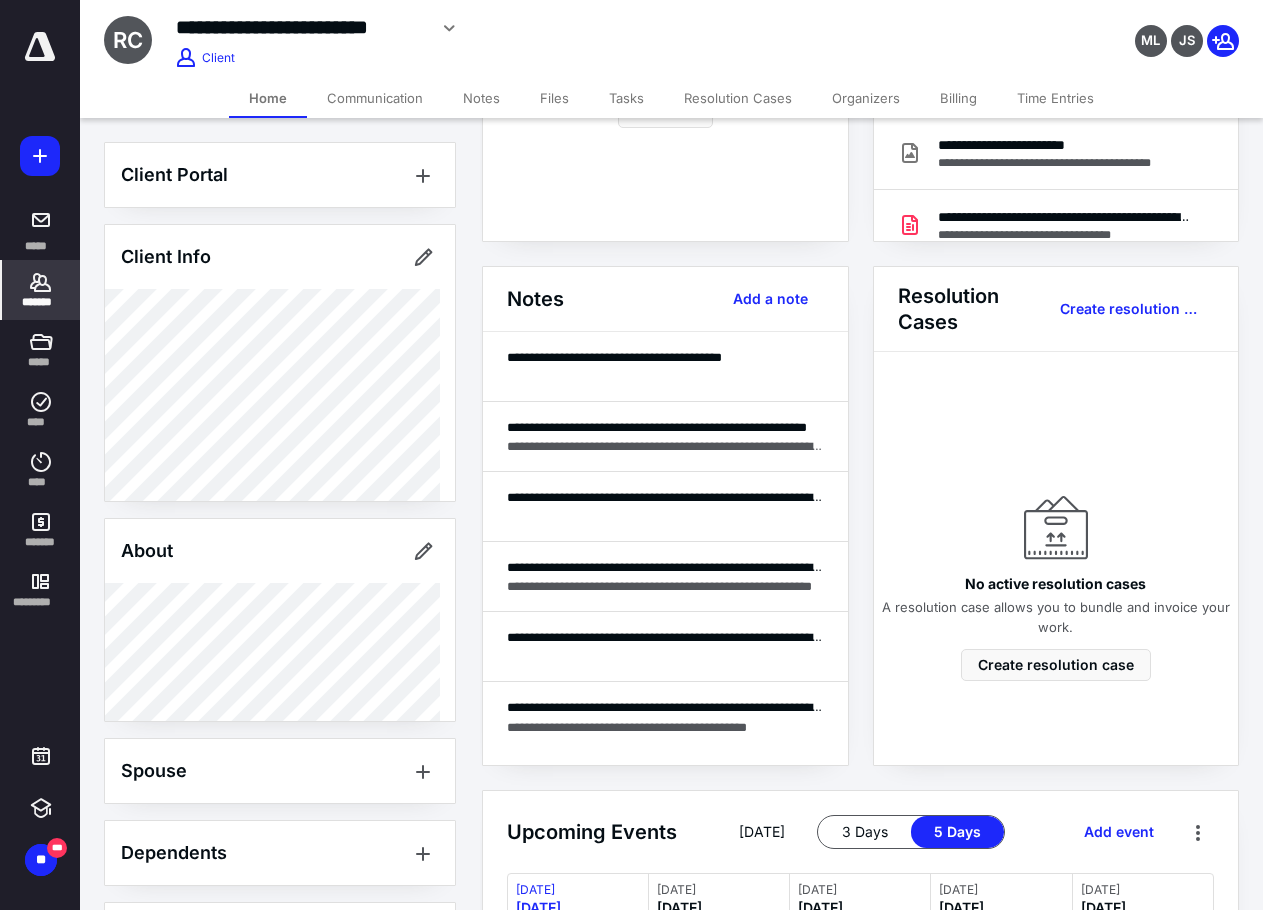 click on "Notes" at bounding box center [481, 98] 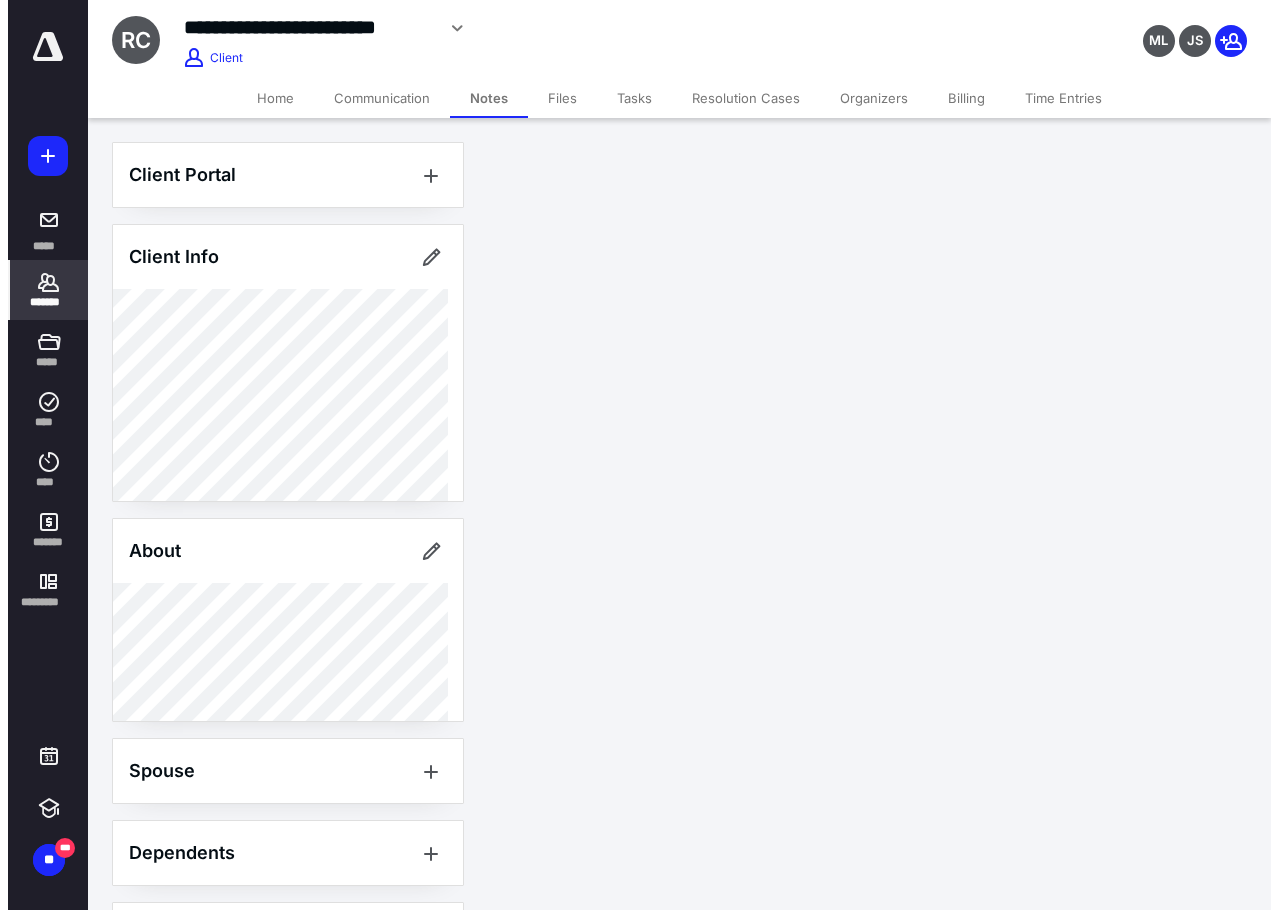 scroll, scrollTop: 0, scrollLeft: 0, axis: both 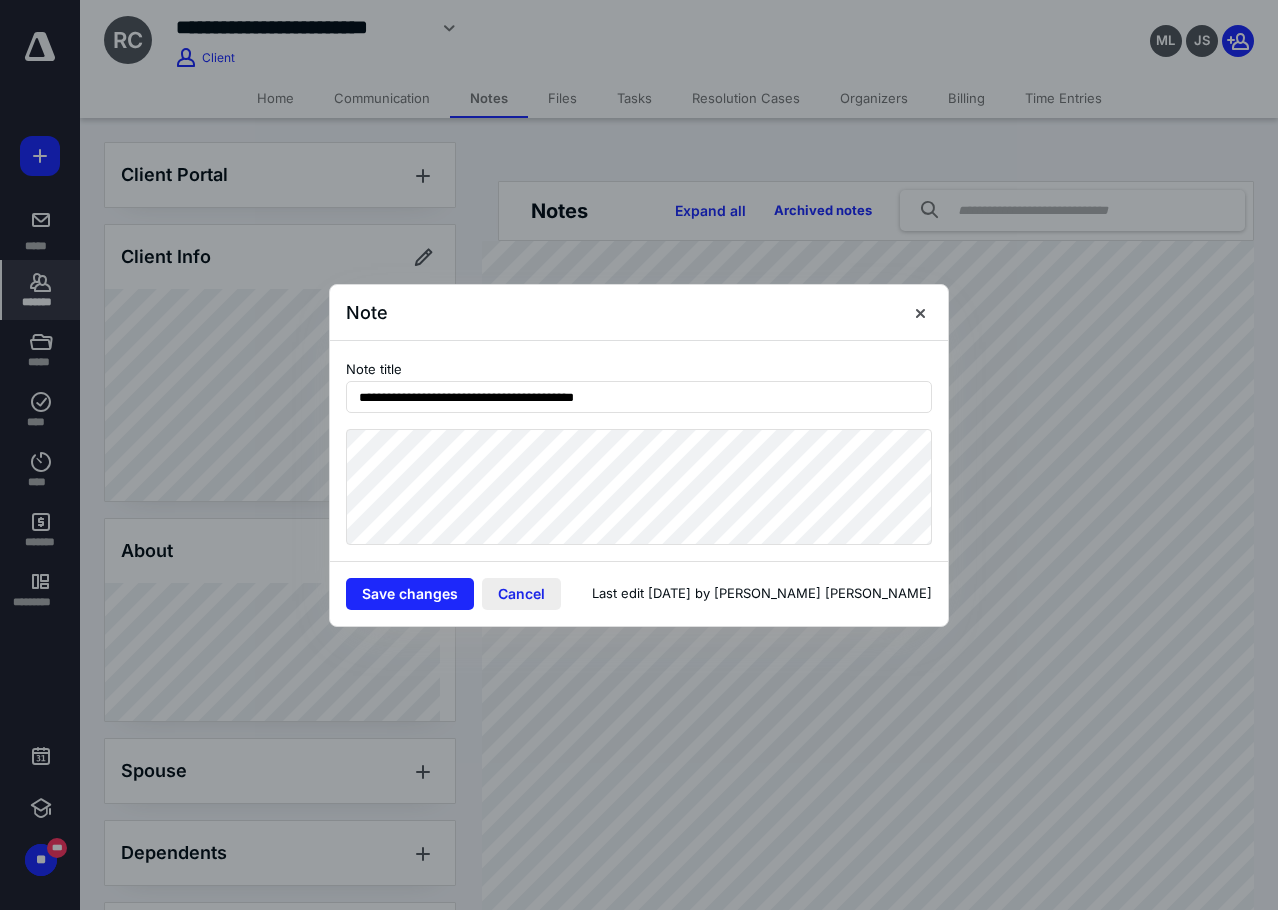 click on "Cancel" at bounding box center [521, 594] 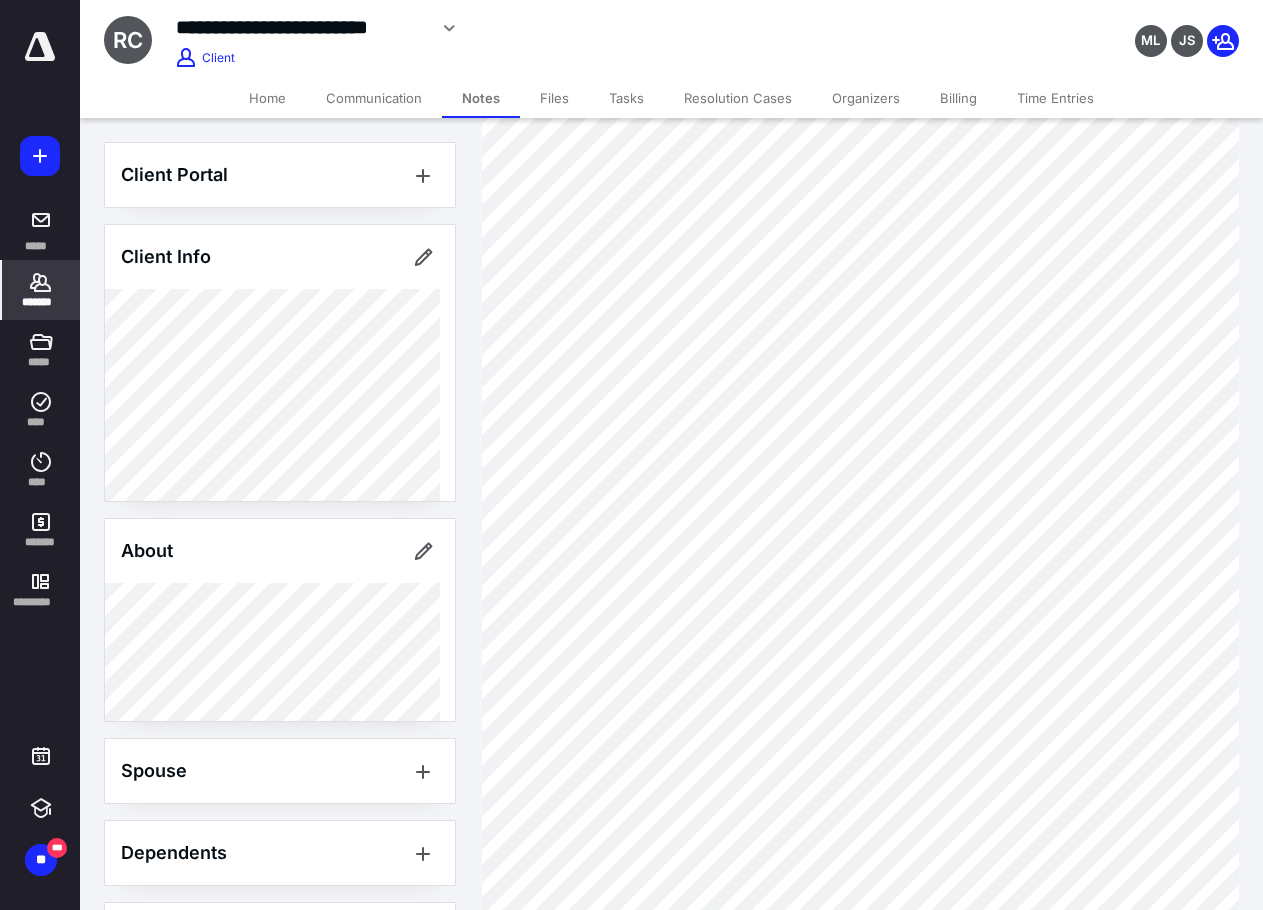 scroll, scrollTop: 500, scrollLeft: 0, axis: vertical 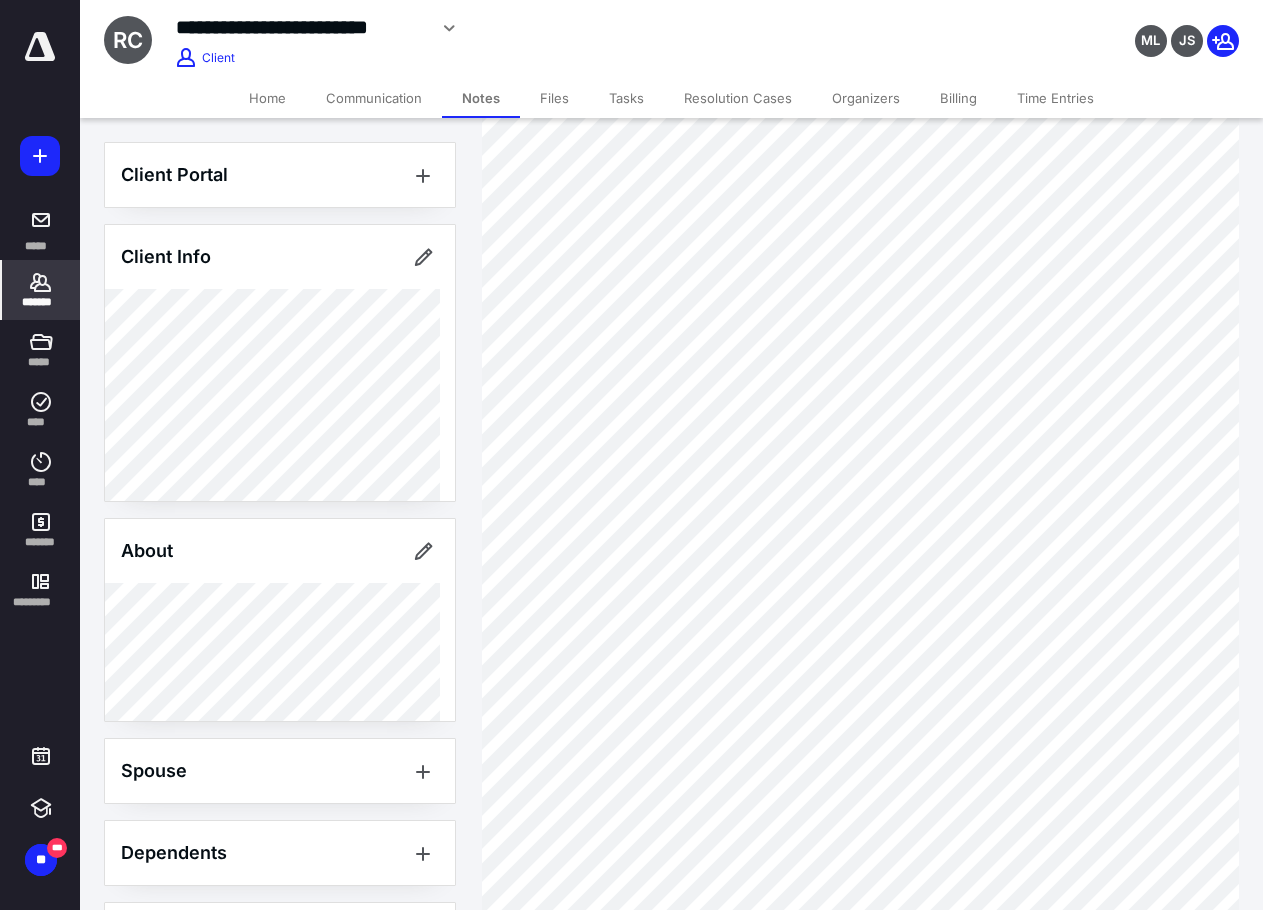 click on "Files" at bounding box center (554, 98) 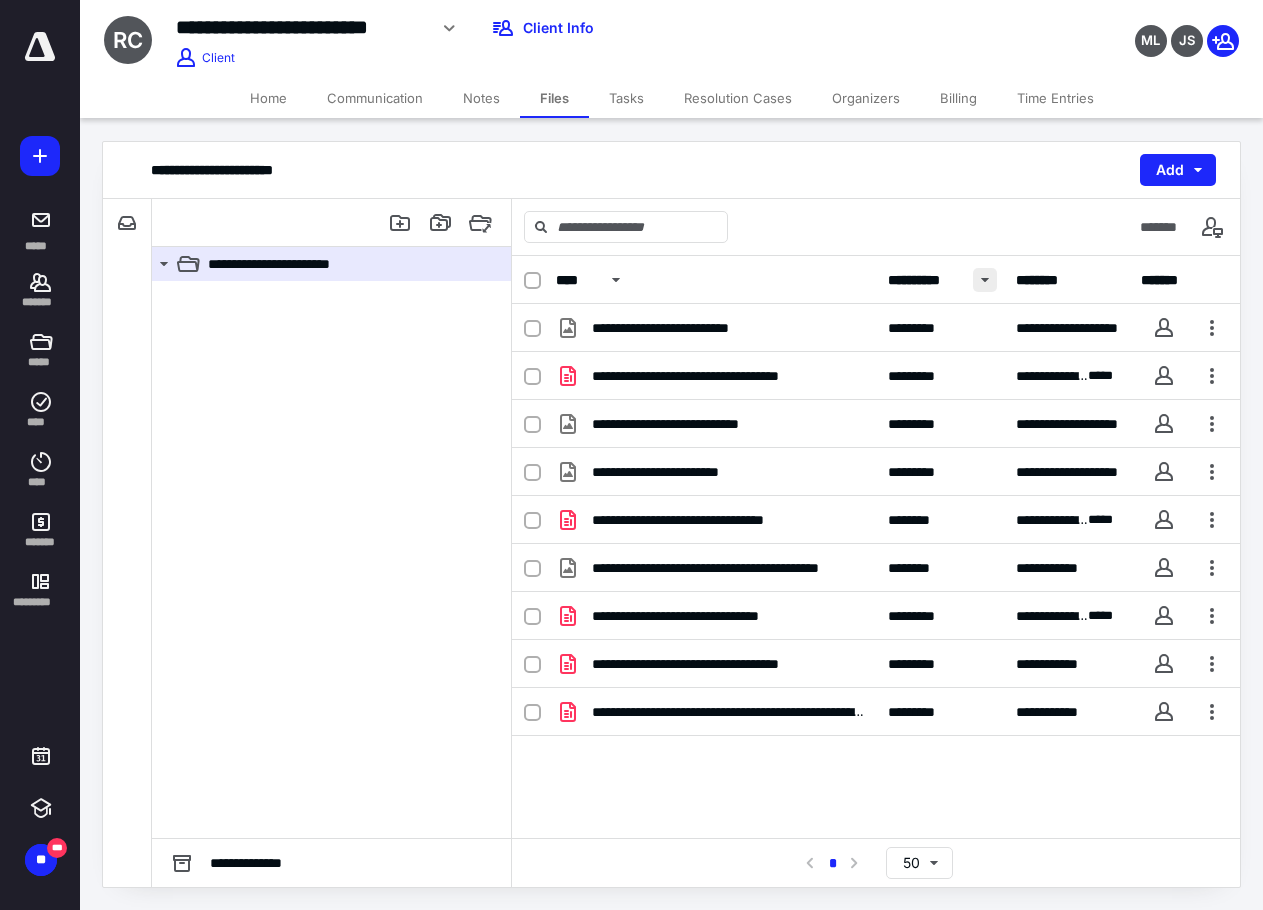 click at bounding box center (985, 280) 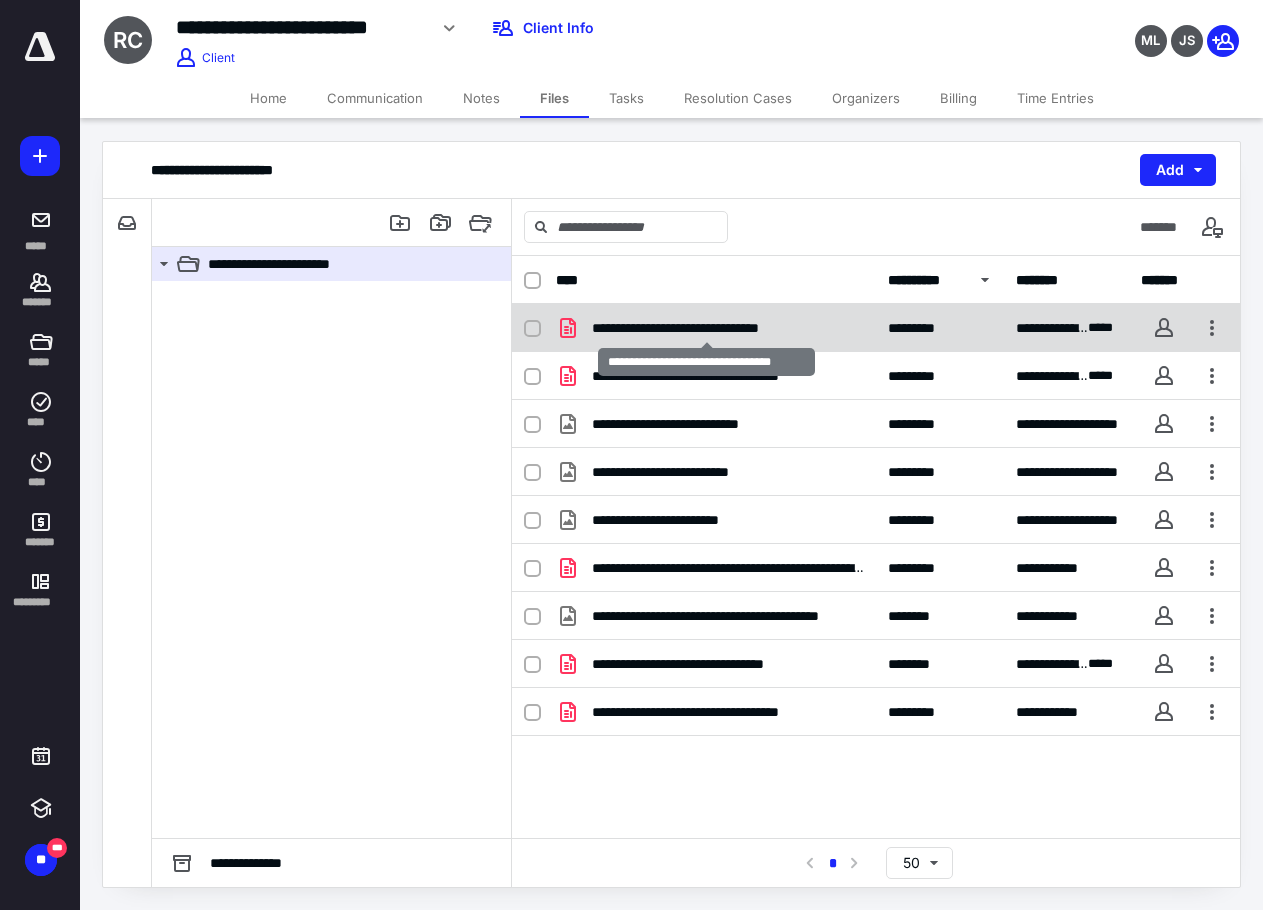 click on "**********" at bounding box center (706, 328) 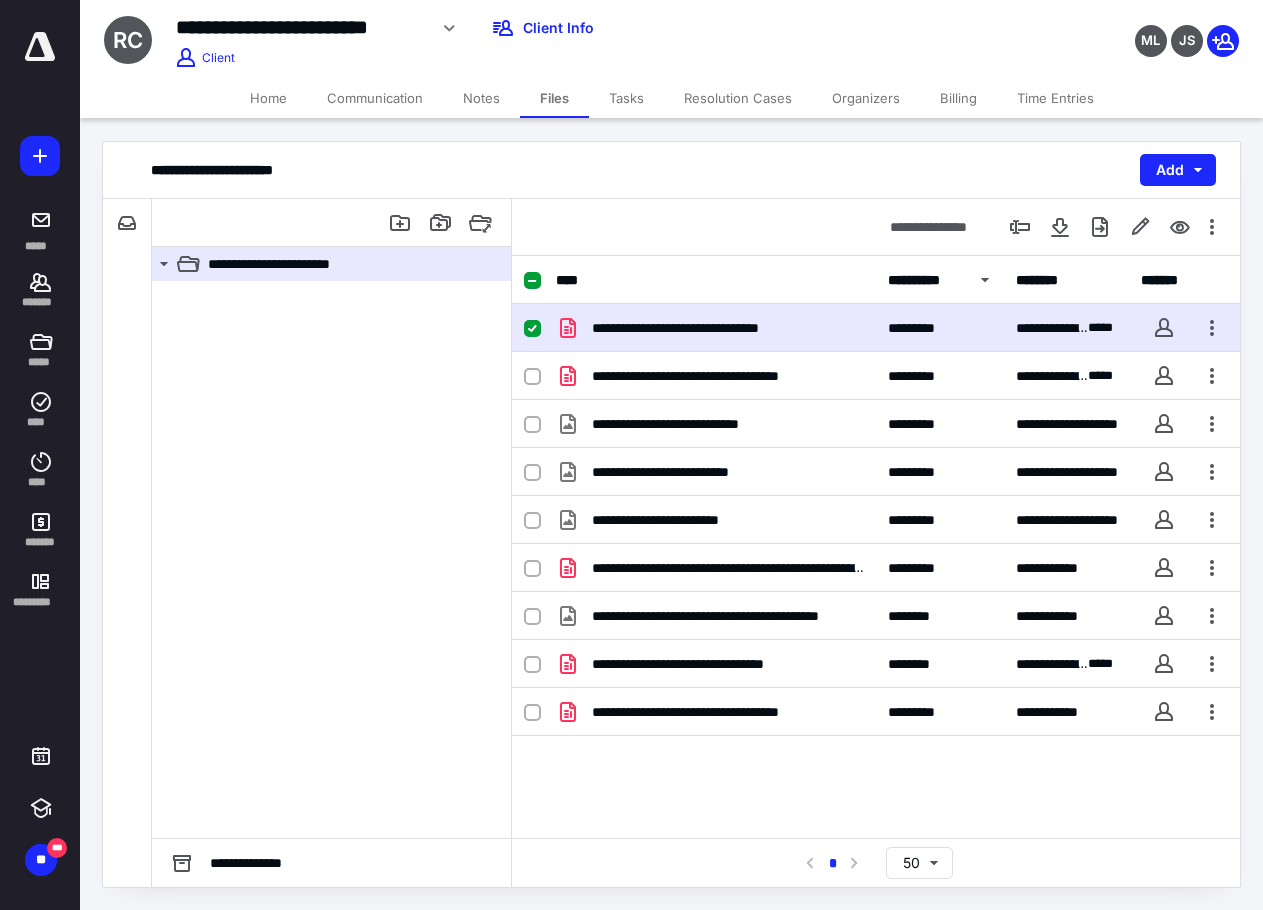 click on "Home" at bounding box center [268, 98] 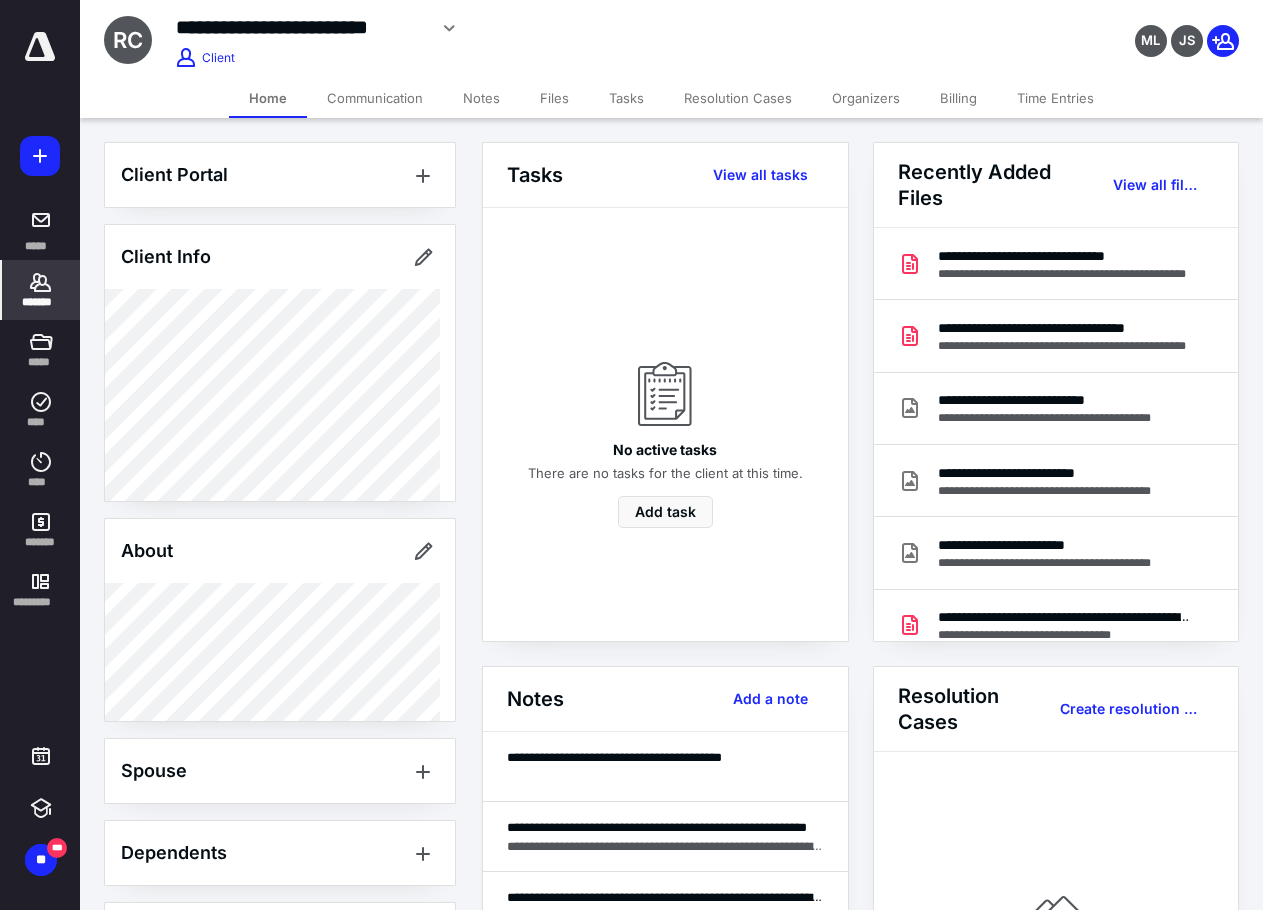 click on "**********" at bounding box center [301, 27] 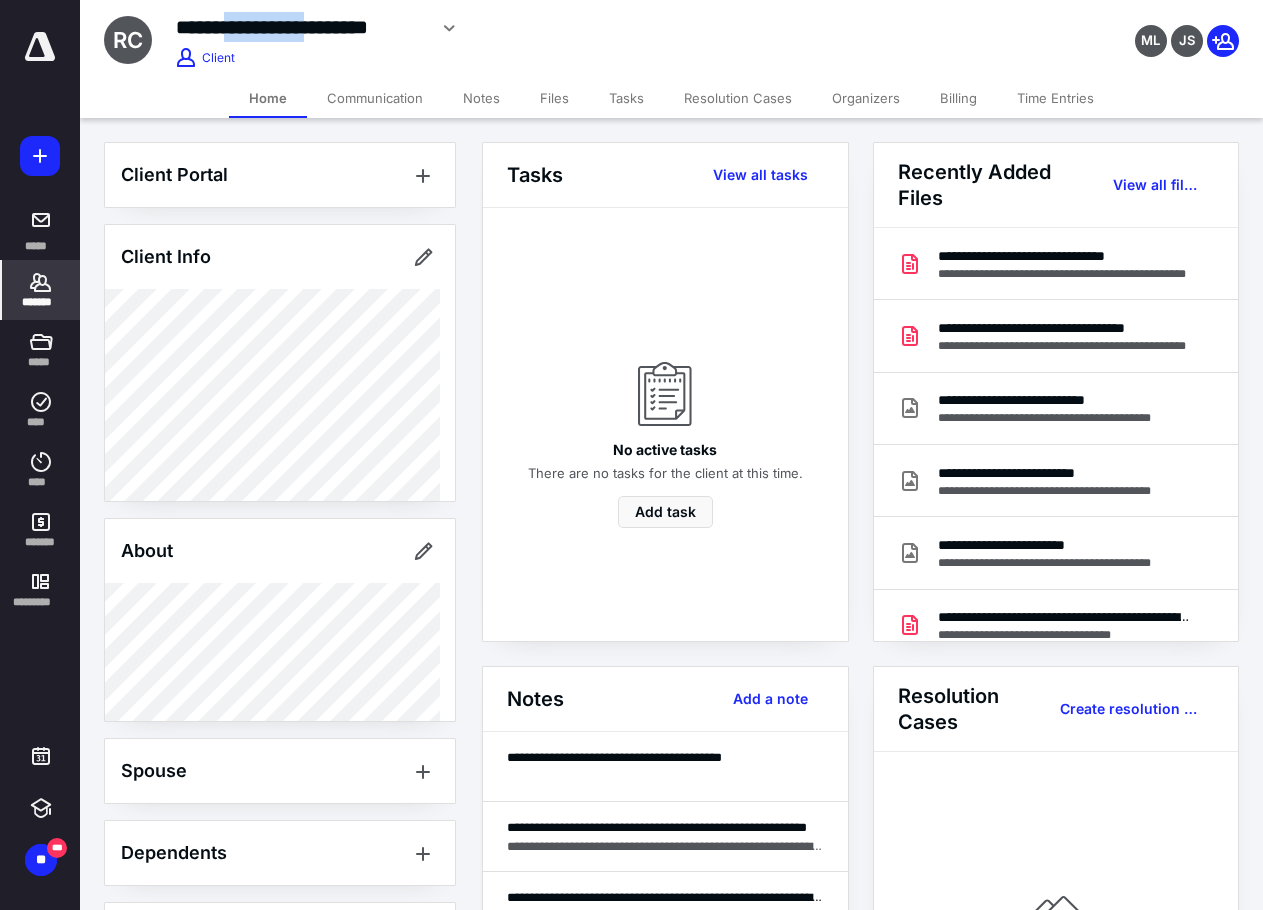 click on "**********" at bounding box center [301, 27] 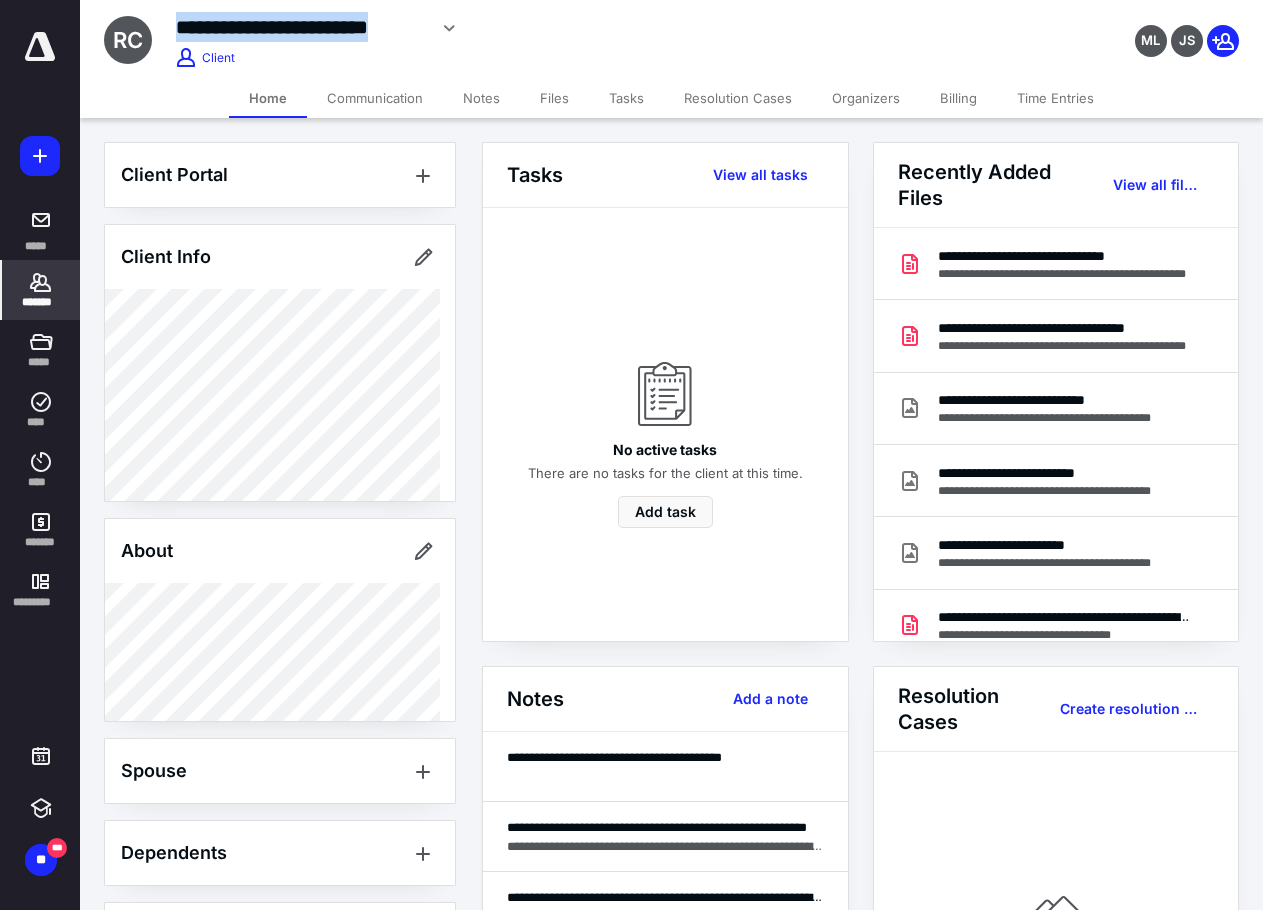 click on "**********" at bounding box center (301, 27) 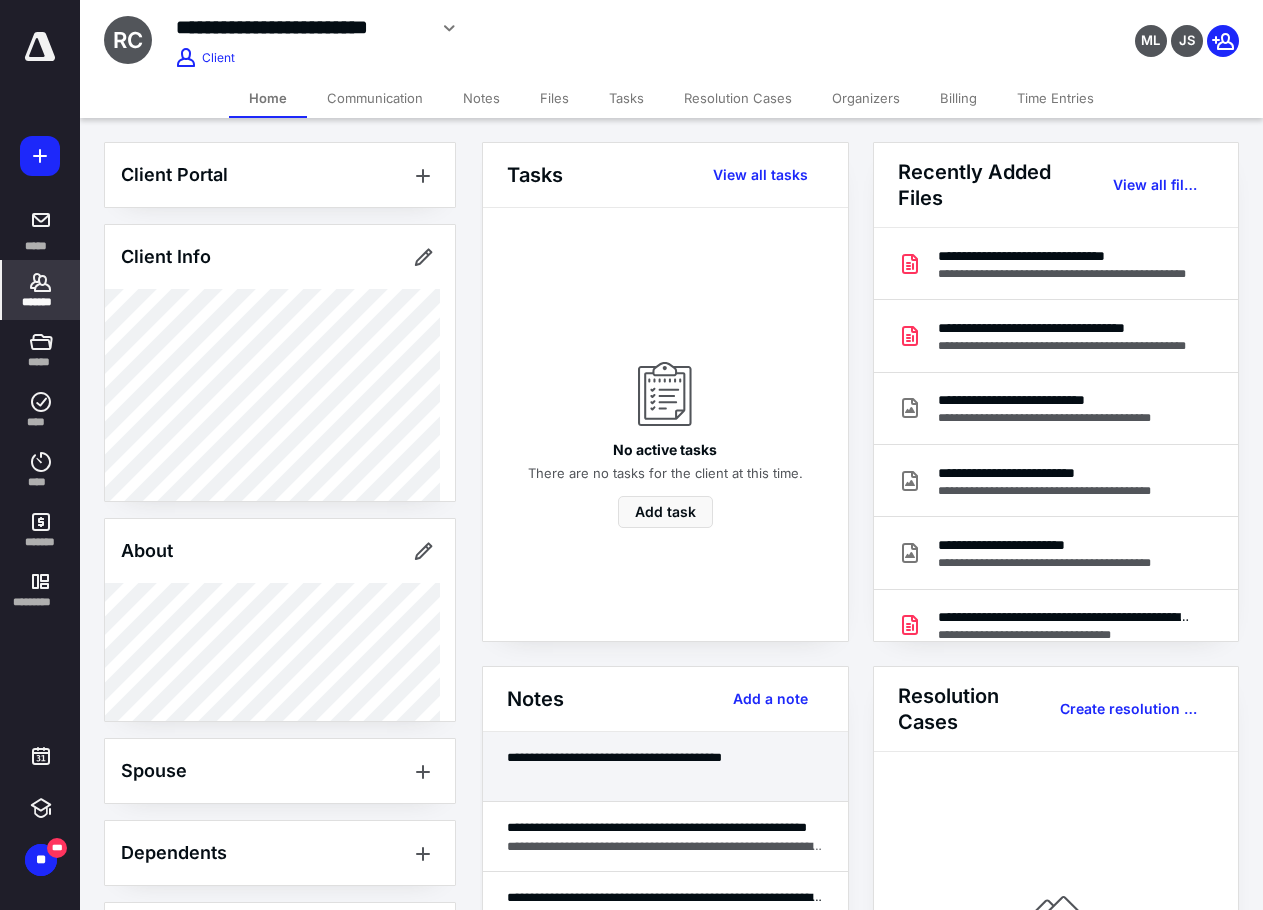 click on "**********" at bounding box center [665, 757] 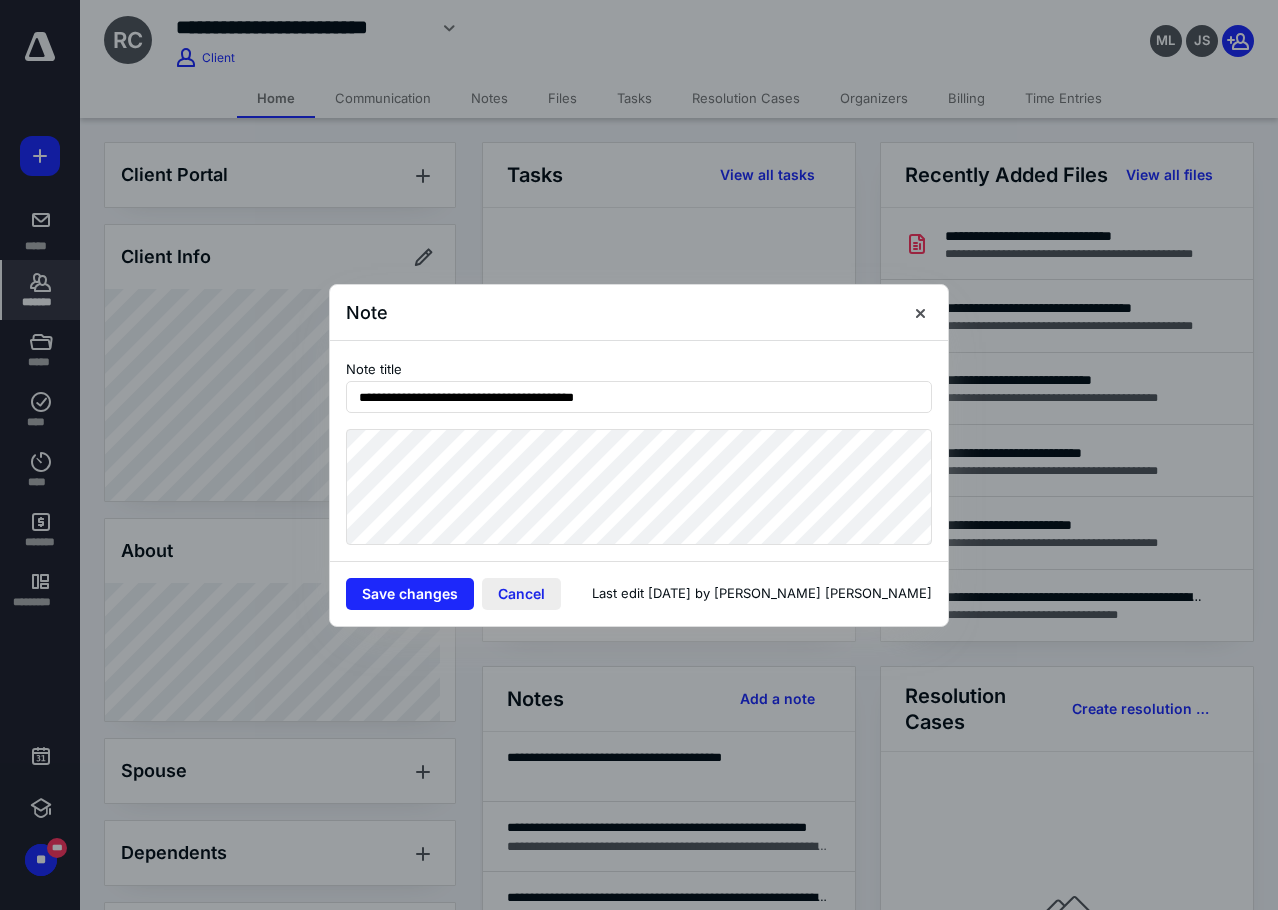 click on "Cancel" at bounding box center [521, 594] 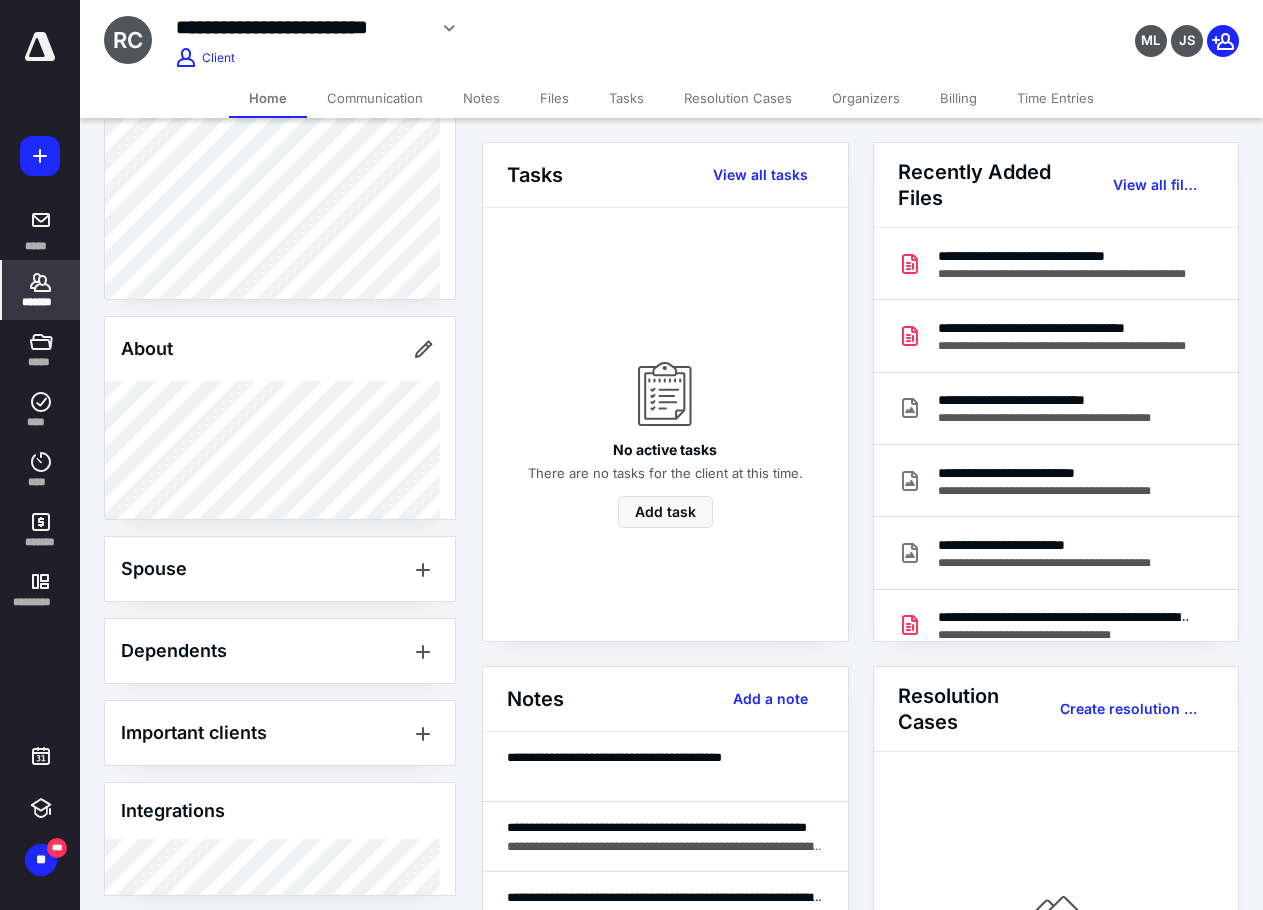 scroll, scrollTop: 294, scrollLeft: 0, axis: vertical 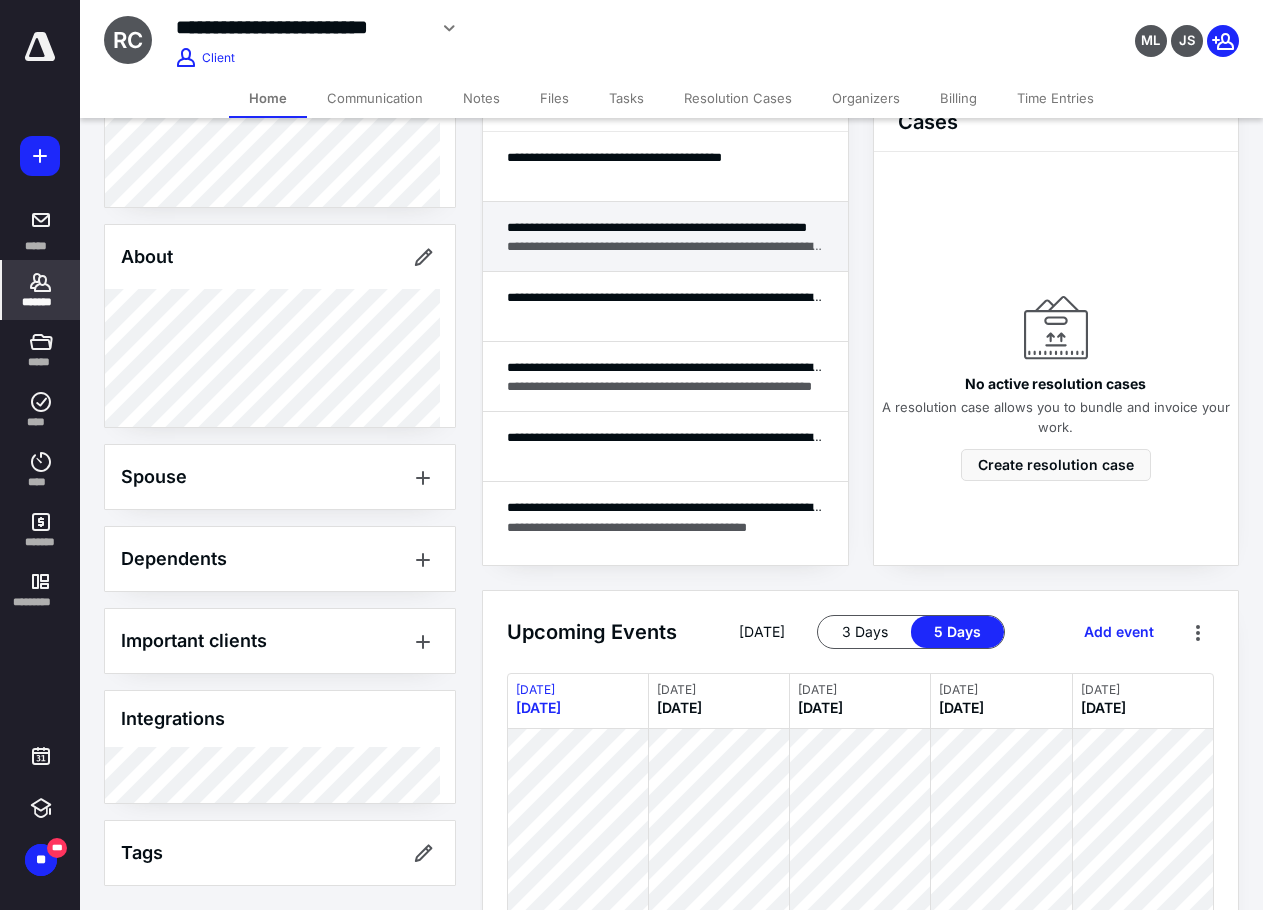 click on "**********" at bounding box center (665, 246) 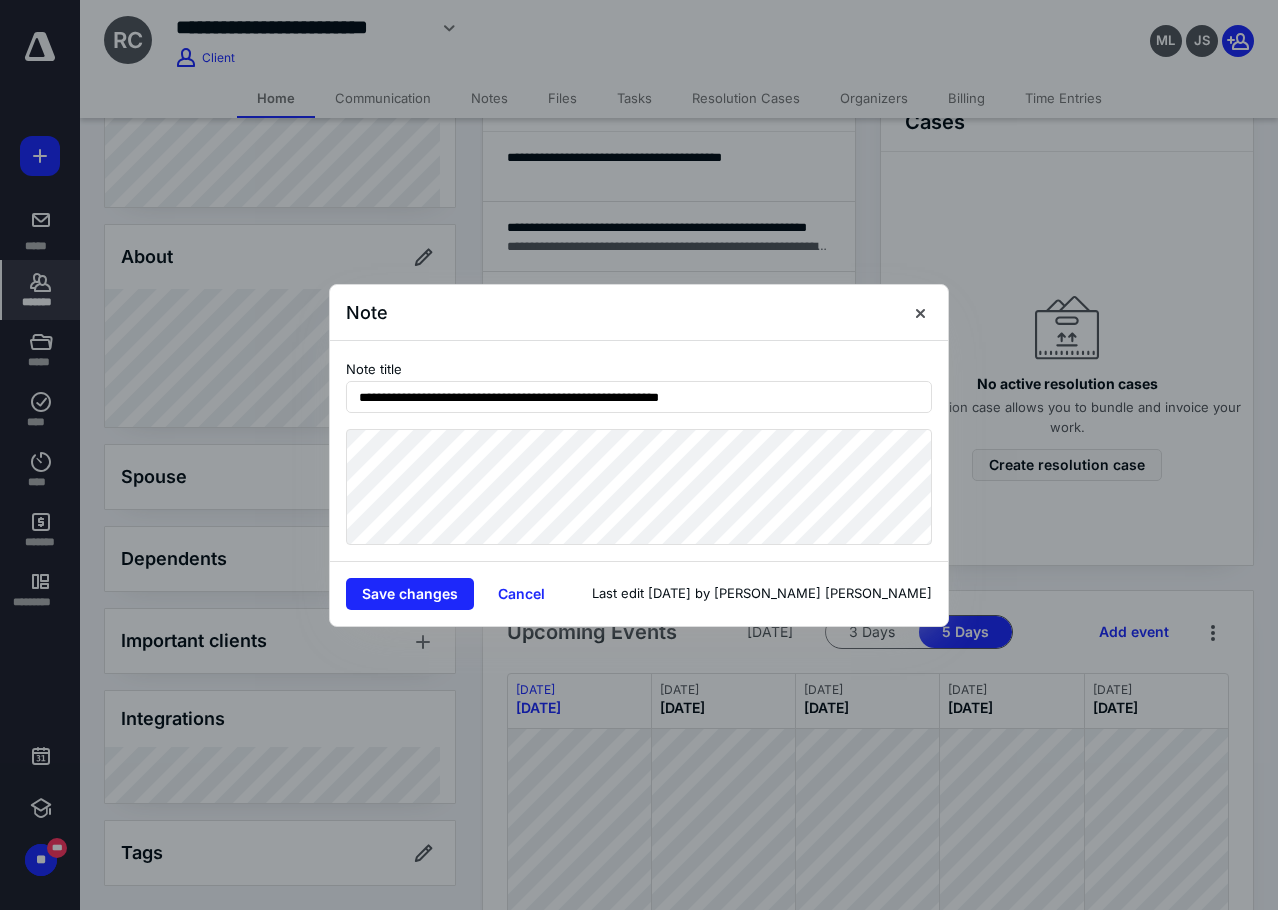 drag, startPoint x: 832, startPoint y: 411, endPoint x: 920, endPoint y: 423, distance: 88.814415 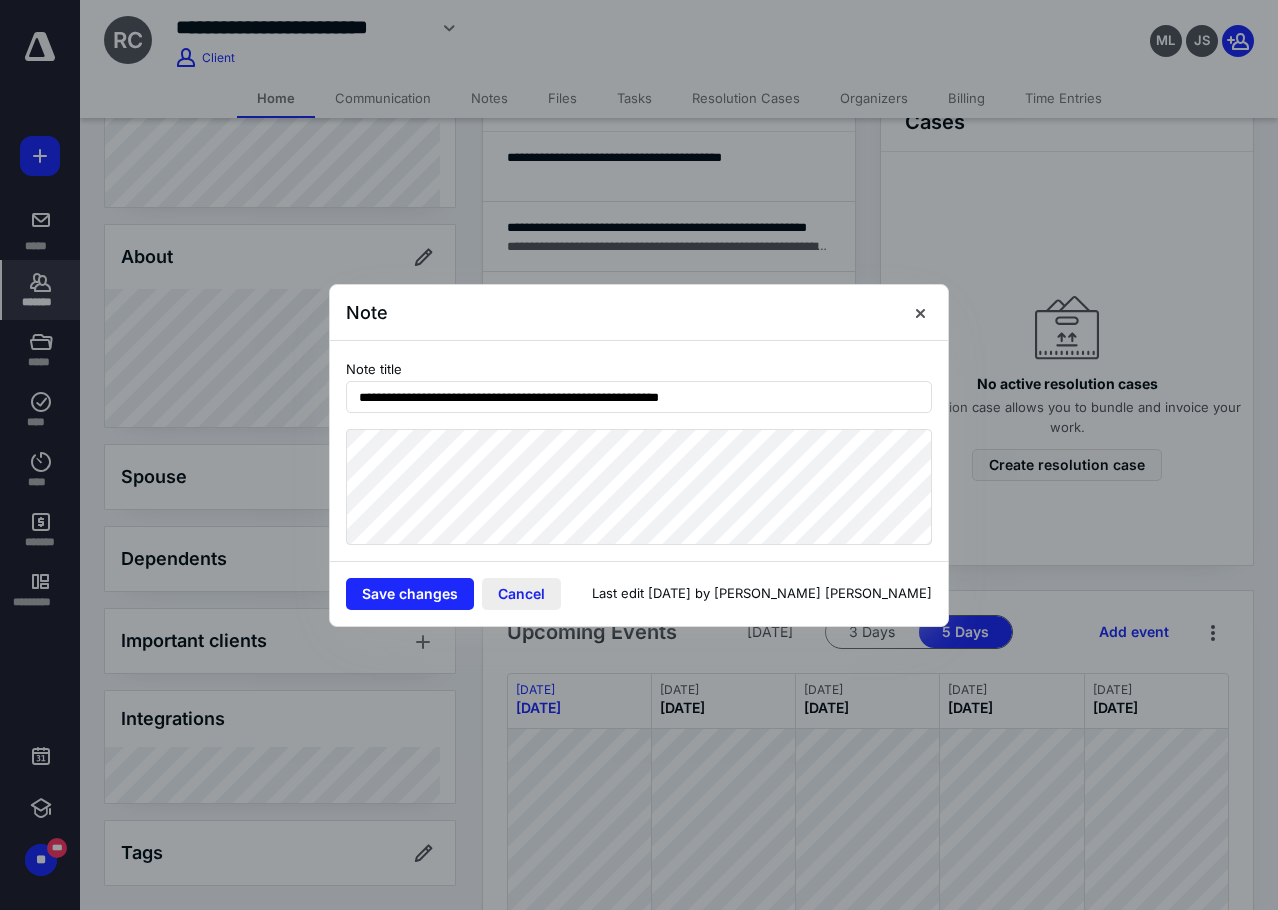 click on "Cancel" at bounding box center (521, 594) 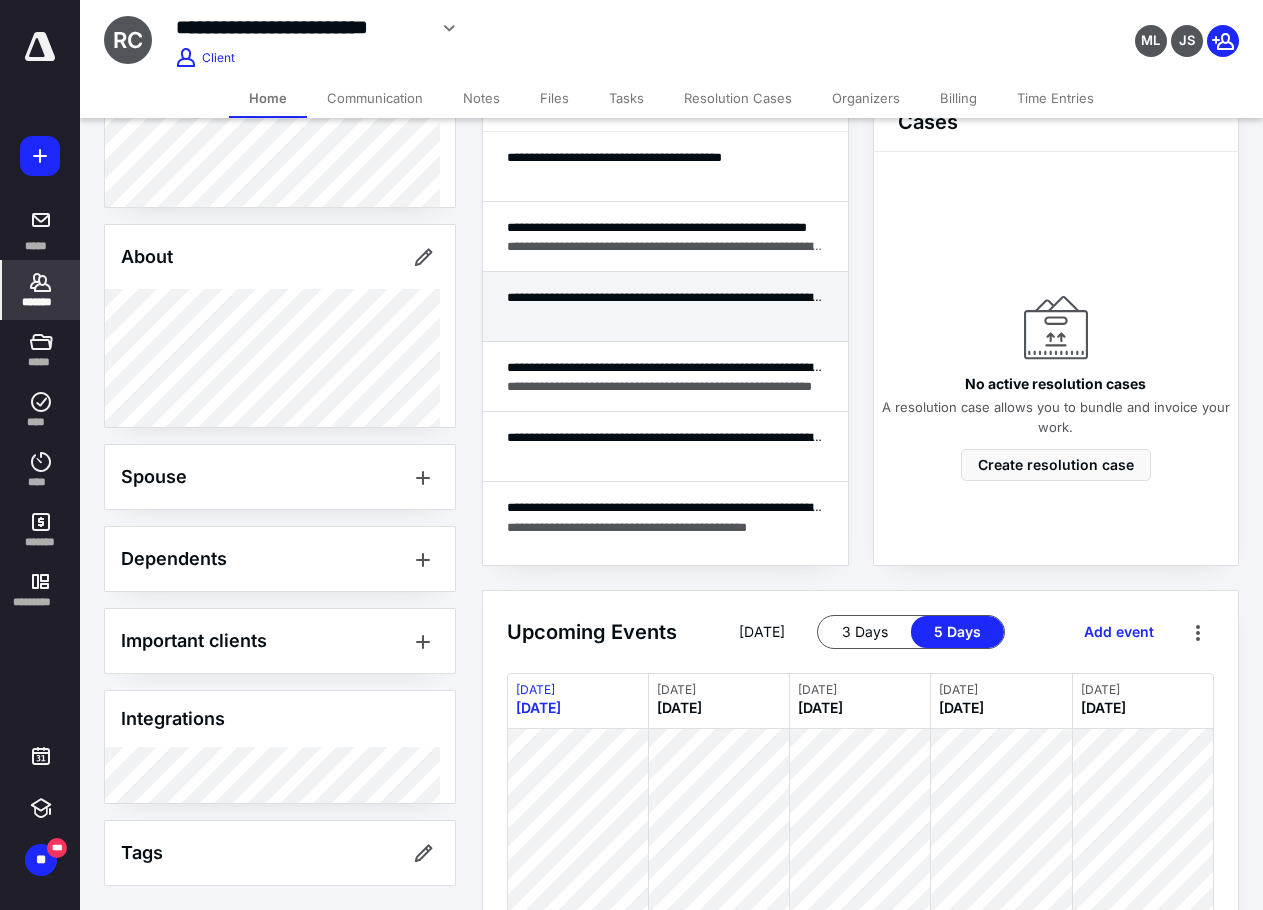 click on "**********" at bounding box center (665, 297) 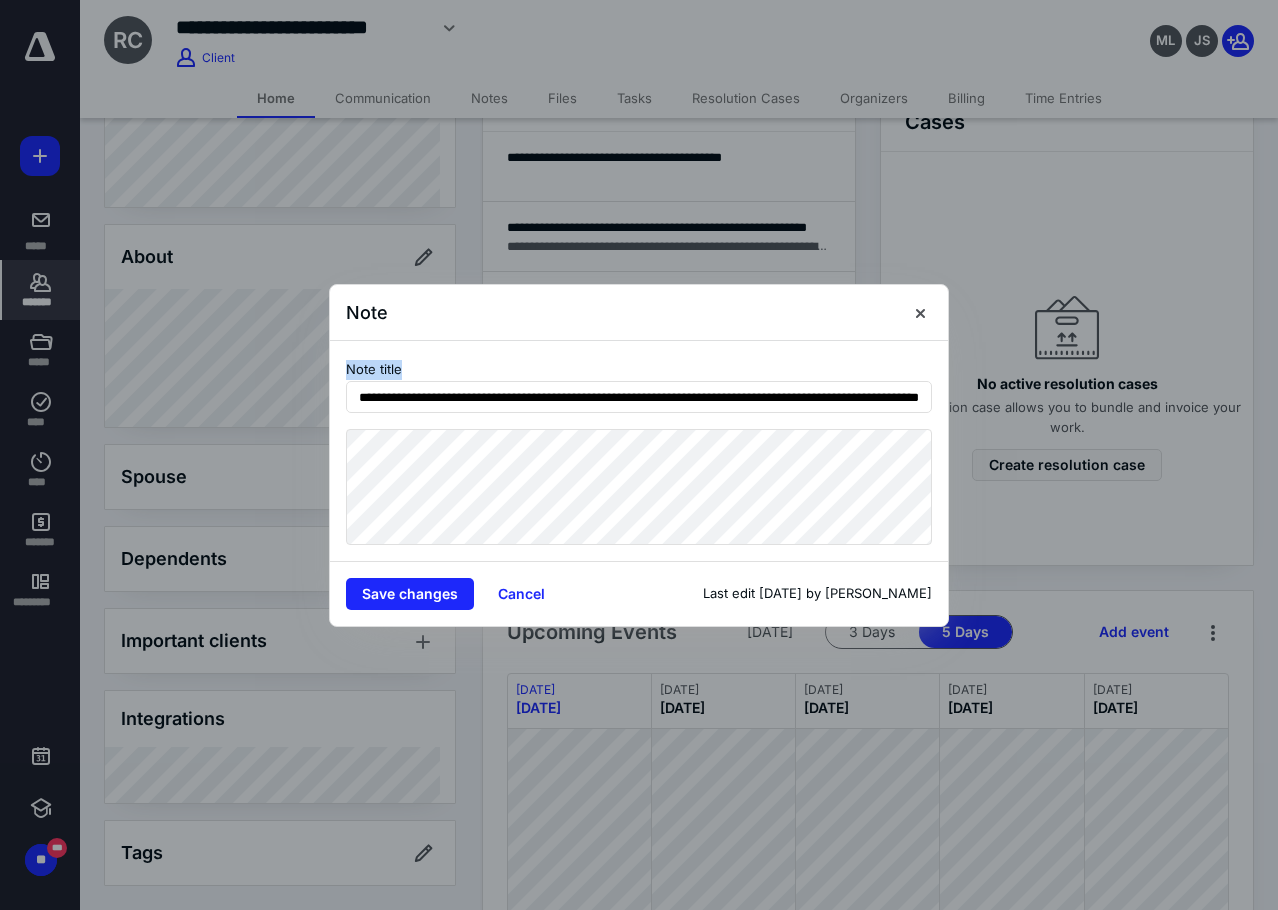 drag, startPoint x: 782, startPoint y: 391, endPoint x: 941, endPoint y: 409, distance: 160.01562 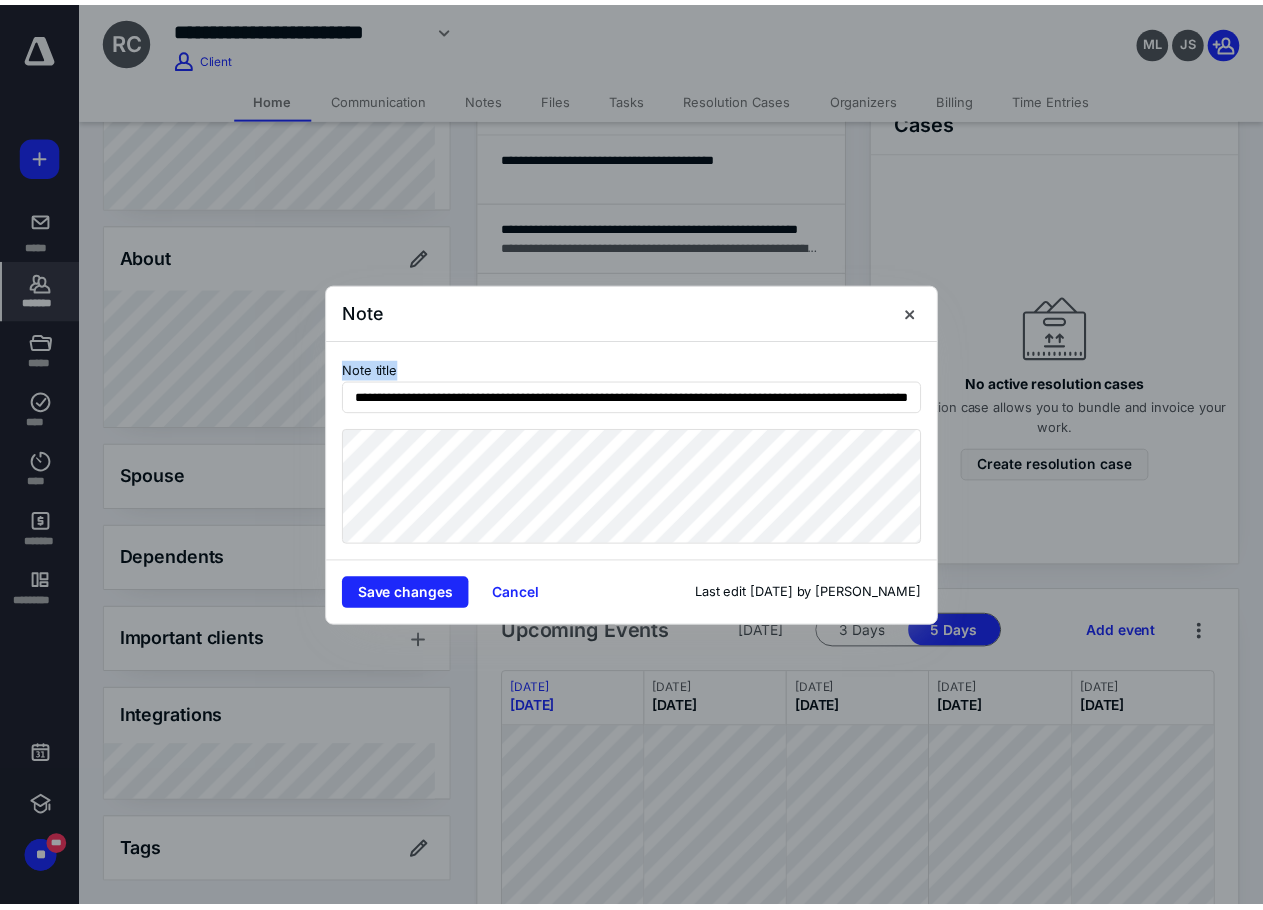 scroll, scrollTop: 0, scrollLeft: 134, axis: horizontal 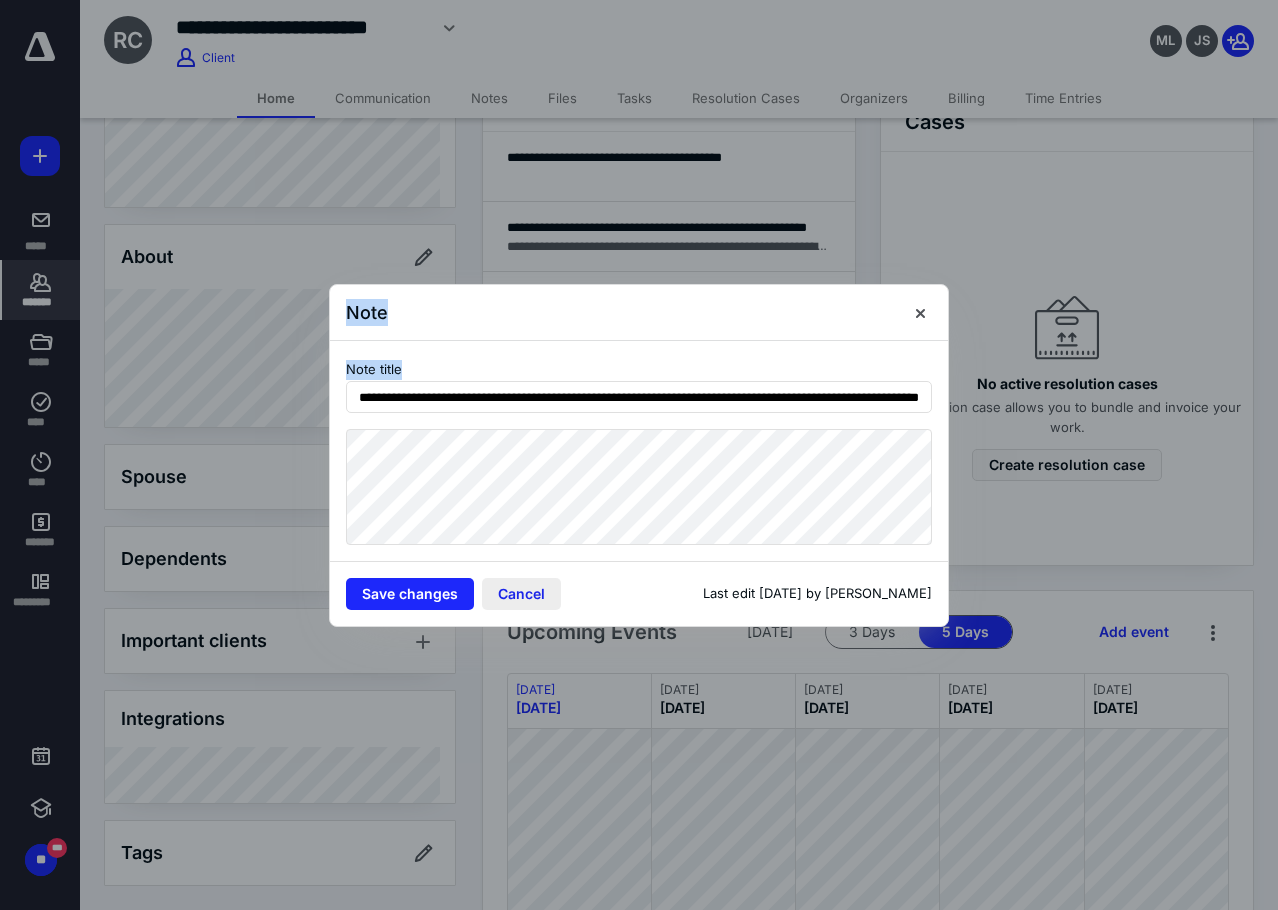 click on "Cancel" at bounding box center (521, 594) 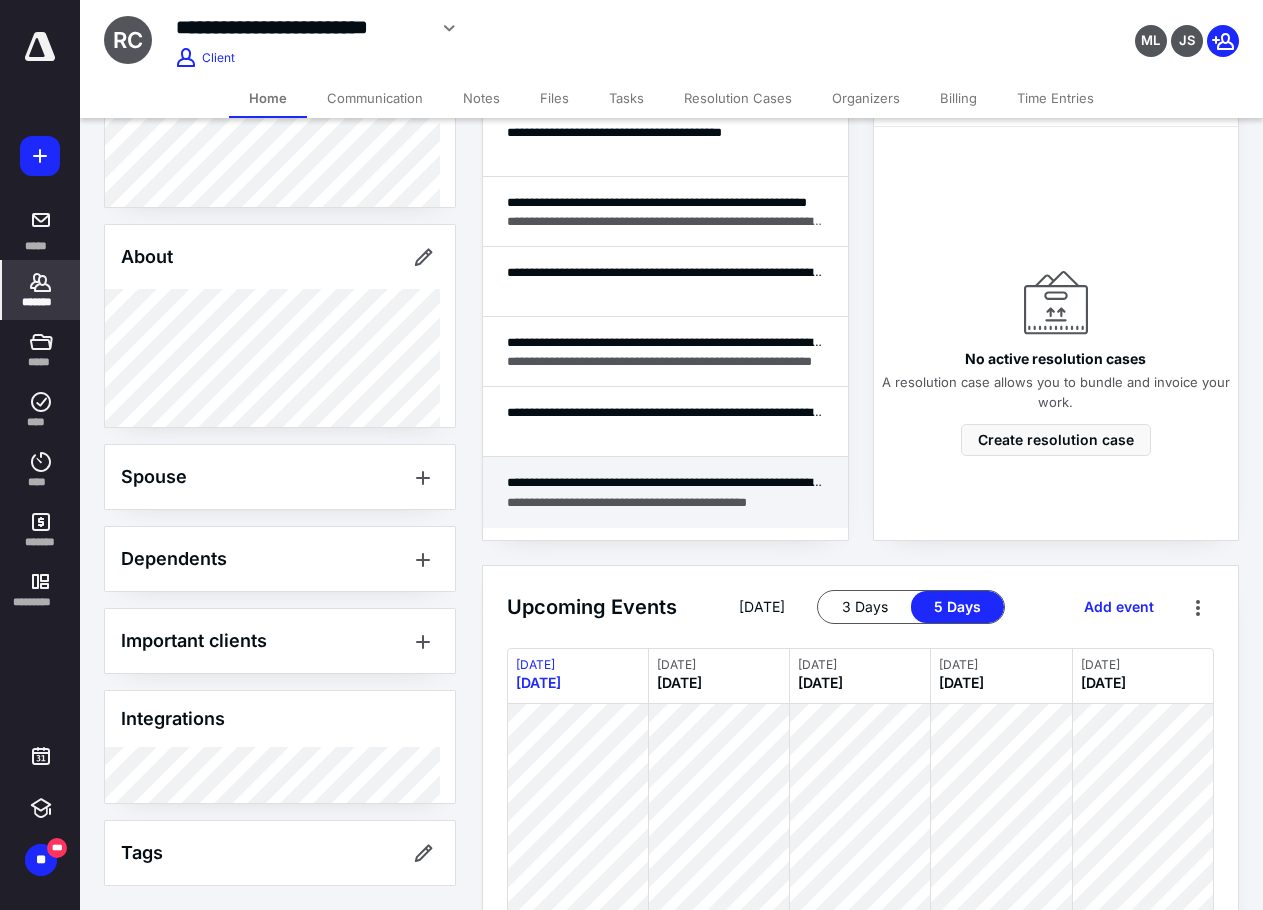 scroll, scrollTop: 700, scrollLeft: 0, axis: vertical 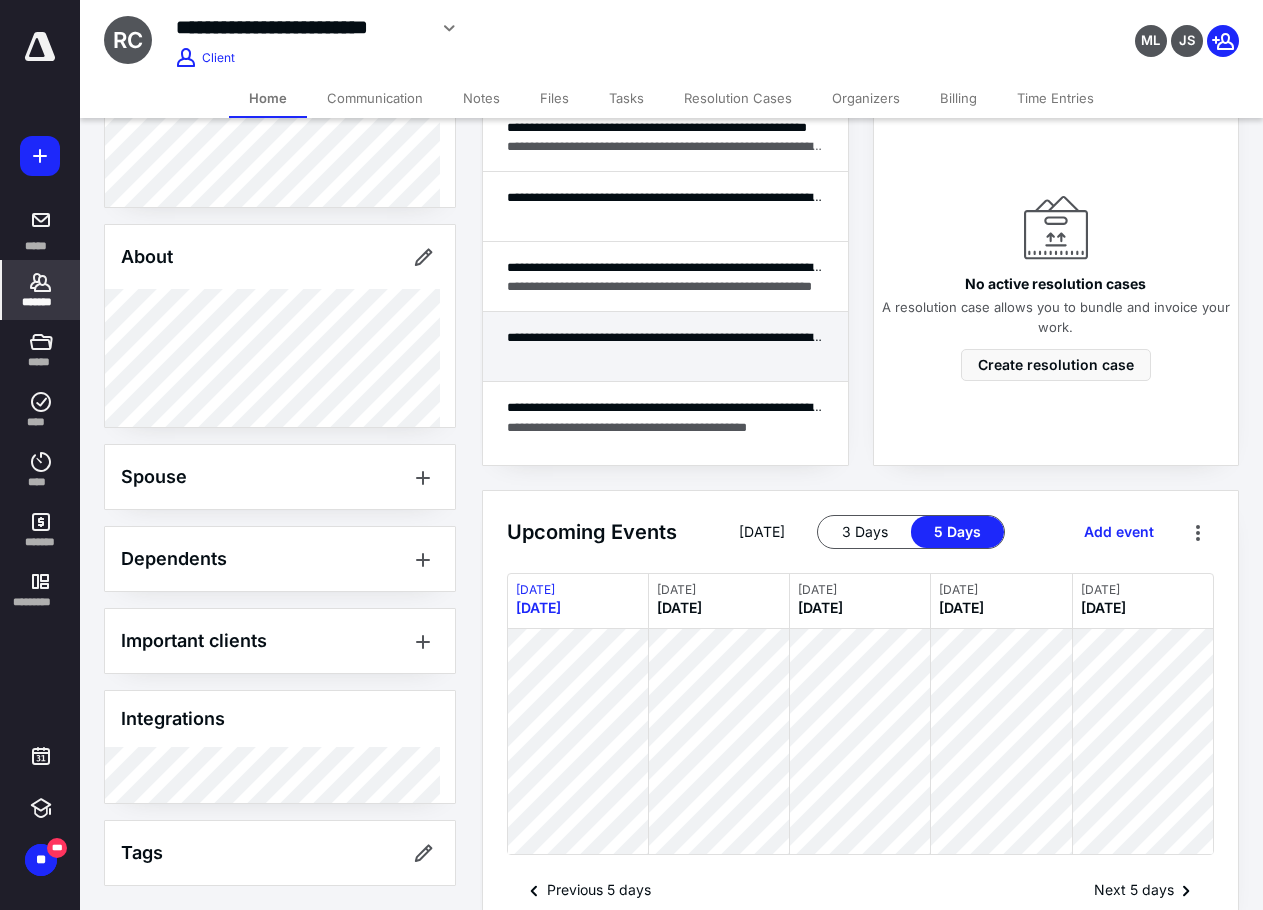 click on "**********" at bounding box center (665, 337) 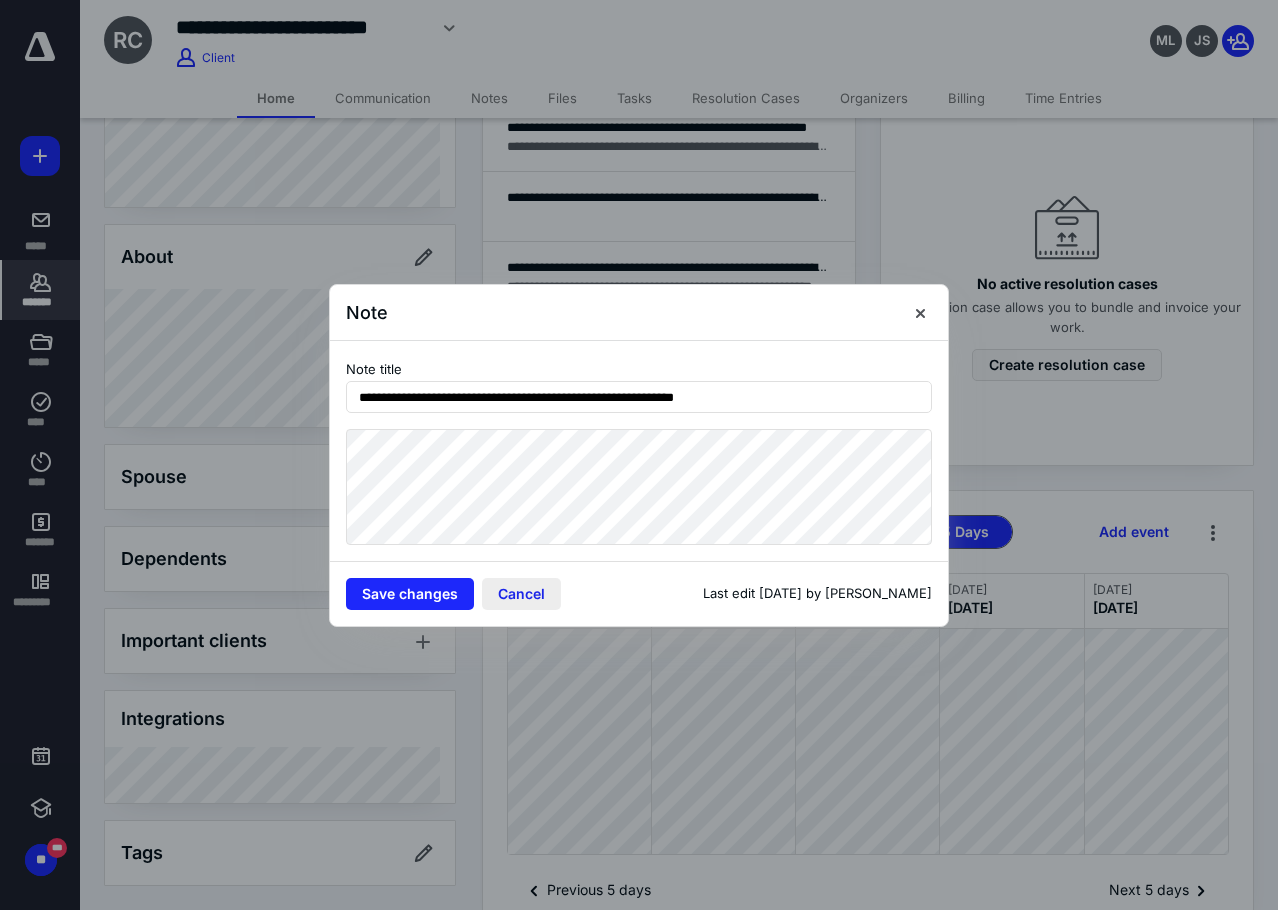 click on "Cancel" at bounding box center [521, 594] 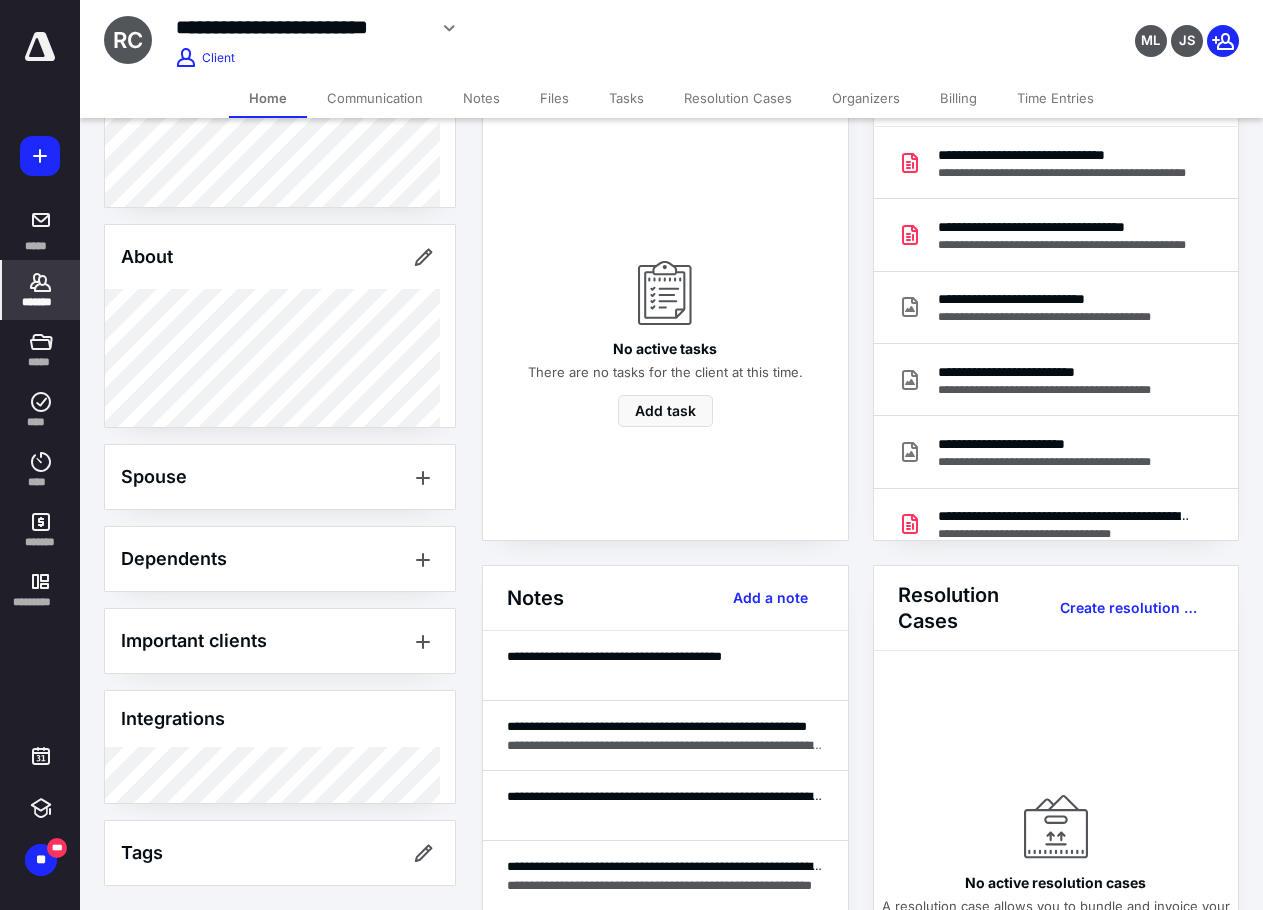 scroll, scrollTop: 100, scrollLeft: 0, axis: vertical 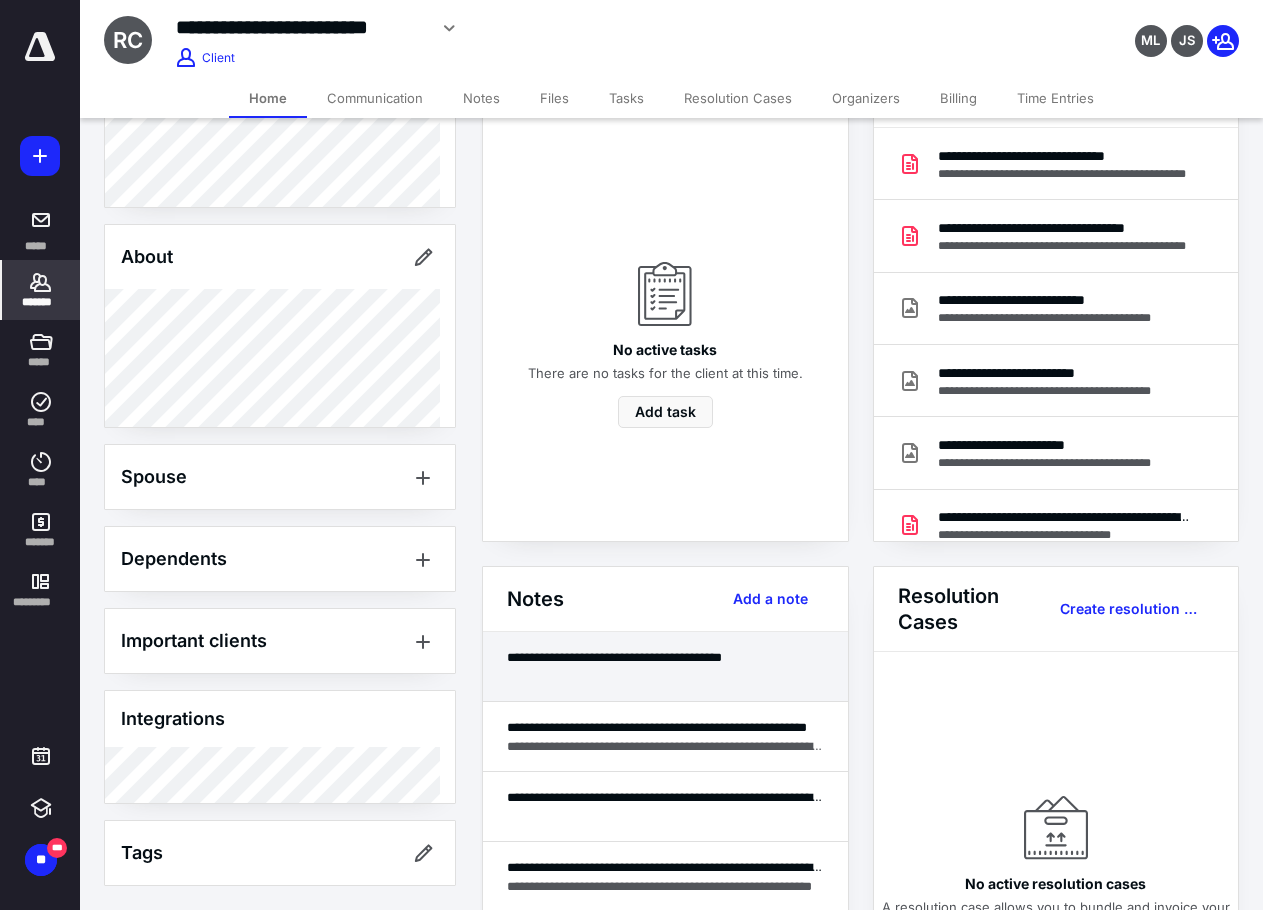 click at bounding box center (665, 676) 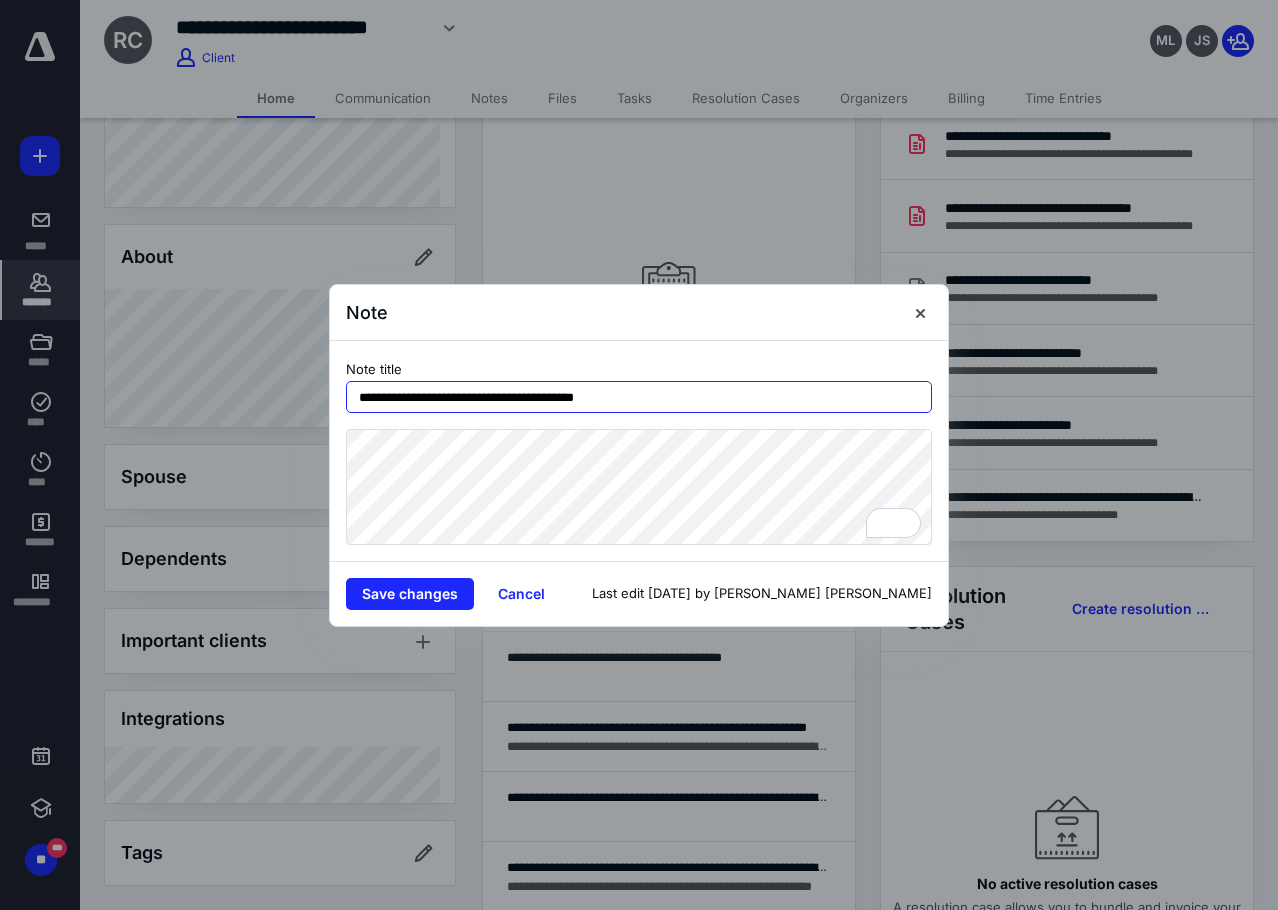click on "**********" at bounding box center [639, 397] 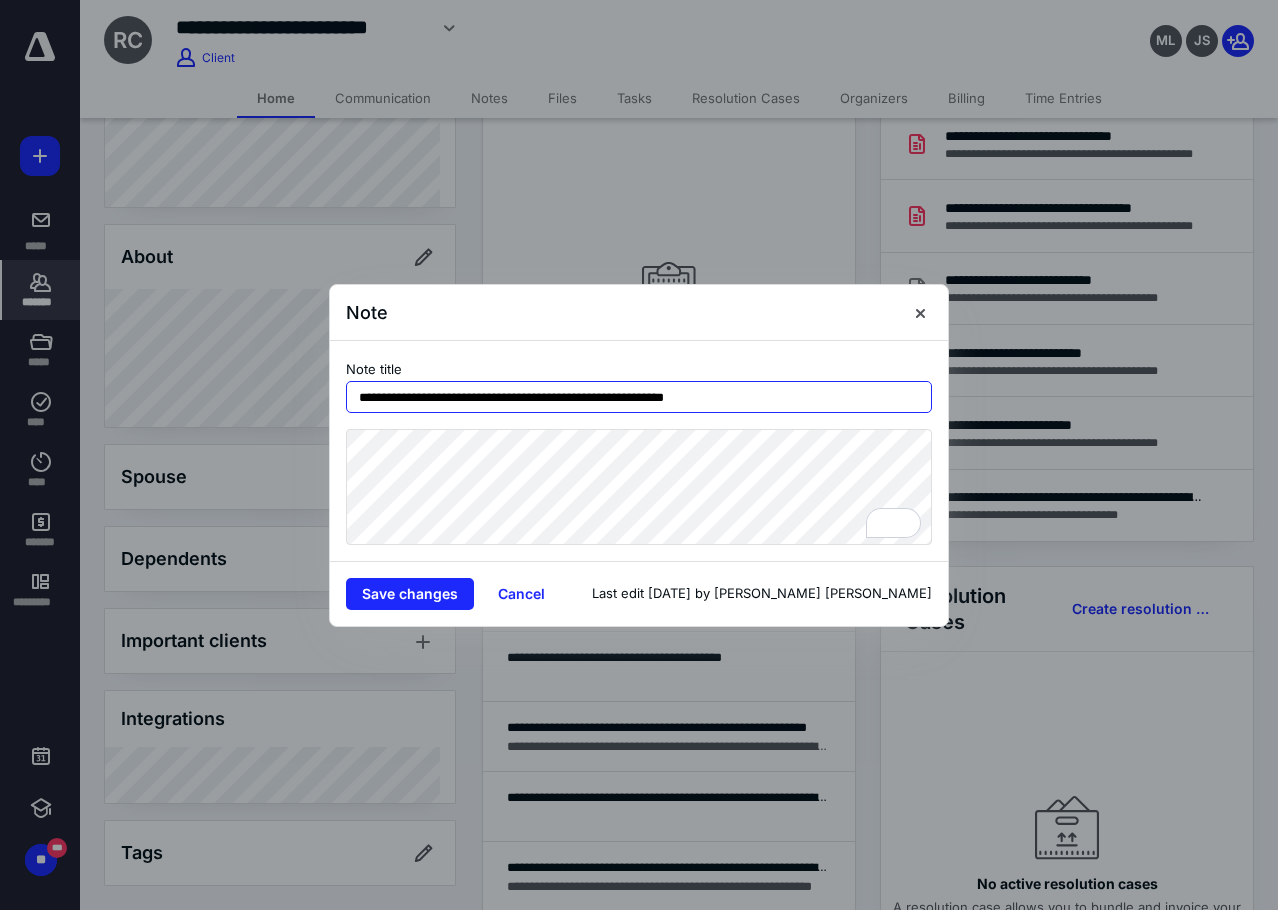 click on "**********" at bounding box center (639, 397) 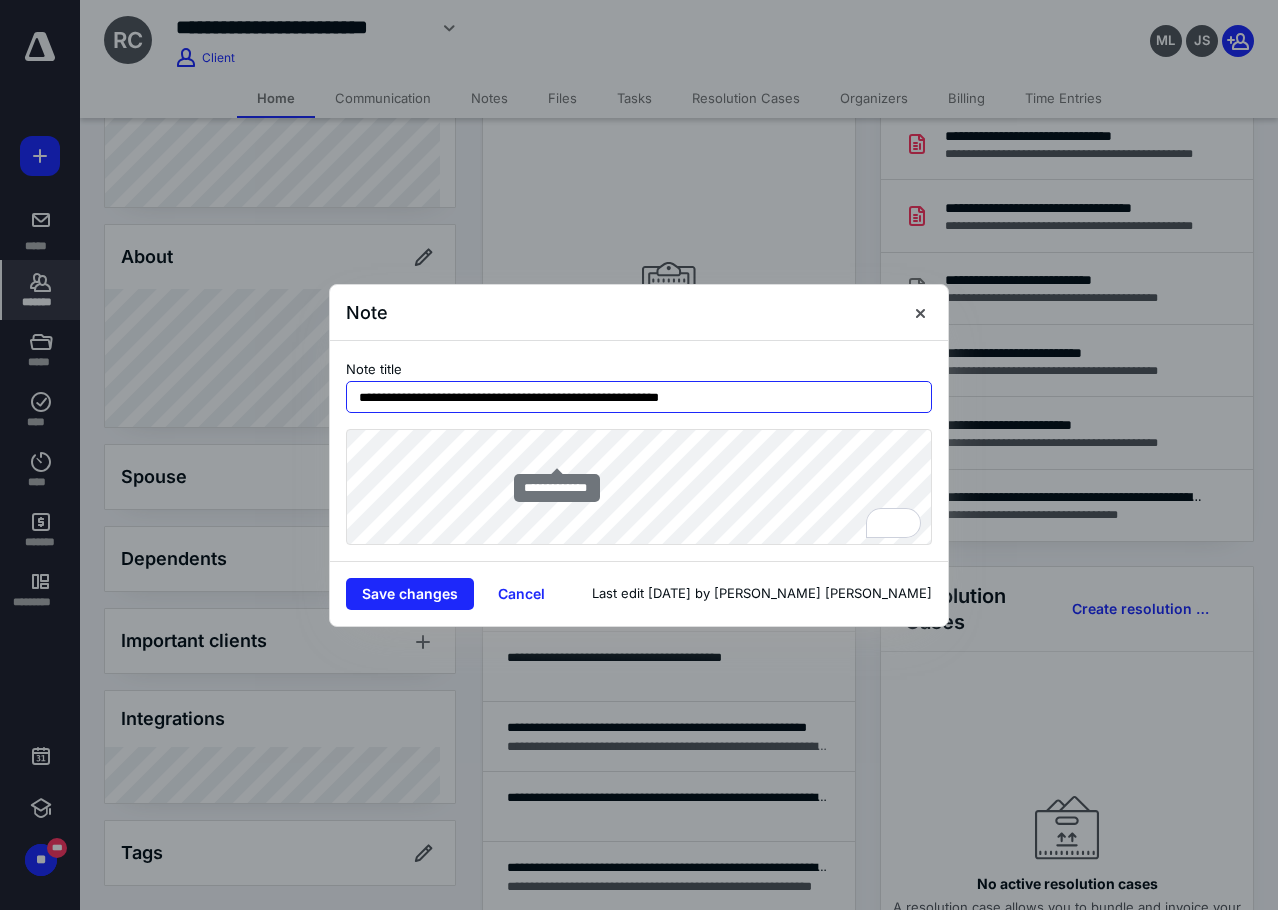 type on "**********" 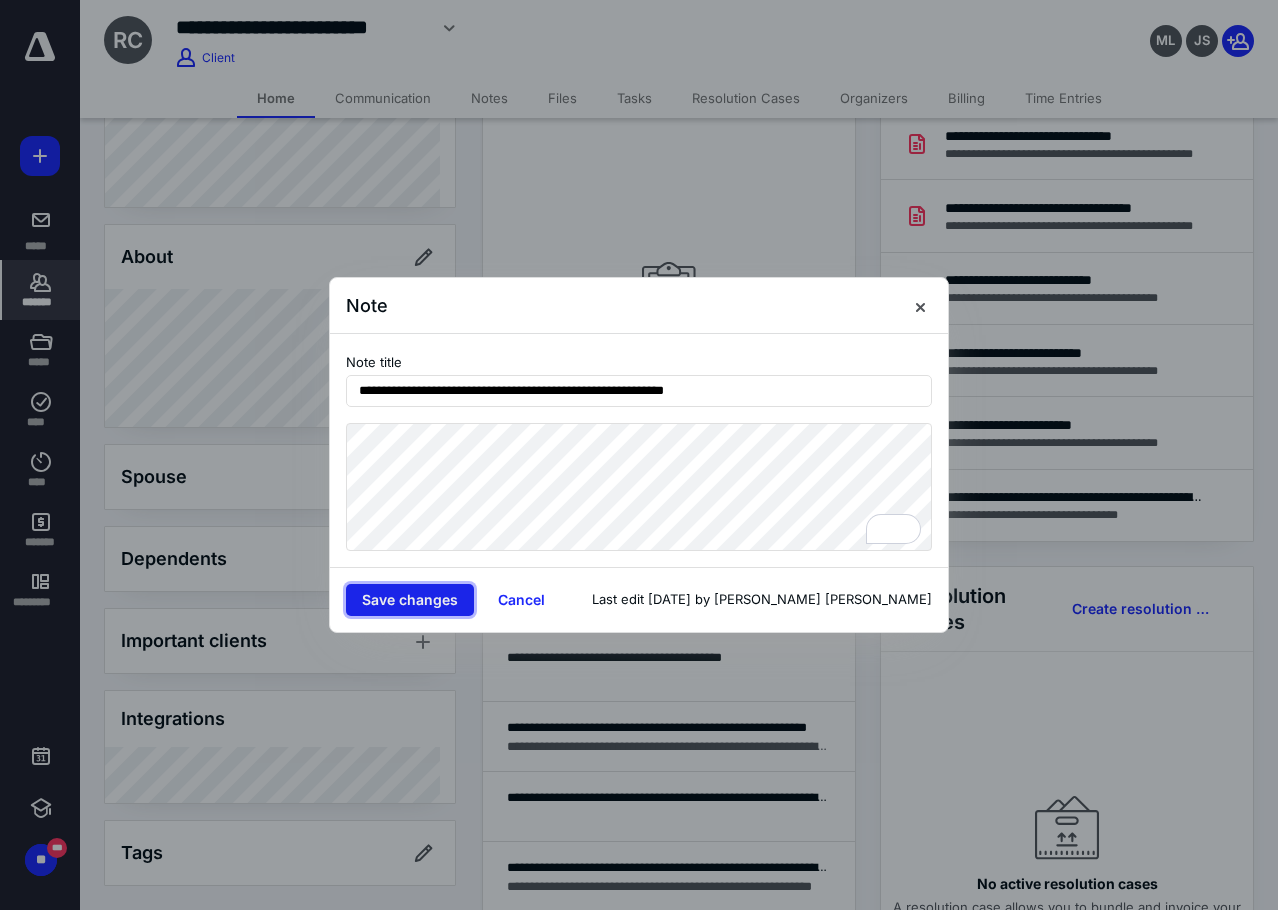click on "Save changes" at bounding box center (410, 600) 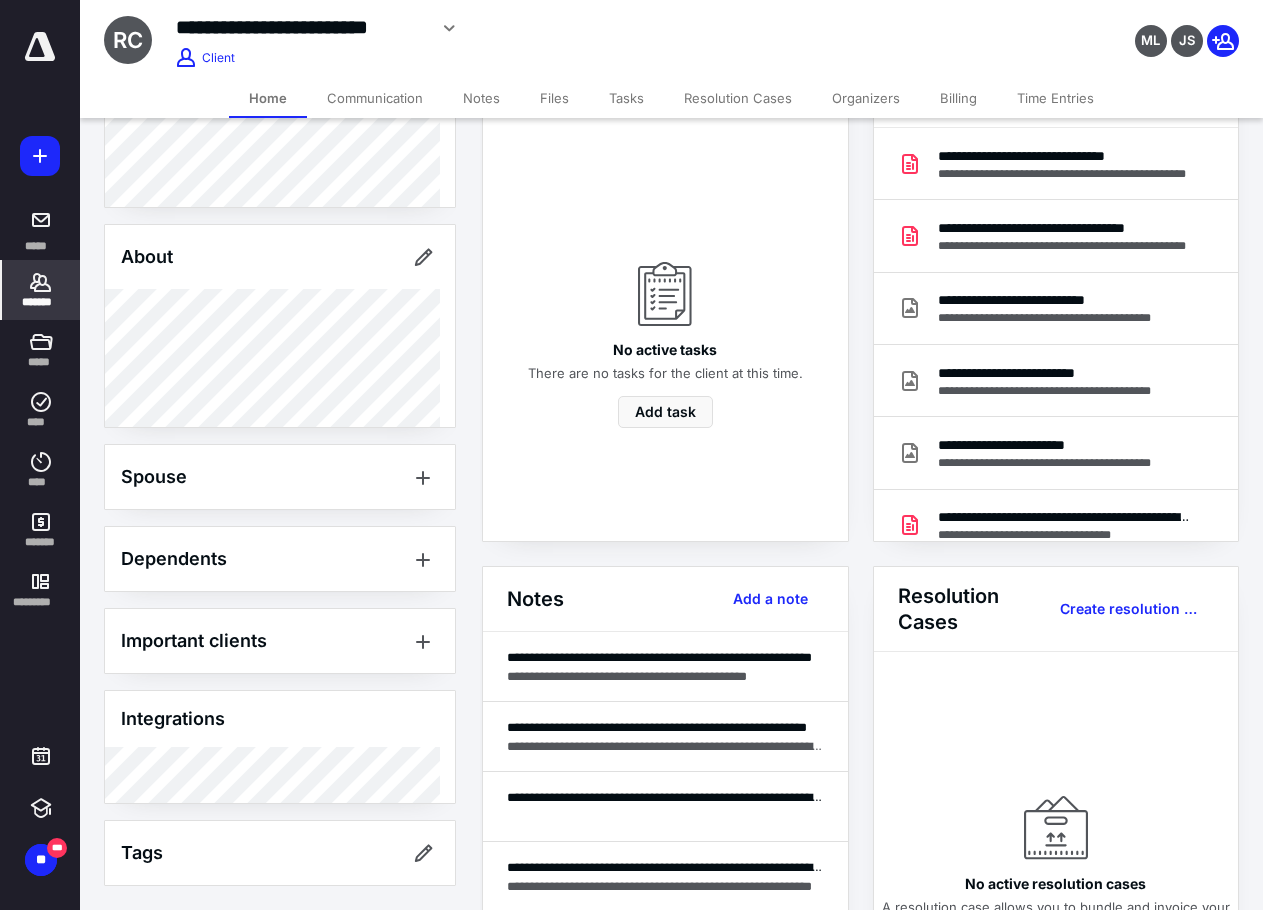 scroll, scrollTop: 0, scrollLeft: 0, axis: both 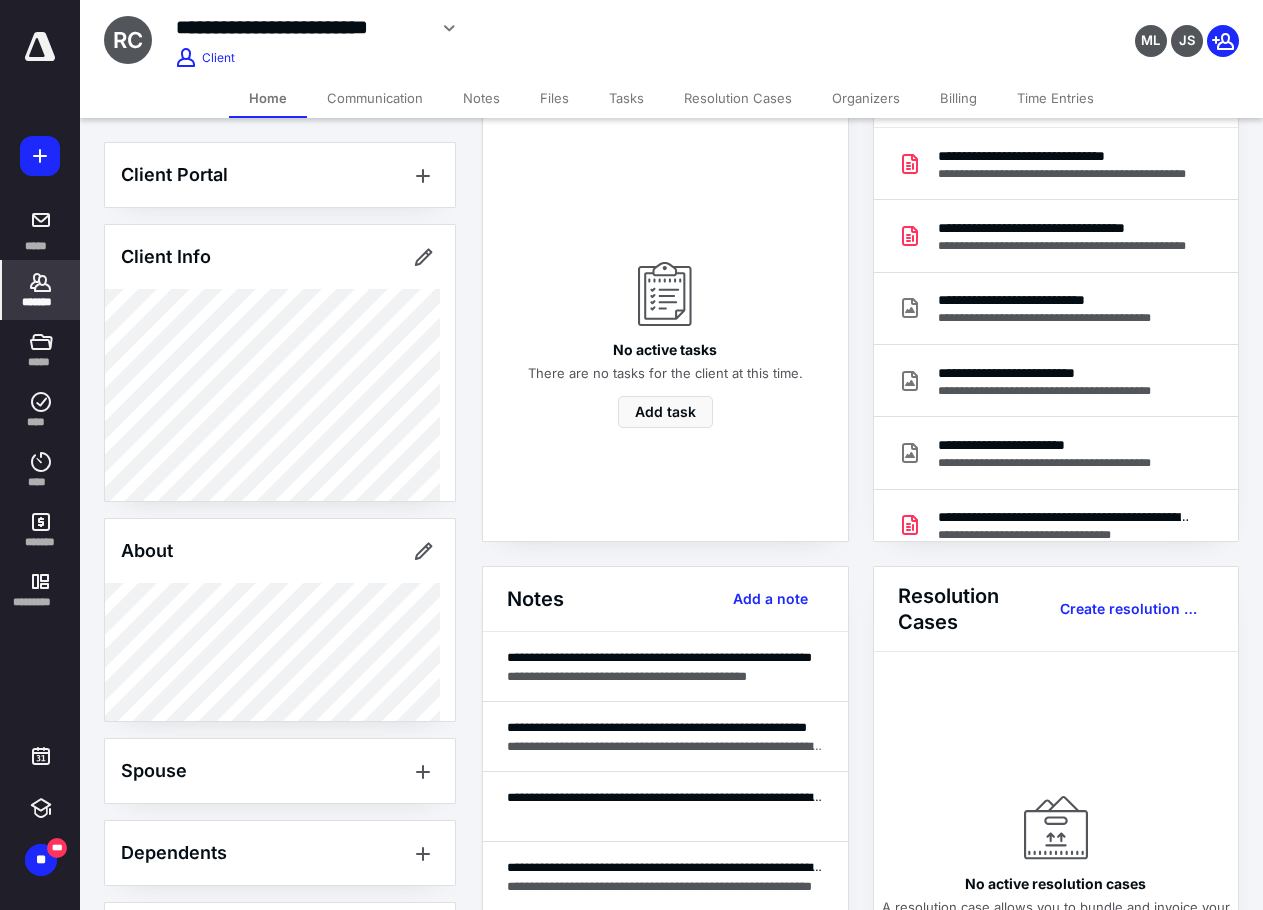 click on "No active tasks There are no tasks for the client at this time. Add task" at bounding box center (665, 324) 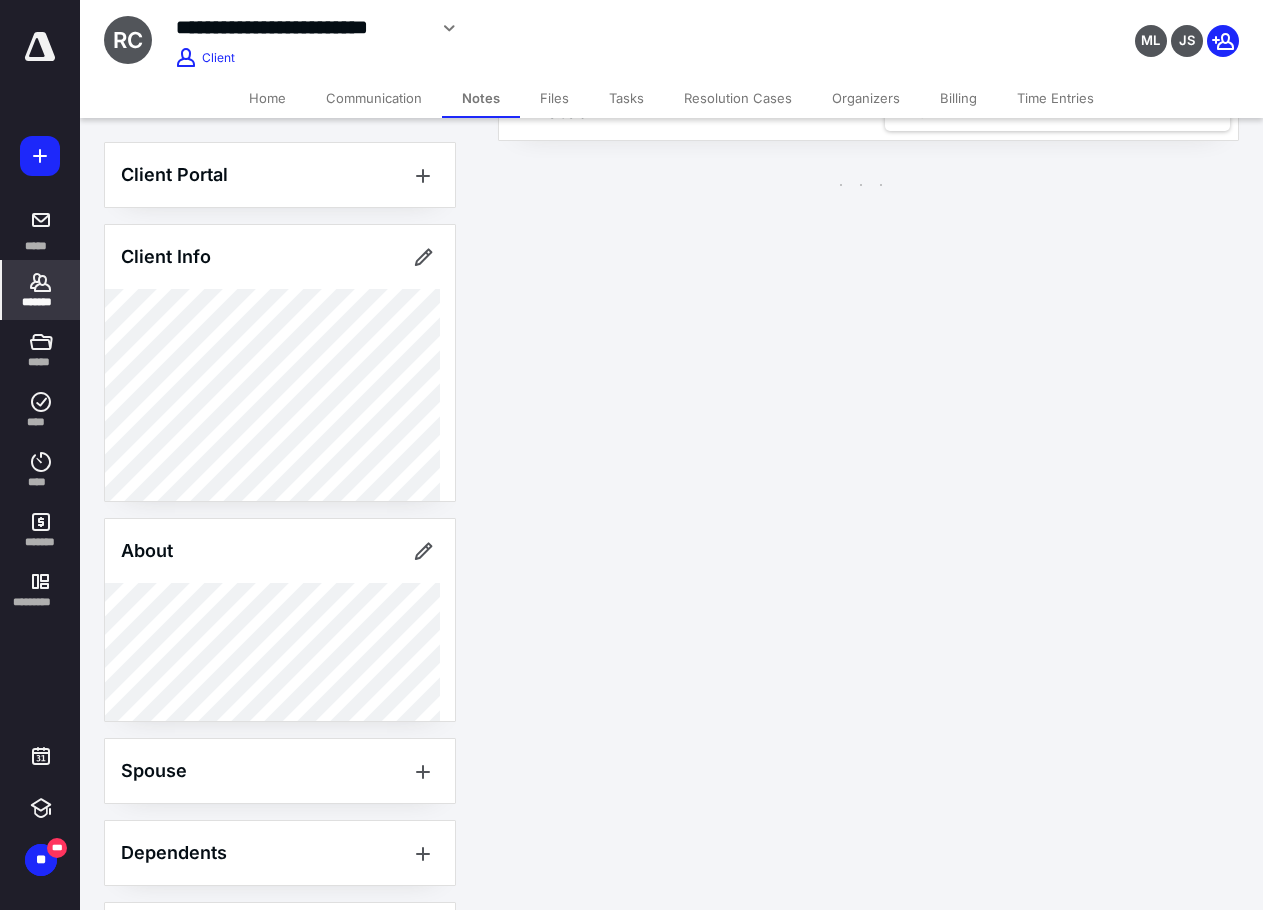 scroll, scrollTop: 0, scrollLeft: 0, axis: both 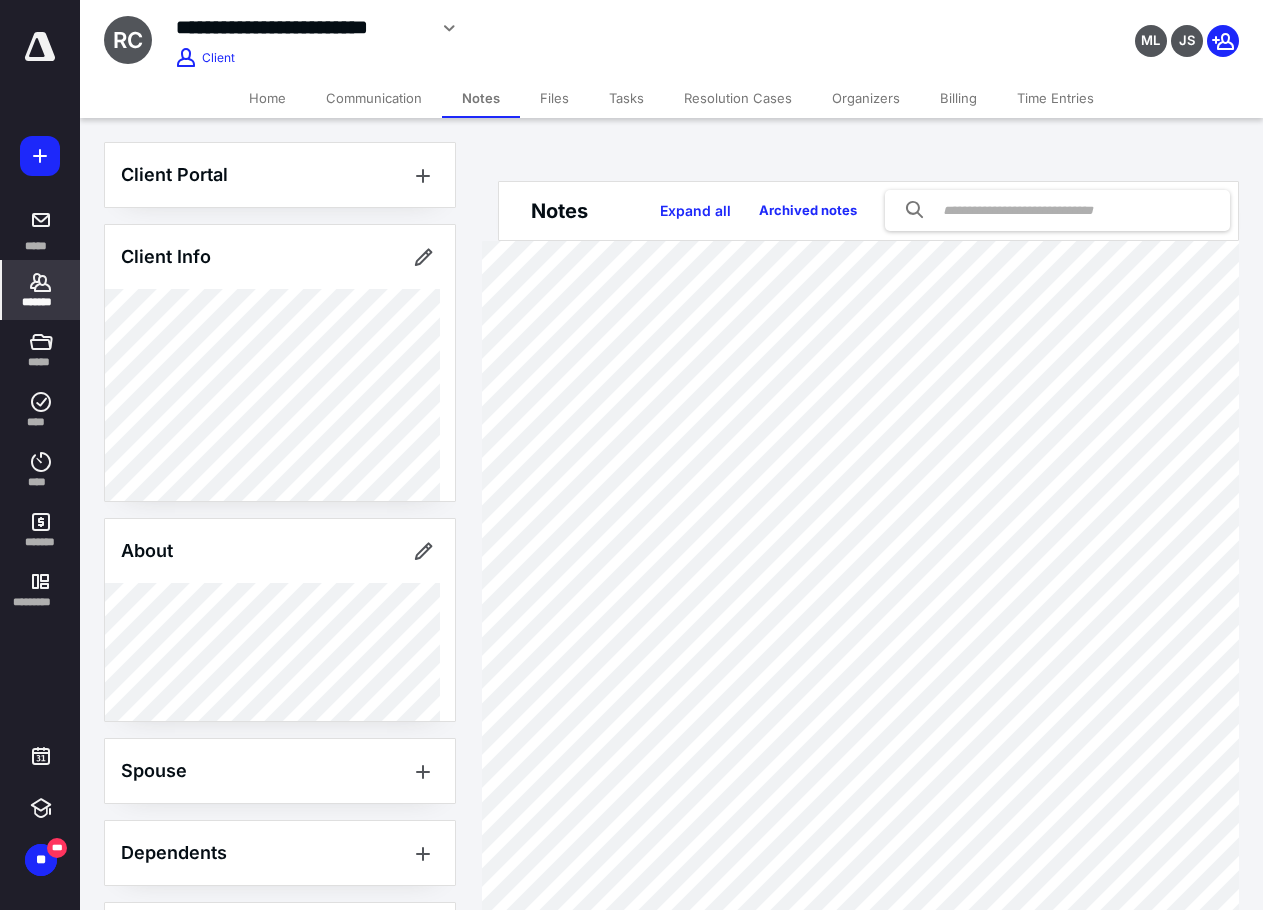 click on "Files" at bounding box center (554, 98) 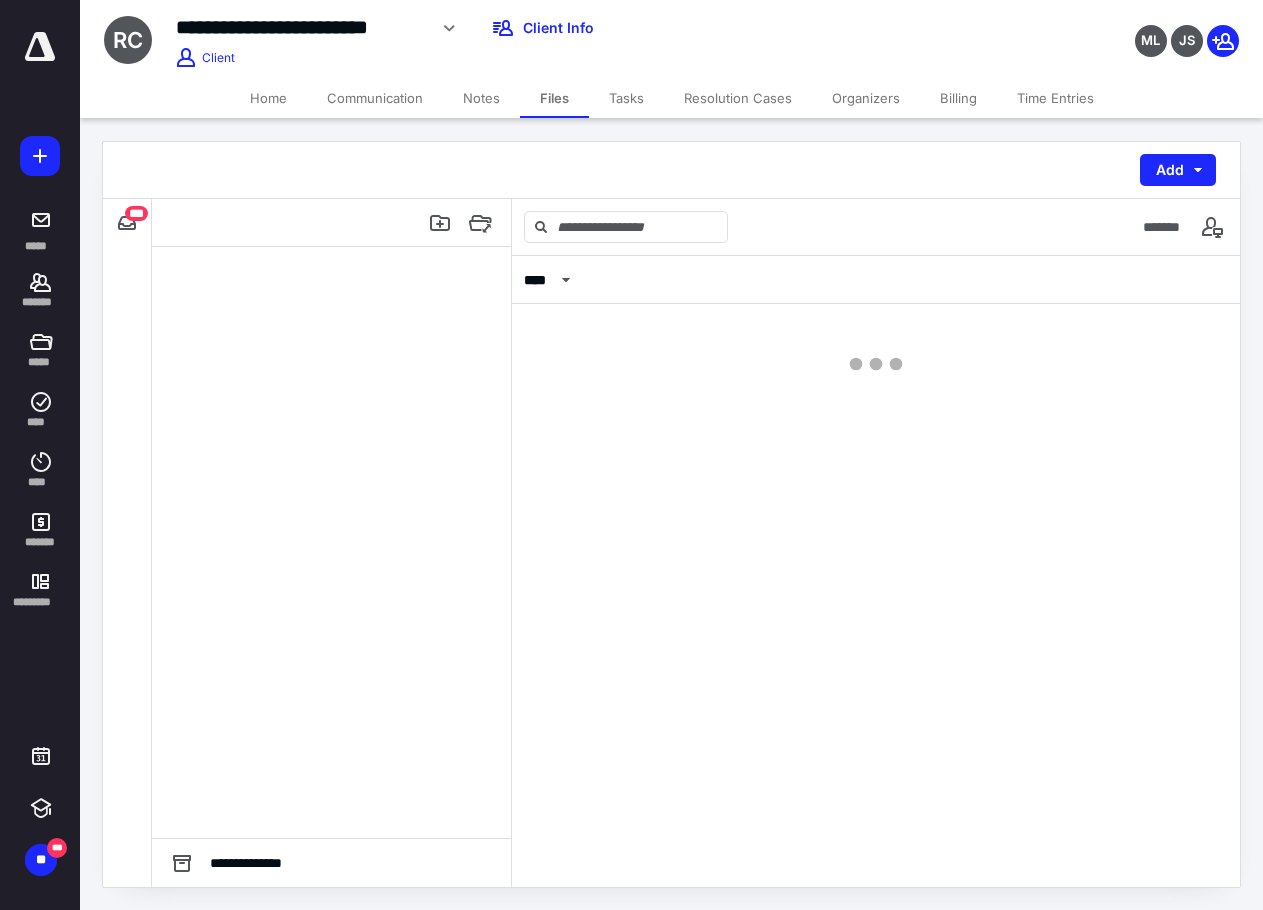 click on "Files" at bounding box center (554, 98) 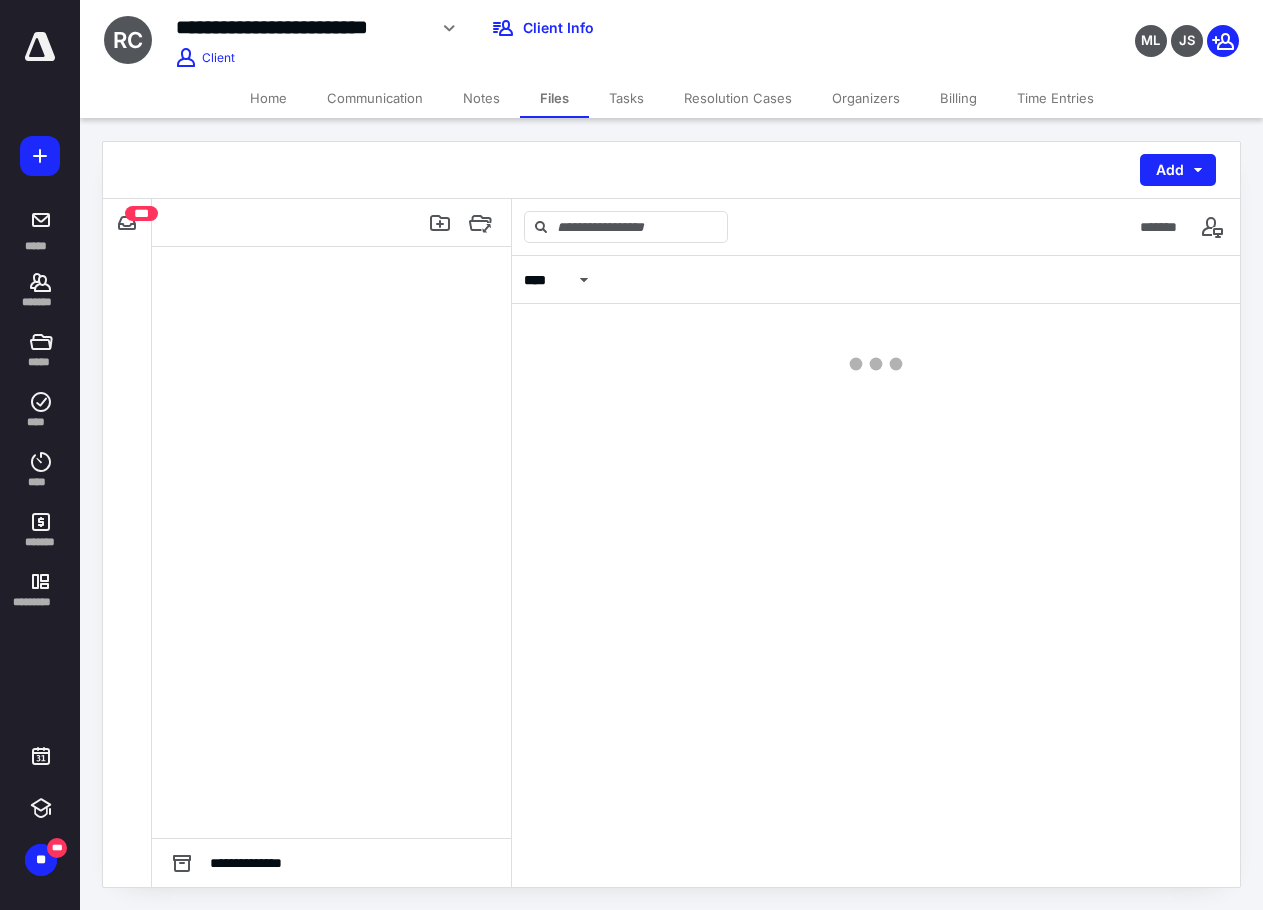 click on "Files" at bounding box center [554, 98] 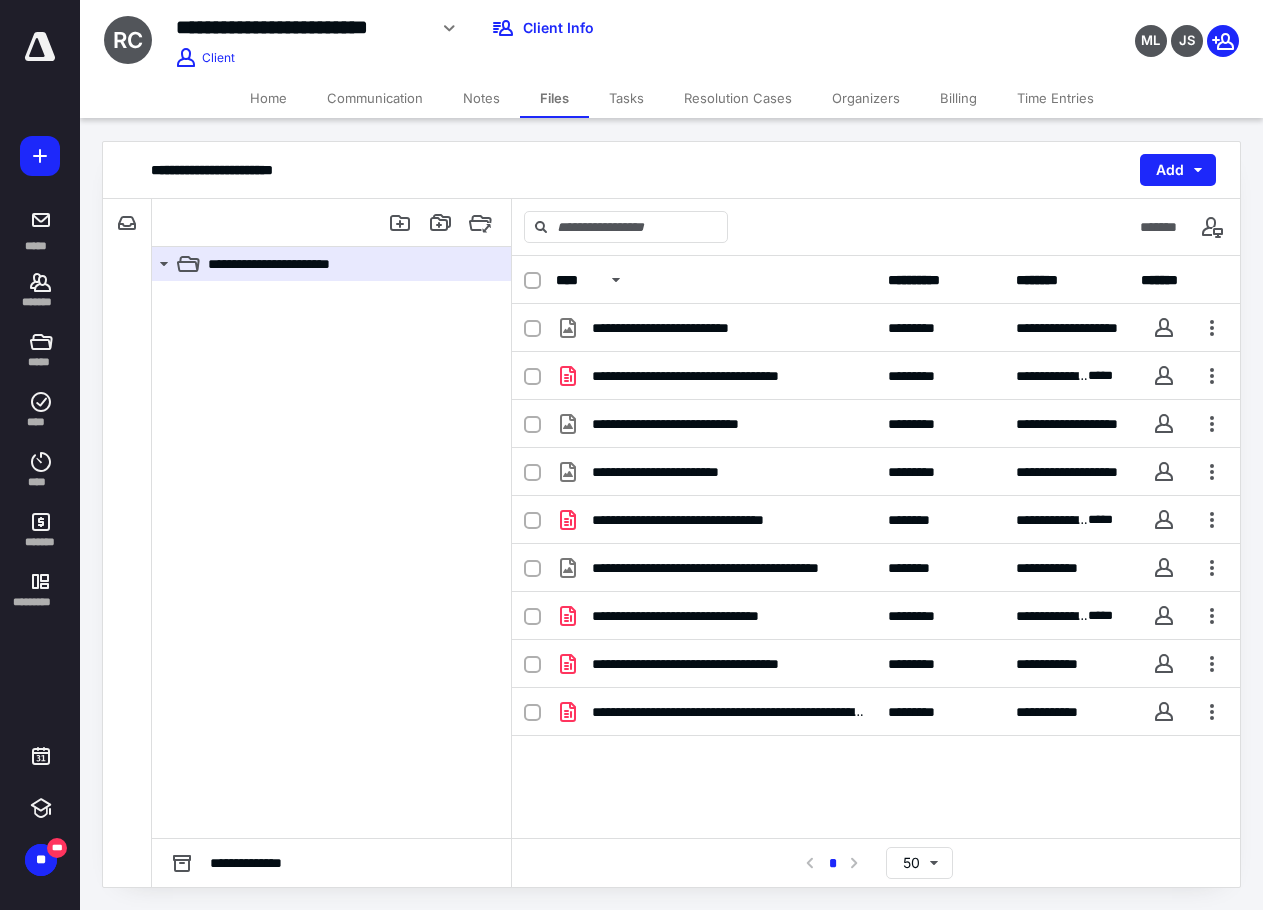 click on "Notes" at bounding box center [481, 98] 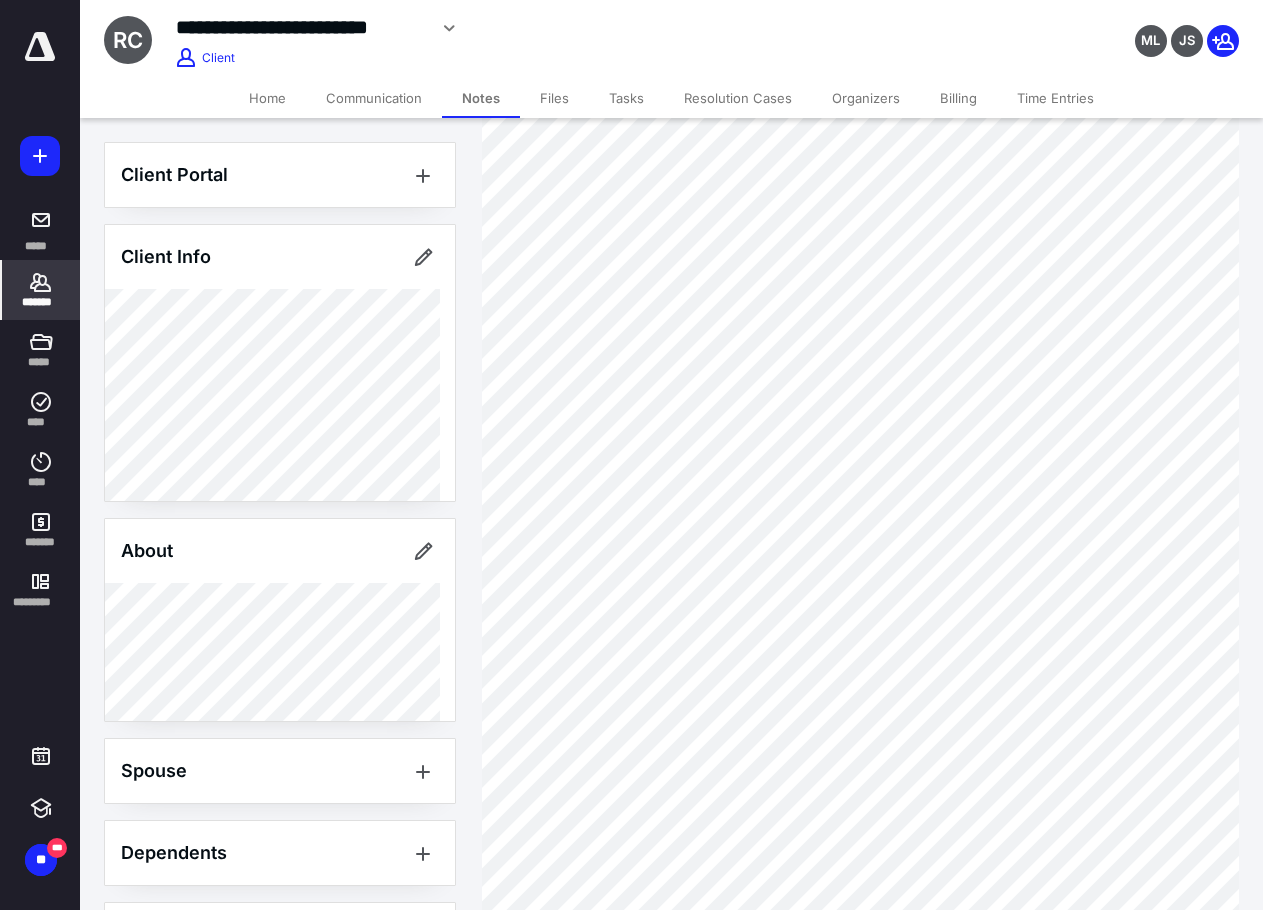 scroll, scrollTop: 1200, scrollLeft: 0, axis: vertical 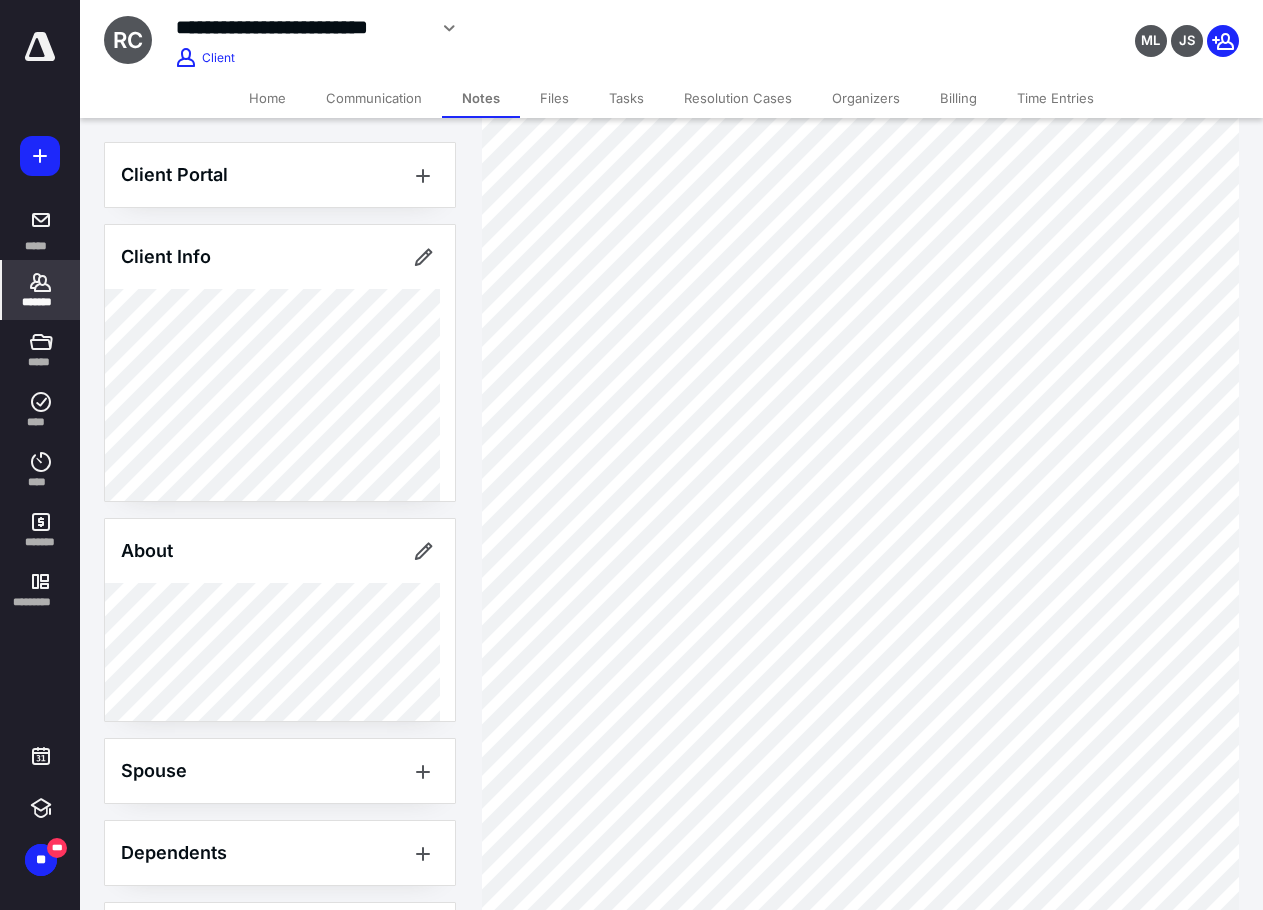 click on "Communication" at bounding box center [374, 98] 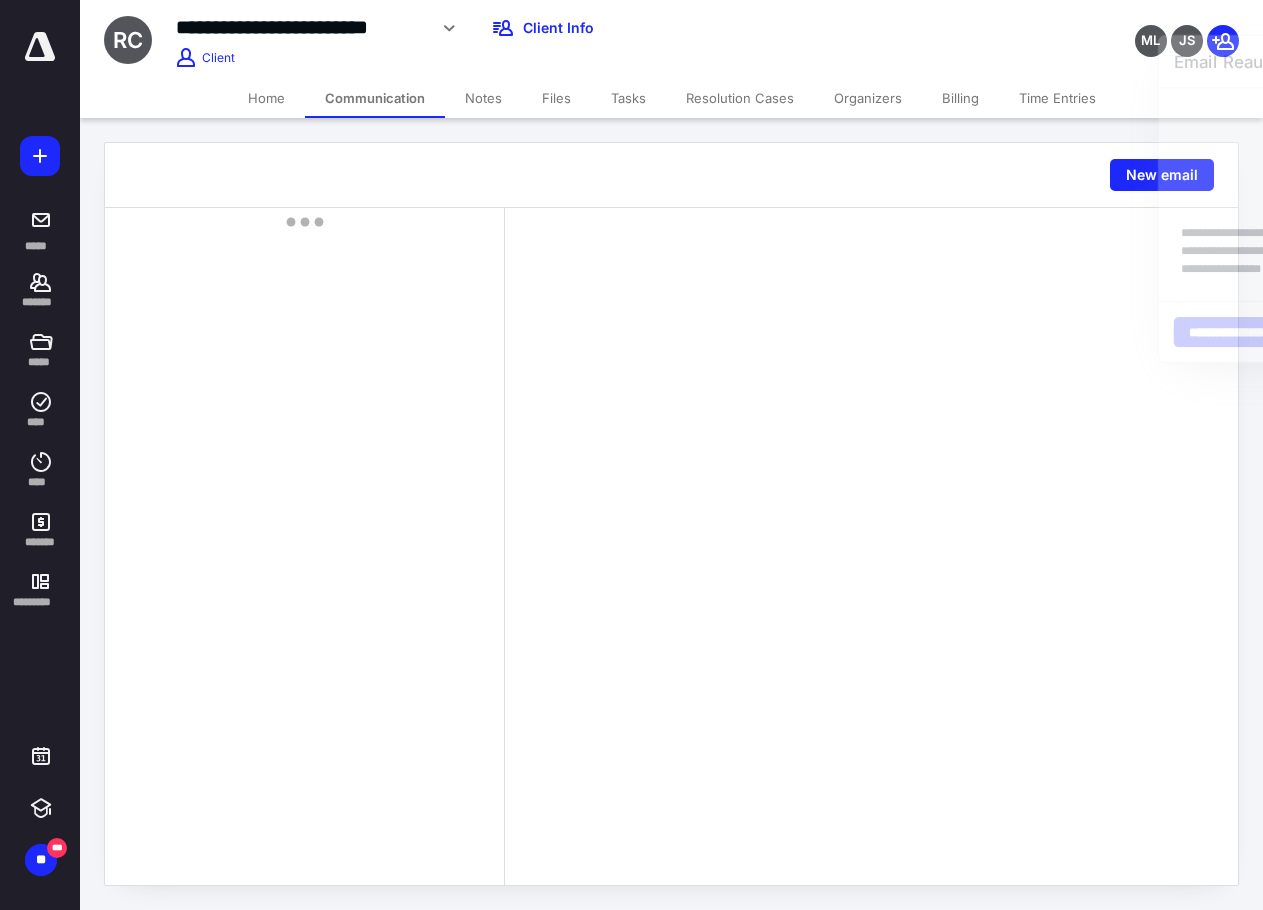 click on "Home" at bounding box center [266, 98] 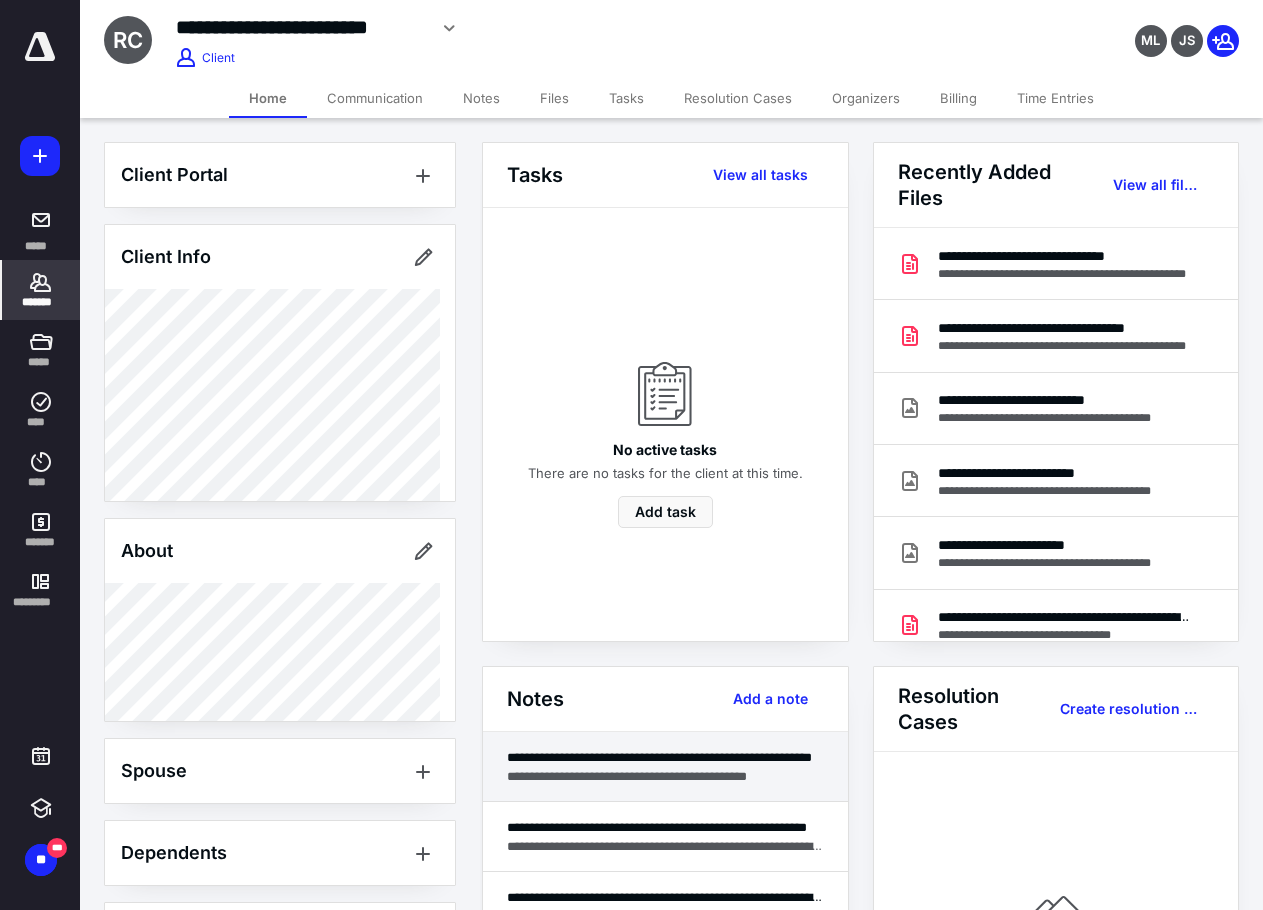 click on "**********" at bounding box center (665, 757) 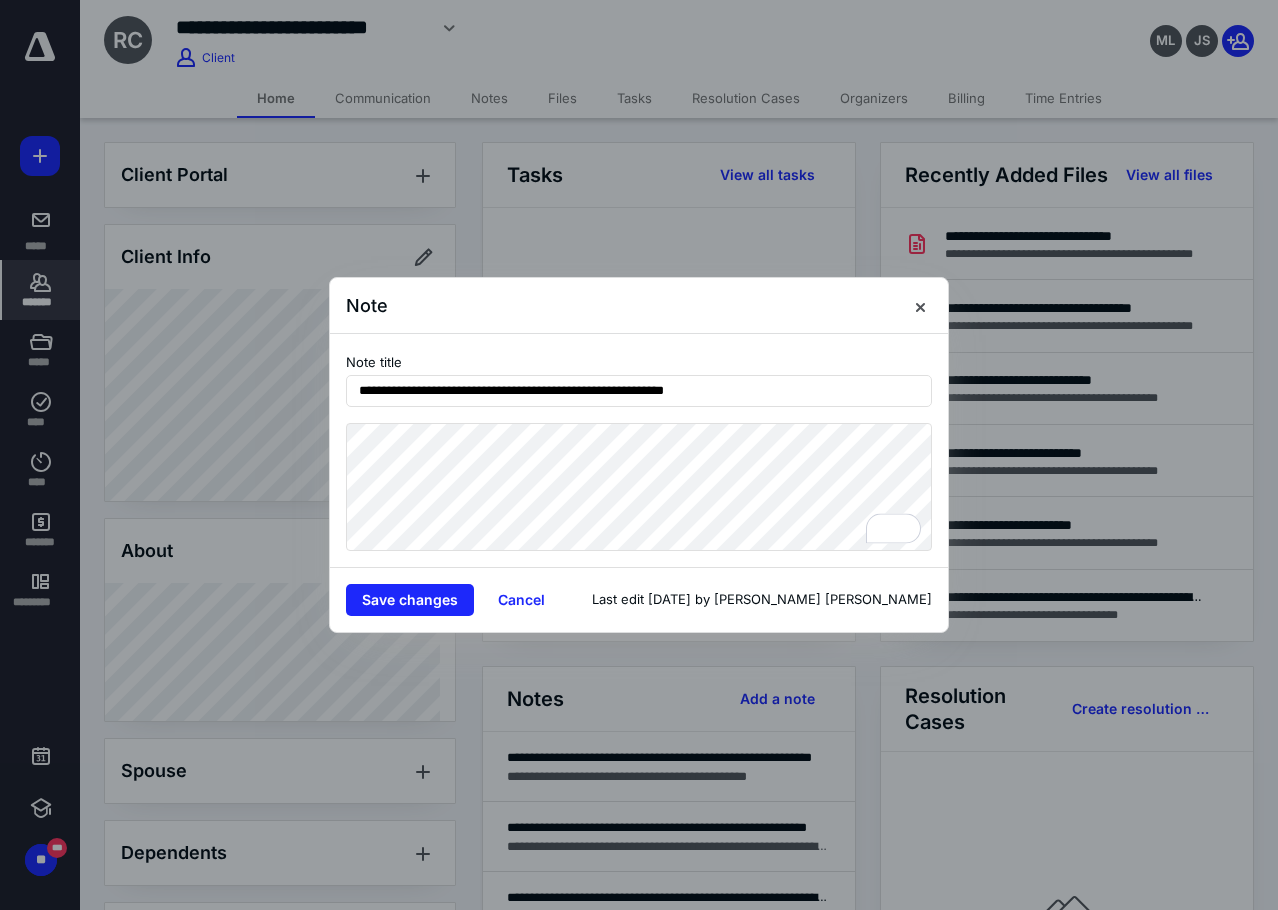 drag, startPoint x: 618, startPoint y: 576, endPoint x: 622, endPoint y: 552, distance: 24.33105 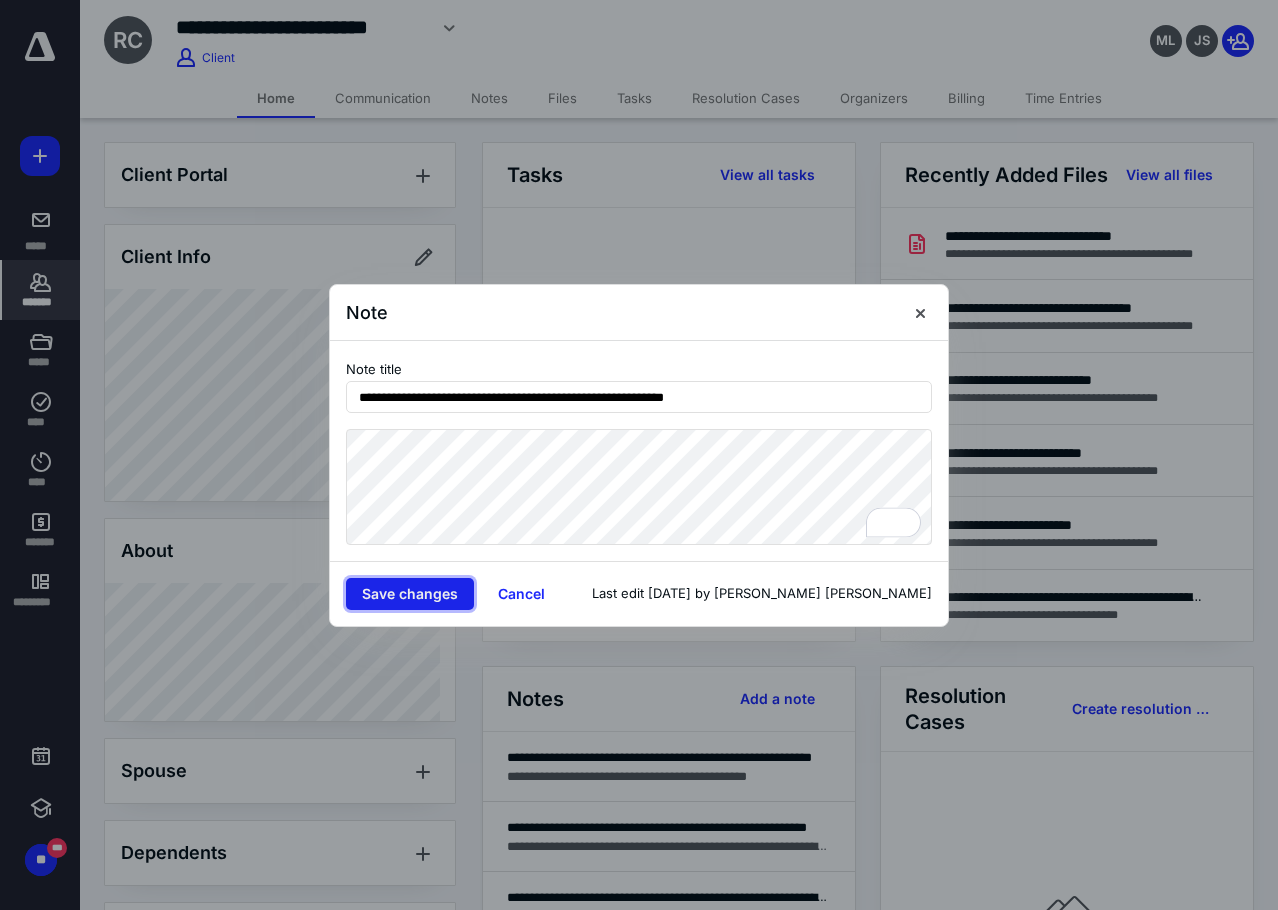 click on "Save changes" at bounding box center (410, 594) 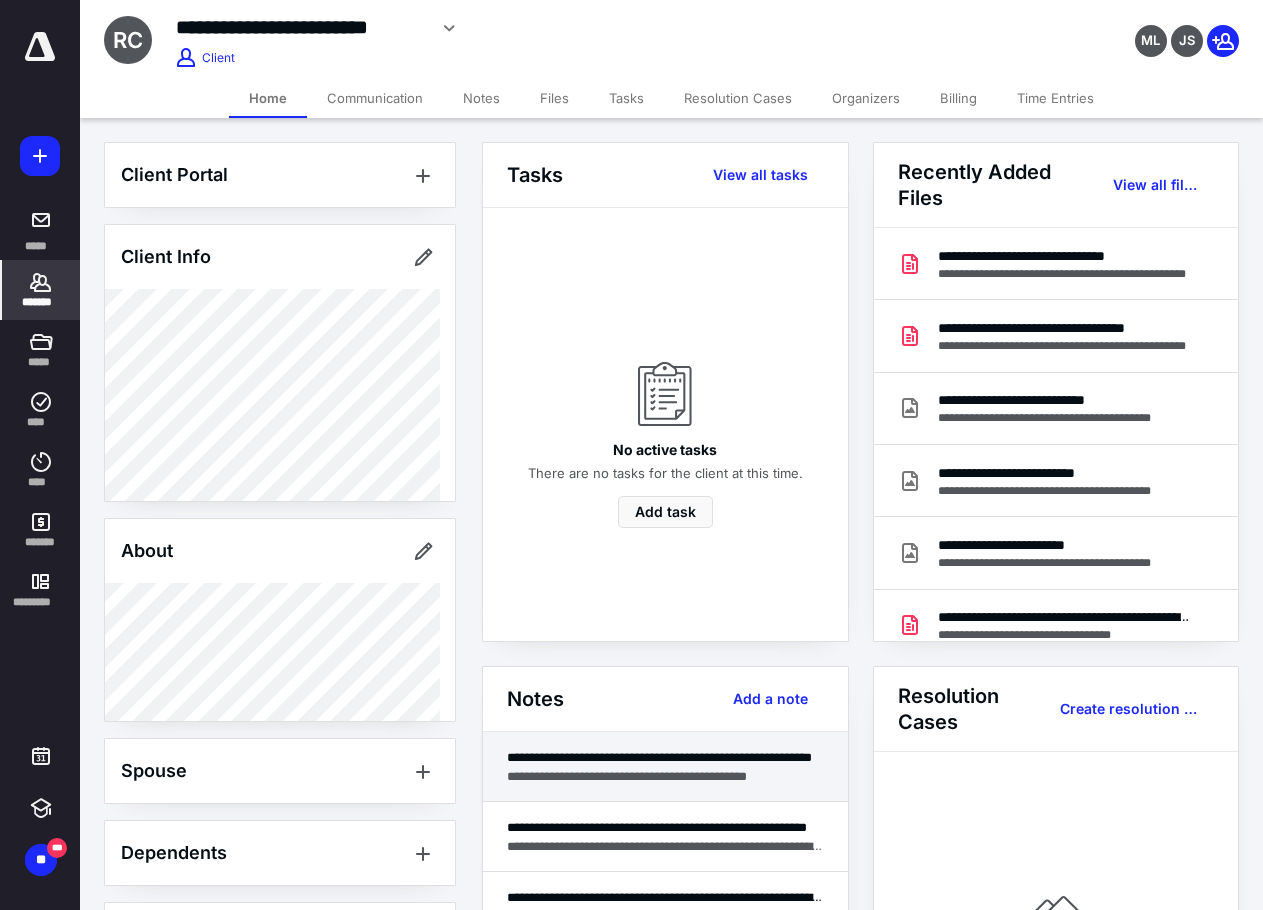 click on "**********" at bounding box center (665, 776) 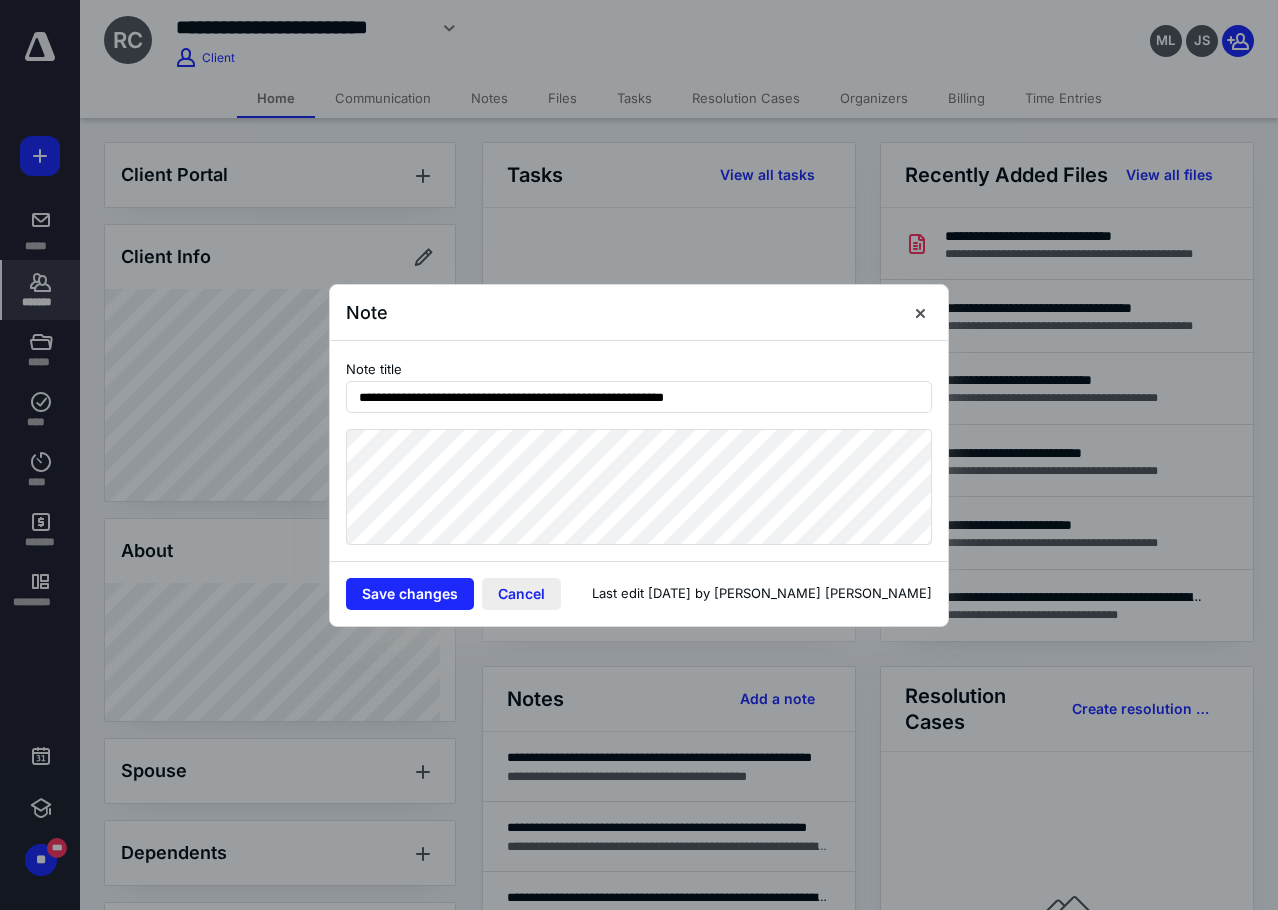 click on "Cancel" at bounding box center [521, 594] 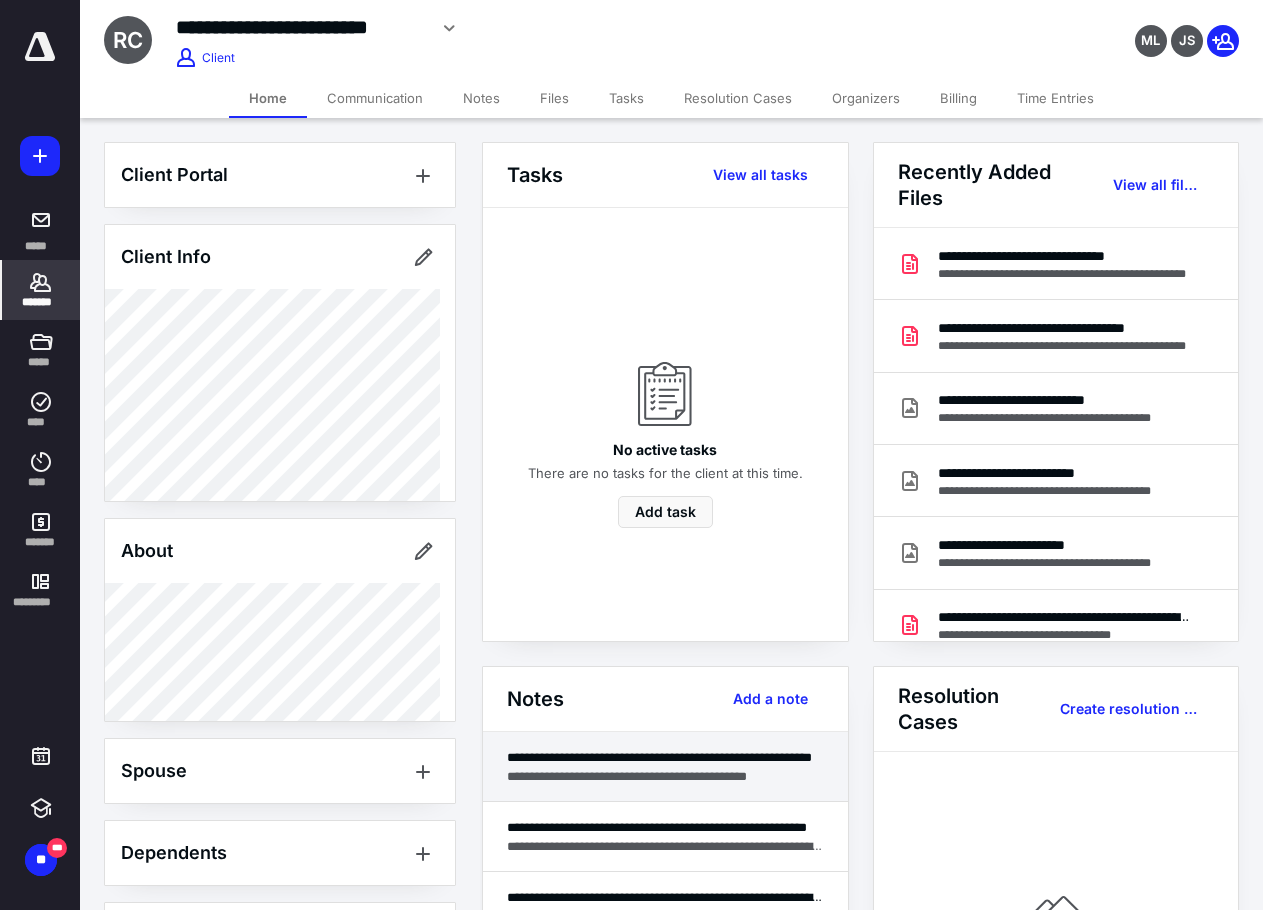 click on "**********" at bounding box center [665, 776] 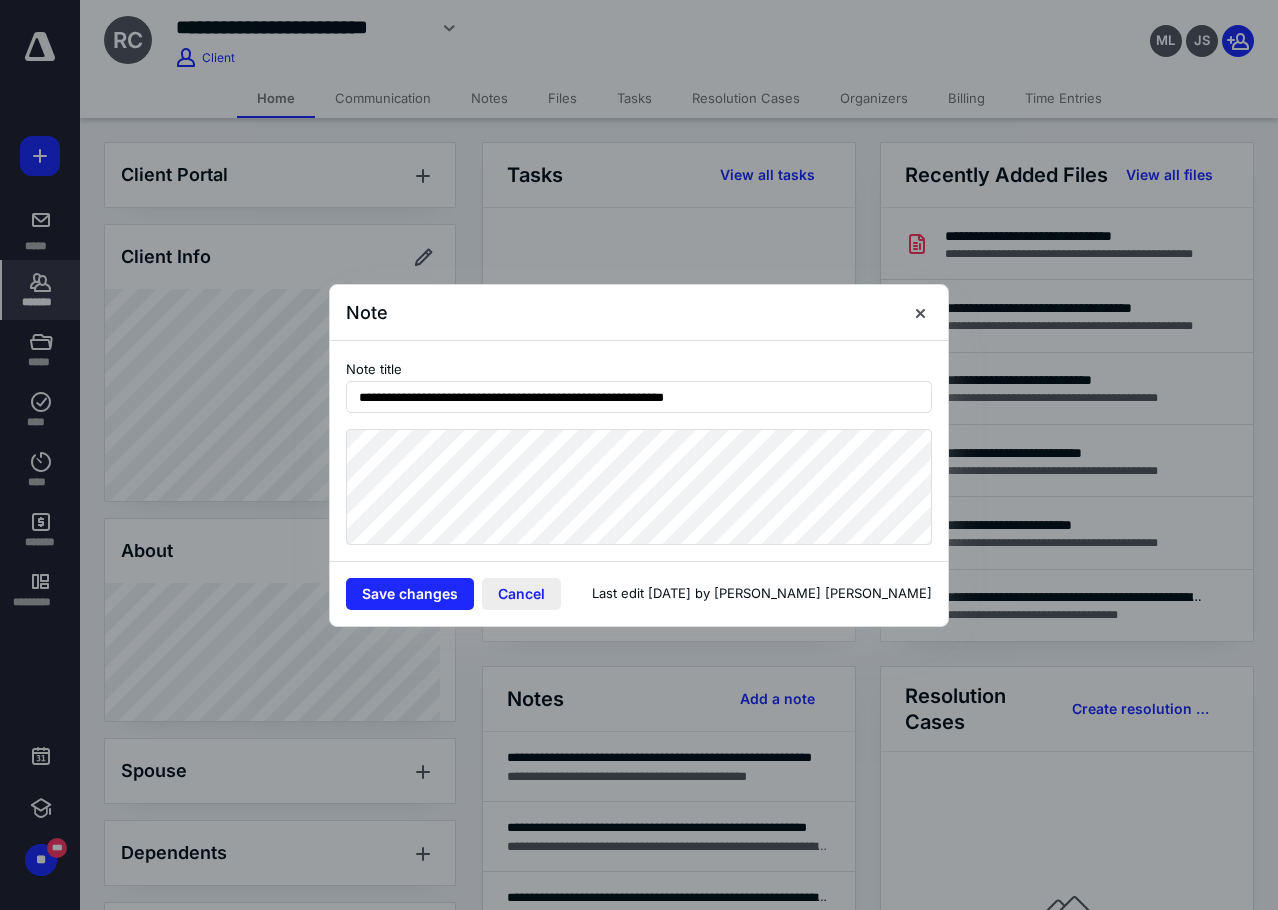 click on "Cancel" at bounding box center (521, 594) 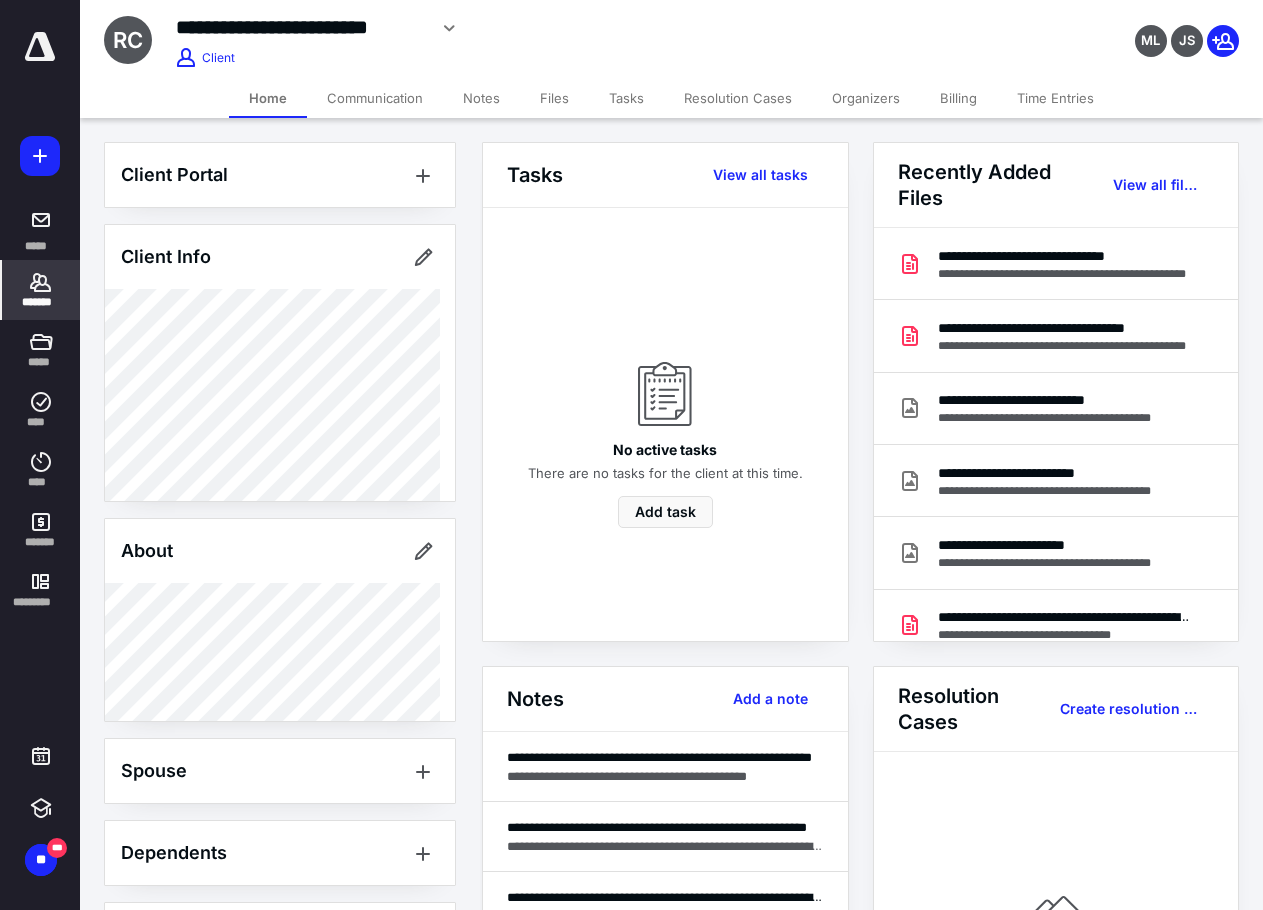 click on "**********" at bounding box center (301, 27) 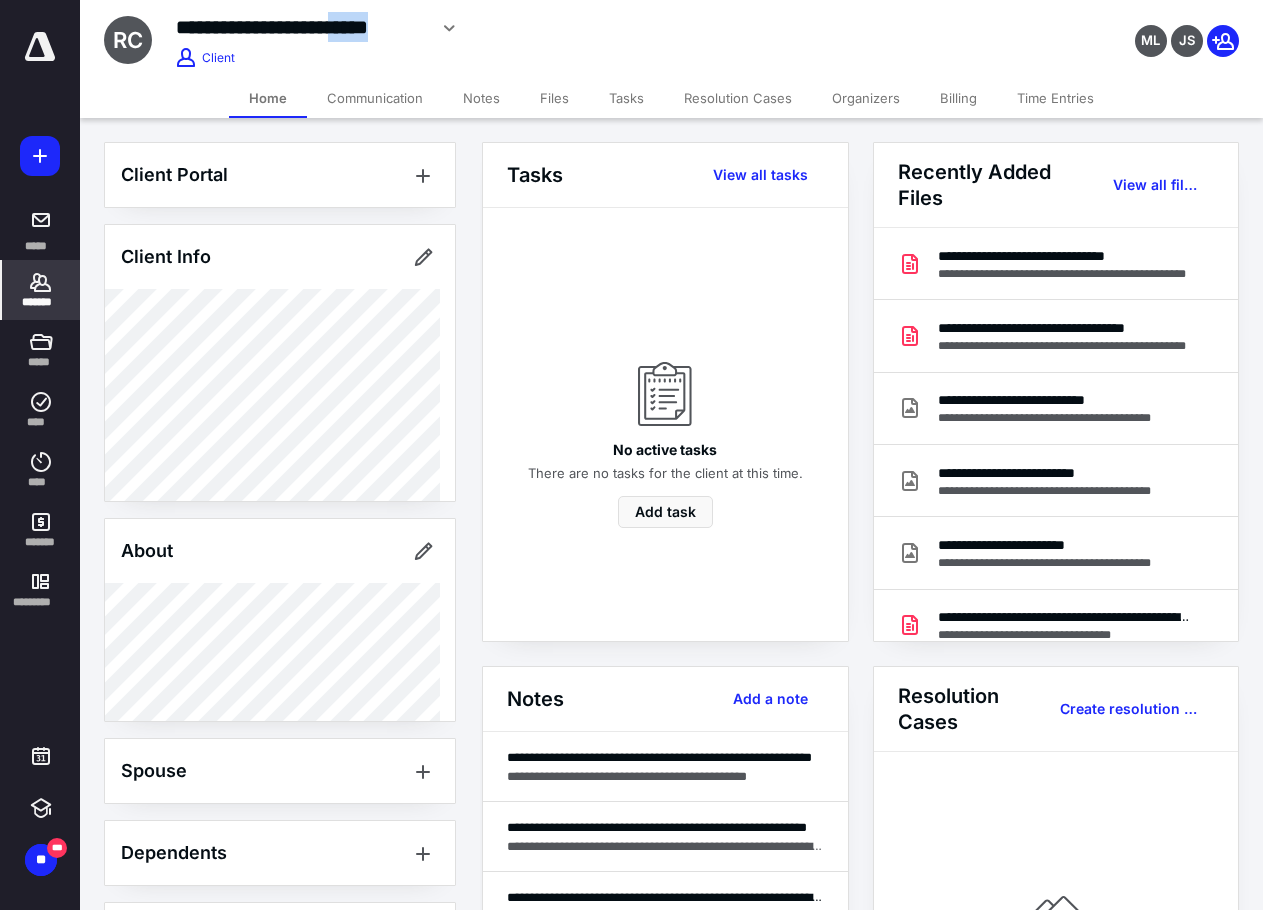 click on "**********" at bounding box center (301, 27) 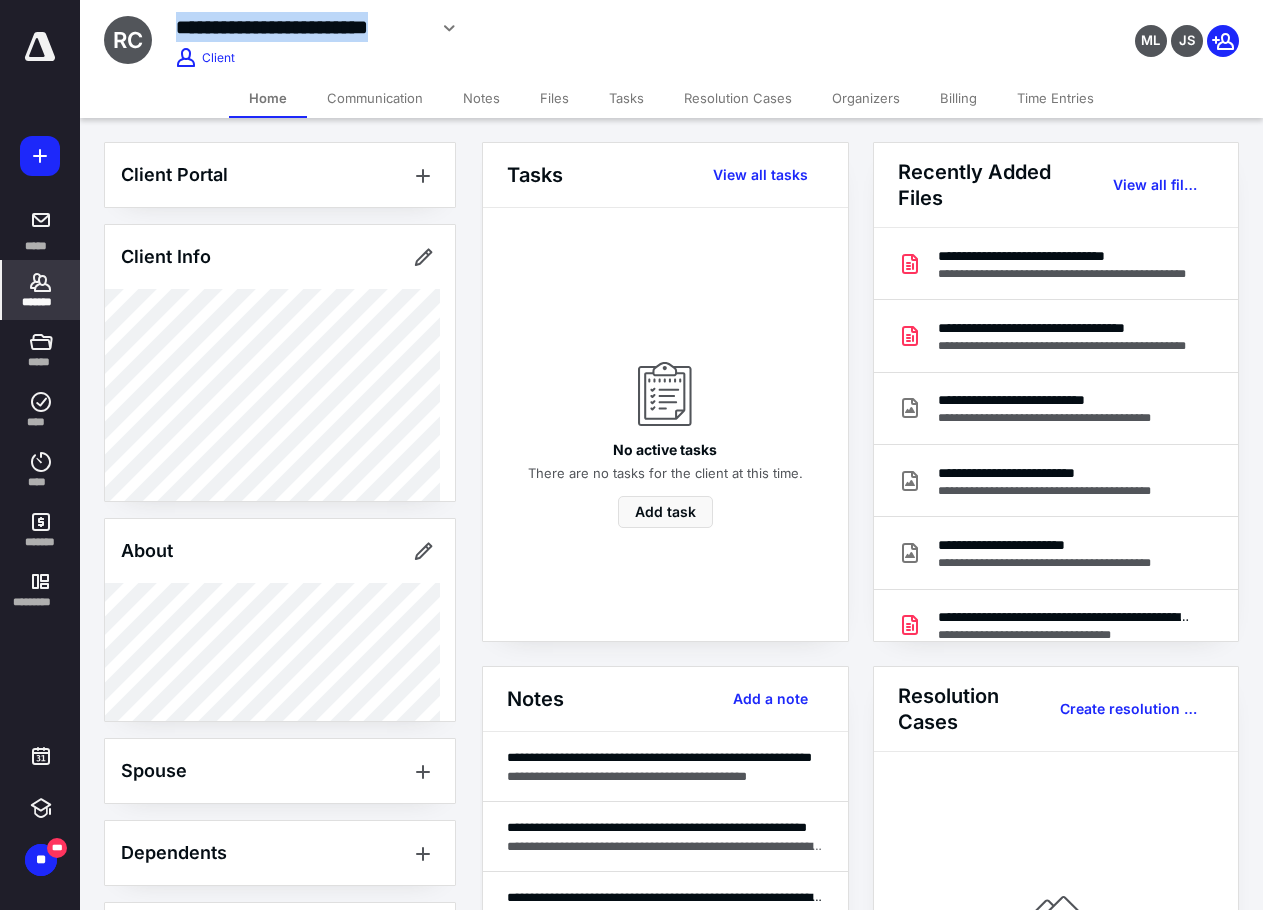 click on "**********" at bounding box center [301, 27] 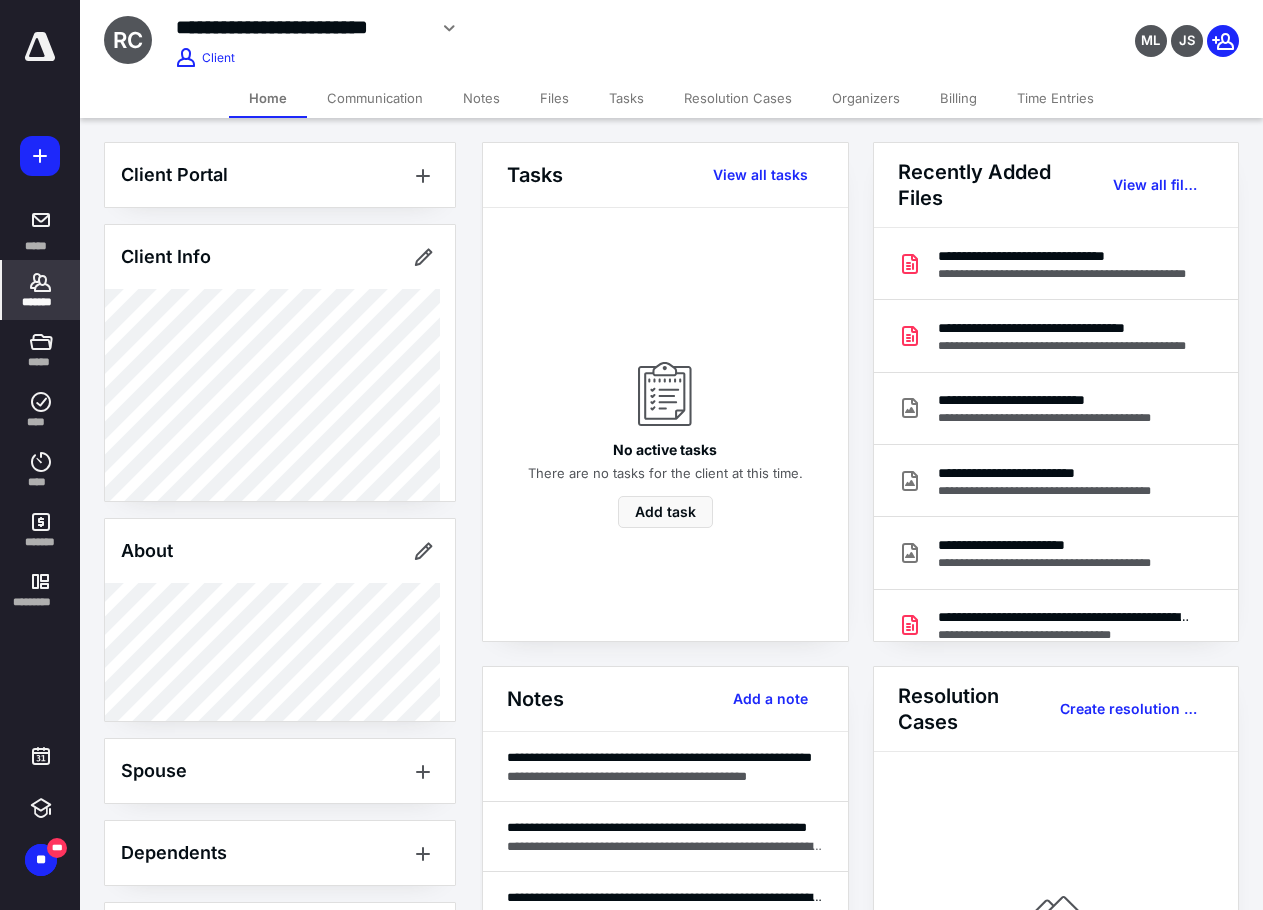 click 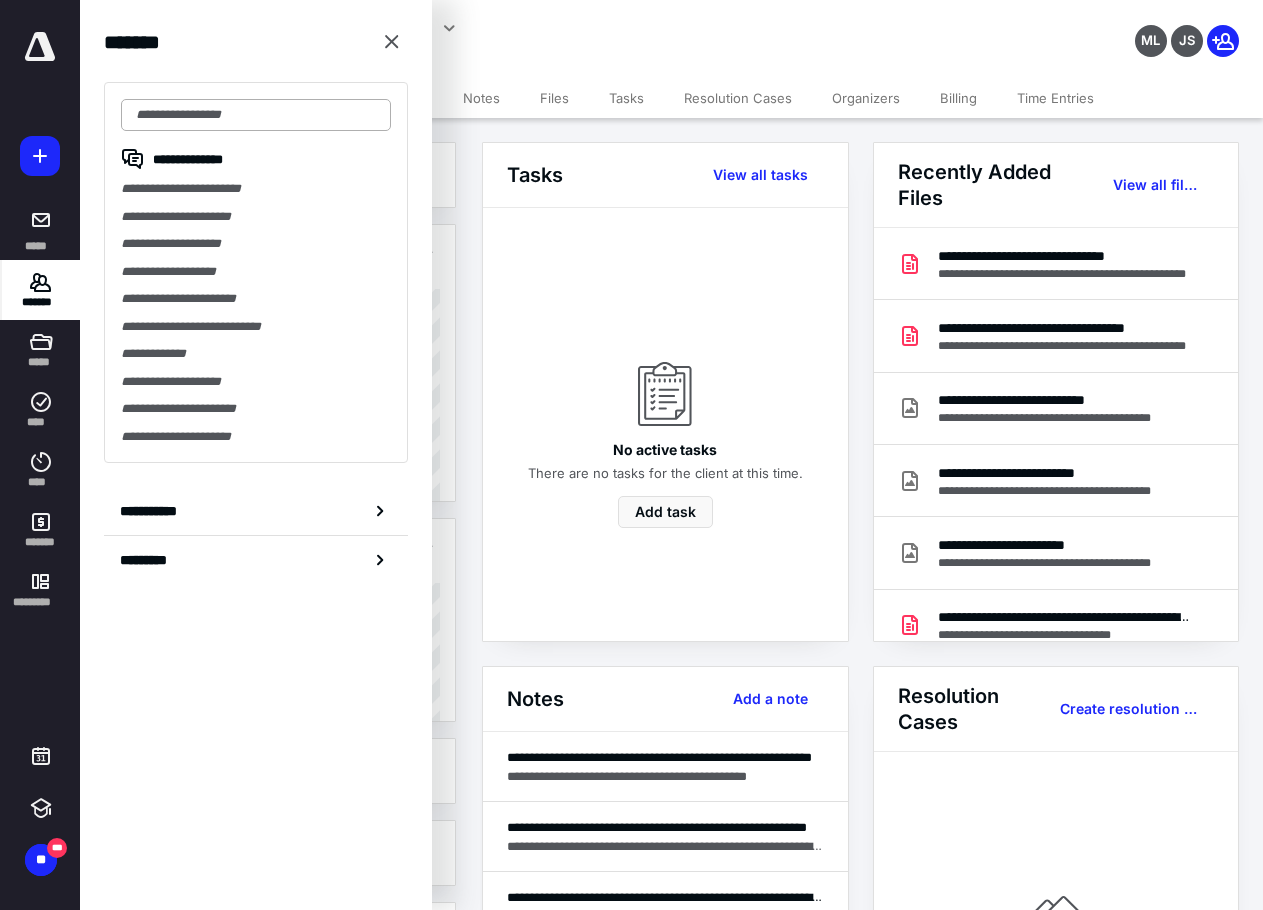 click at bounding box center [256, 115] 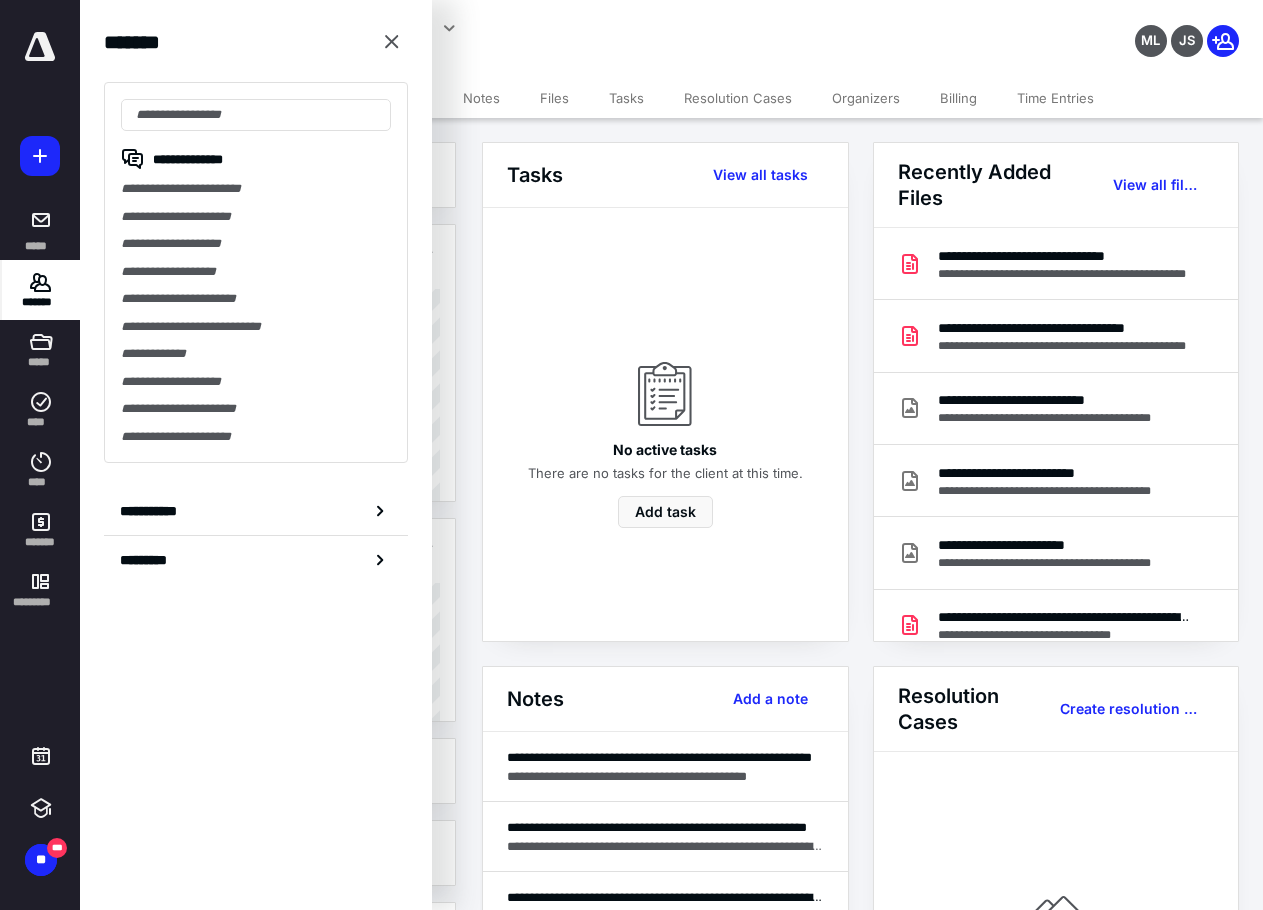 drag, startPoint x: 214, startPoint y: 213, endPoint x: 236, endPoint y: 195, distance: 28.42534 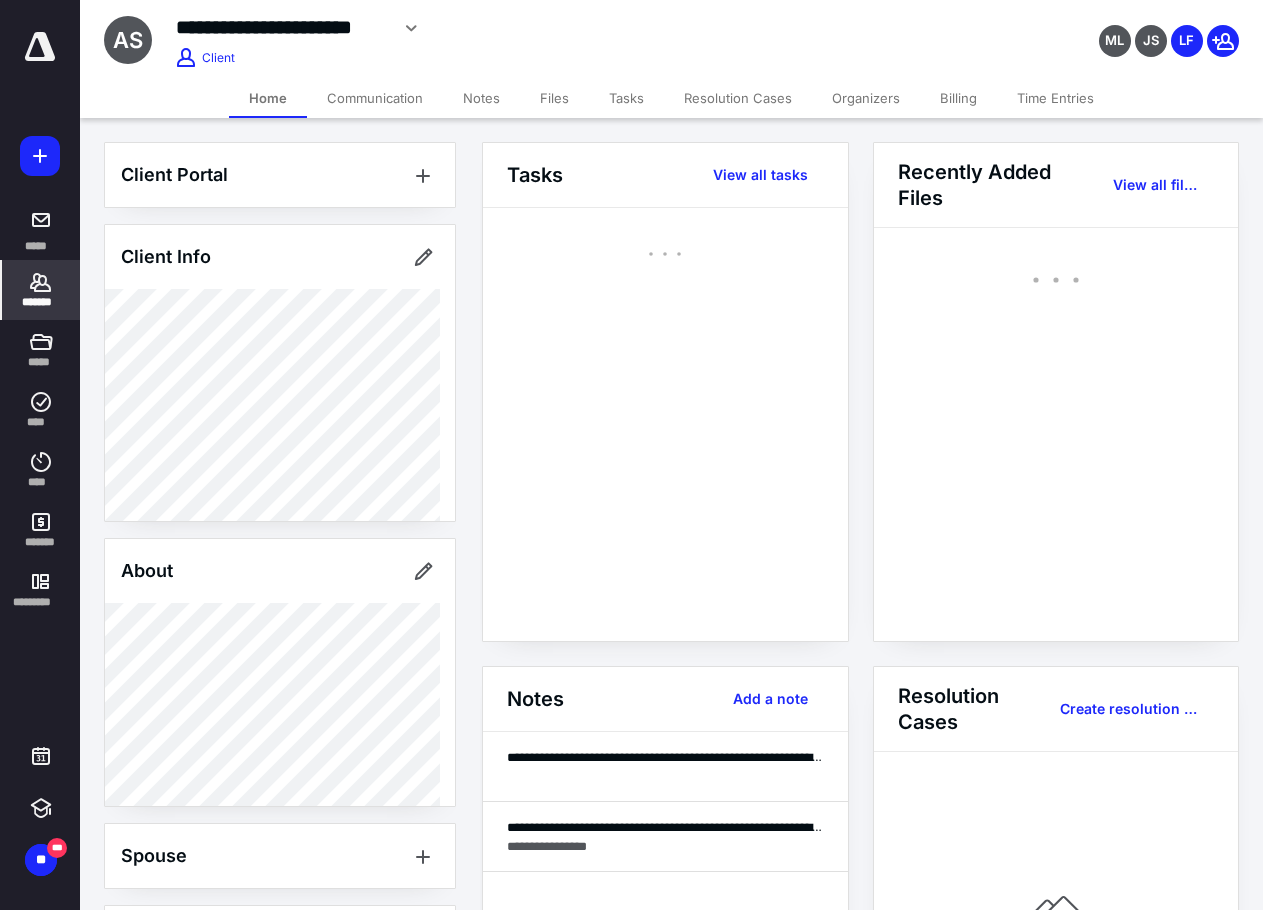 click on "Billing" at bounding box center (958, 98) 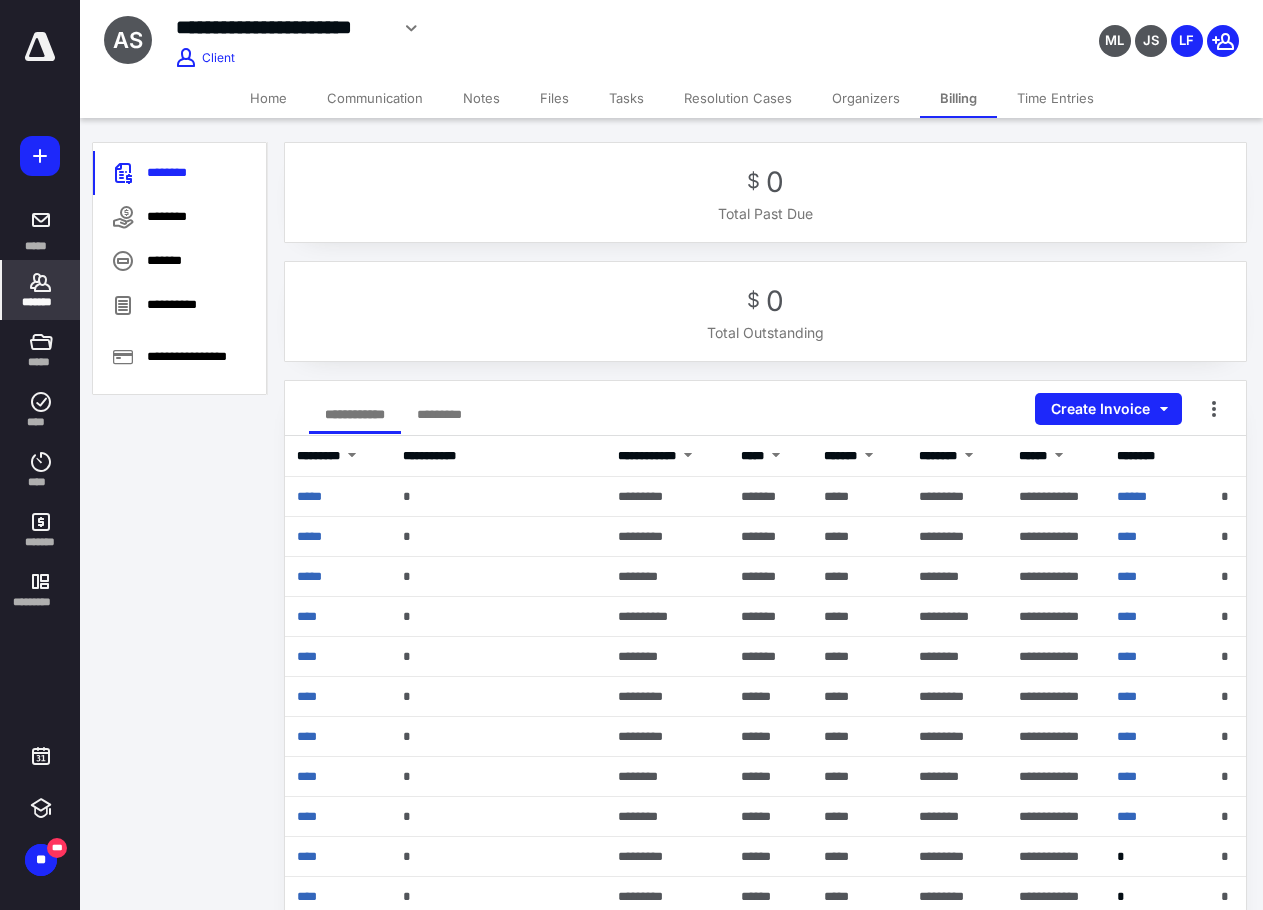 click on "Home" at bounding box center (268, 98) 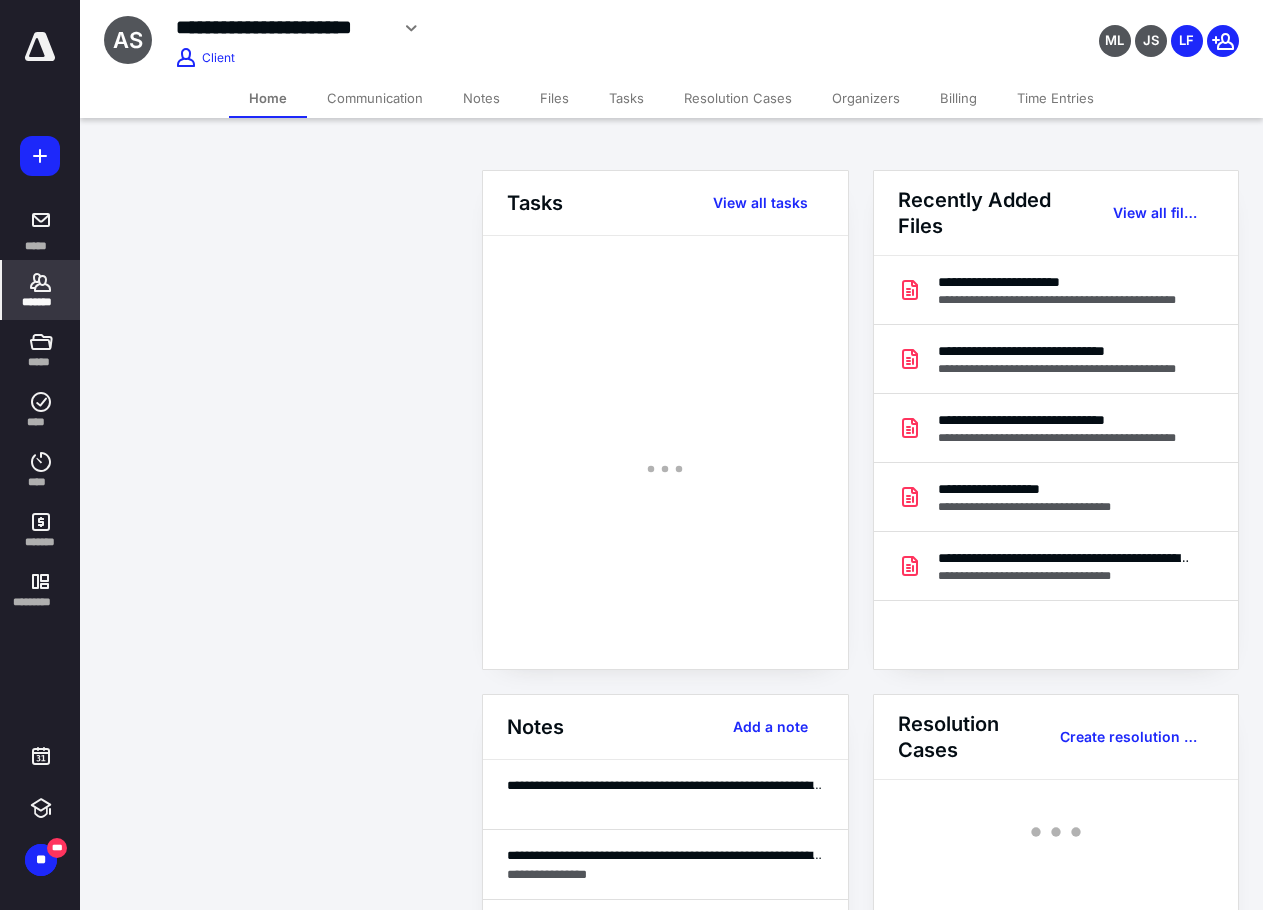 click on "Home" at bounding box center [268, 98] 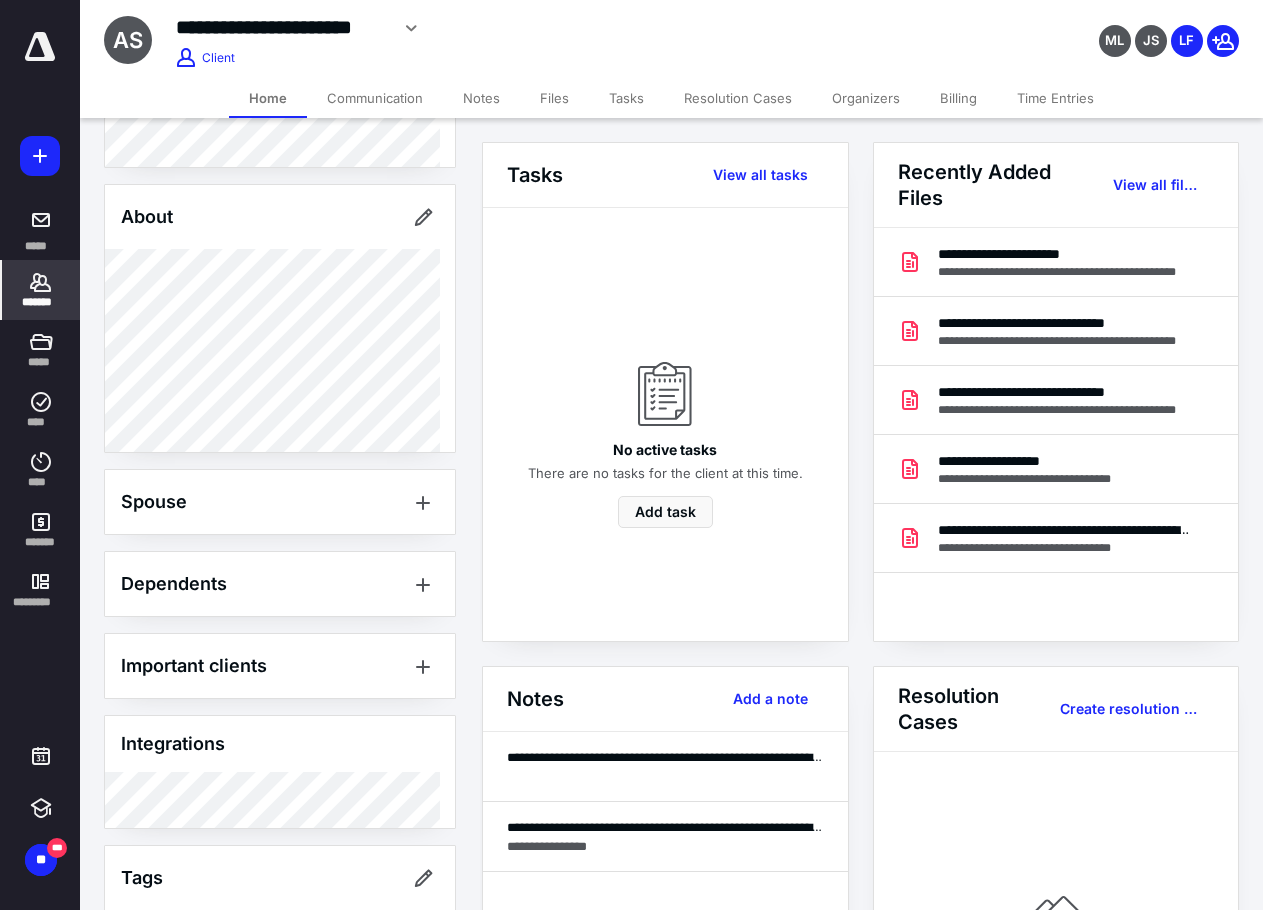 scroll, scrollTop: 379, scrollLeft: 0, axis: vertical 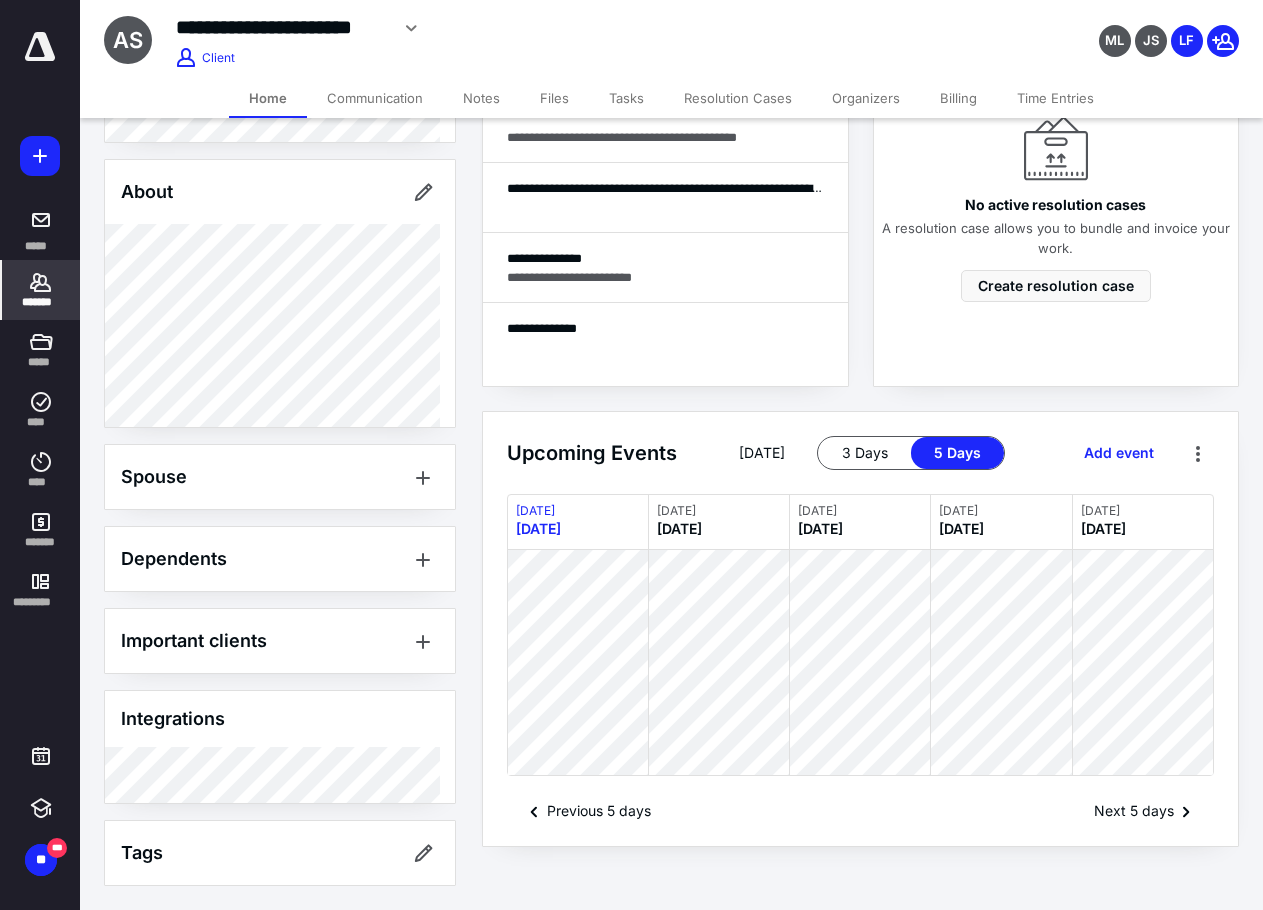 click on "*******" at bounding box center [41, 290] 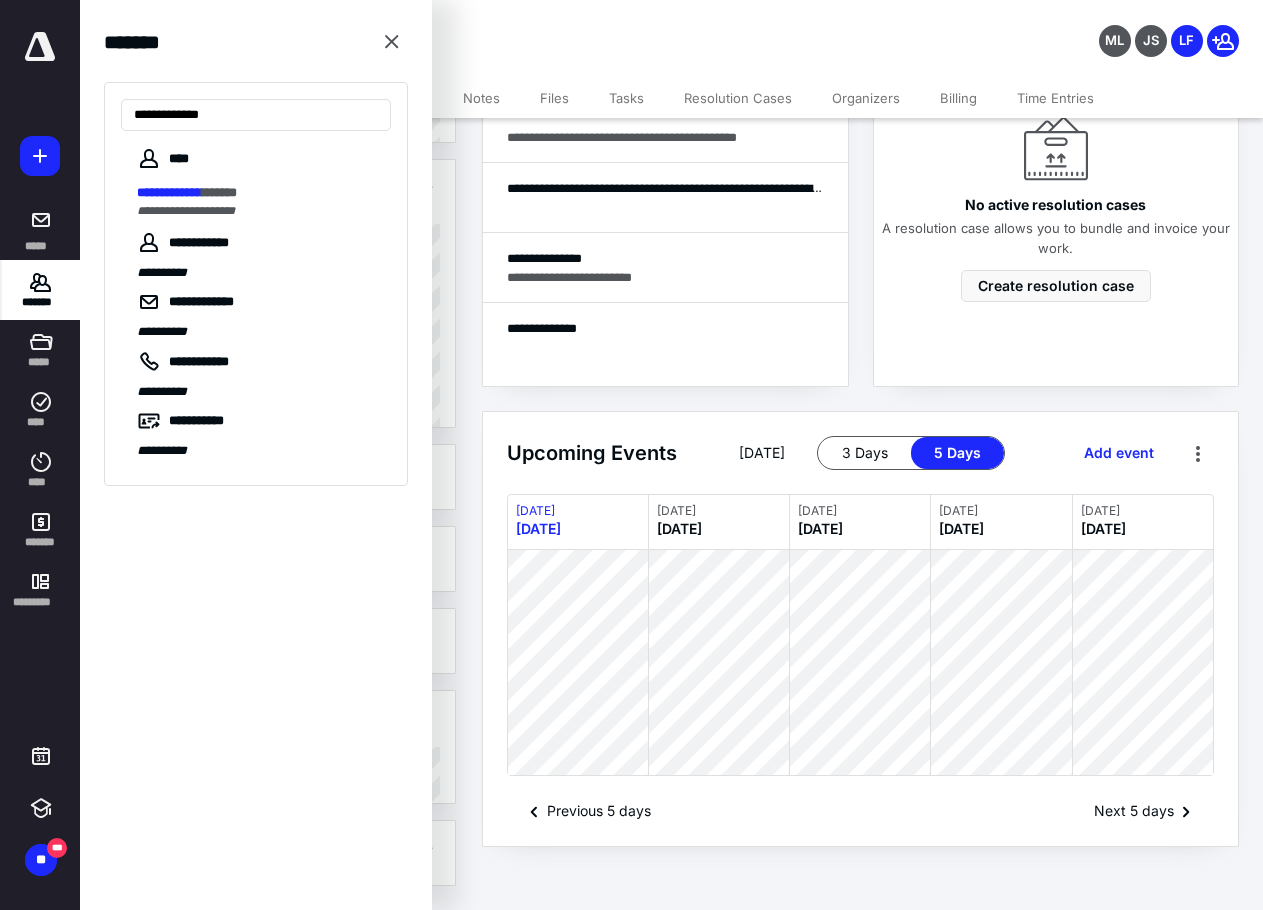 type on "**********" 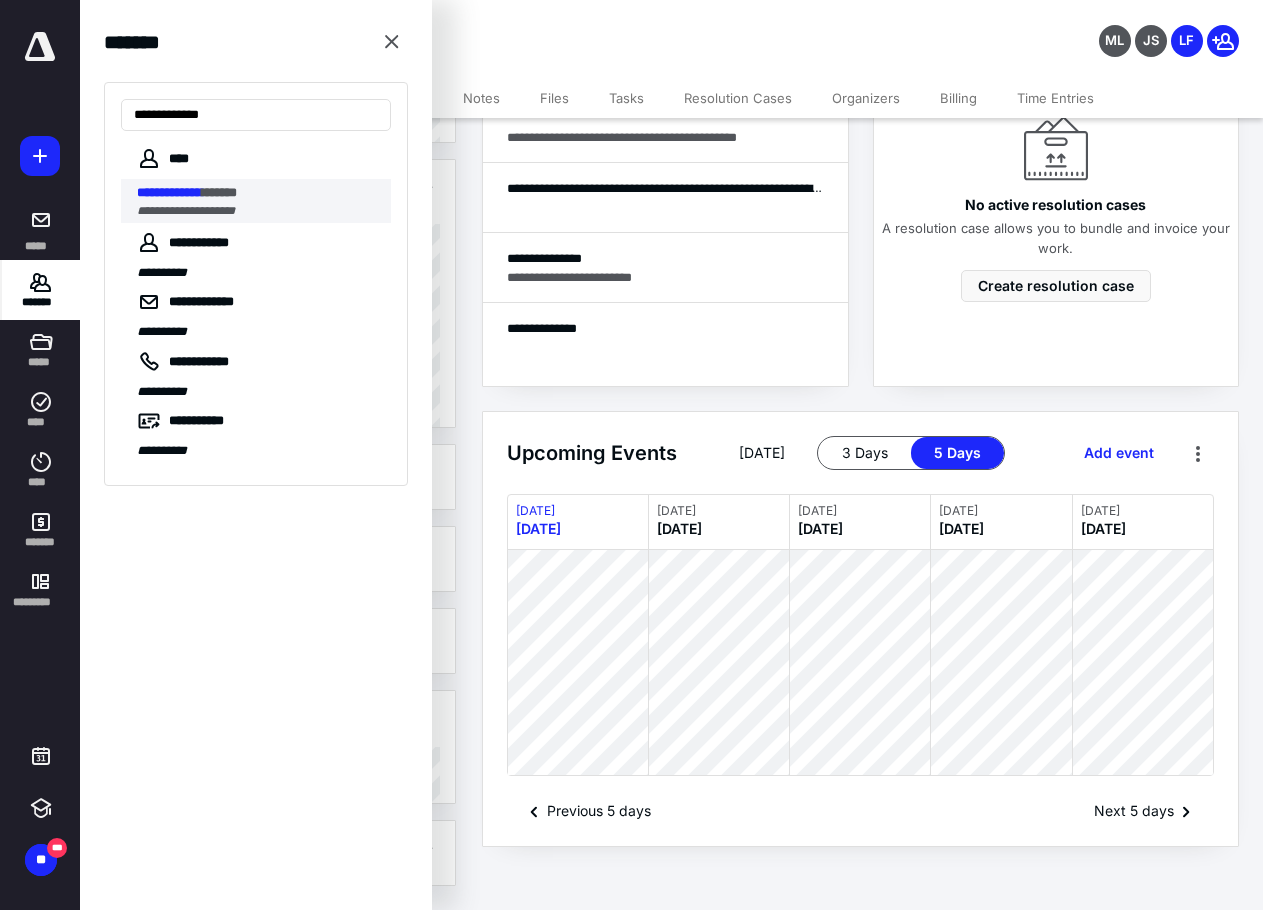 click on "**********" at bounding box center (186, 211) 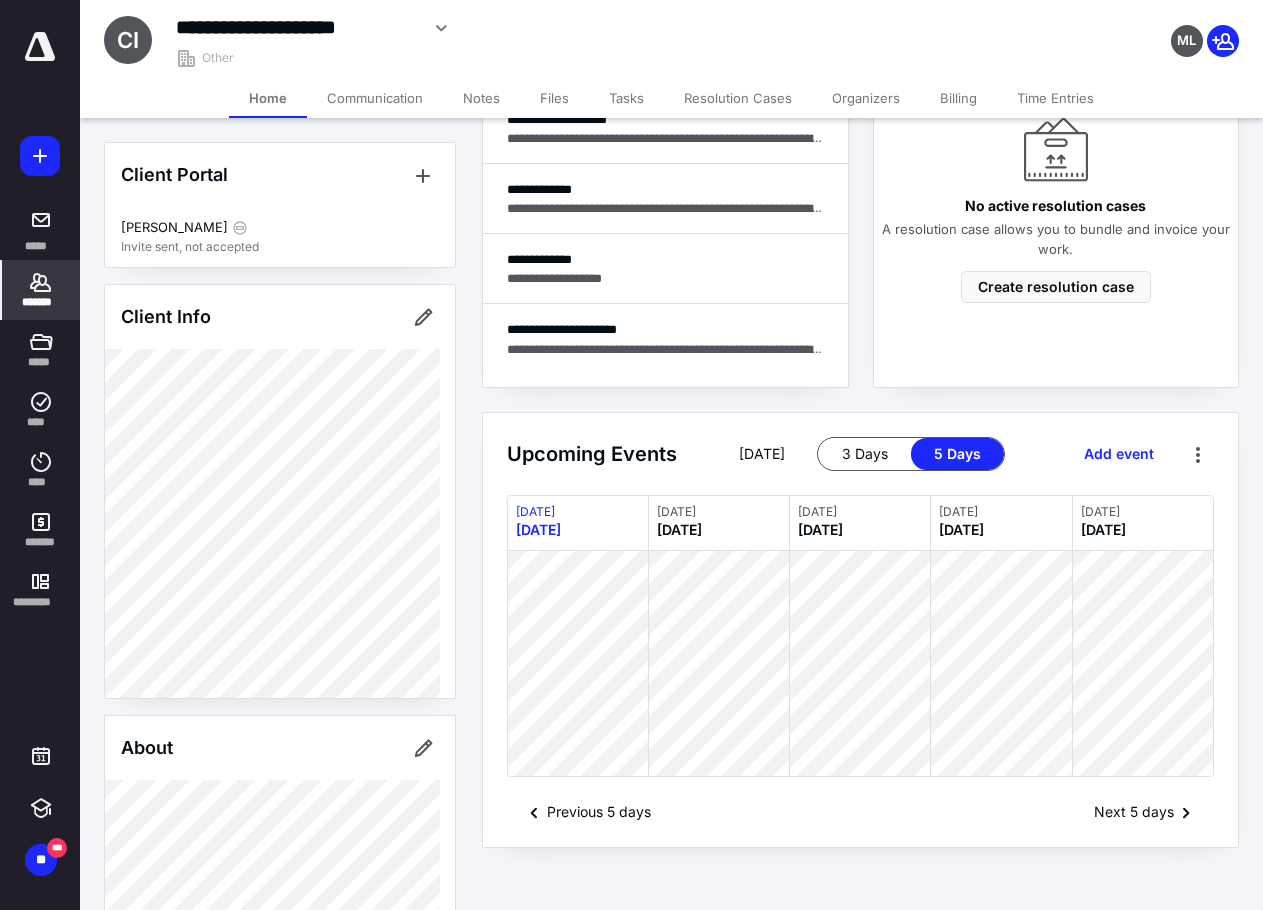 scroll, scrollTop: 779, scrollLeft: 0, axis: vertical 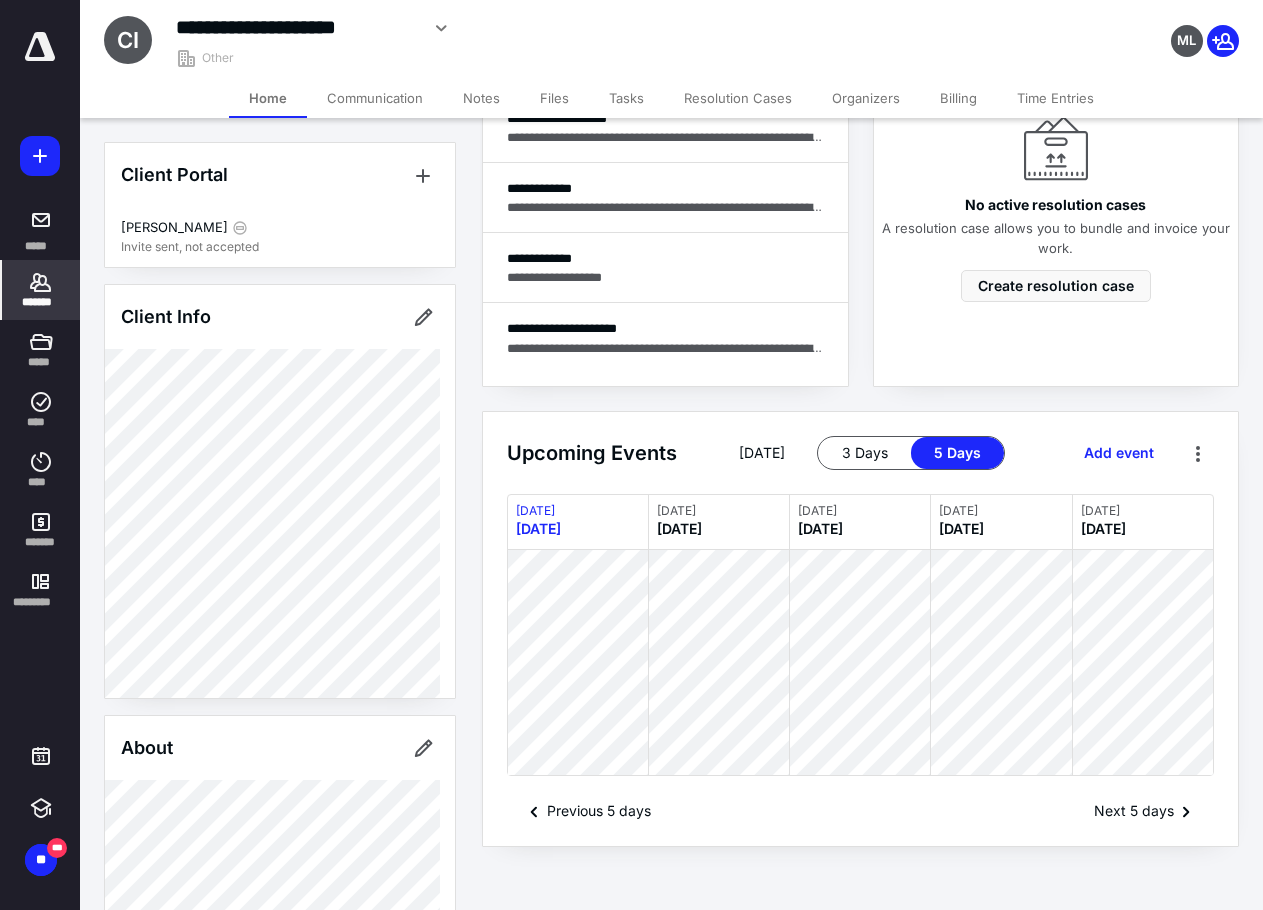 click on "Billing" at bounding box center [958, 98] 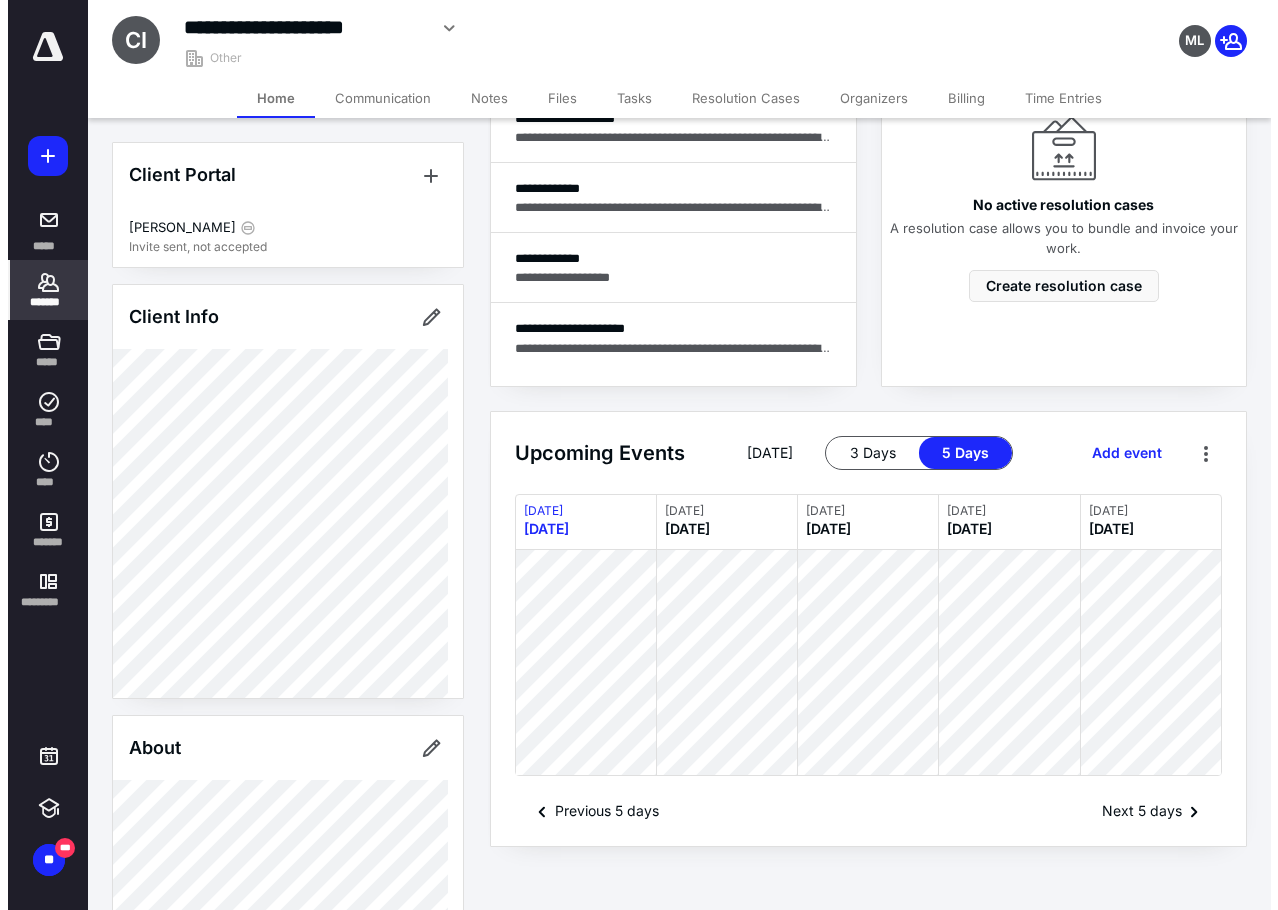 scroll, scrollTop: 0, scrollLeft: 0, axis: both 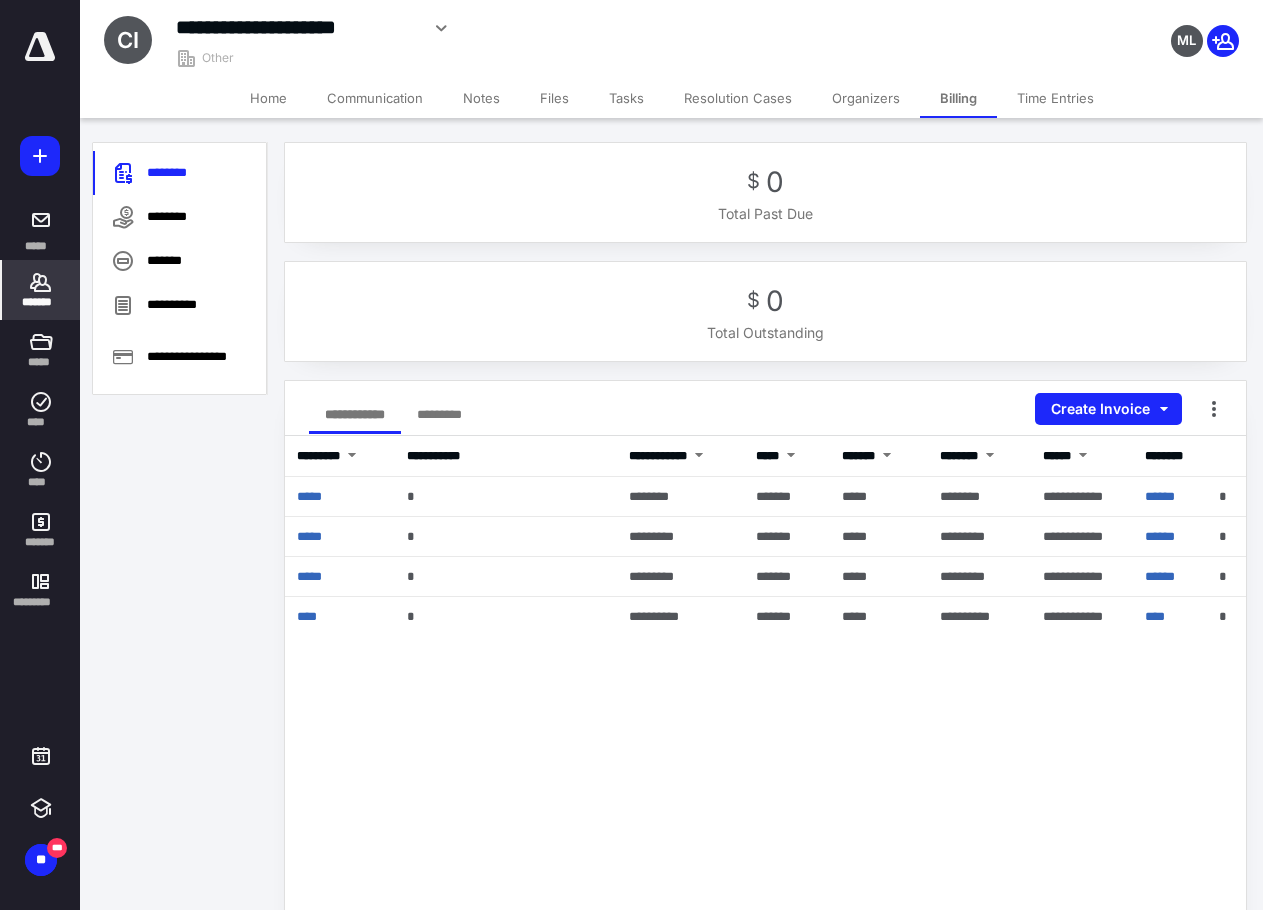 click on "**********" at bounding box center (297, 27) 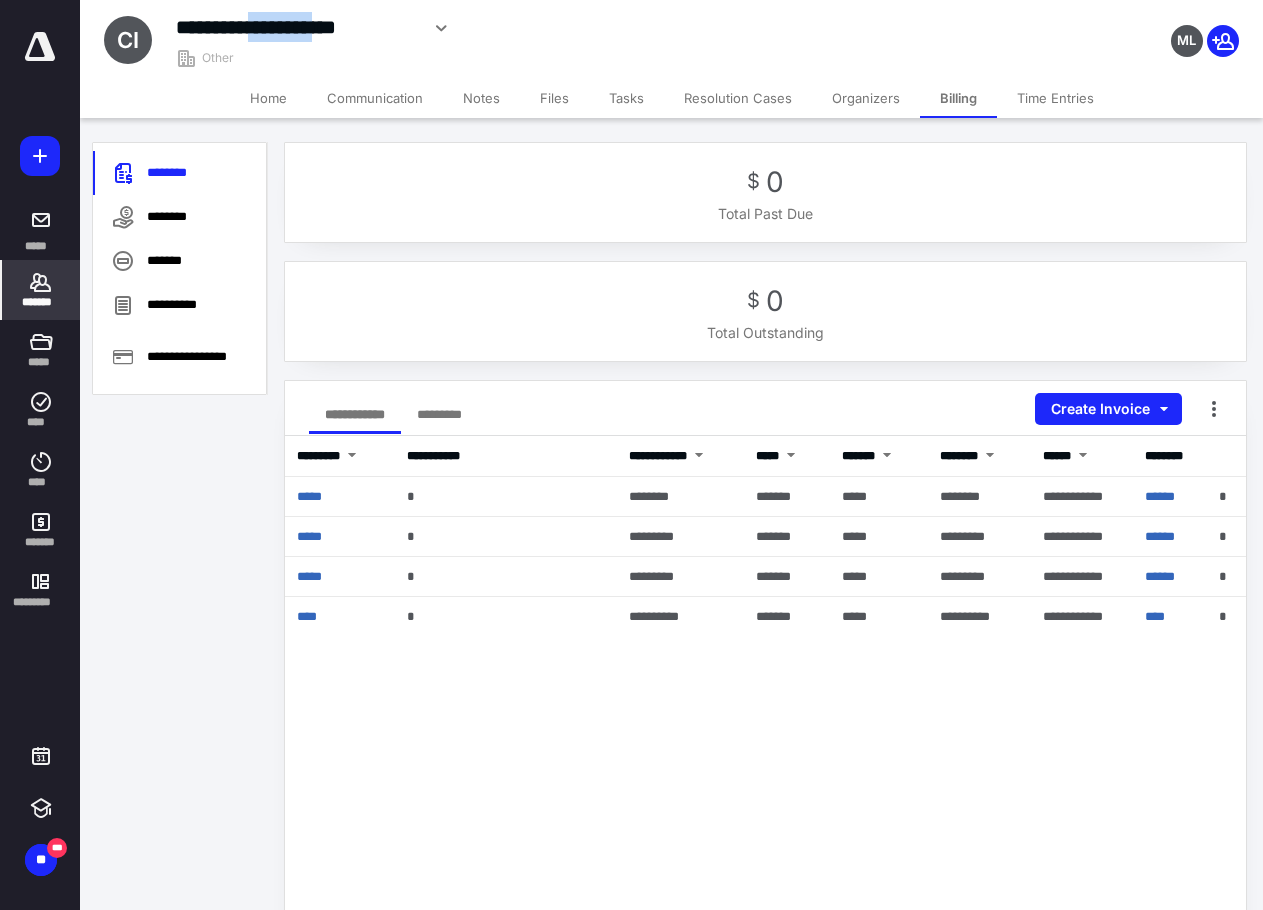 click on "**********" at bounding box center [297, 27] 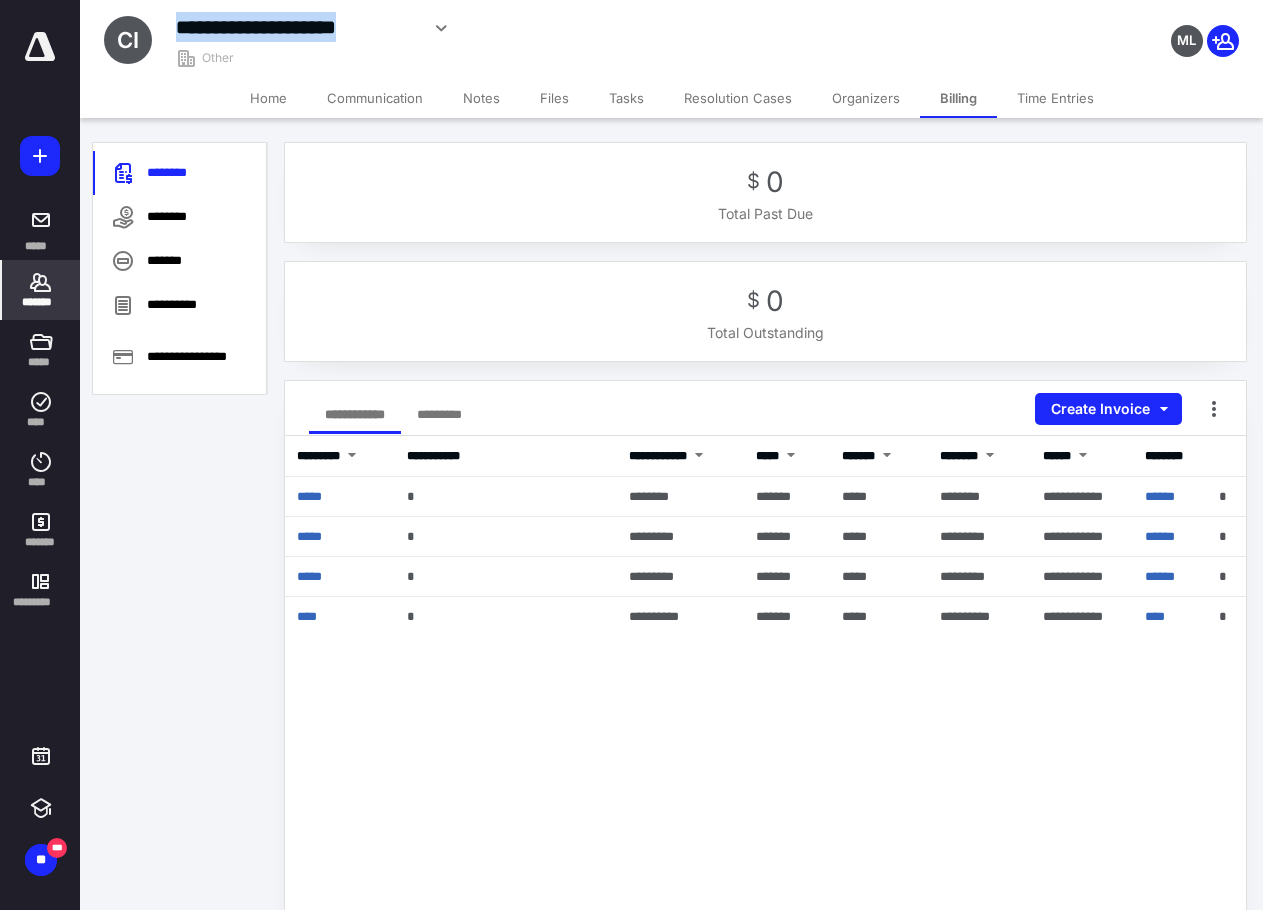 click on "**********" at bounding box center [297, 27] 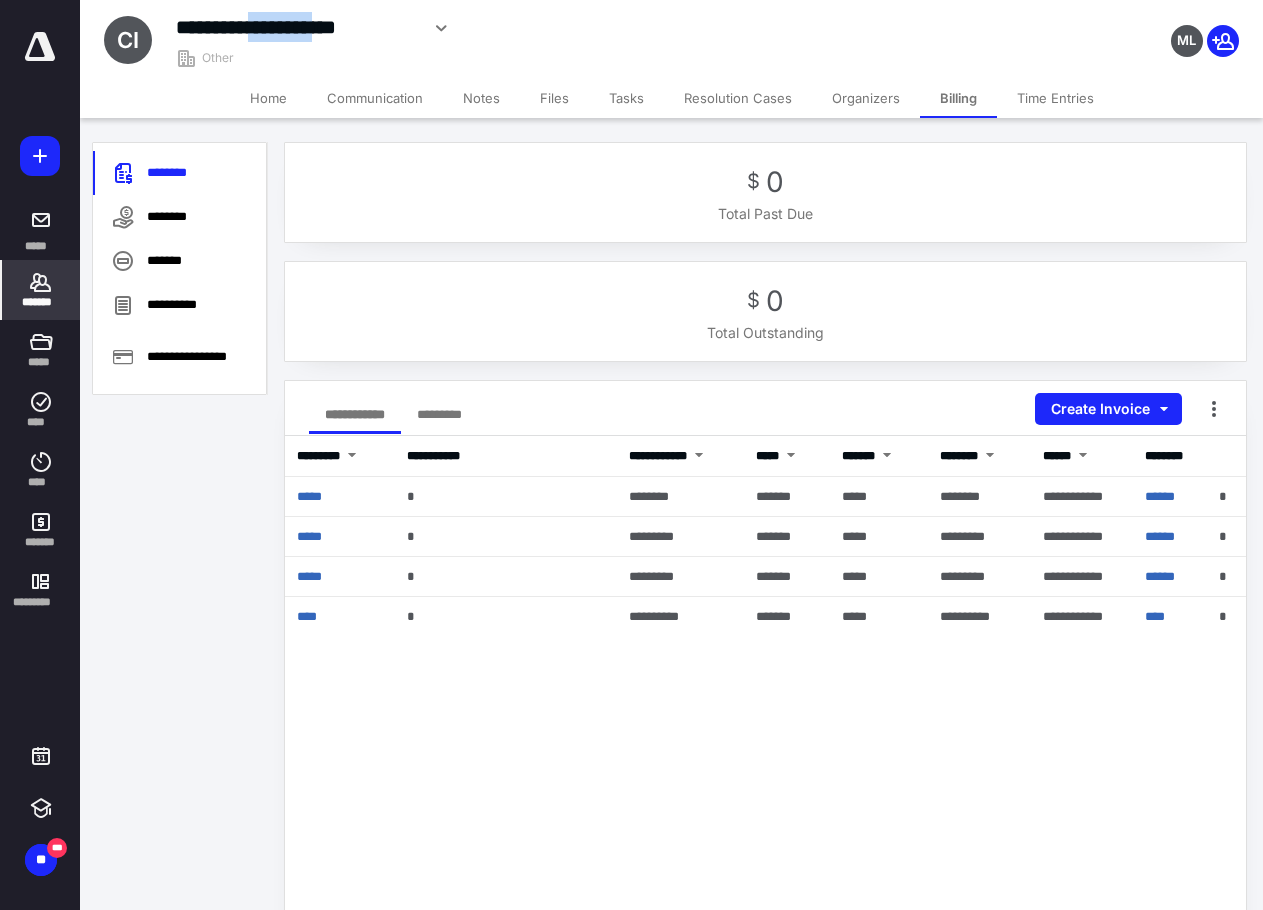 click on "**********" at bounding box center [297, 27] 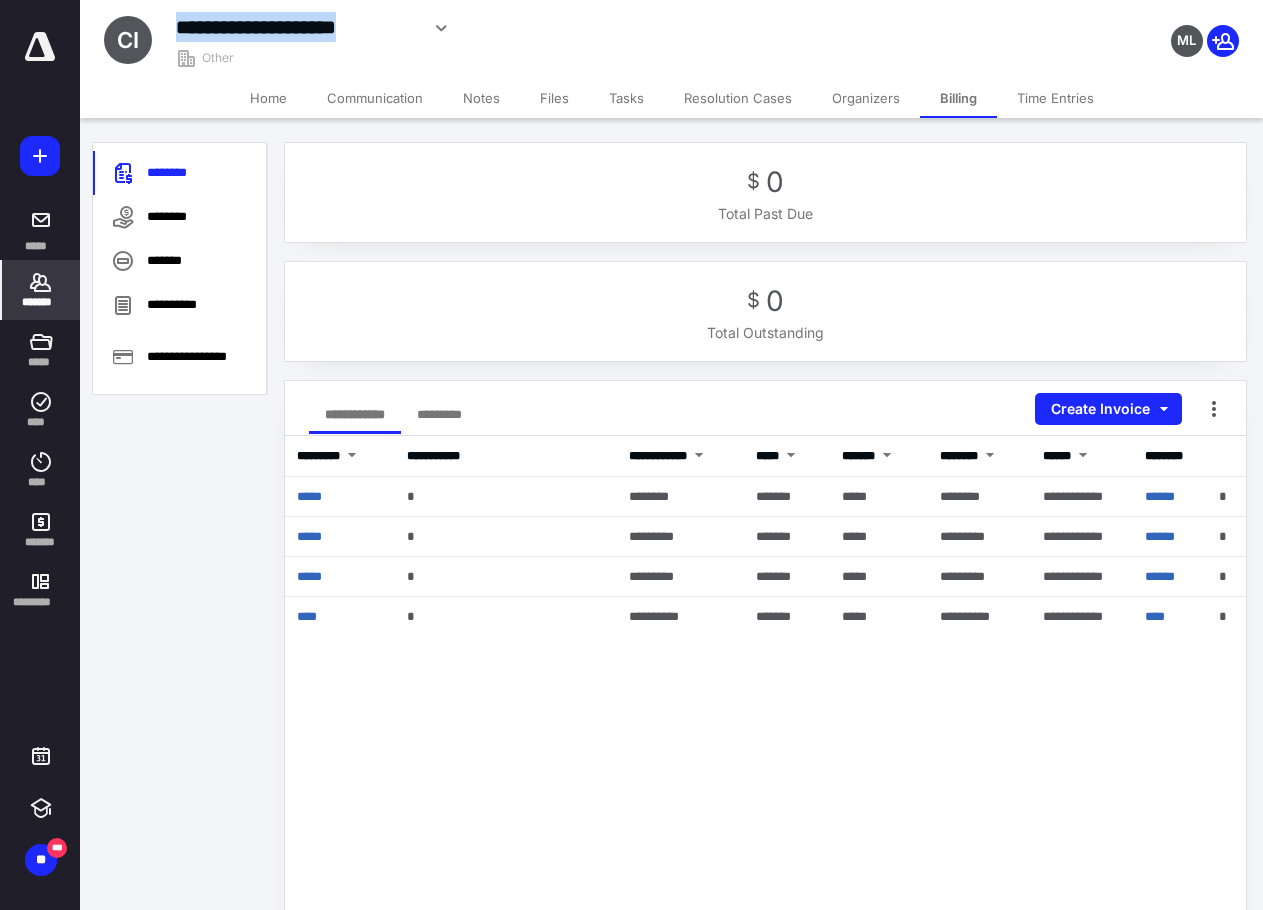 click on "**********" at bounding box center [297, 27] 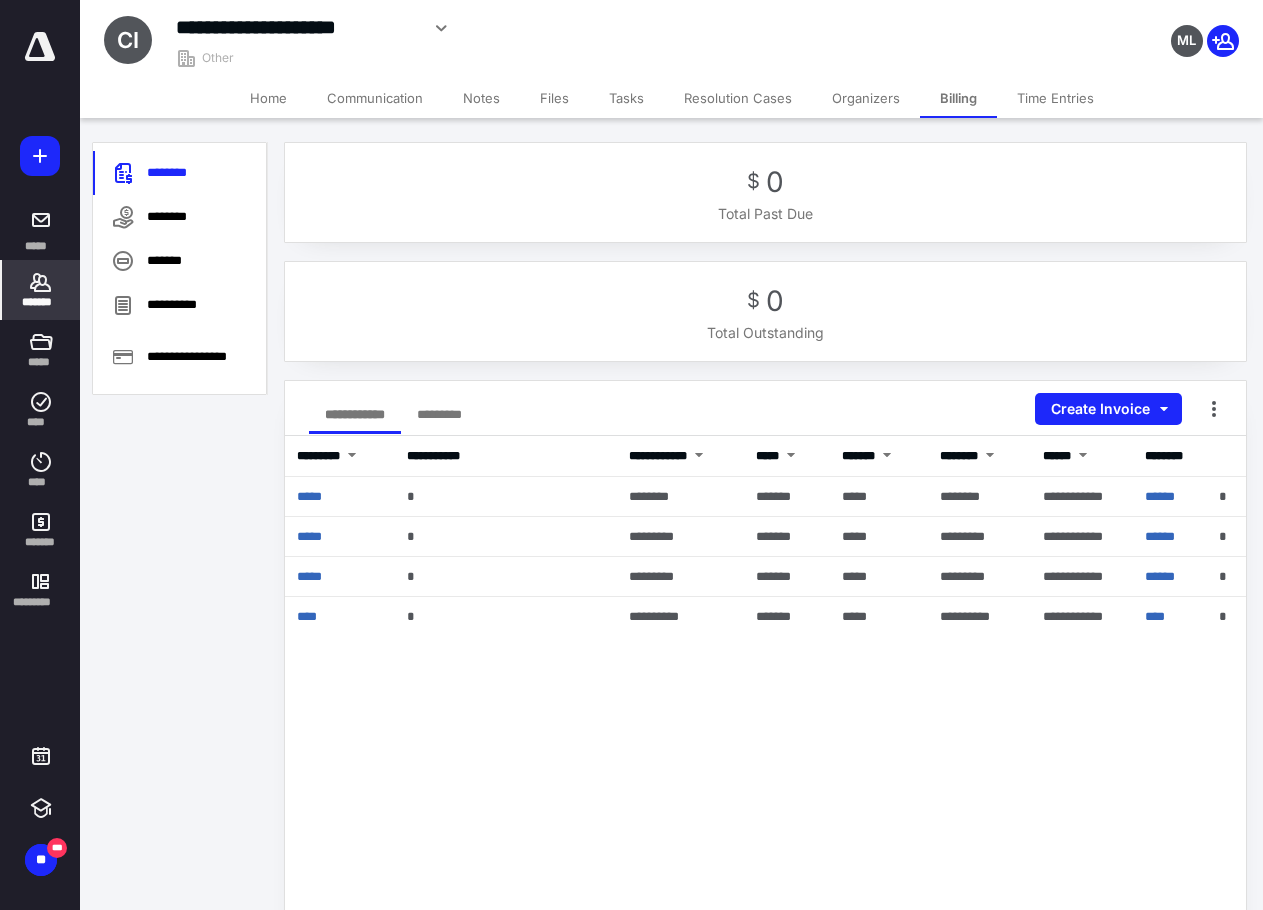 click on "**********" at bounding box center [479, 35] 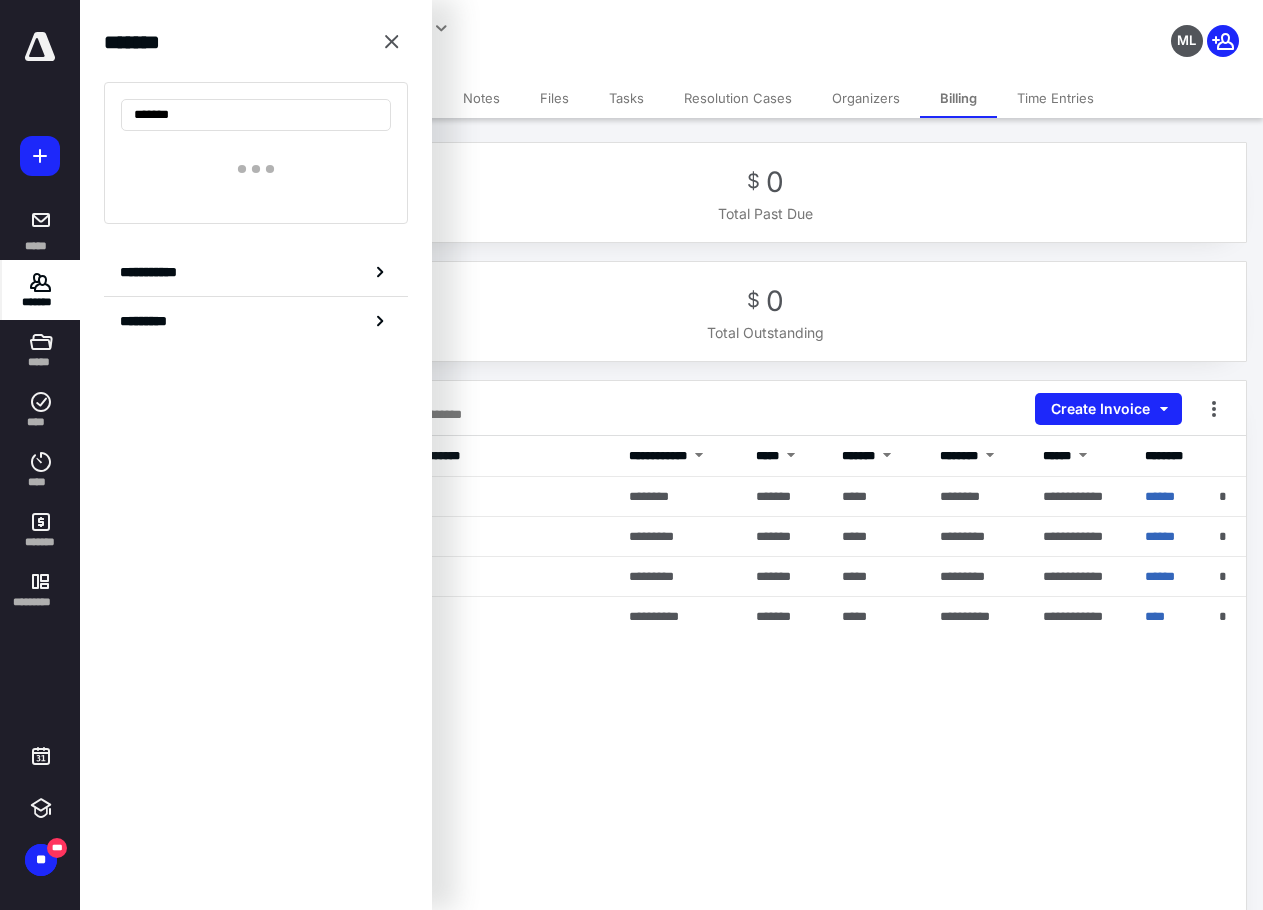 type on "*******" 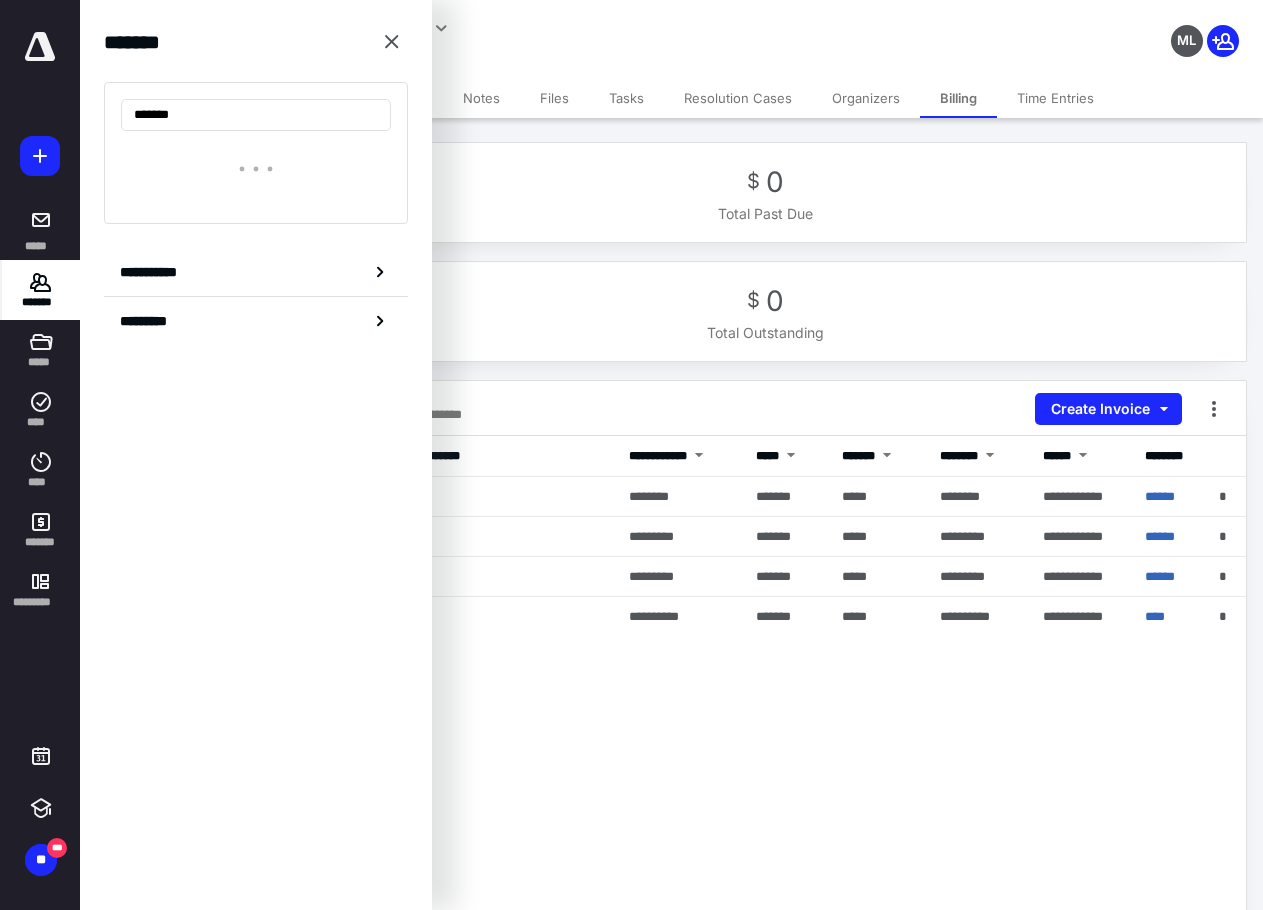 click on "**********" at bounding box center (765, 689) 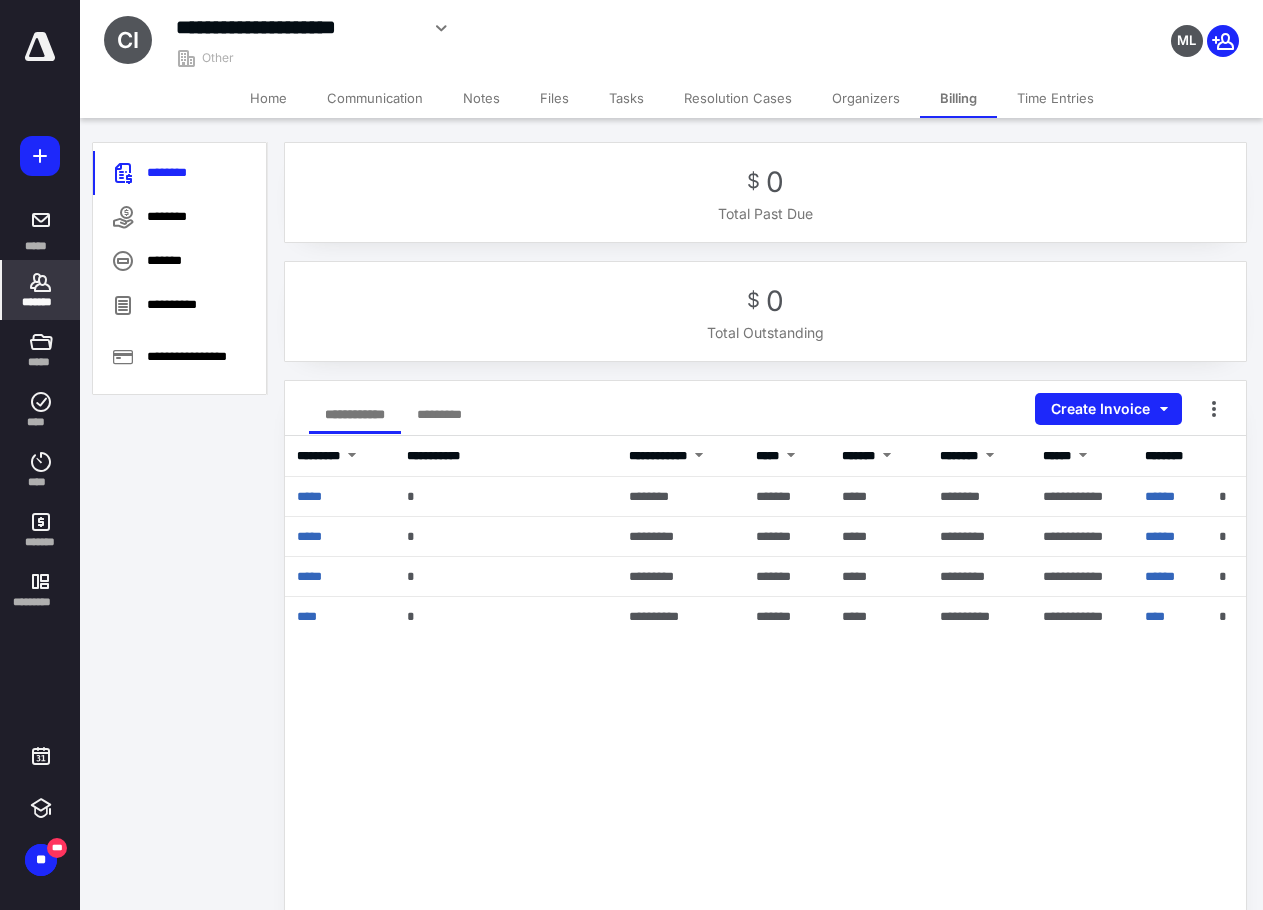click on "Home" at bounding box center (268, 98) 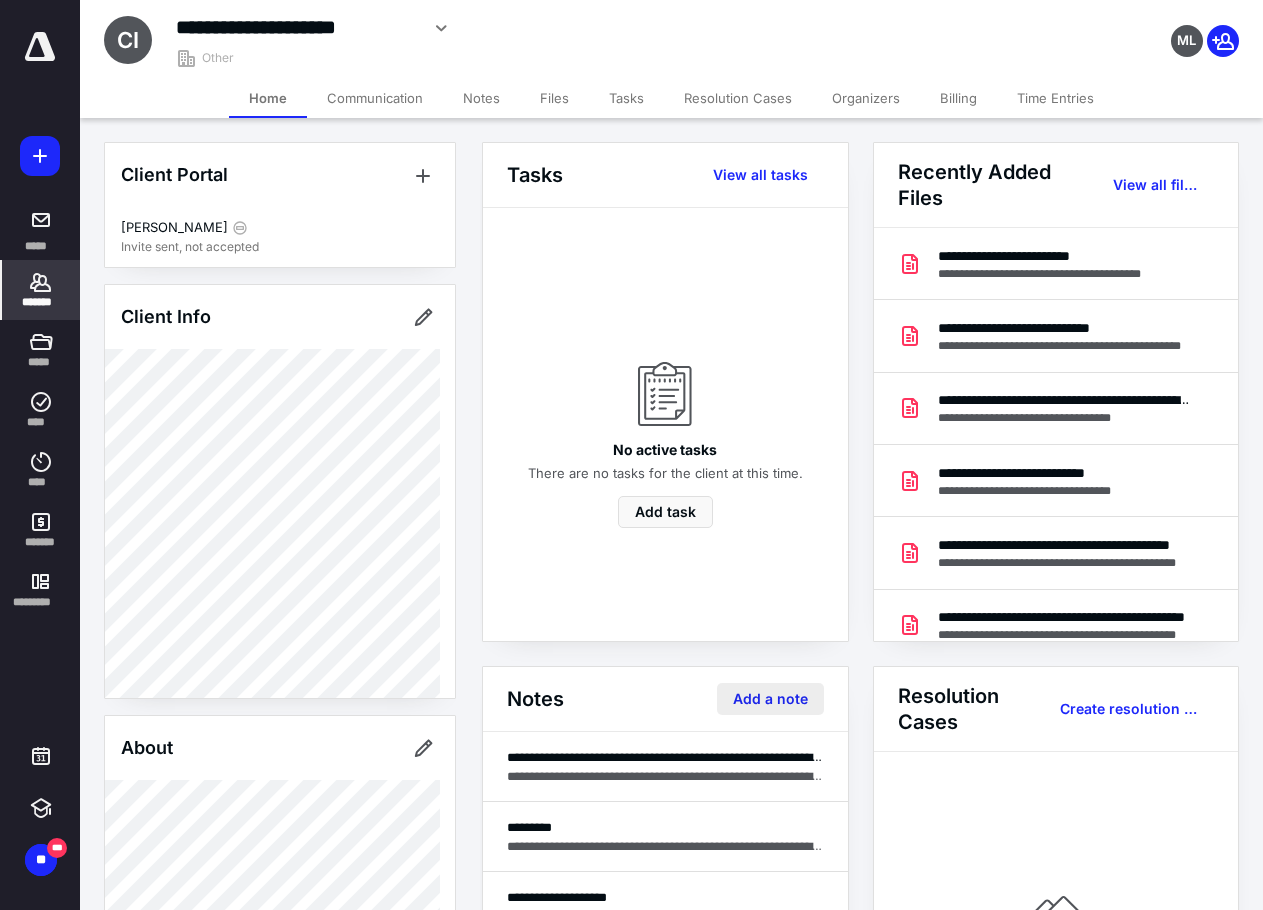 click on "Add a note" at bounding box center (770, 699) 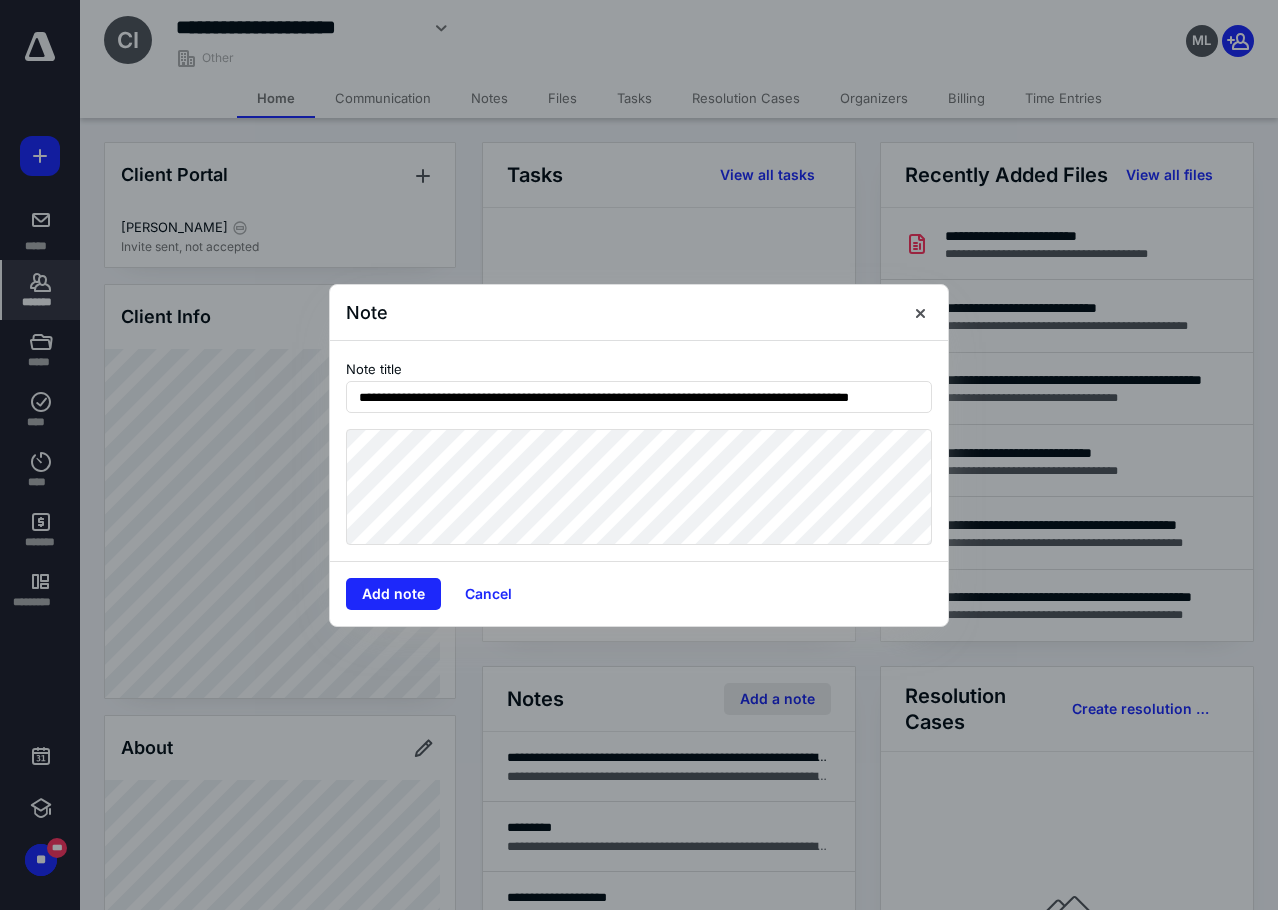 scroll, scrollTop: 0, scrollLeft: 34, axis: horizontal 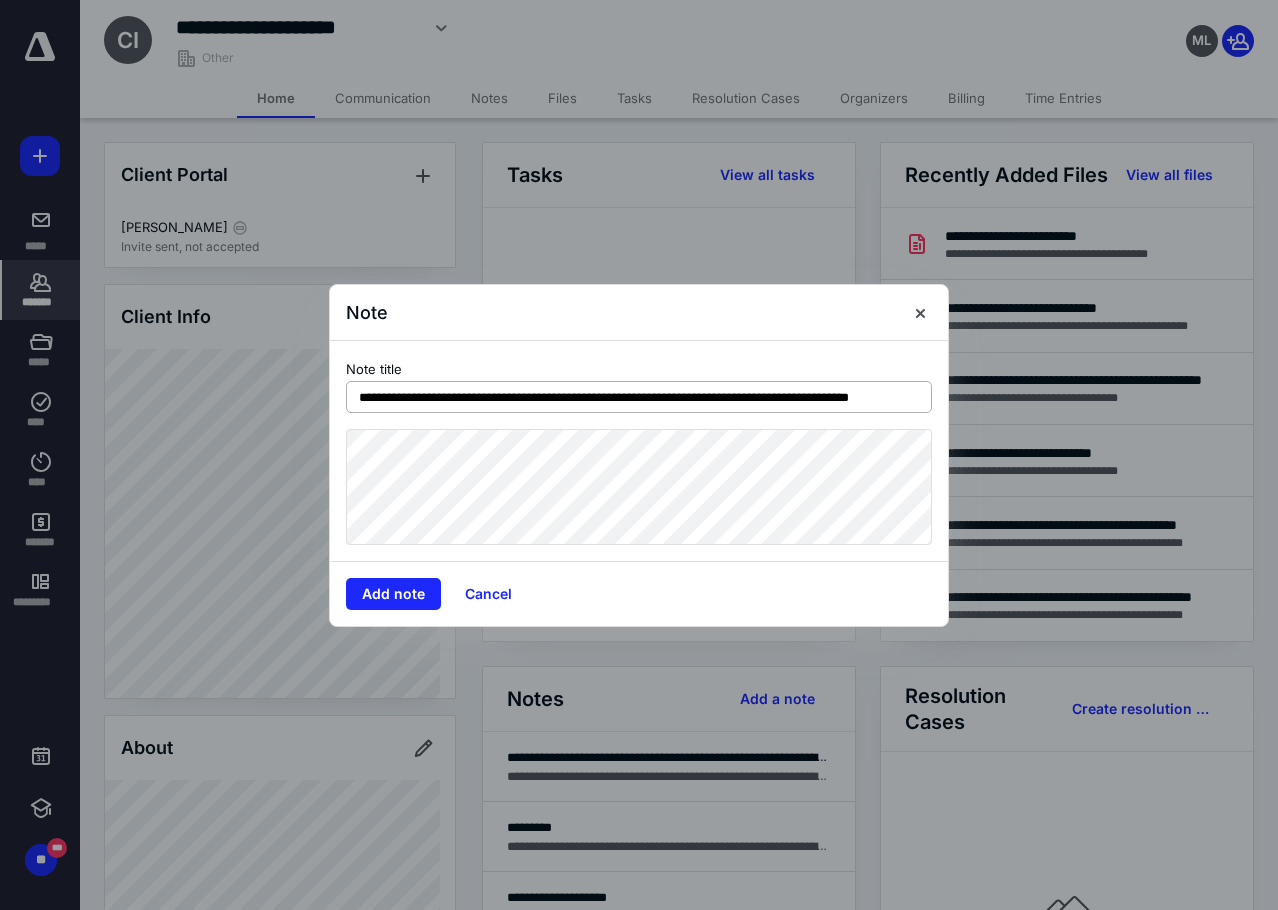 click on "**********" at bounding box center [639, 397] 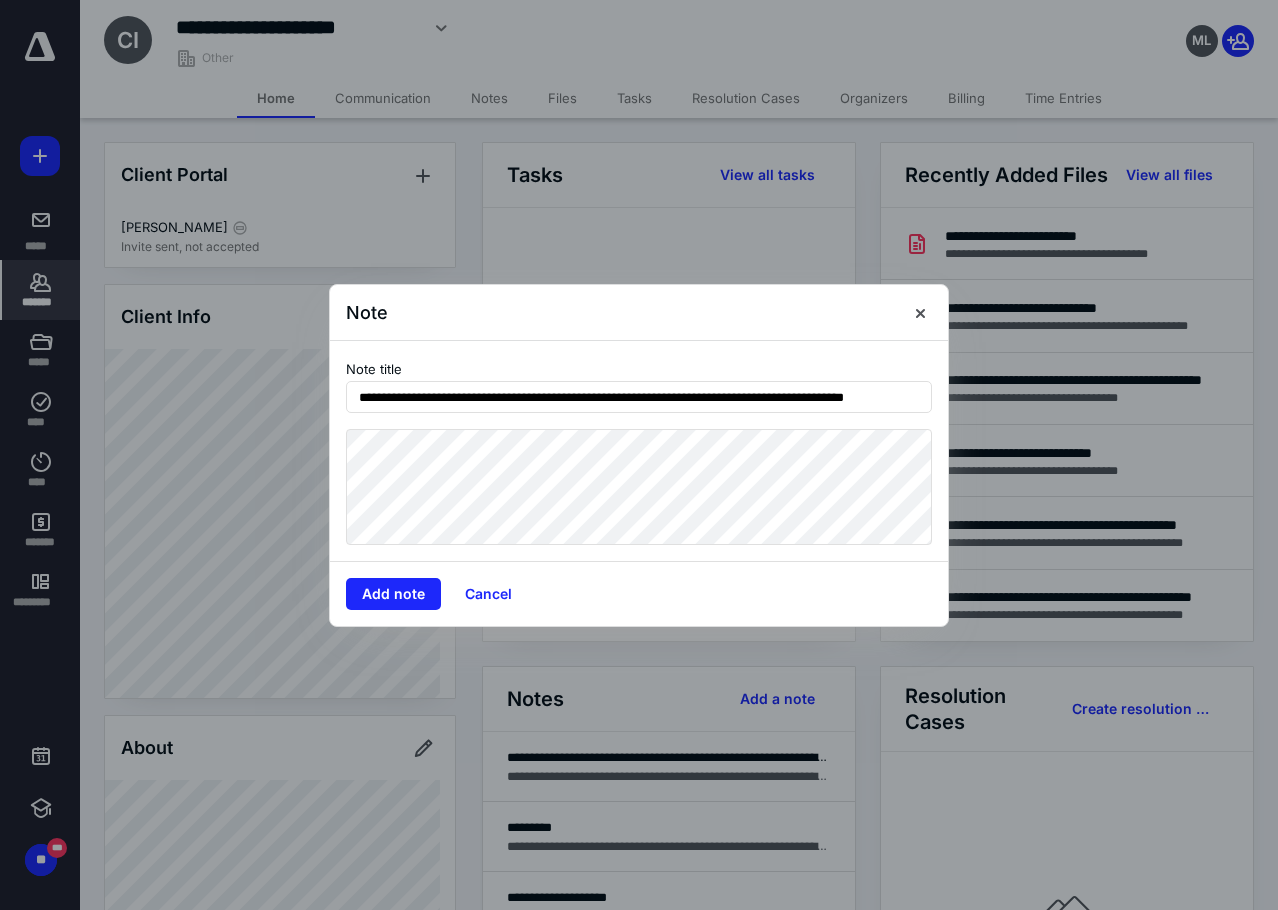scroll, scrollTop: 0, scrollLeft: 30, axis: horizontal 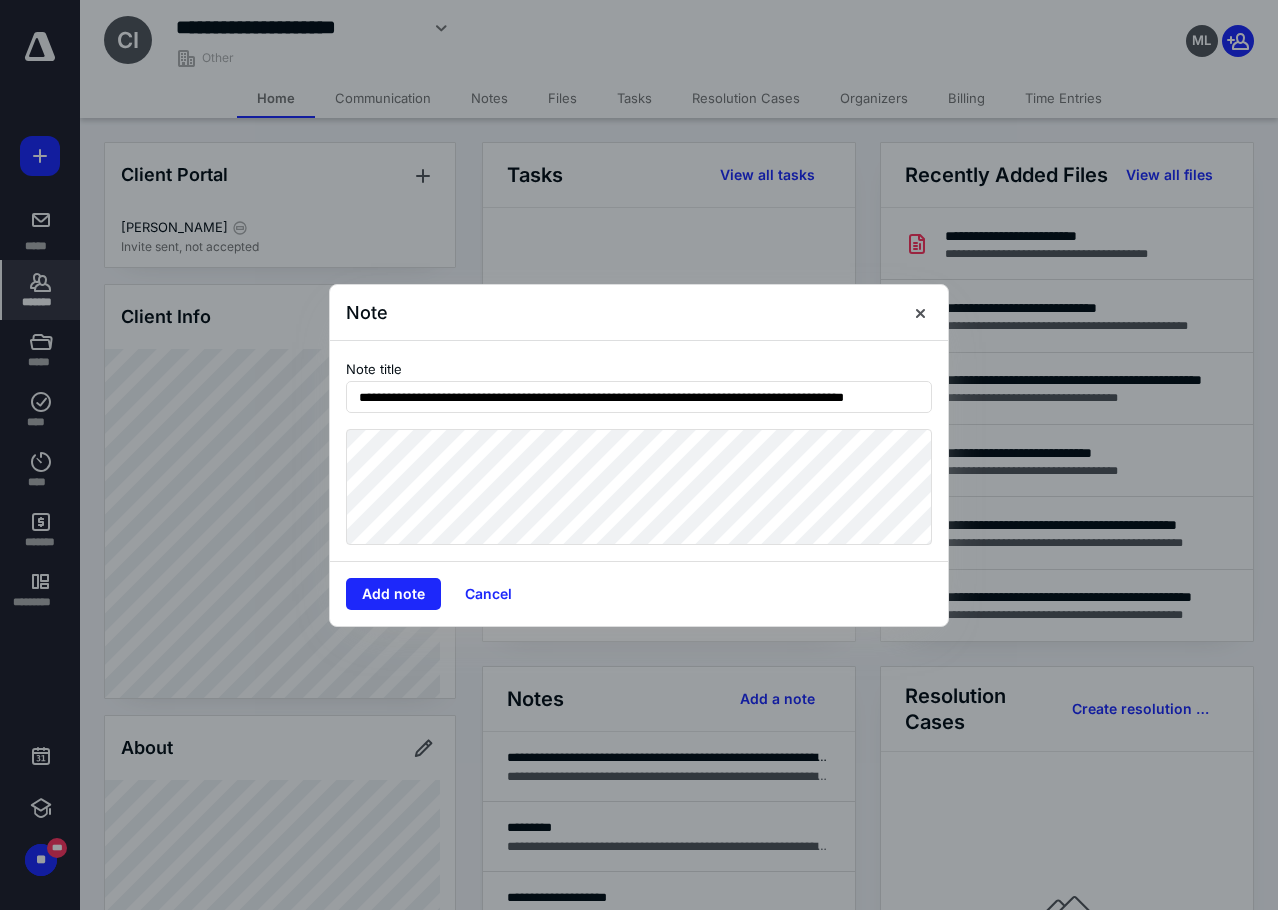 drag, startPoint x: 917, startPoint y: 403, endPoint x: 940, endPoint y: 404, distance: 23.021729 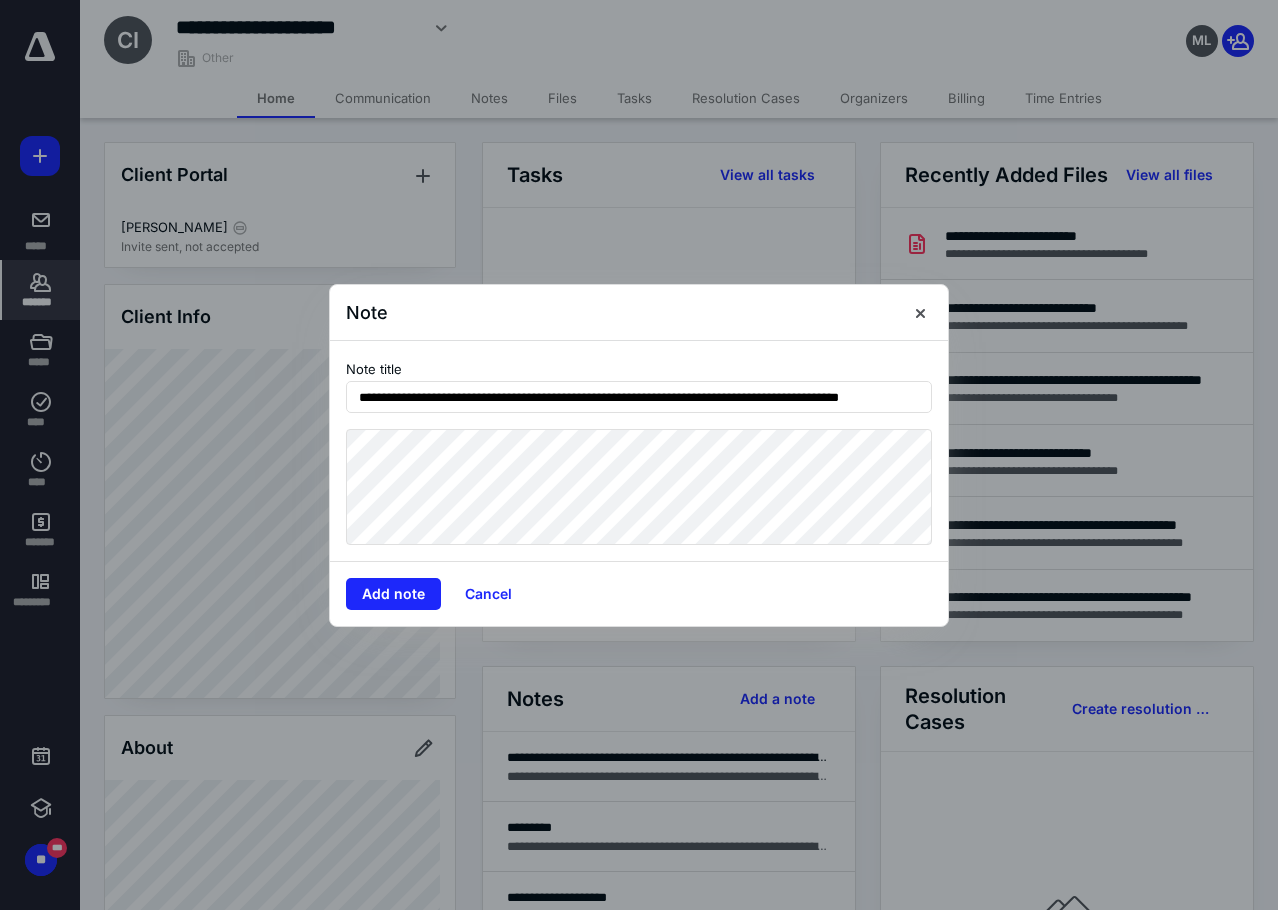 scroll, scrollTop: 0, scrollLeft: 27, axis: horizontal 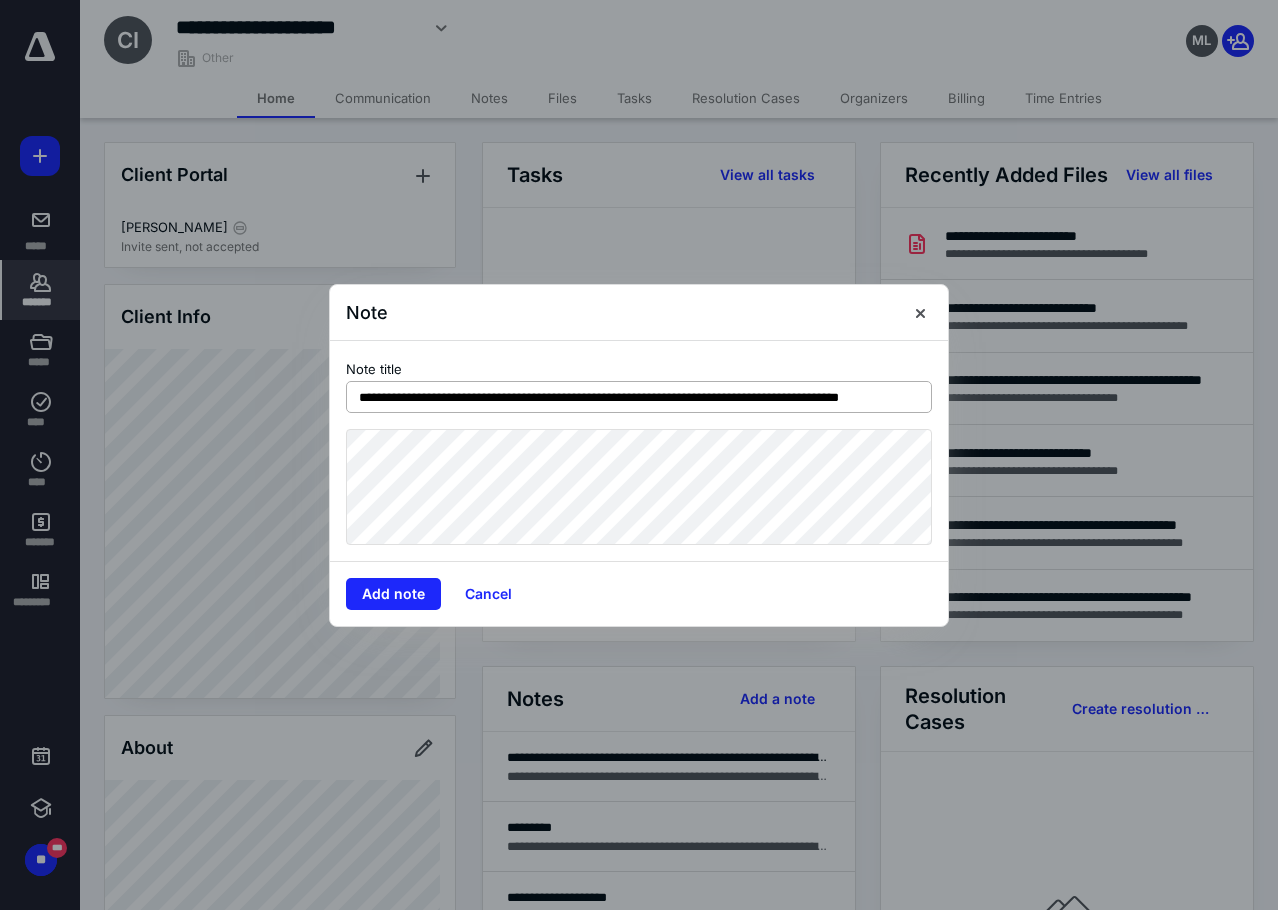 click on "**********" at bounding box center (639, 397) 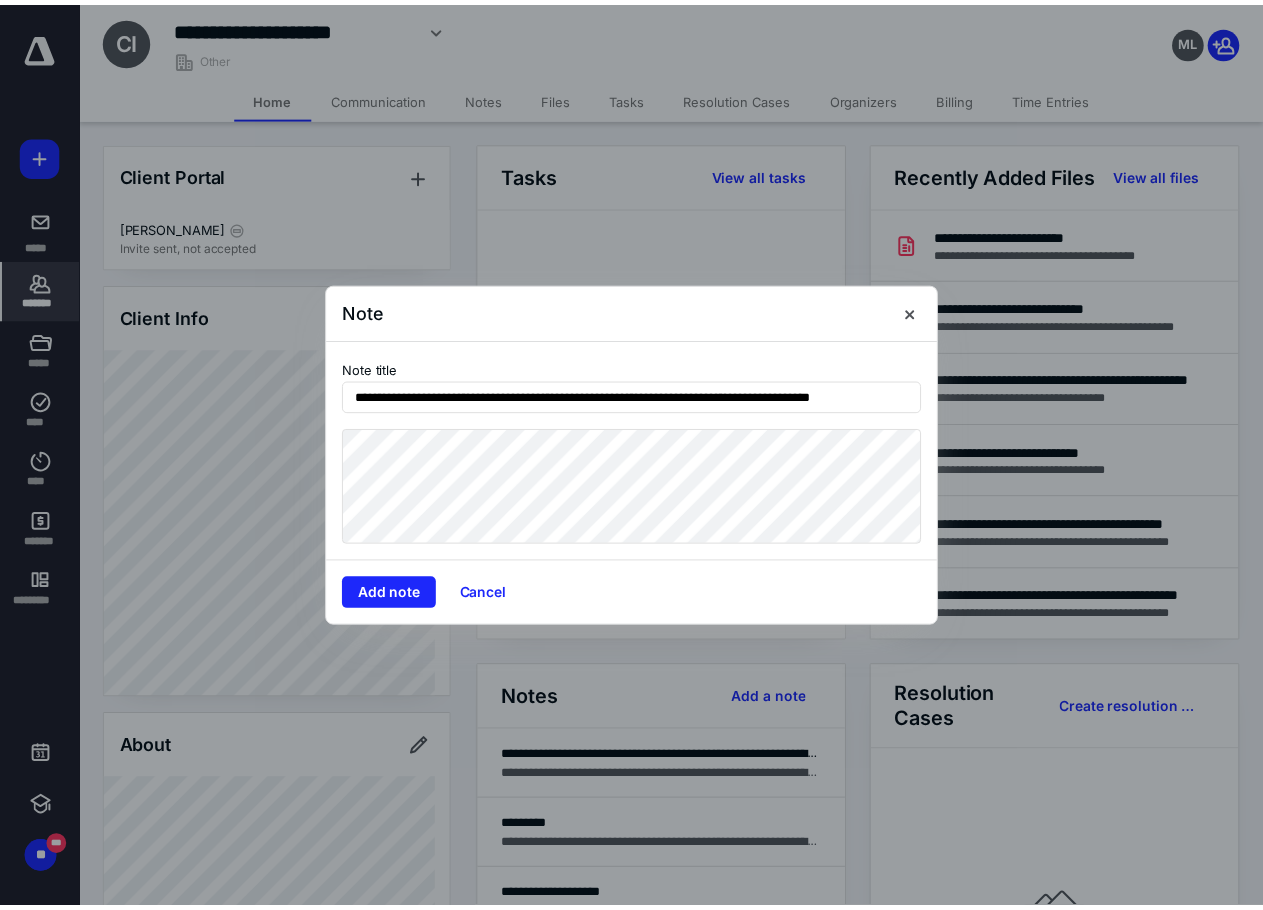 scroll, scrollTop: 0, scrollLeft: 0, axis: both 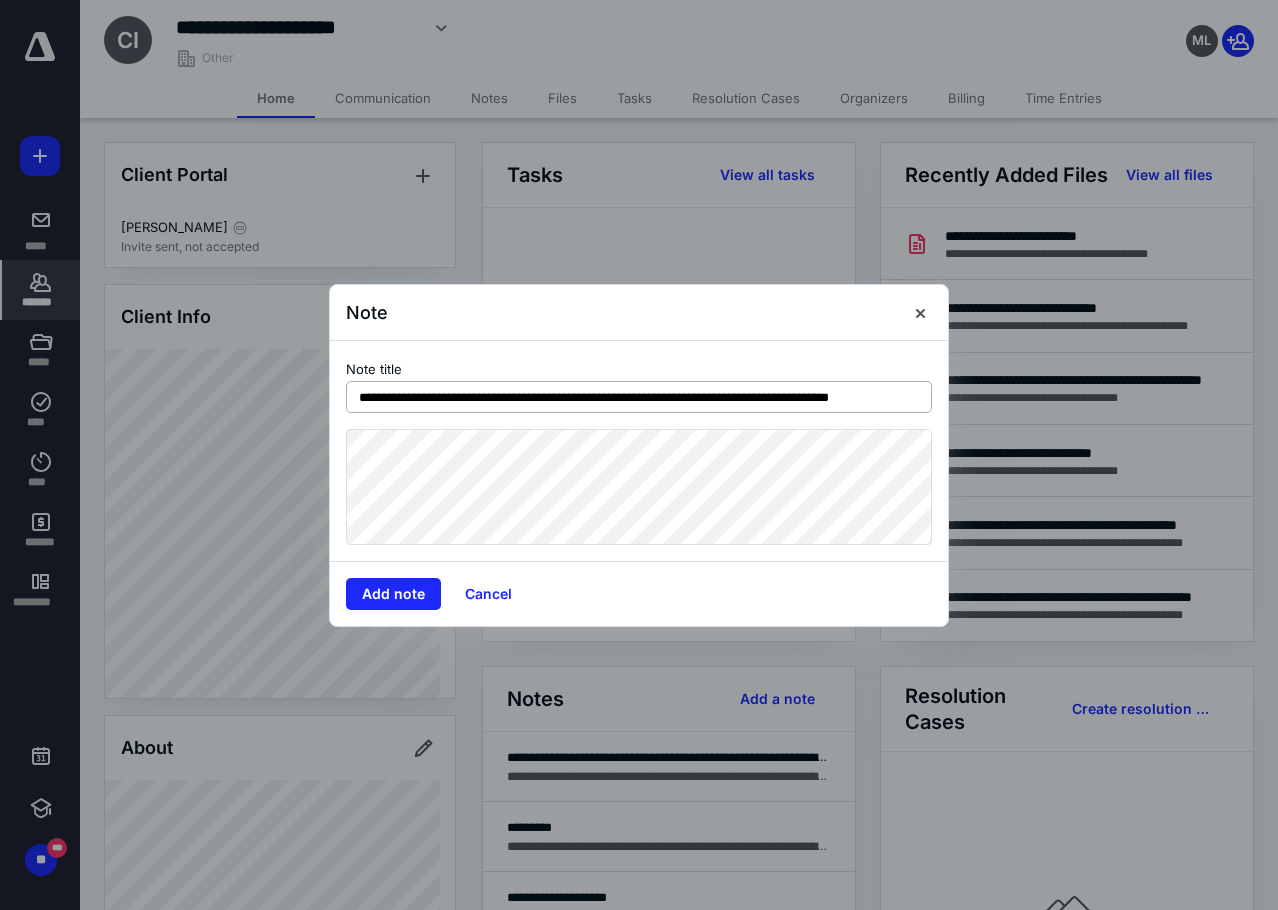 click on "**********" at bounding box center (639, 397) 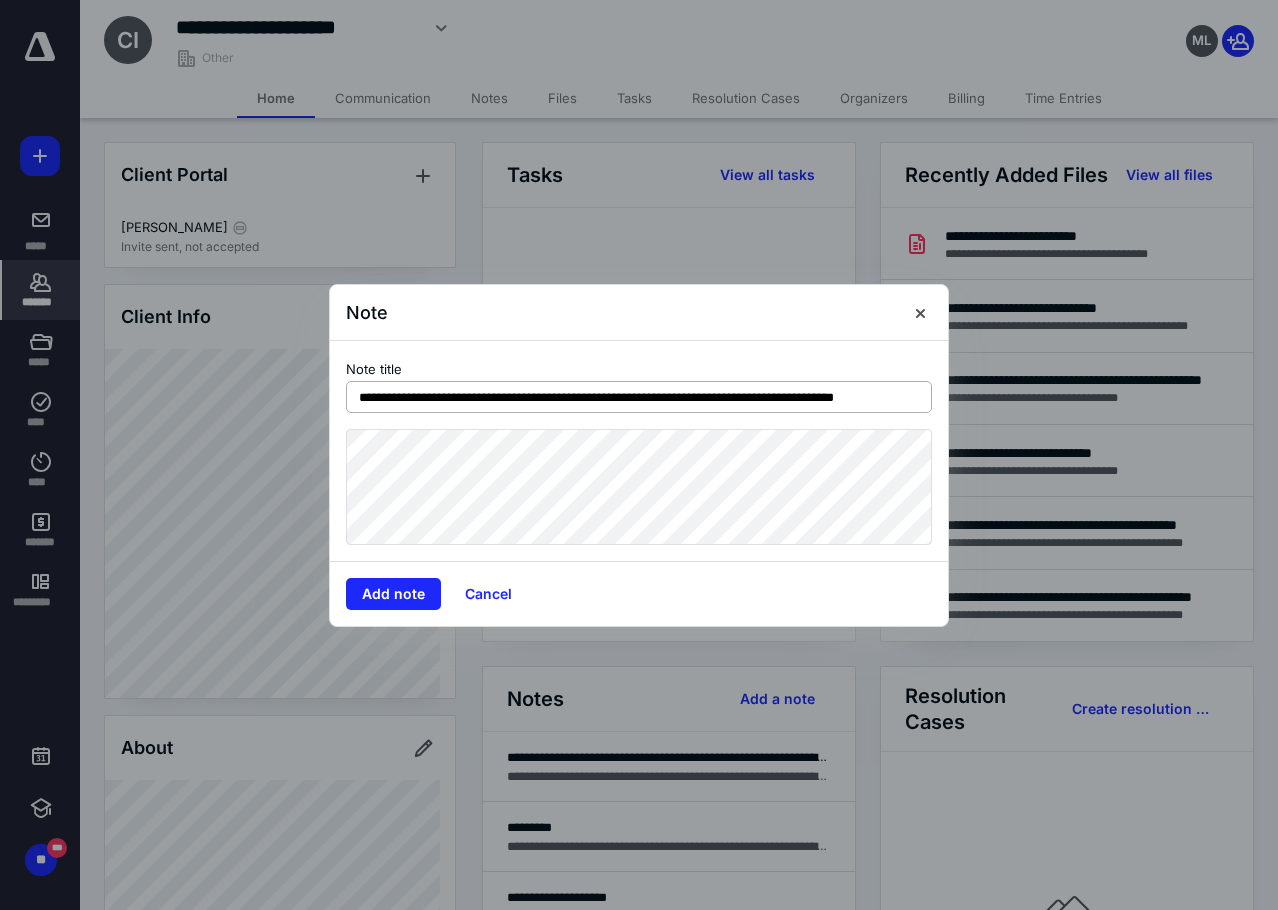 click on "**********" at bounding box center (639, 397) 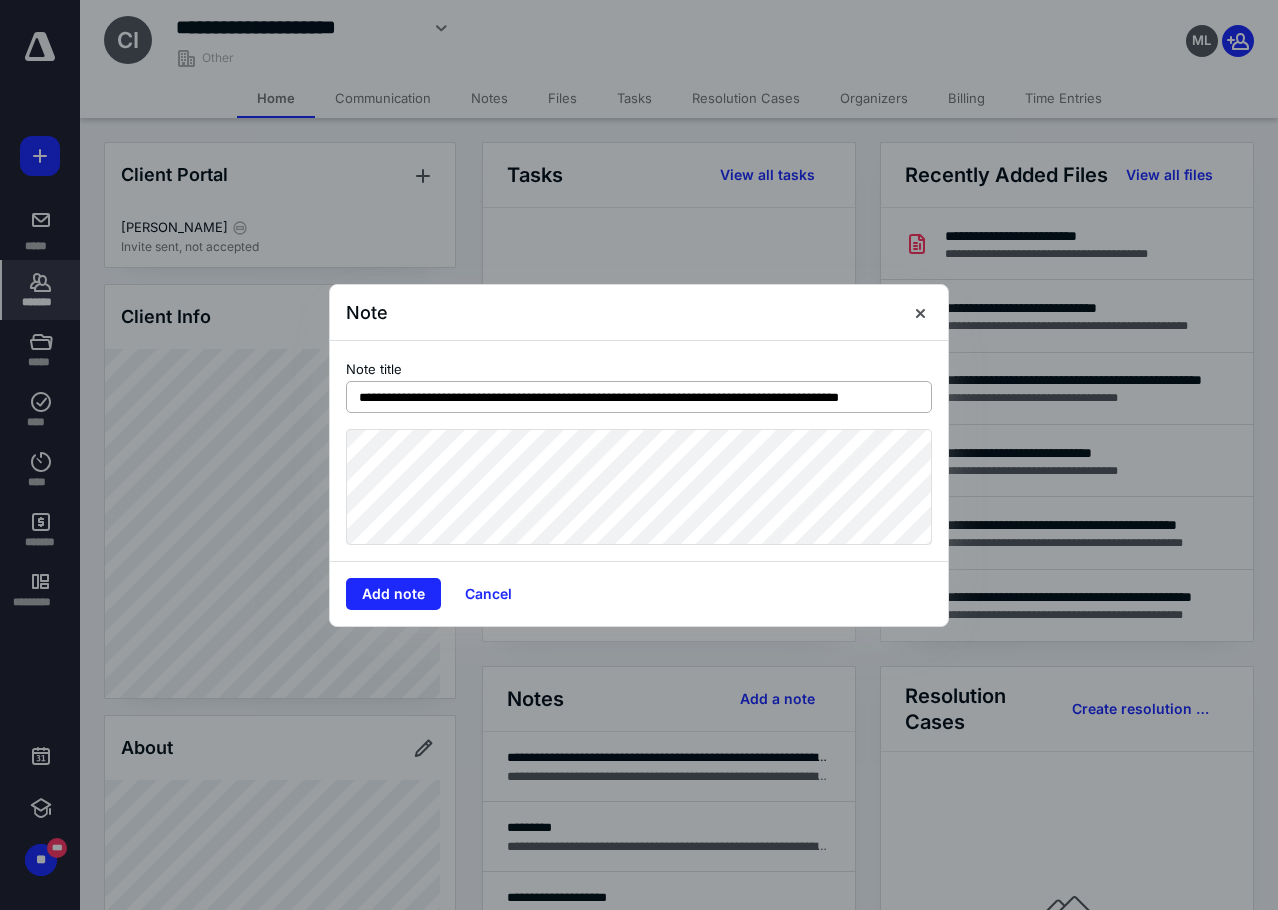 click on "**********" at bounding box center (639, 397) 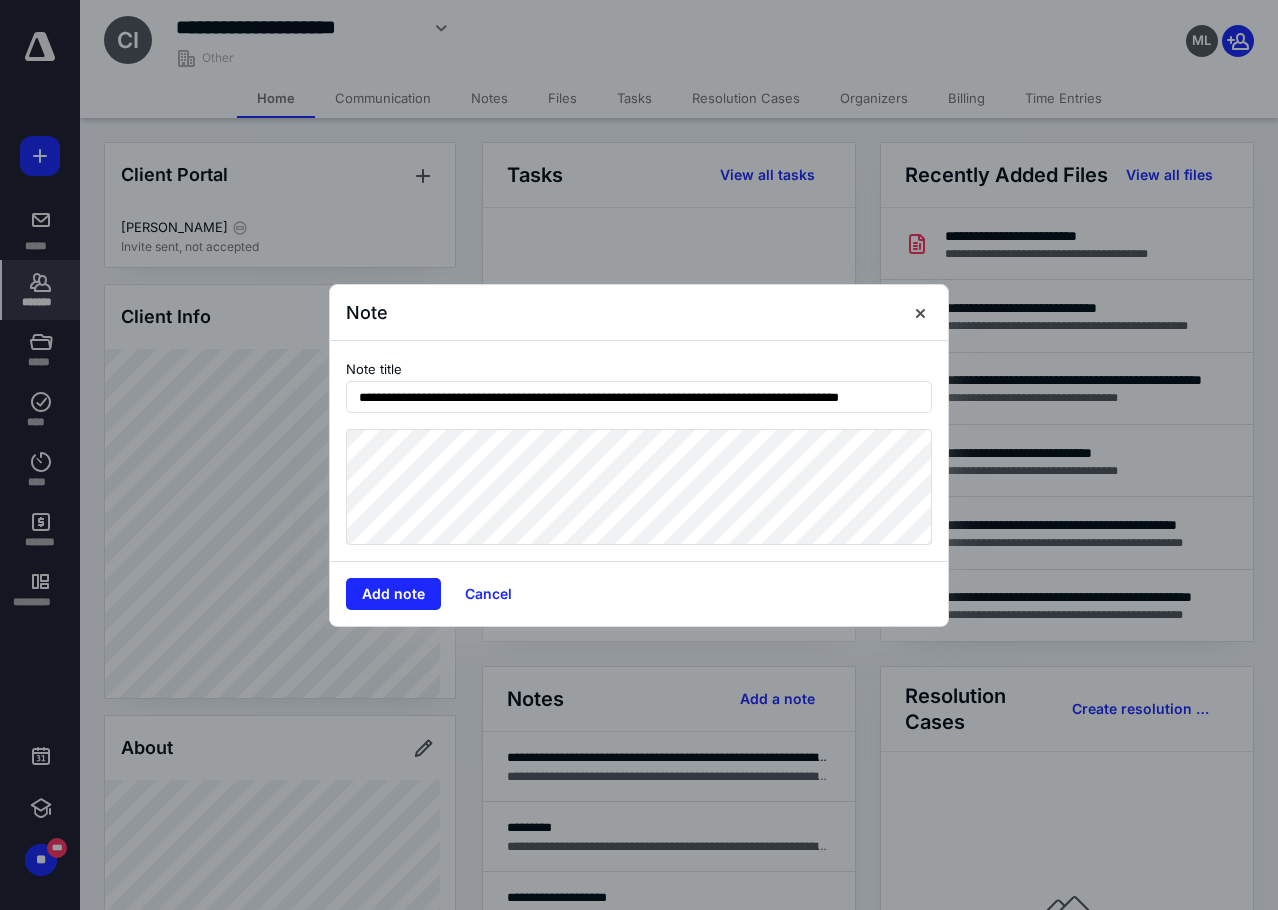 drag, startPoint x: 724, startPoint y: 396, endPoint x: 645, endPoint y: 422, distance: 83.1685 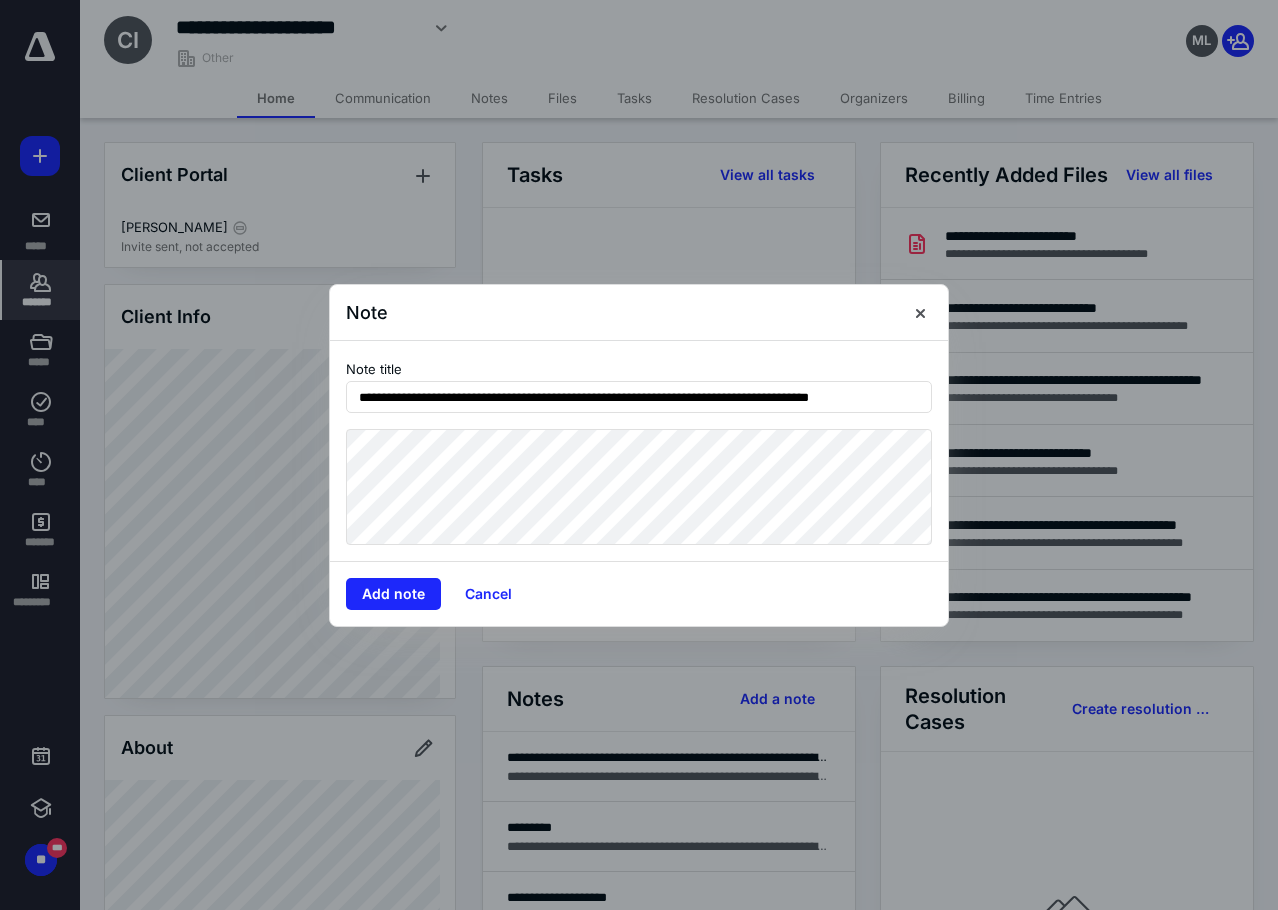 type on "**********" 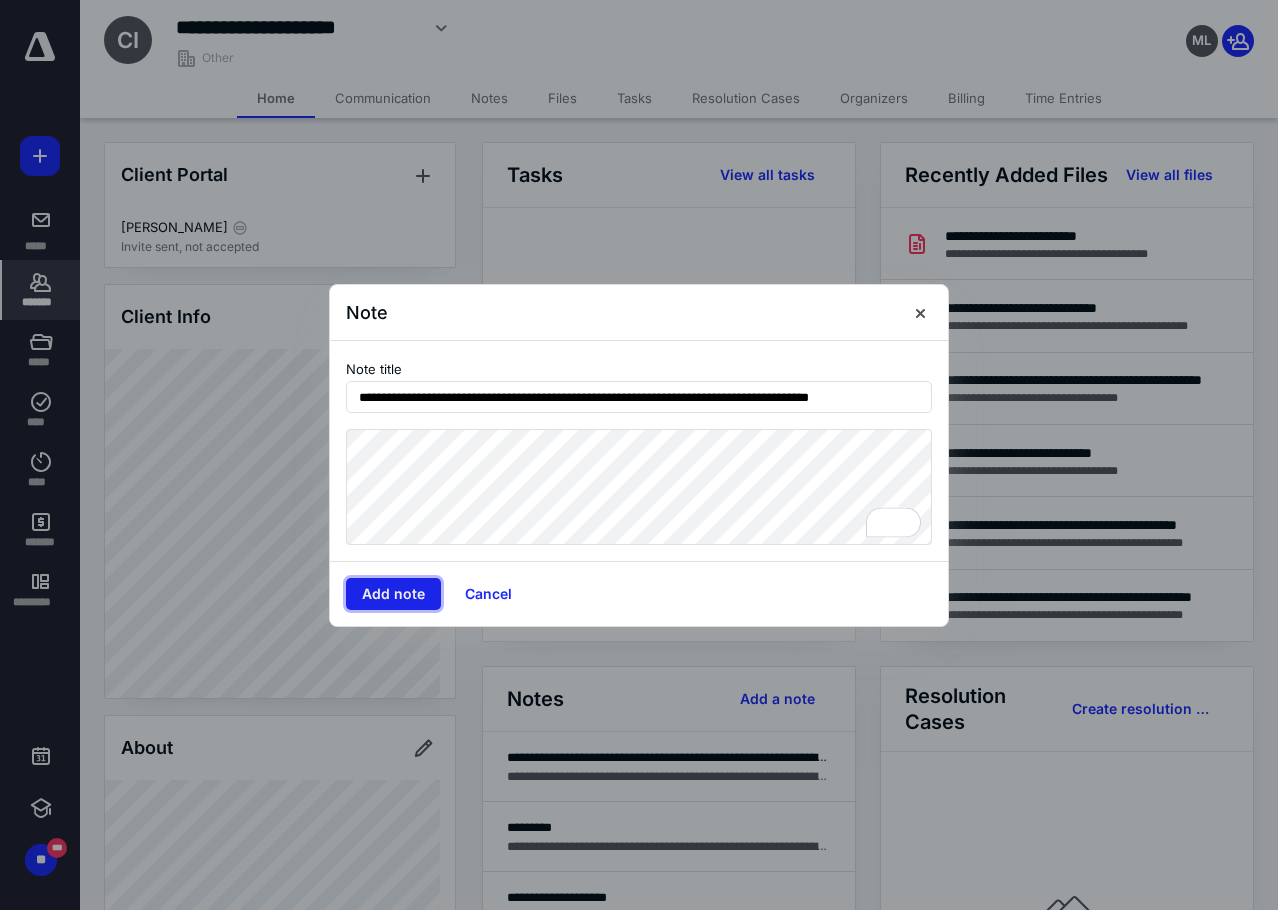 click on "Add note" at bounding box center (393, 594) 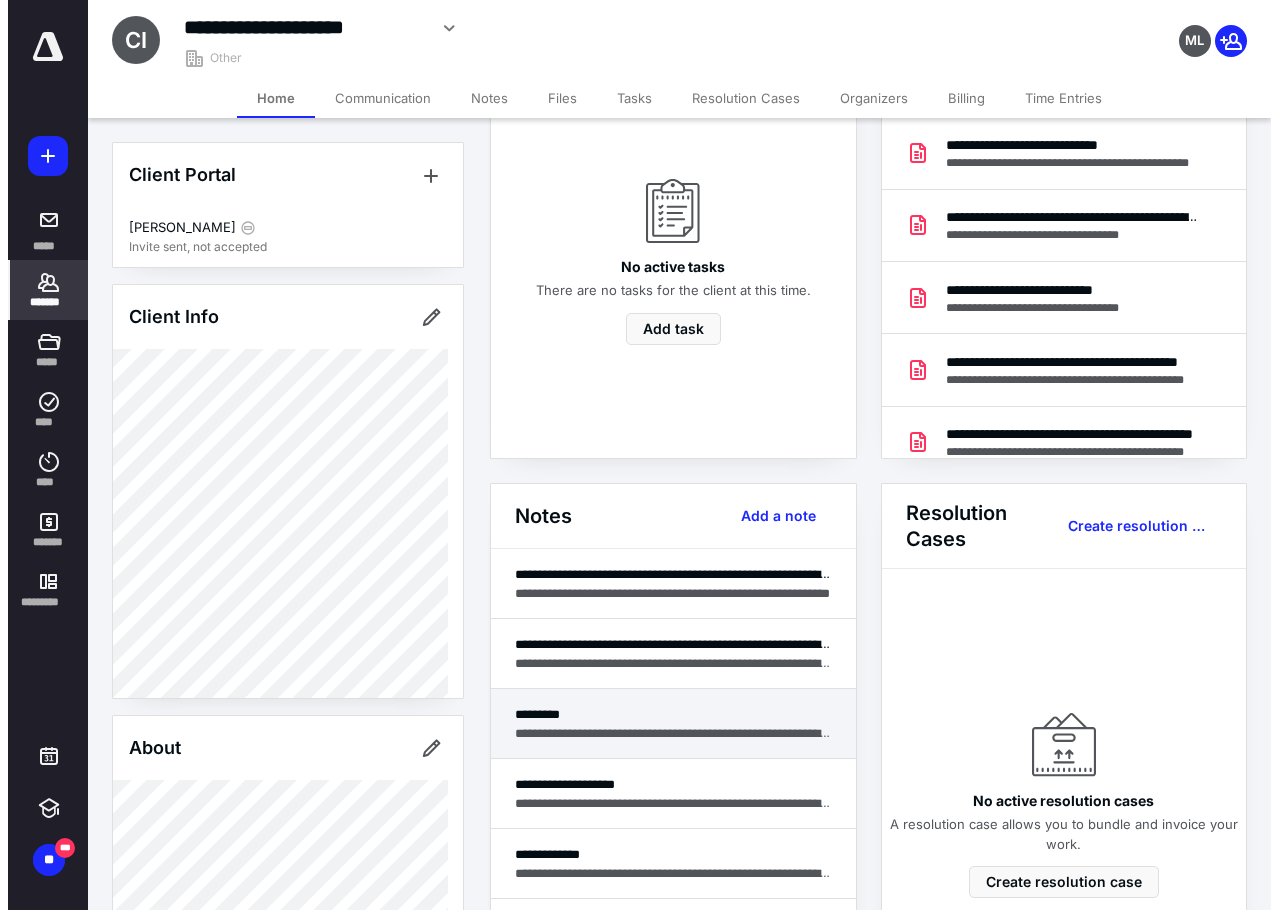 scroll, scrollTop: 200, scrollLeft: 0, axis: vertical 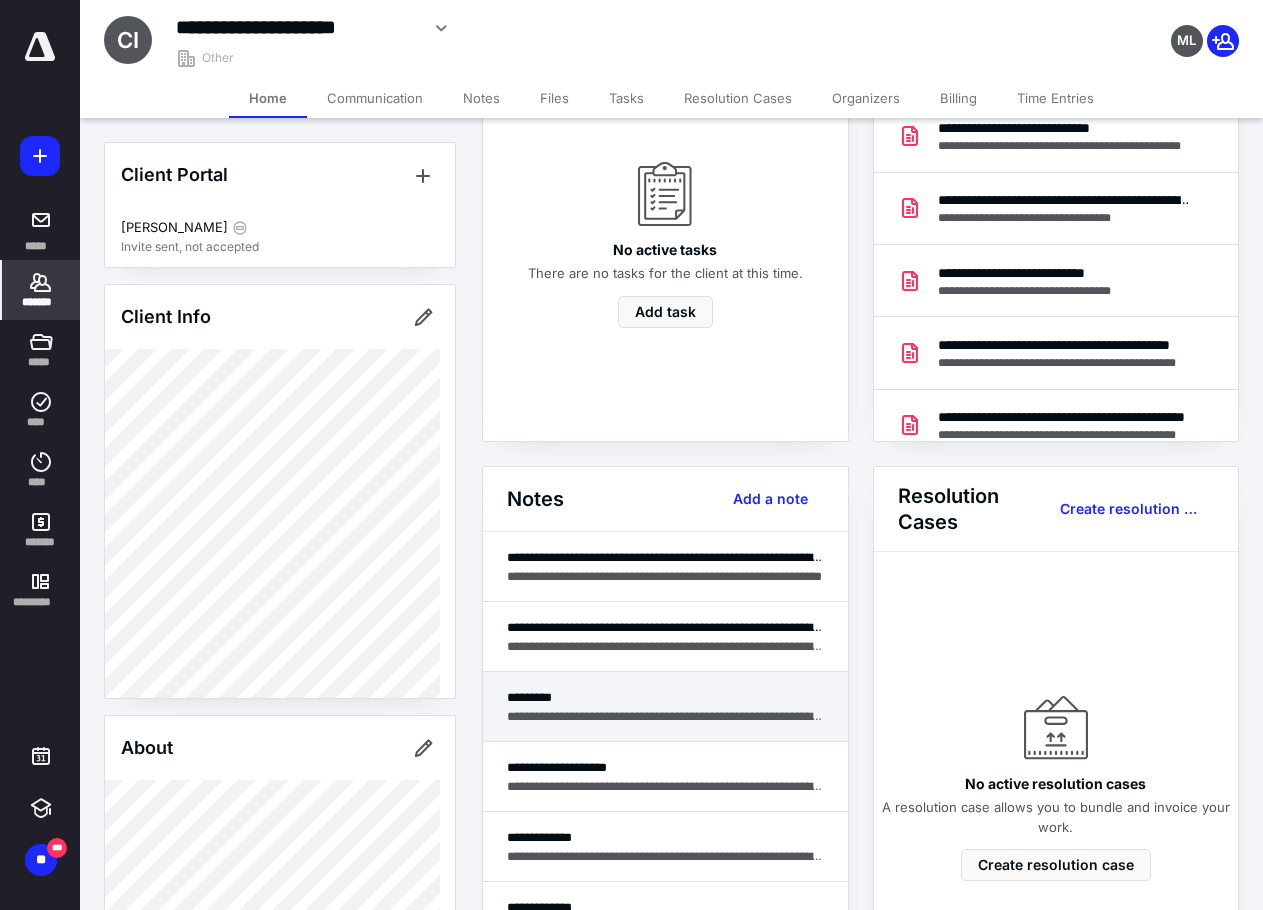 click on "**********" at bounding box center [665, 716] 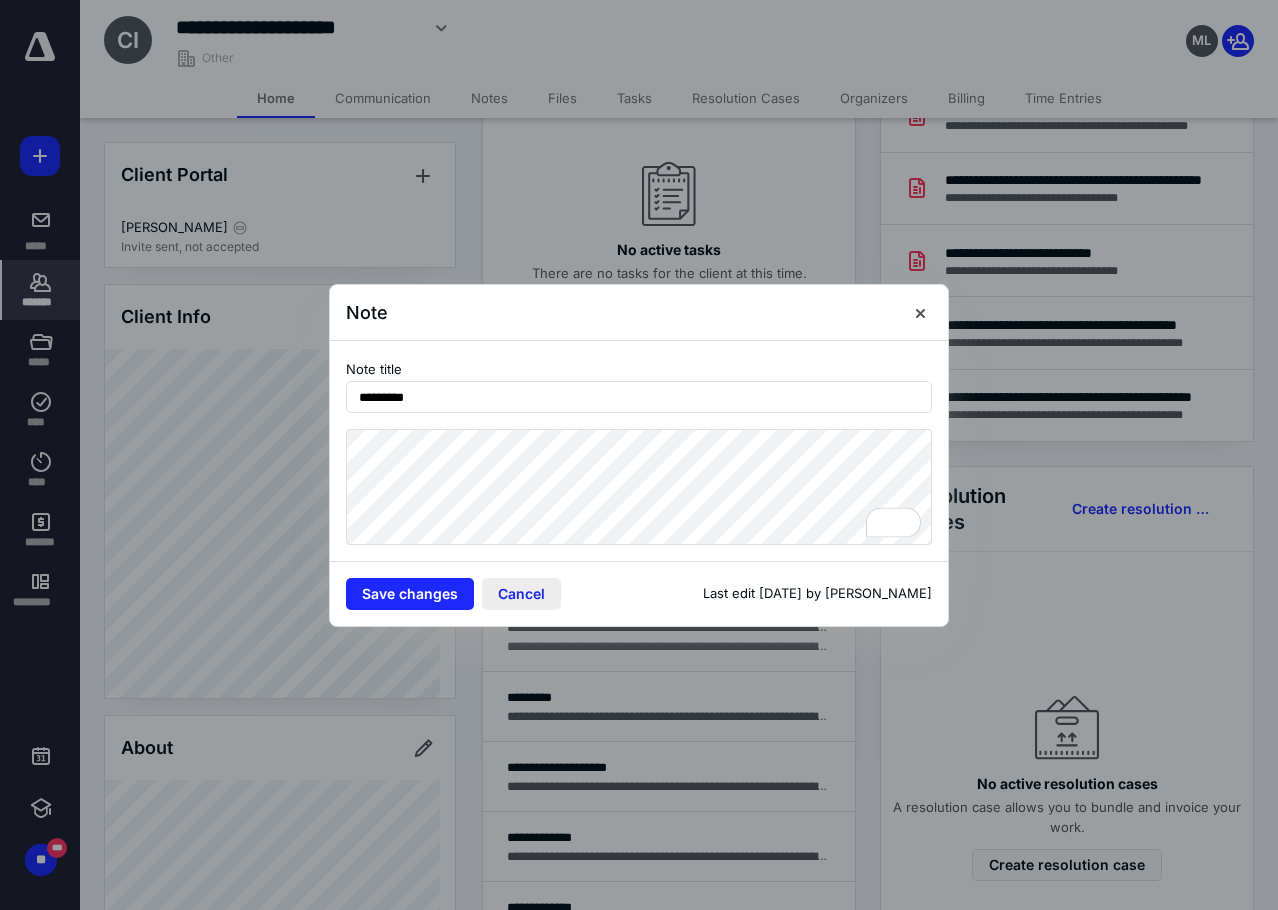 click on "Cancel" at bounding box center (521, 594) 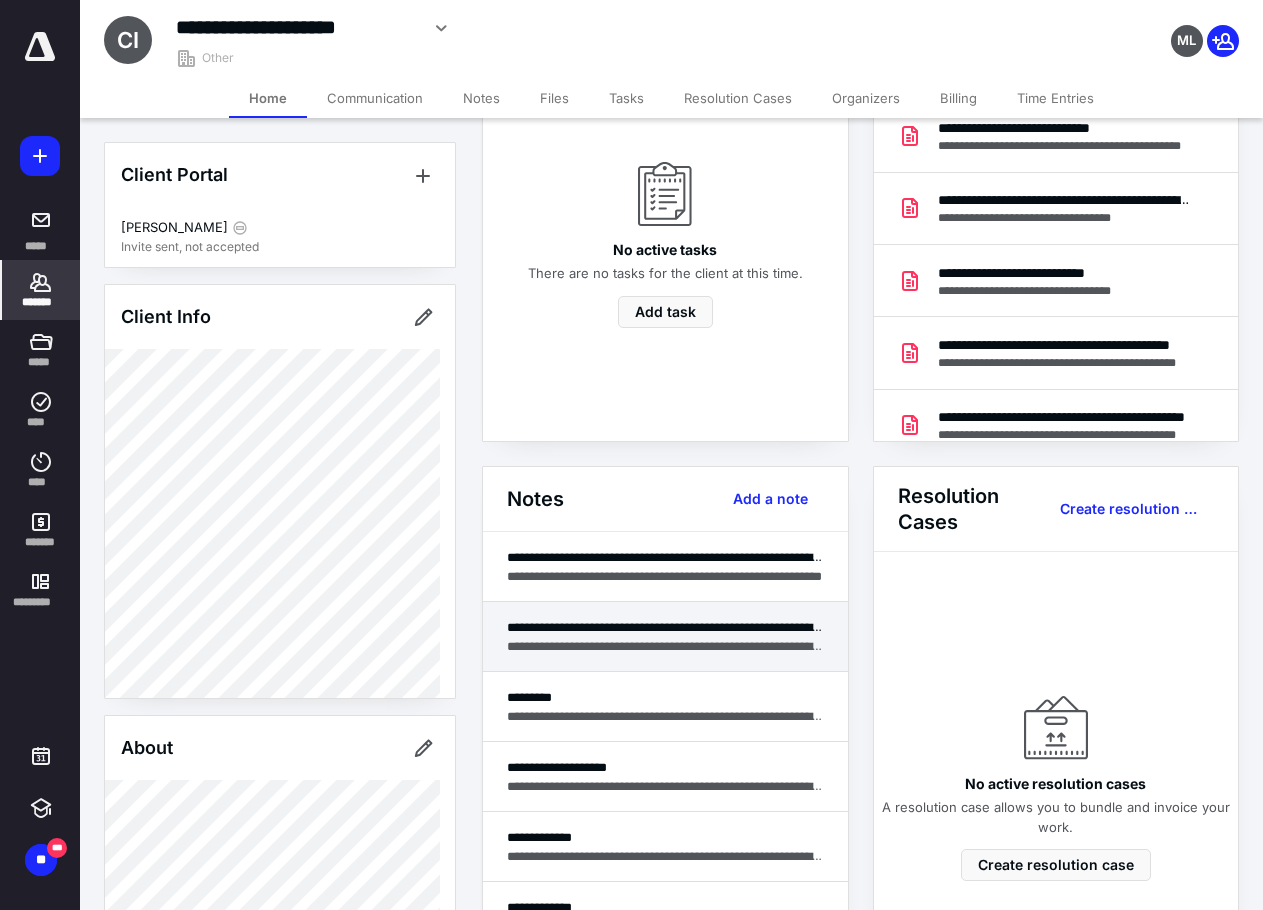 click on "**********" at bounding box center (665, 627) 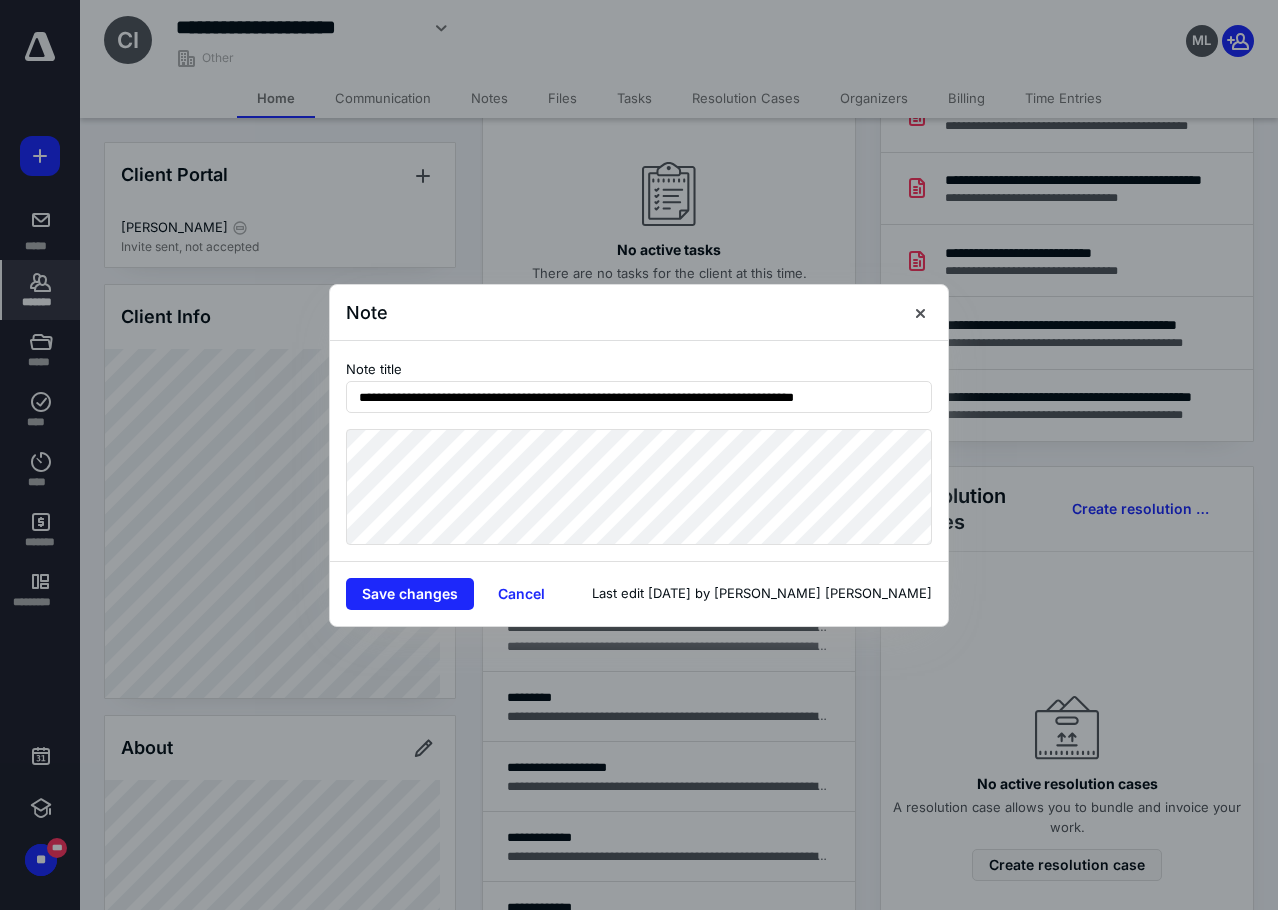 drag, startPoint x: 541, startPoint y: 387, endPoint x: 972, endPoint y: 422, distance: 432.4188 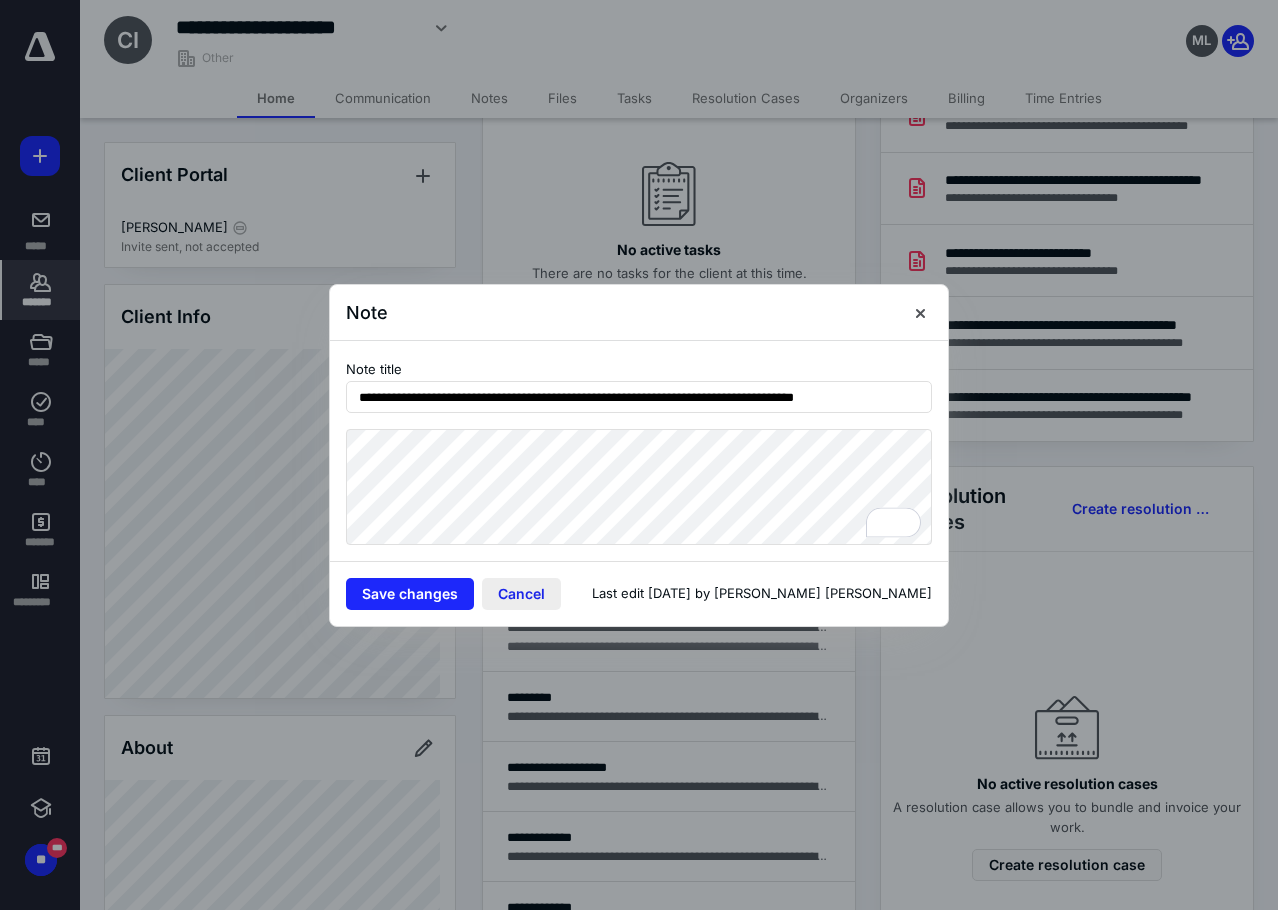 click on "Cancel" at bounding box center (521, 594) 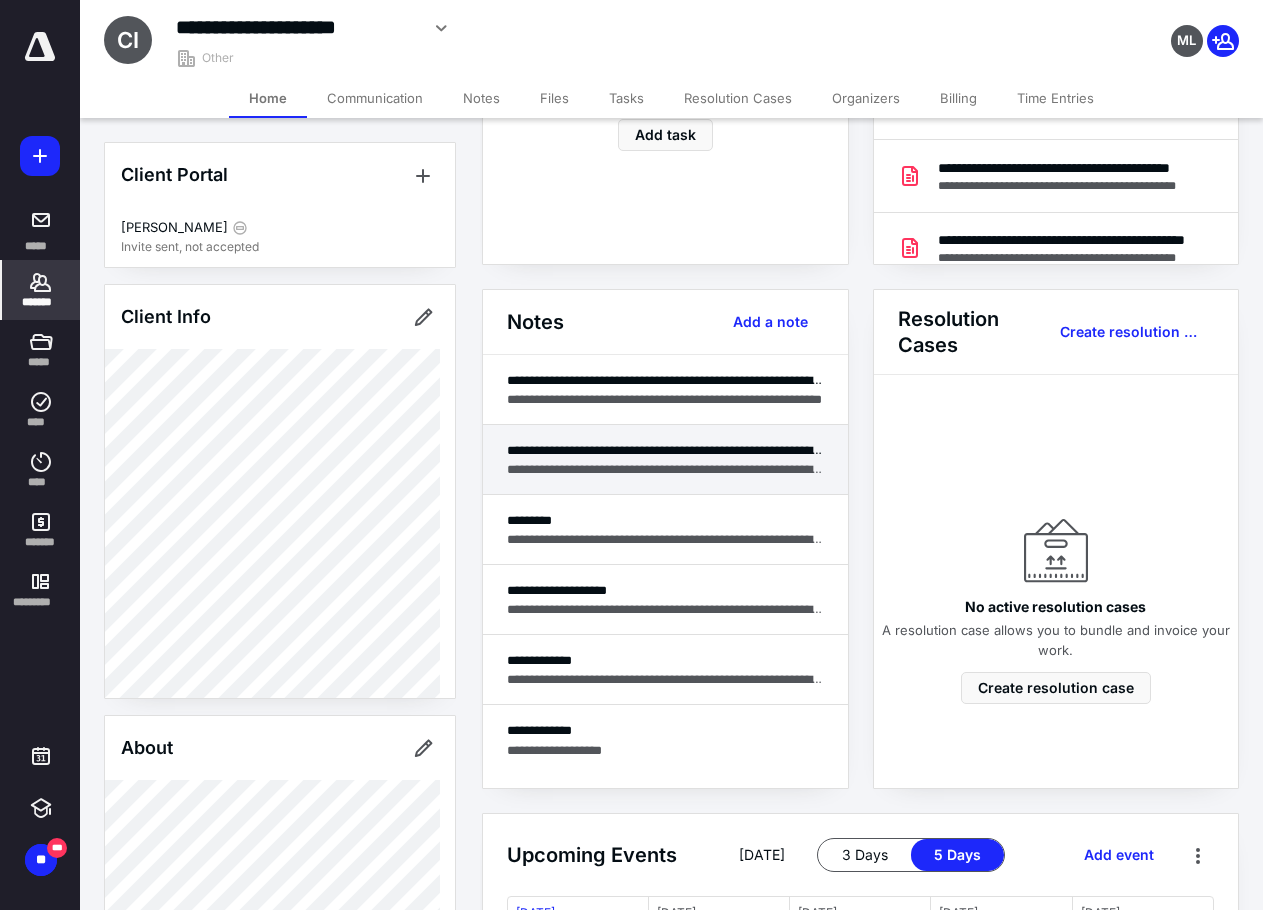scroll, scrollTop: 400, scrollLeft: 0, axis: vertical 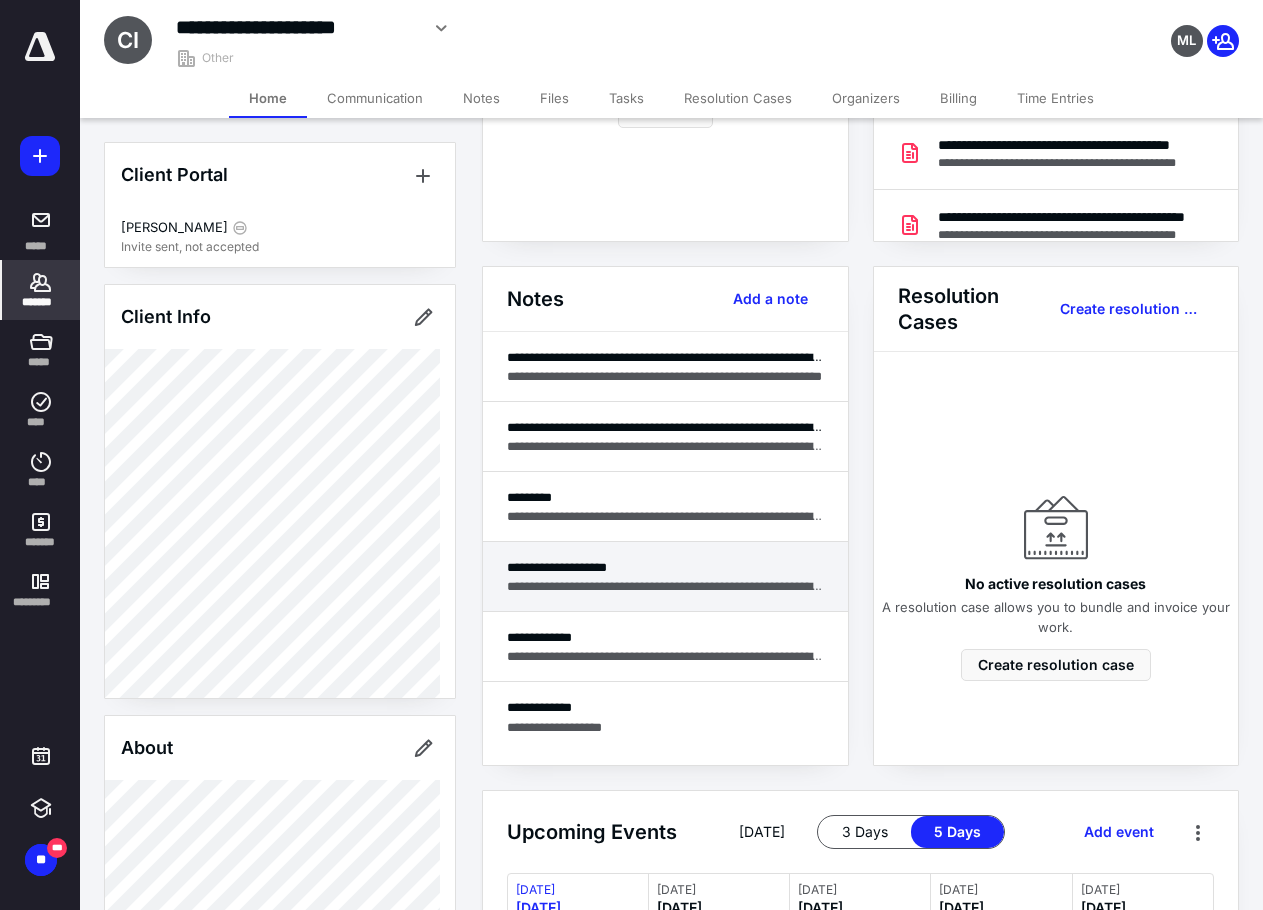 click on "**********" at bounding box center [665, 586] 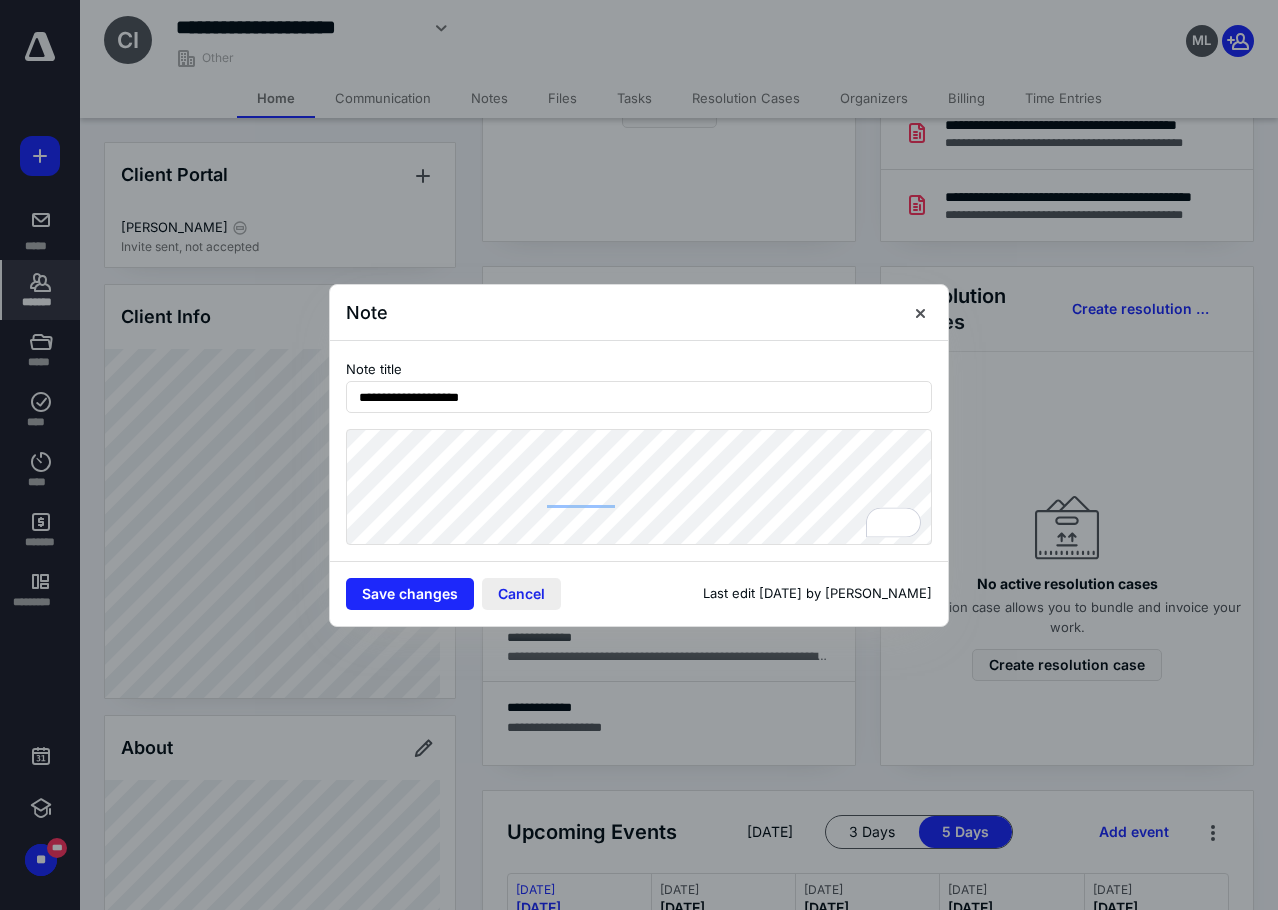 click on "Cancel" at bounding box center [521, 594] 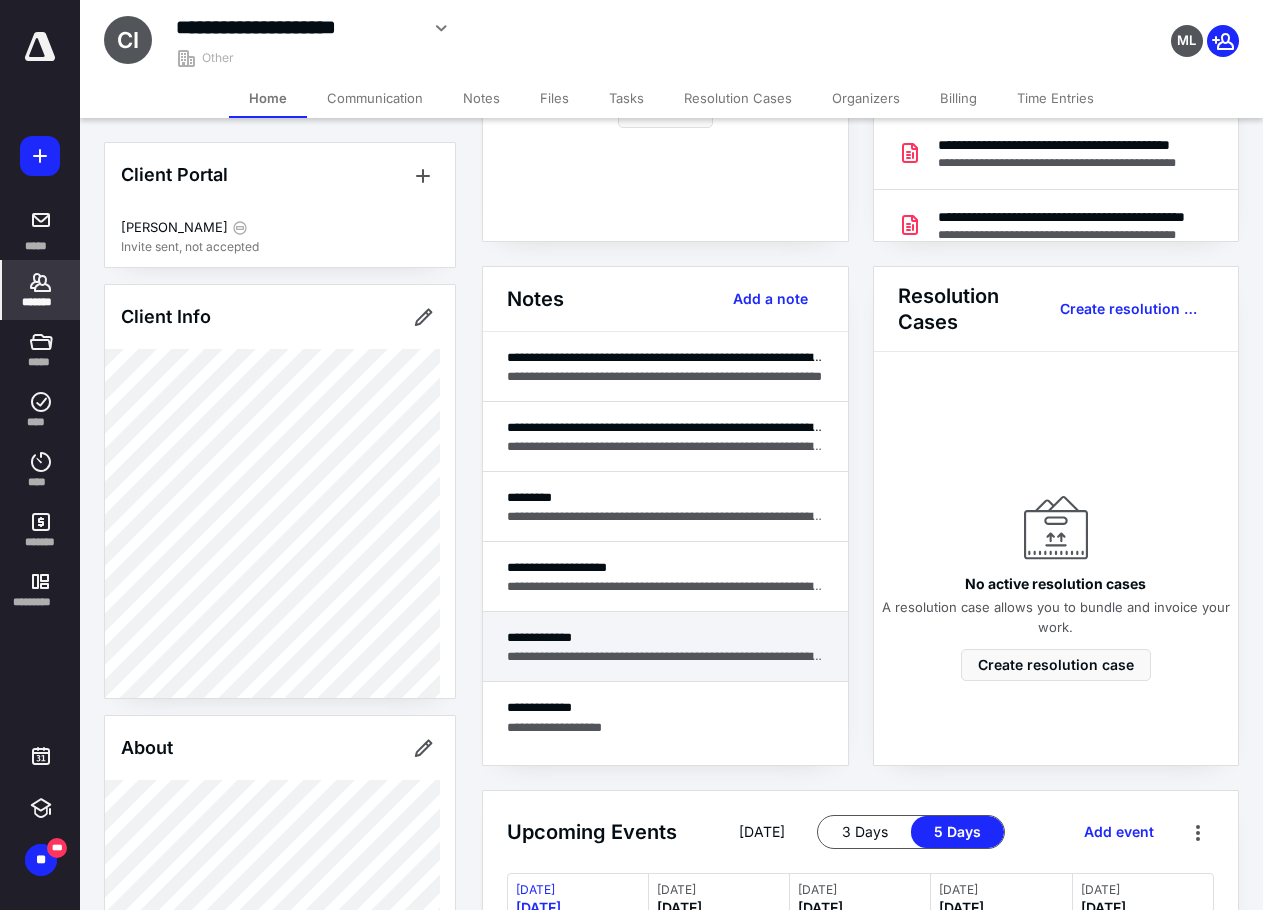 click on "**********" at bounding box center (665, 656) 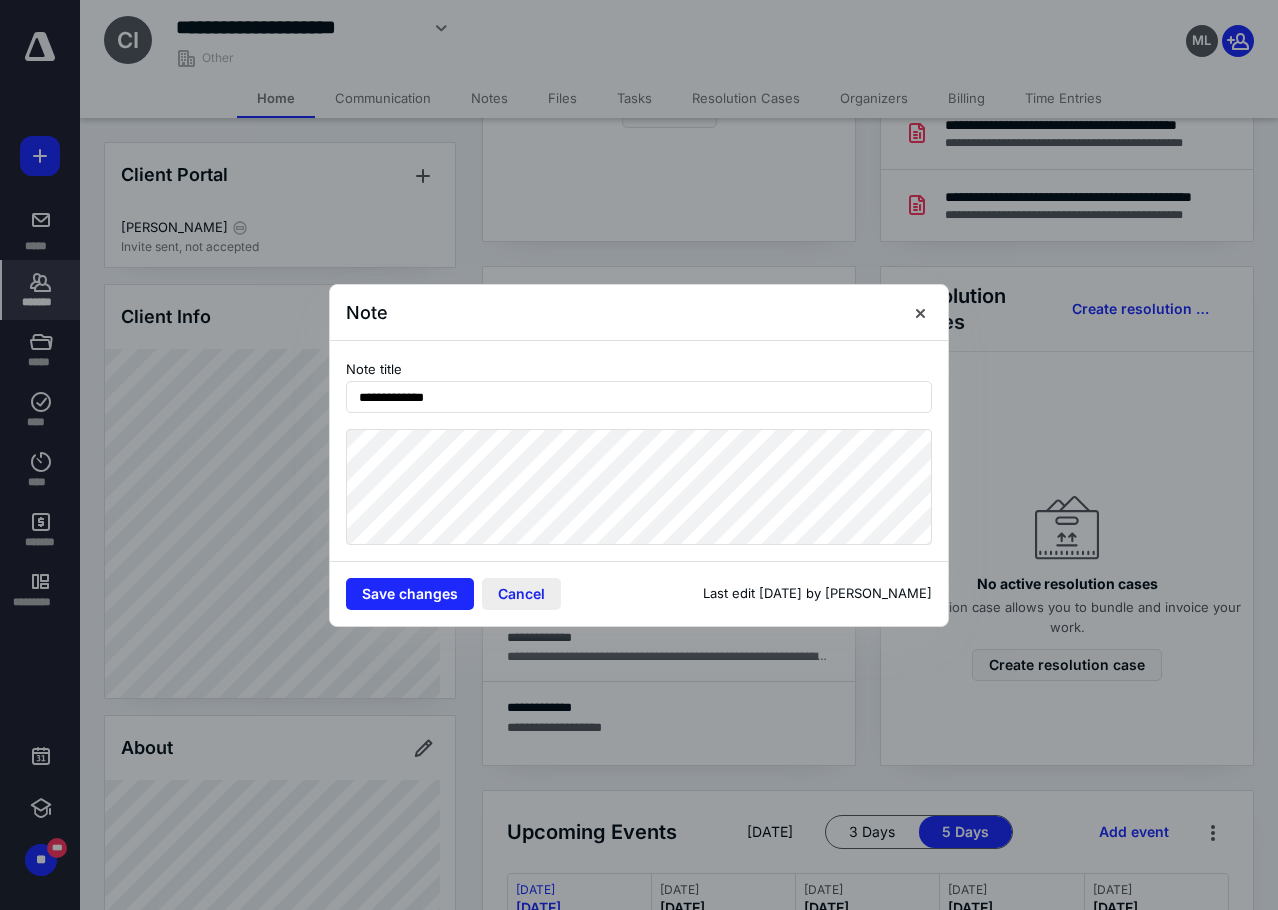 click on "Cancel" at bounding box center (521, 594) 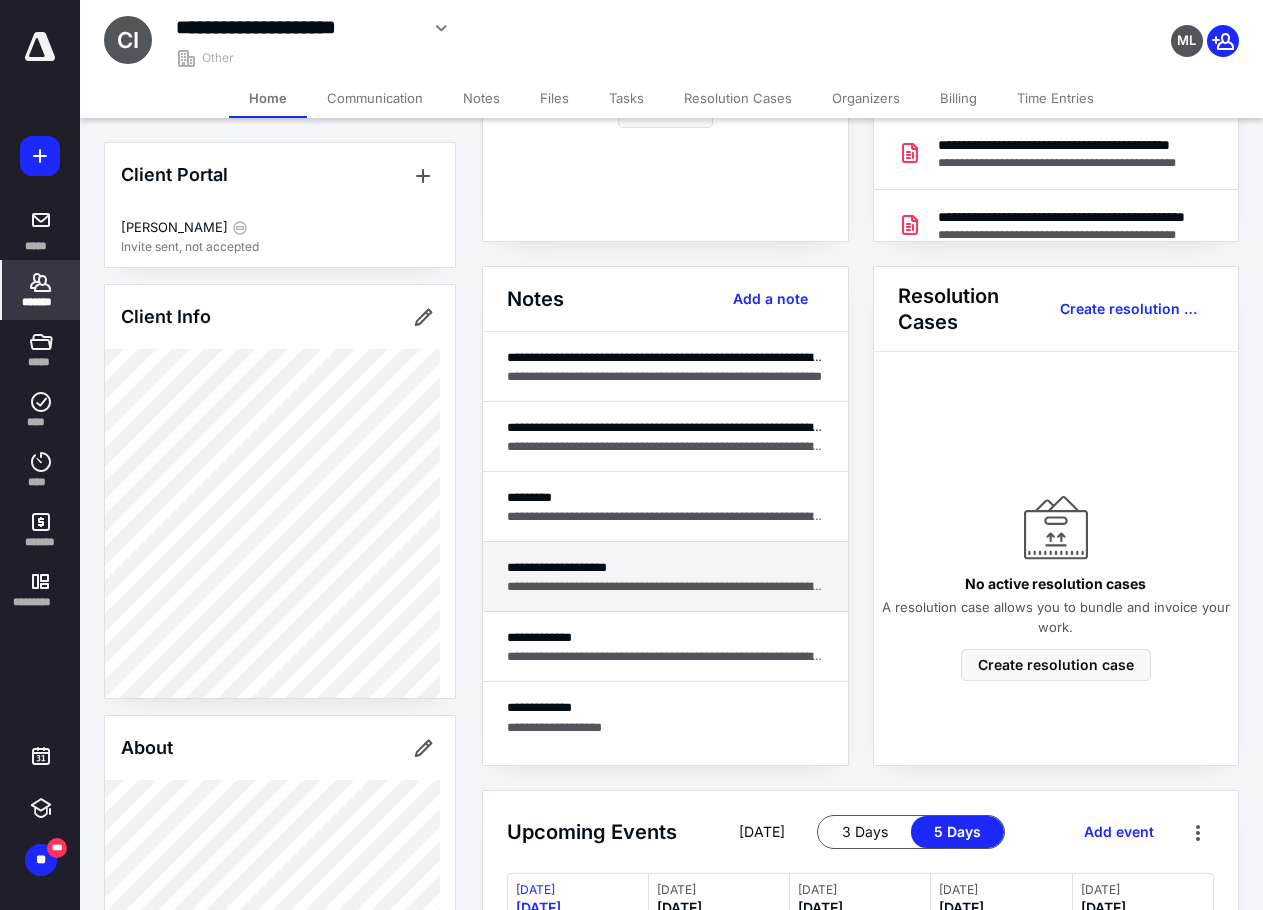 click on "**********" at bounding box center (665, 586) 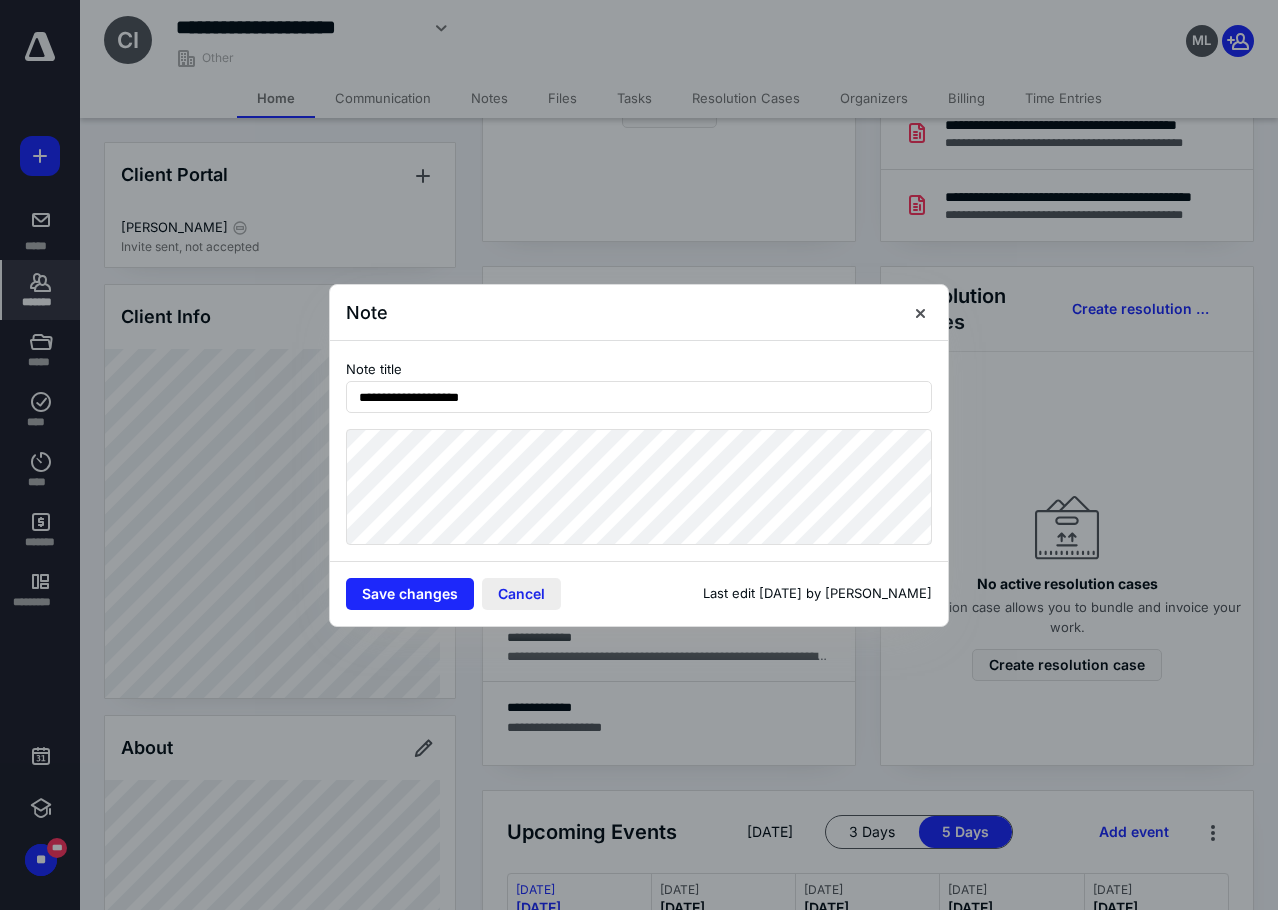 click on "Cancel" at bounding box center (521, 594) 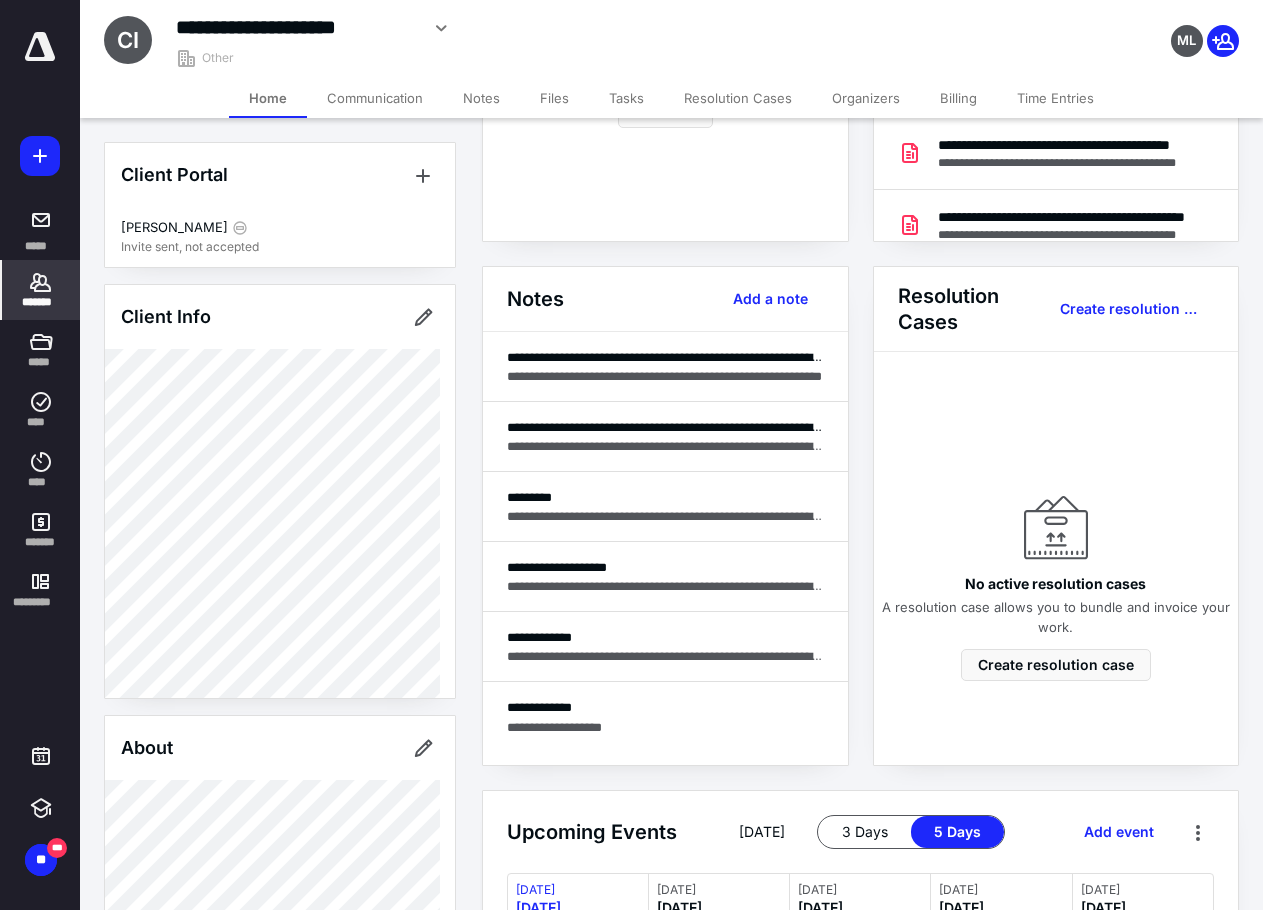 click on "**********" at bounding box center [665, 717] 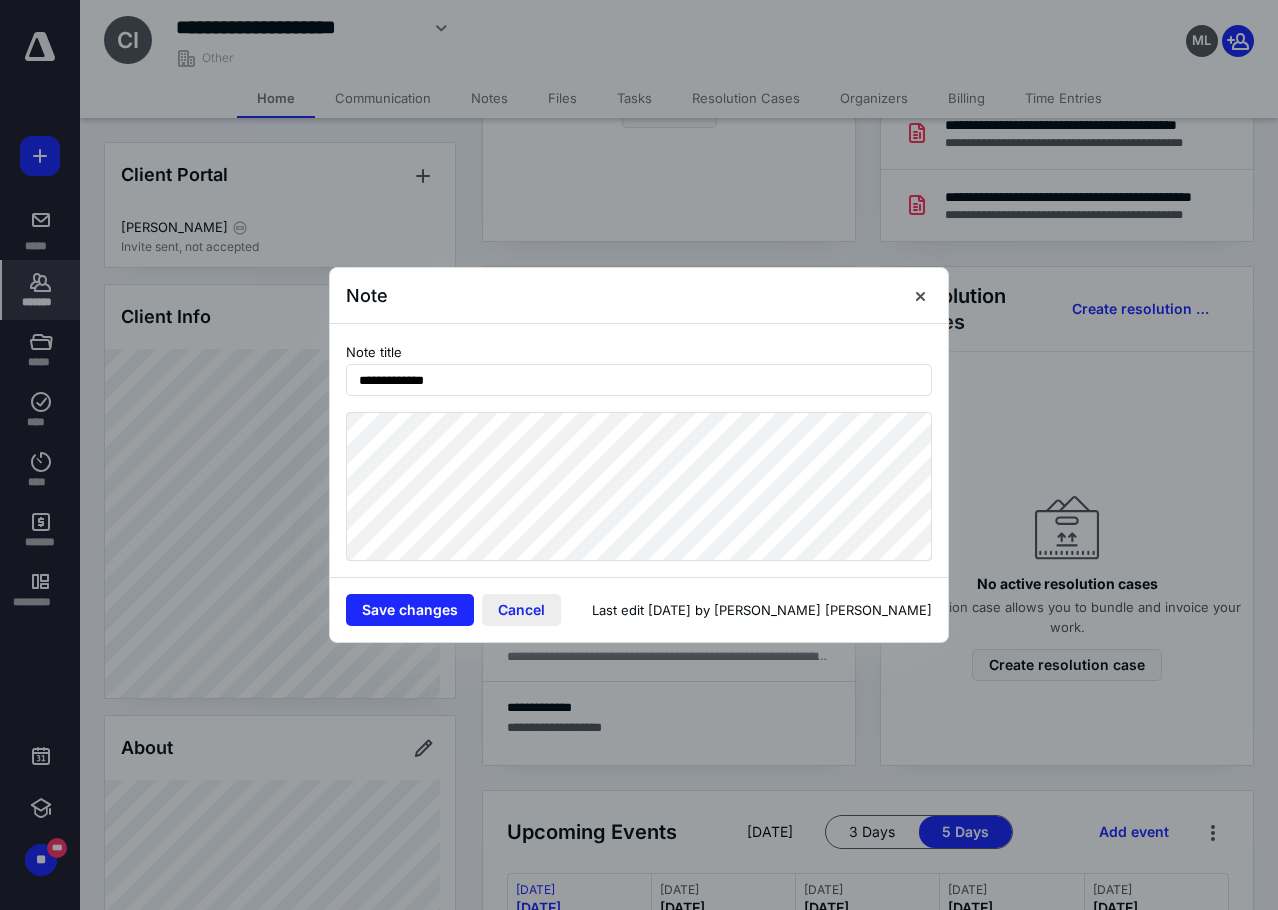 click on "Cancel" at bounding box center [521, 610] 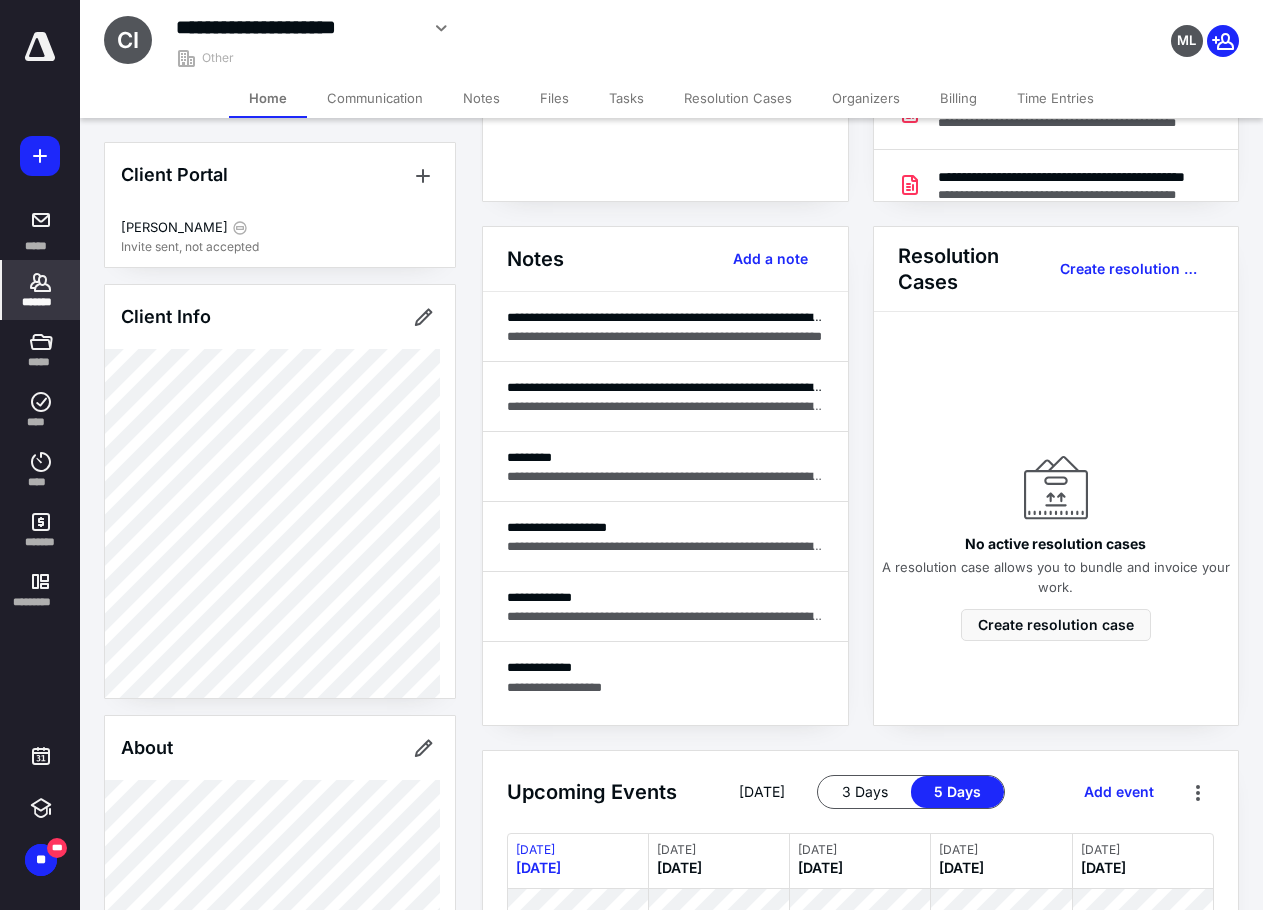 scroll, scrollTop: 779, scrollLeft: 0, axis: vertical 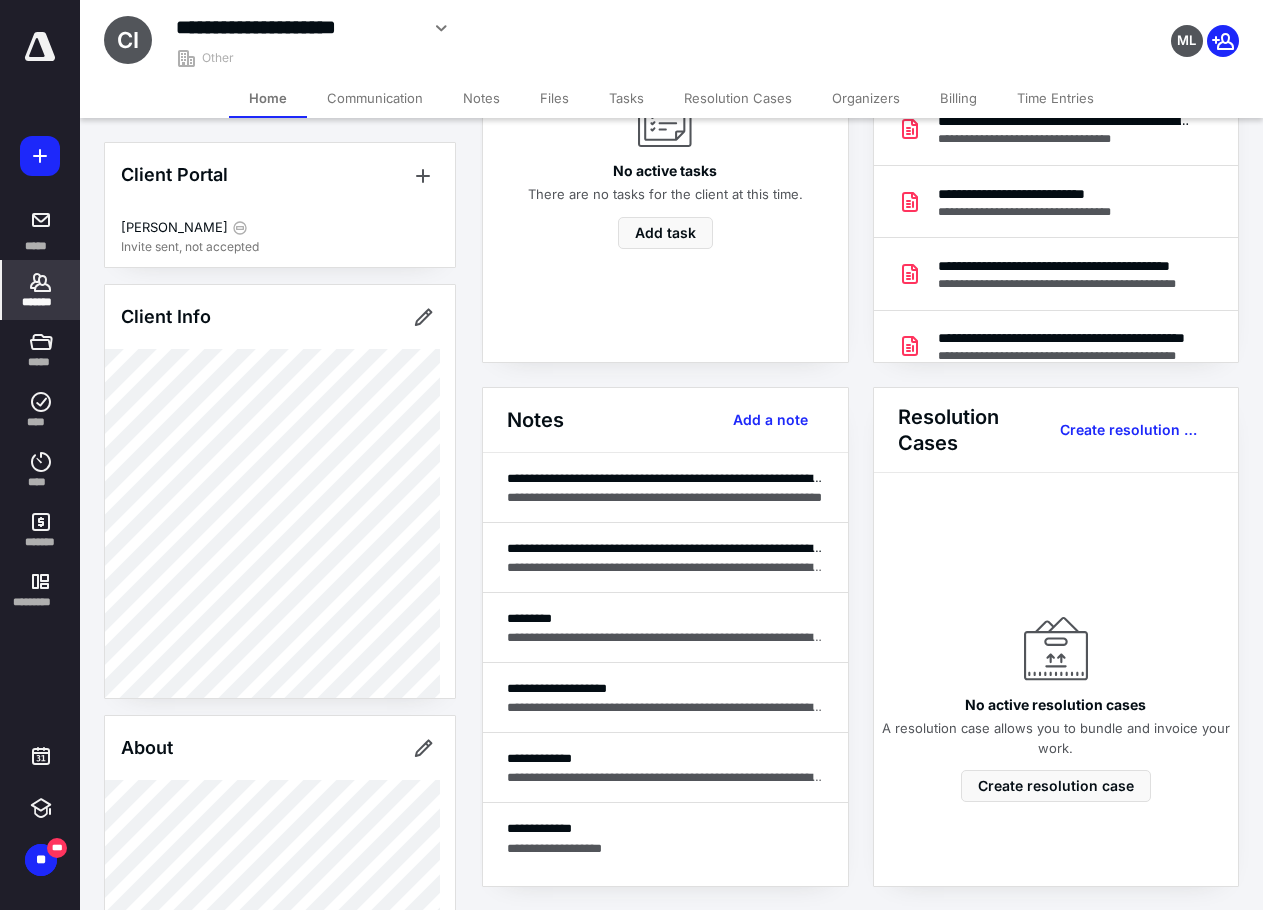 click on "Files" at bounding box center [554, 98] 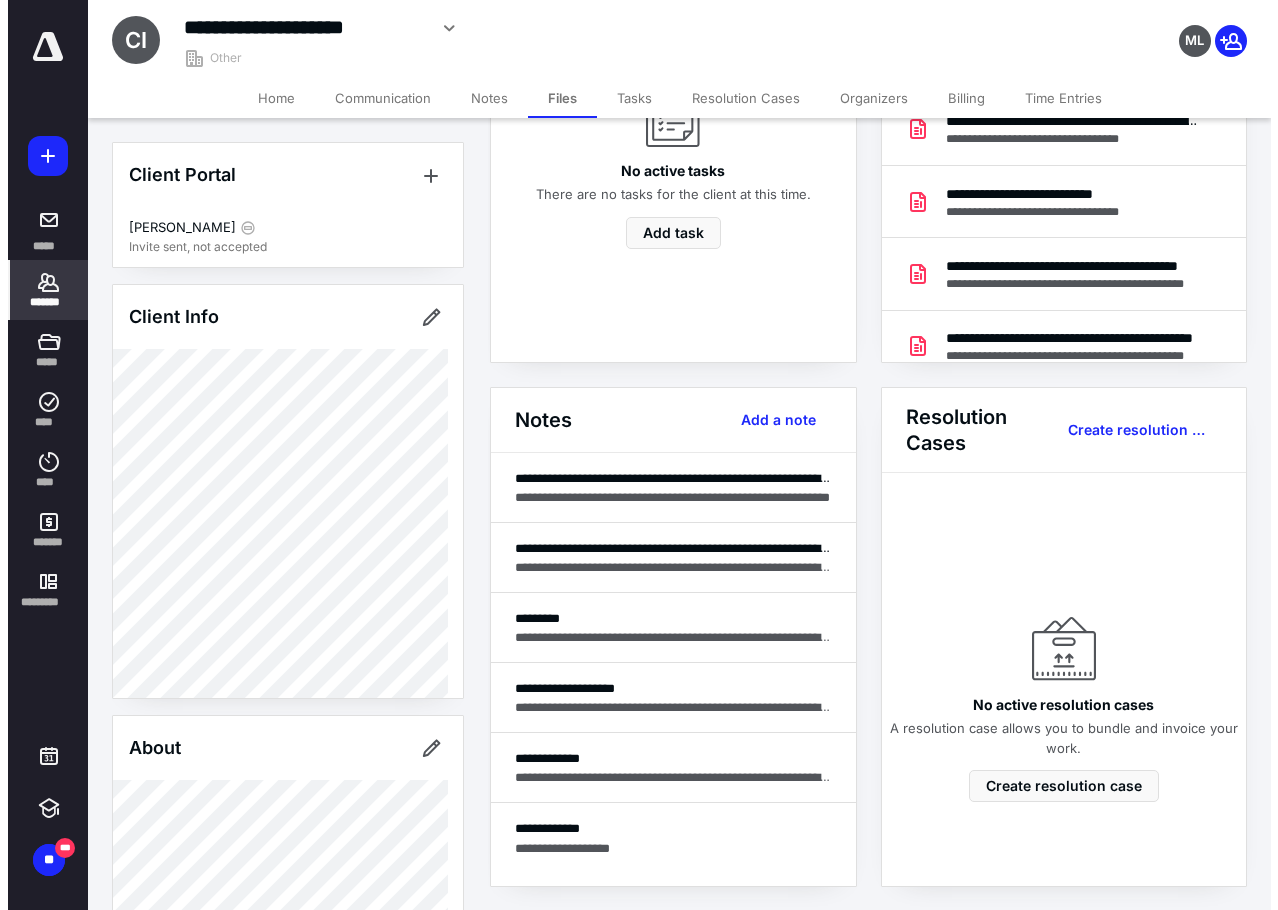 scroll, scrollTop: 38, scrollLeft: 0, axis: vertical 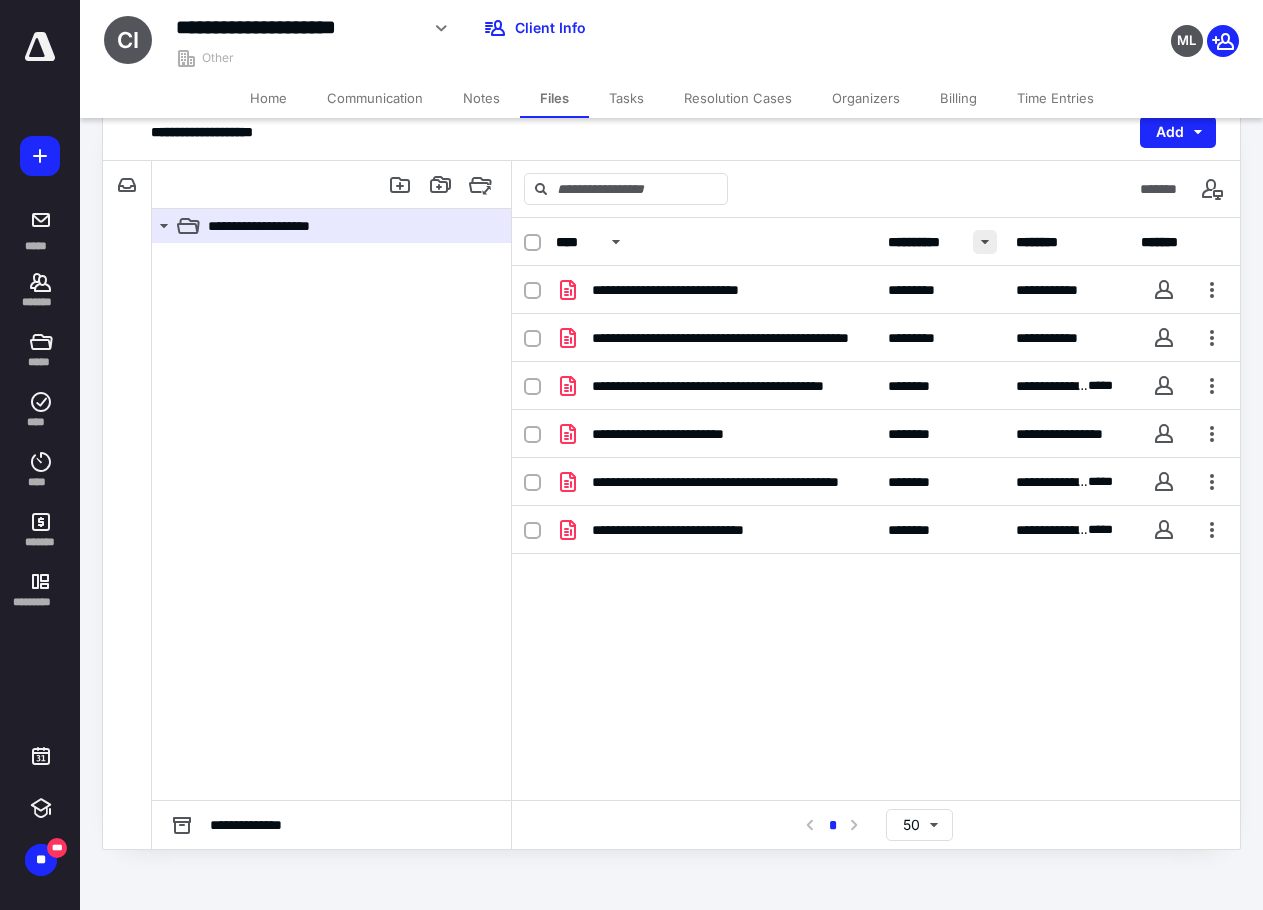 click at bounding box center [985, 242] 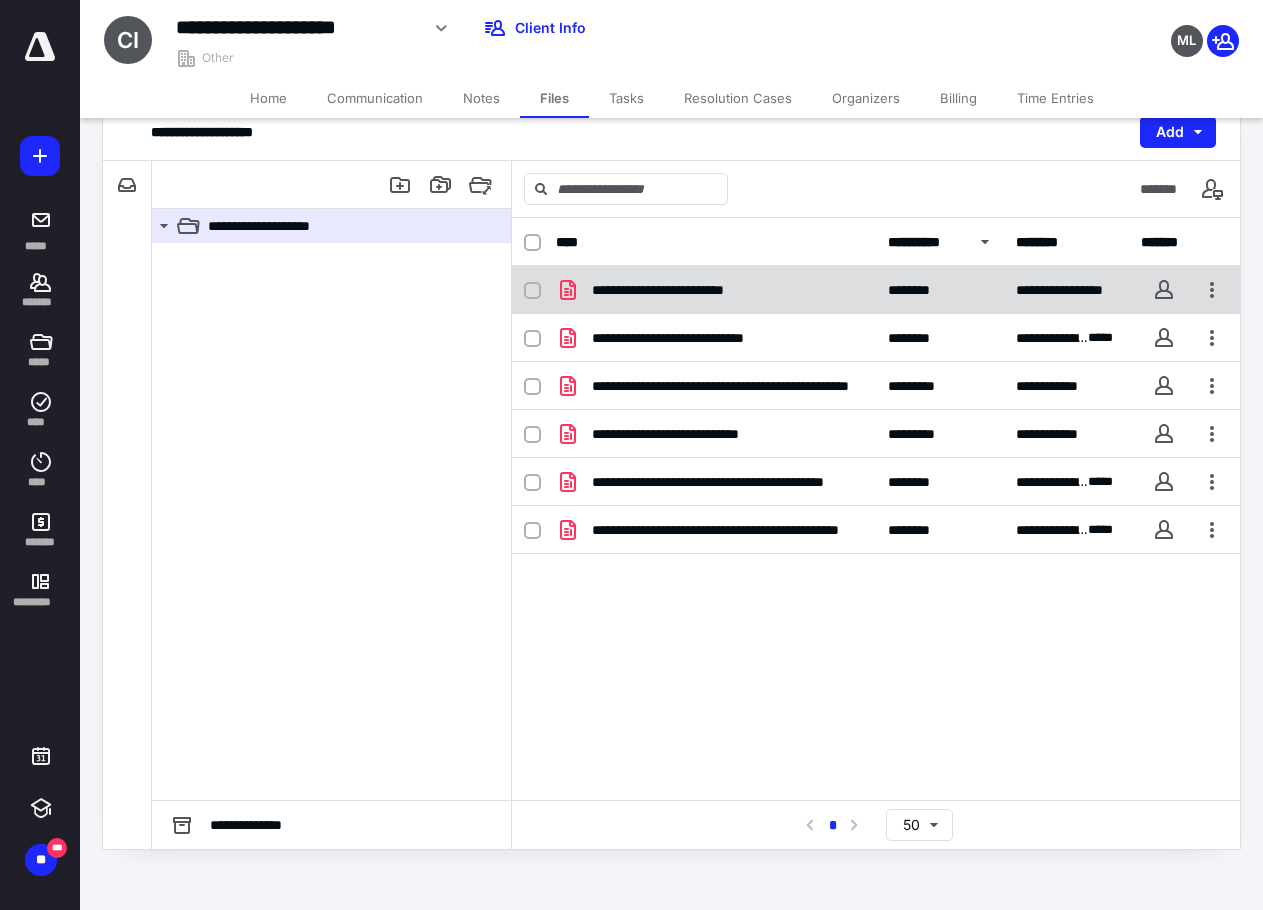 click on "**********" at bounding box center [716, 290] 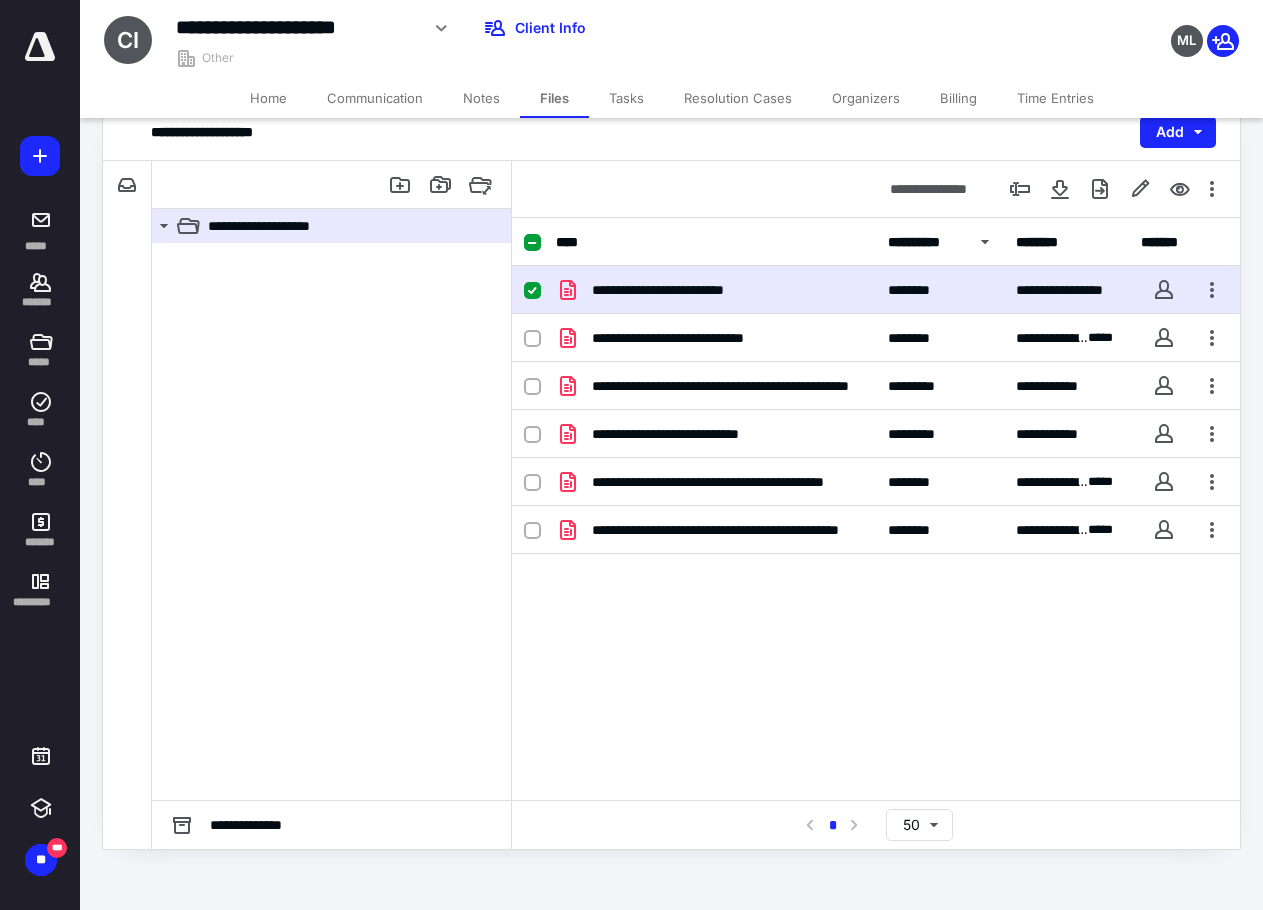 click on "**********" at bounding box center (716, 290) 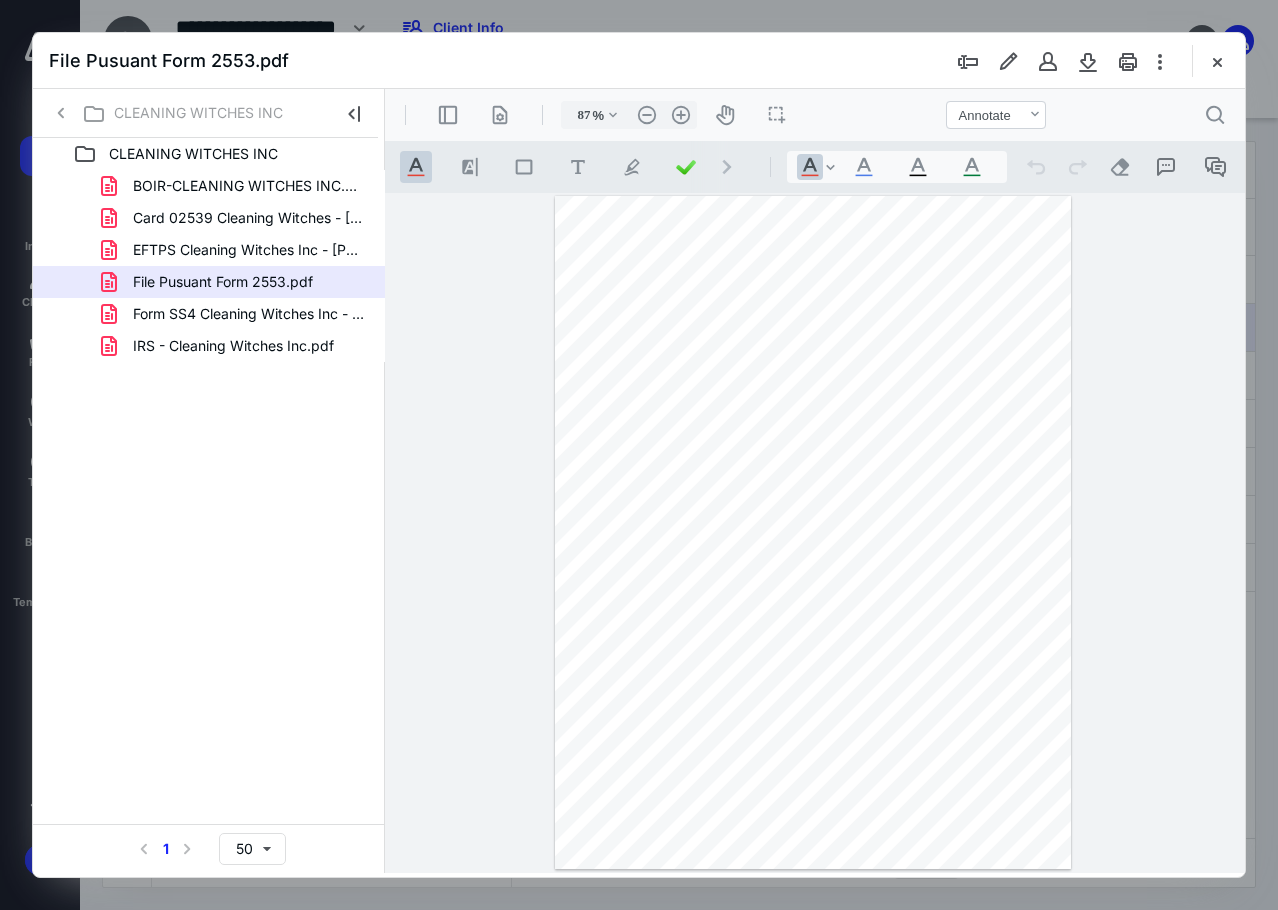 type on "87" 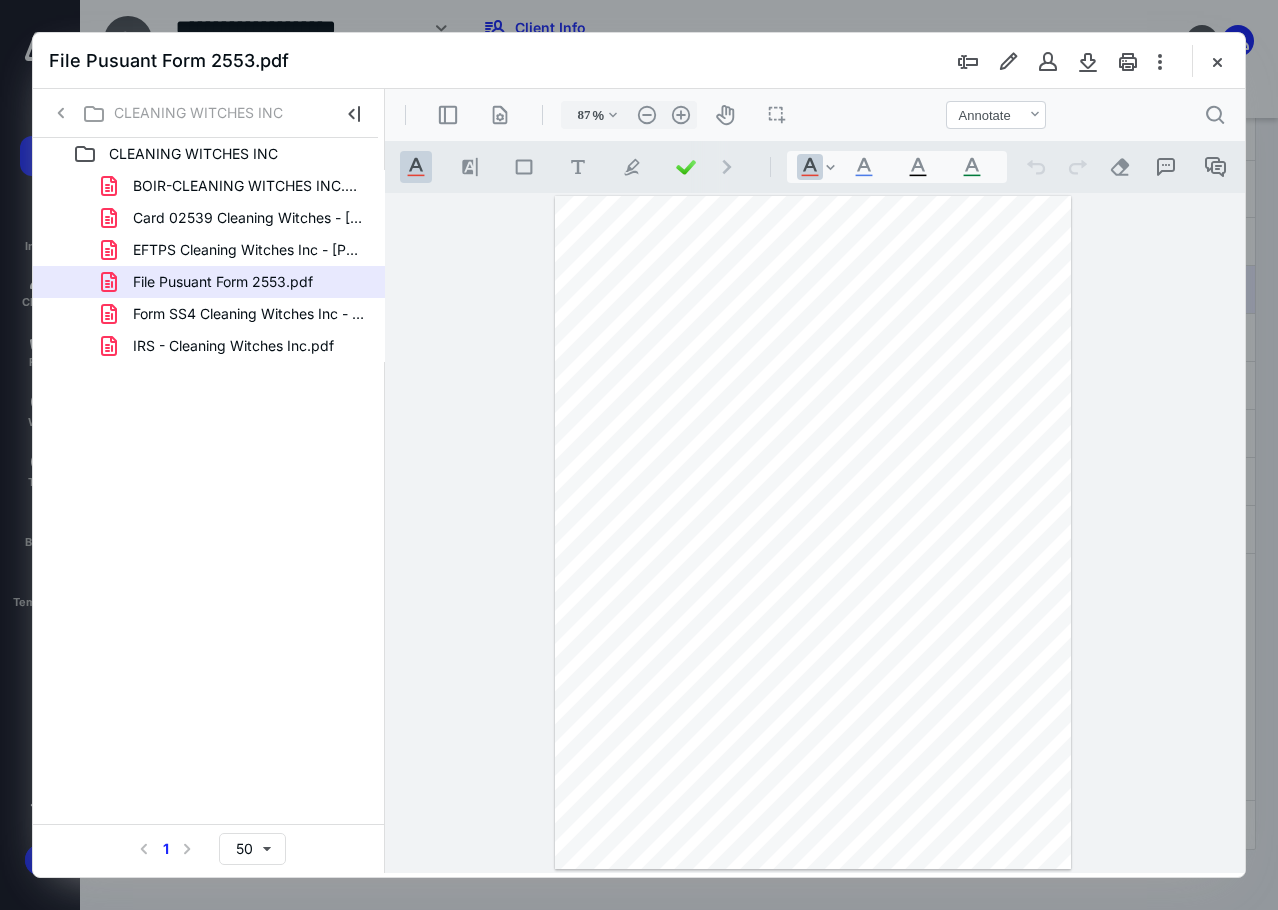 scroll, scrollTop: 0, scrollLeft: 0, axis: both 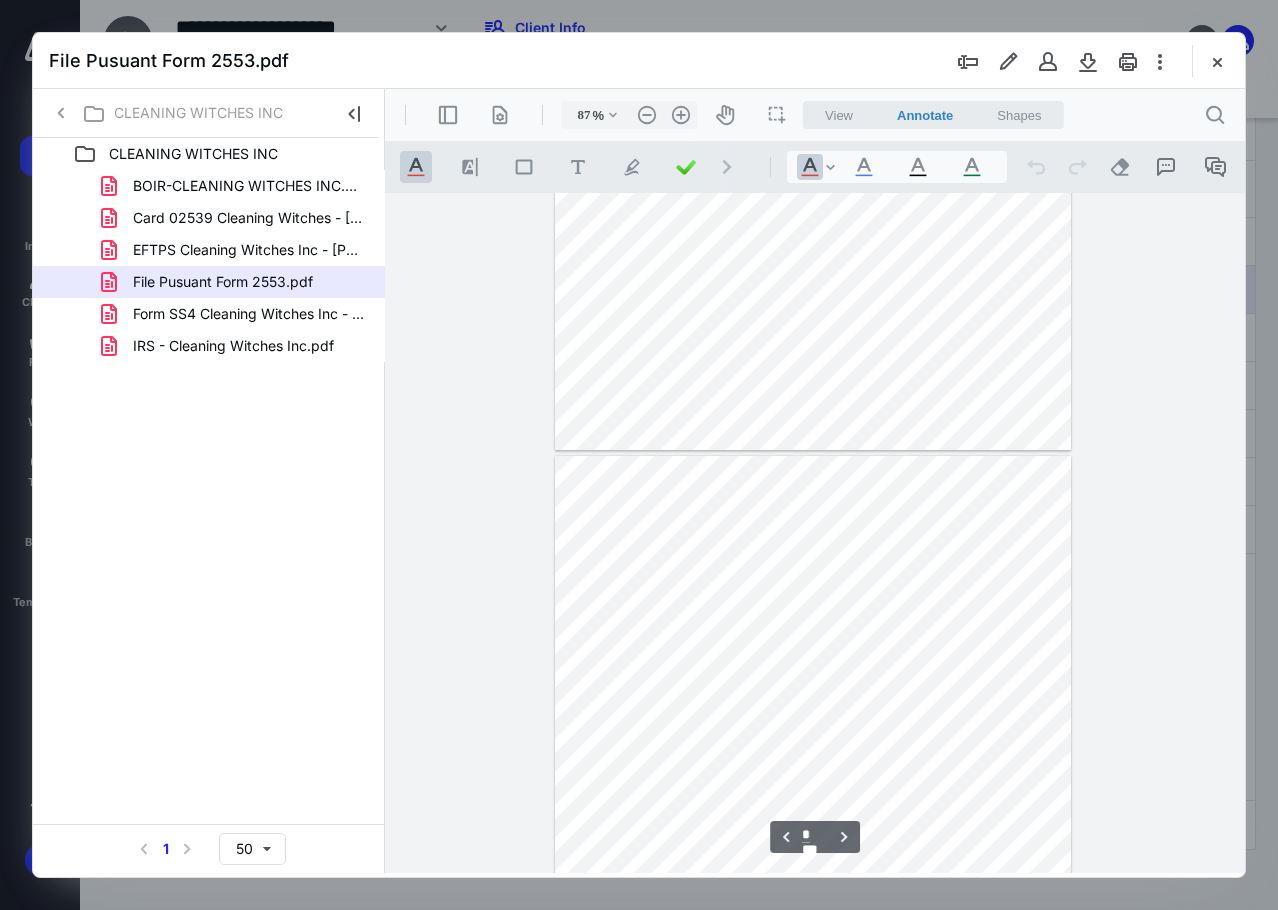 type on "*" 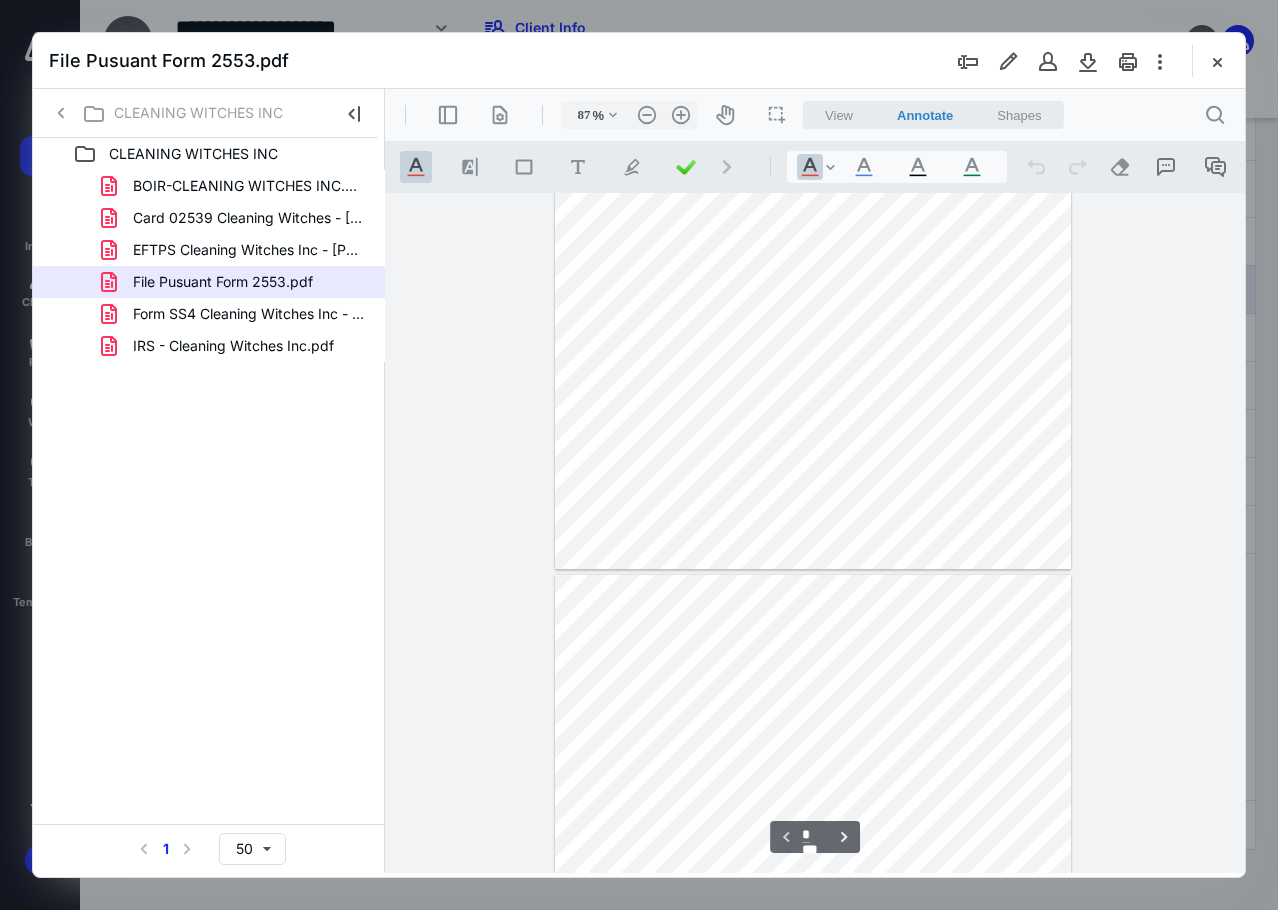 scroll, scrollTop: 0, scrollLeft: 0, axis: both 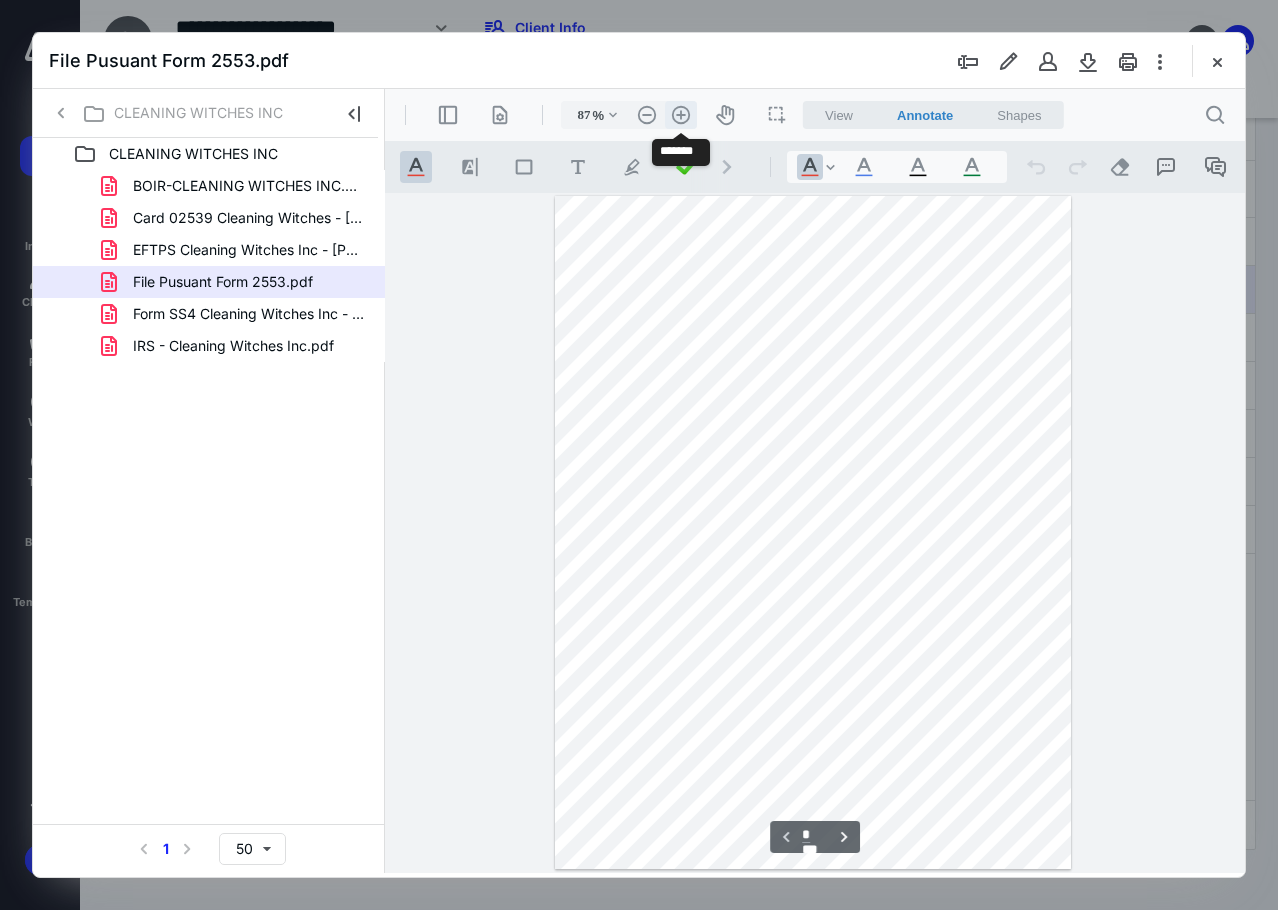click on ".cls-1{fill:#abb0c4;} icon - header - zoom - in - line" at bounding box center [681, 115] 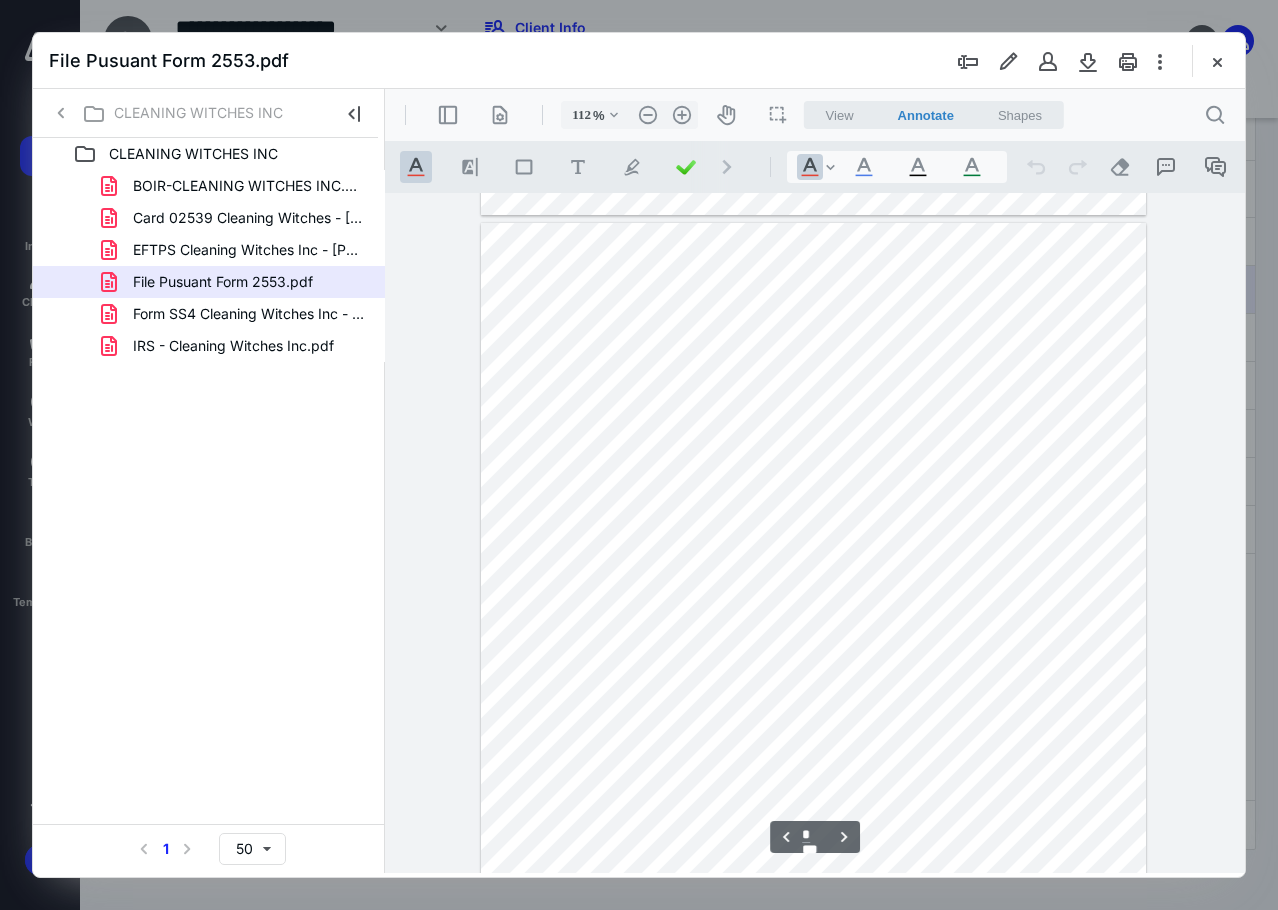 scroll, scrollTop: 883, scrollLeft: 0, axis: vertical 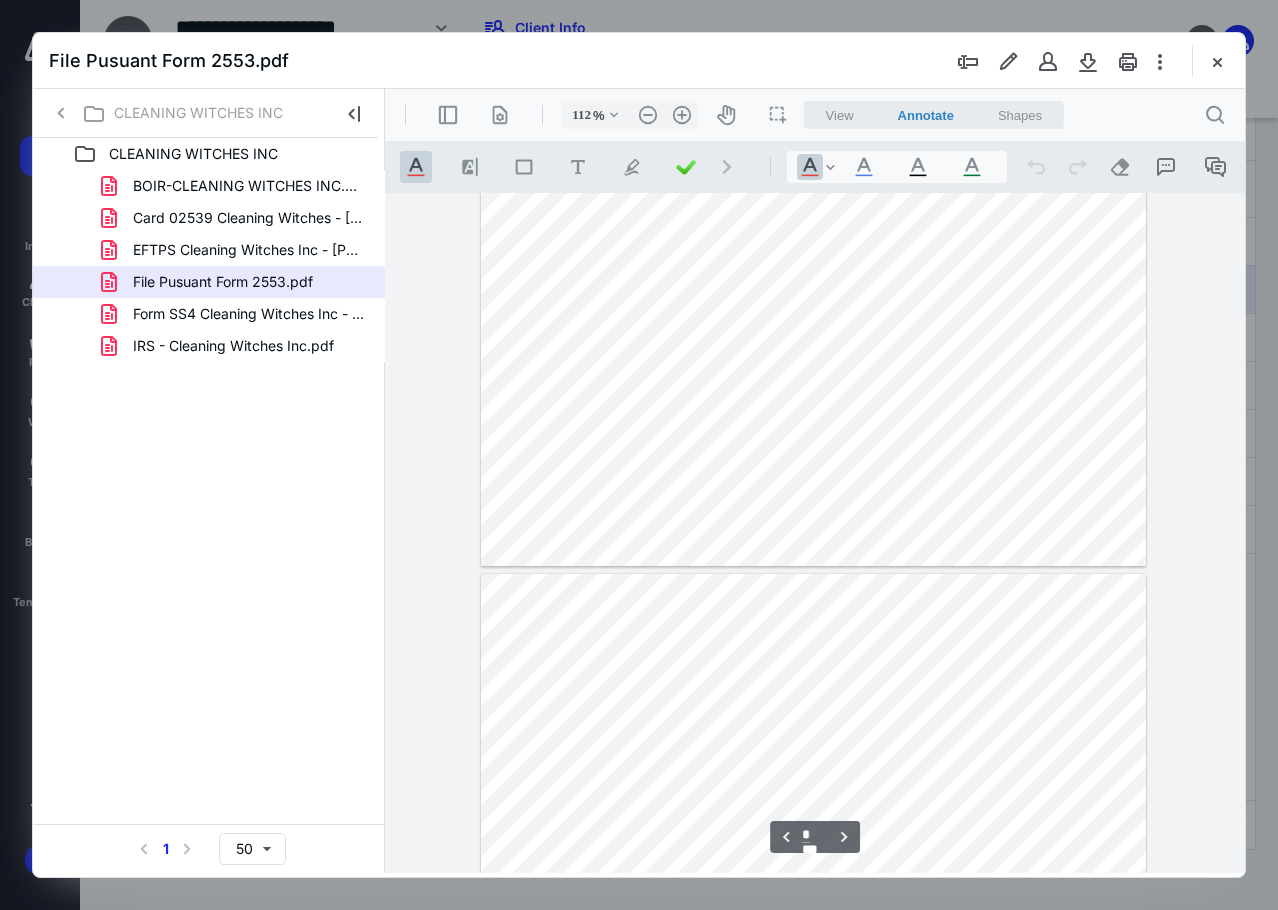 type on "*" 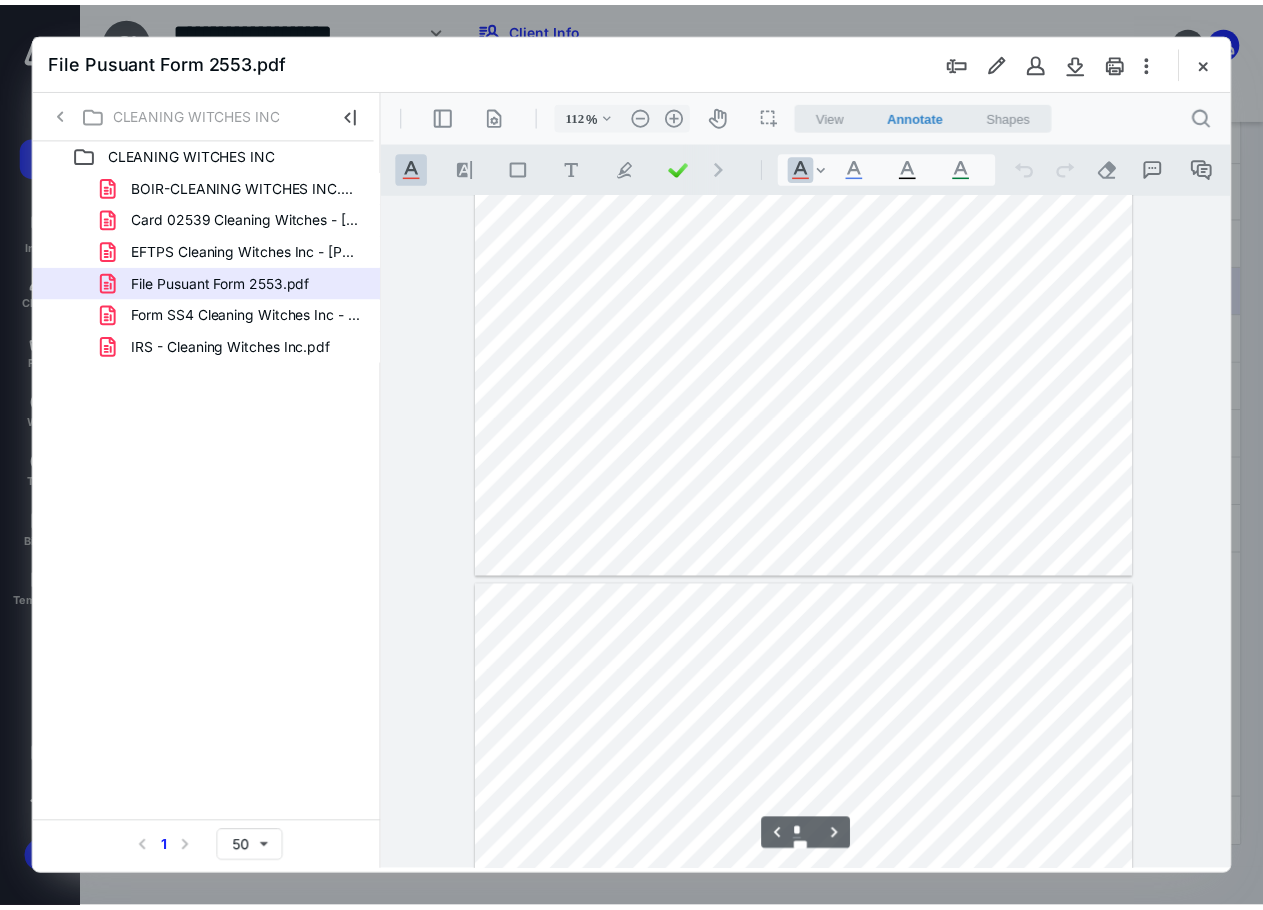 scroll, scrollTop: 4883, scrollLeft: 0, axis: vertical 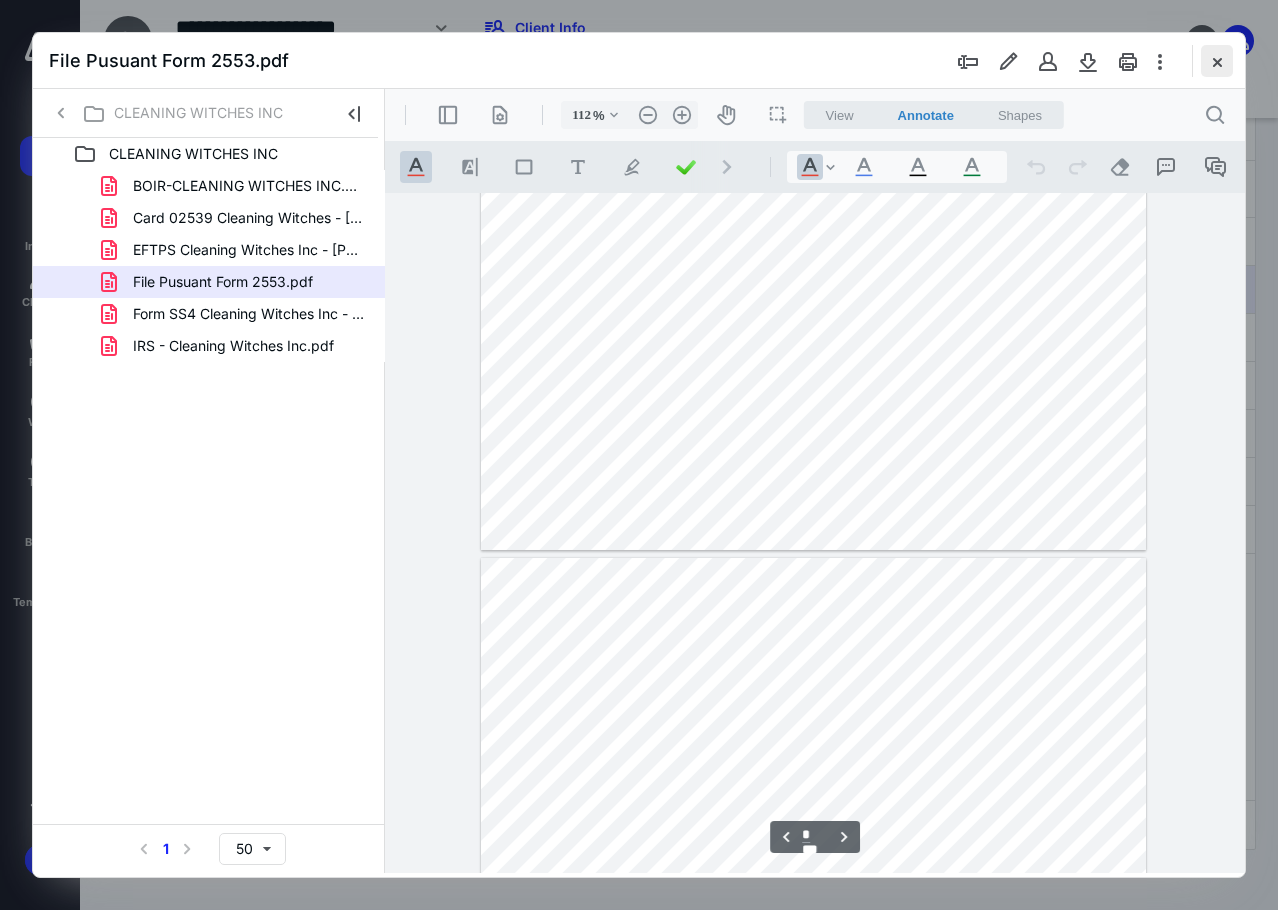 click at bounding box center [1217, 61] 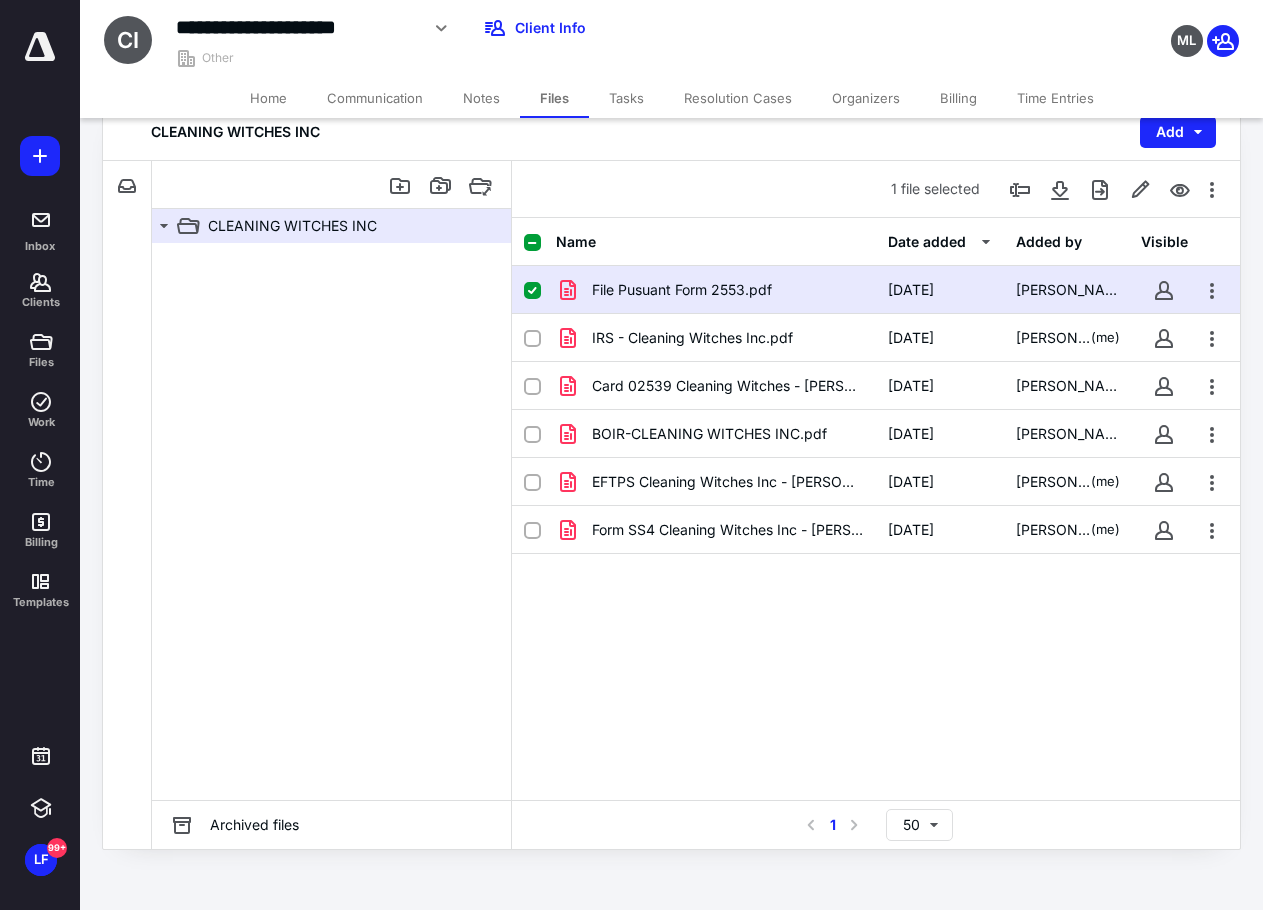 click on "Home" at bounding box center (268, 98) 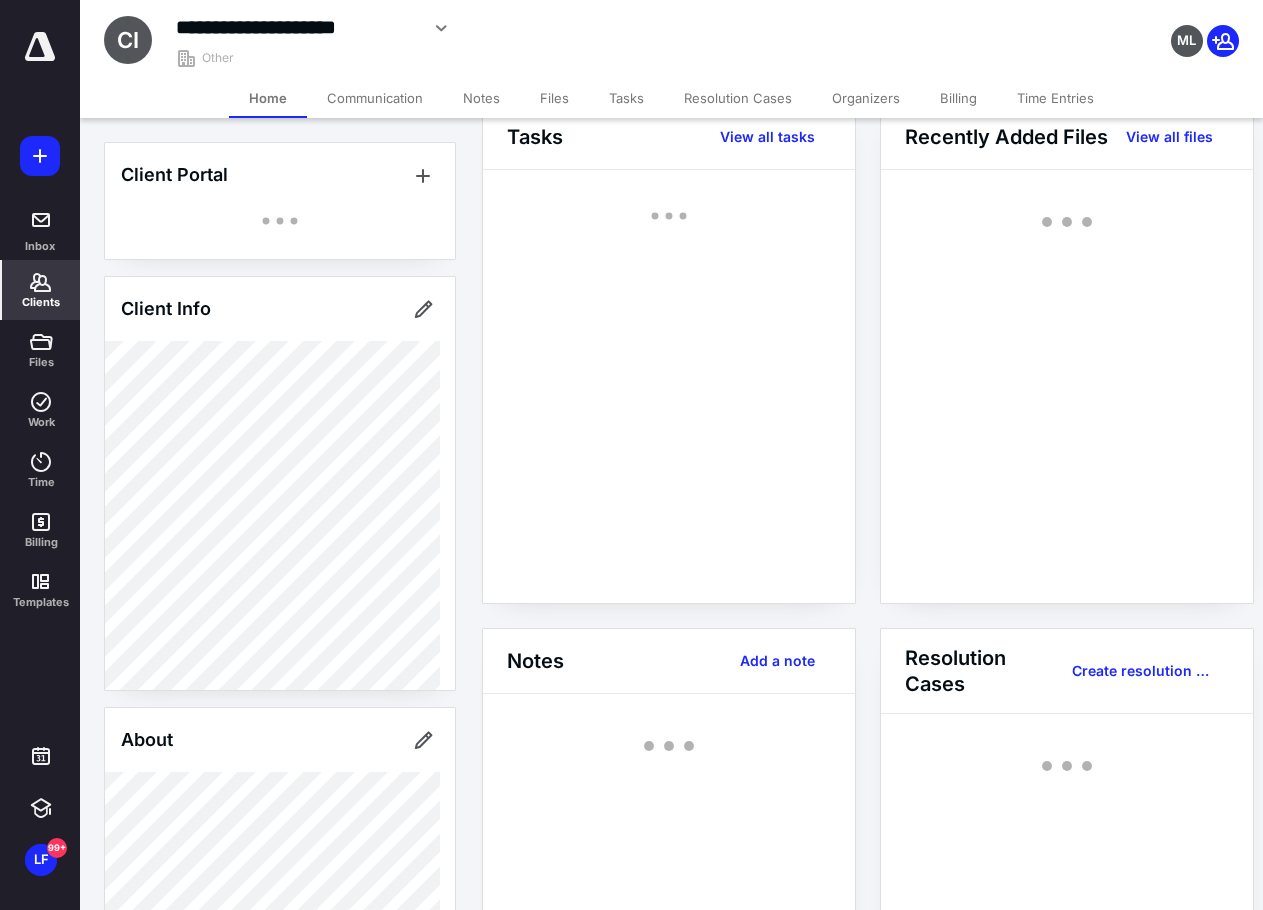 scroll, scrollTop: 0, scrollLeft: 0, axis: both 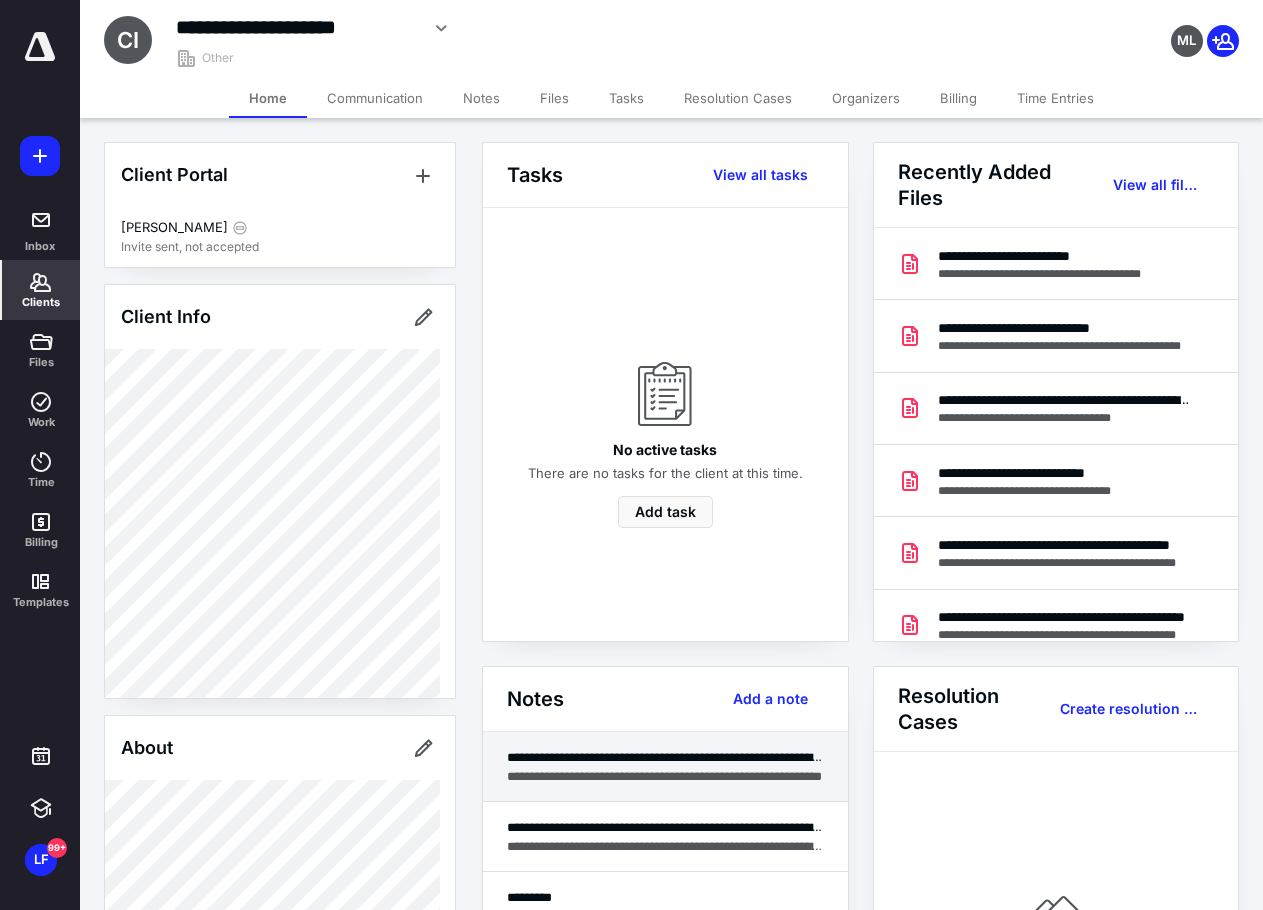 click on "**********" at bounding box center (665, 767) 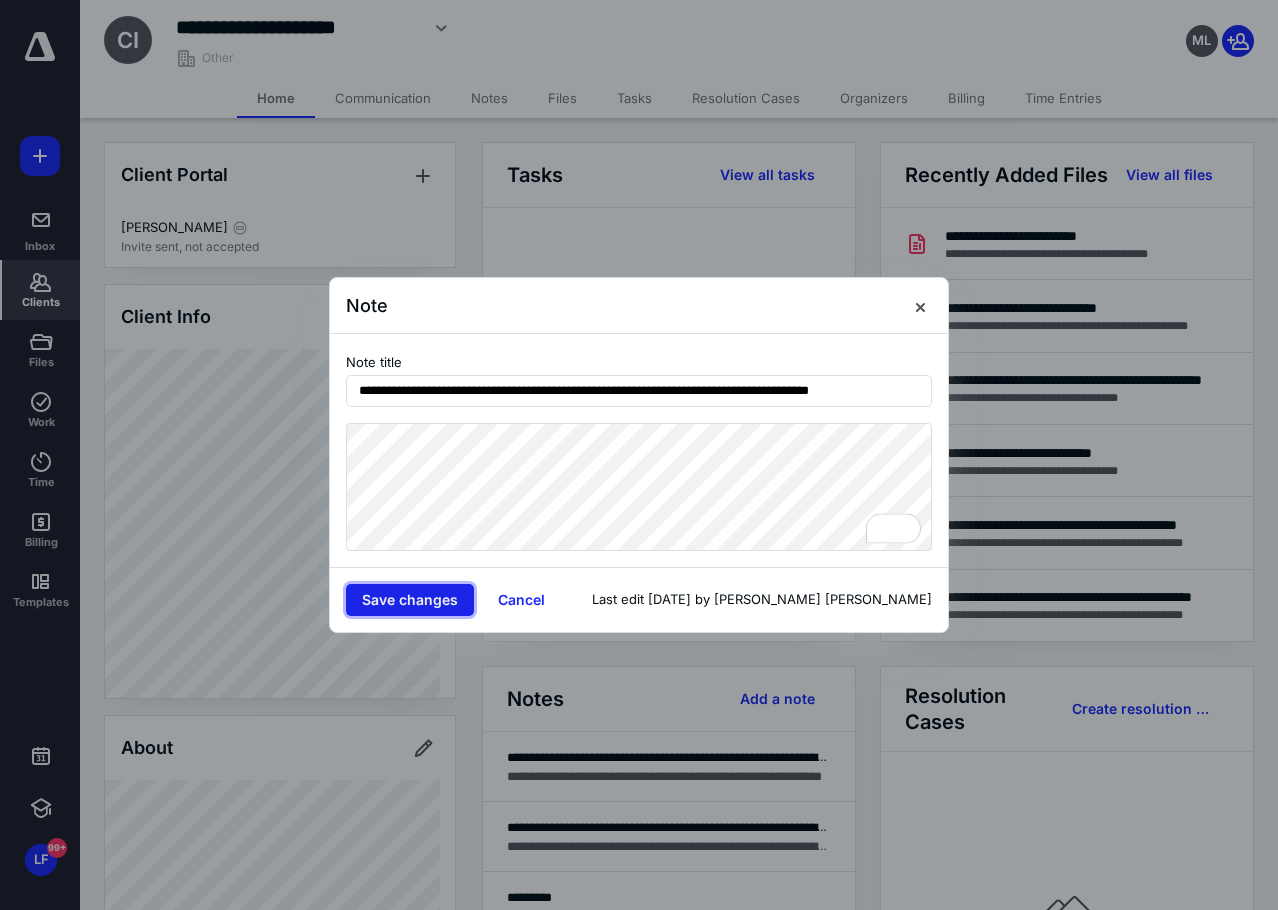 click on "Save changes" at bounding box center (410, 600) 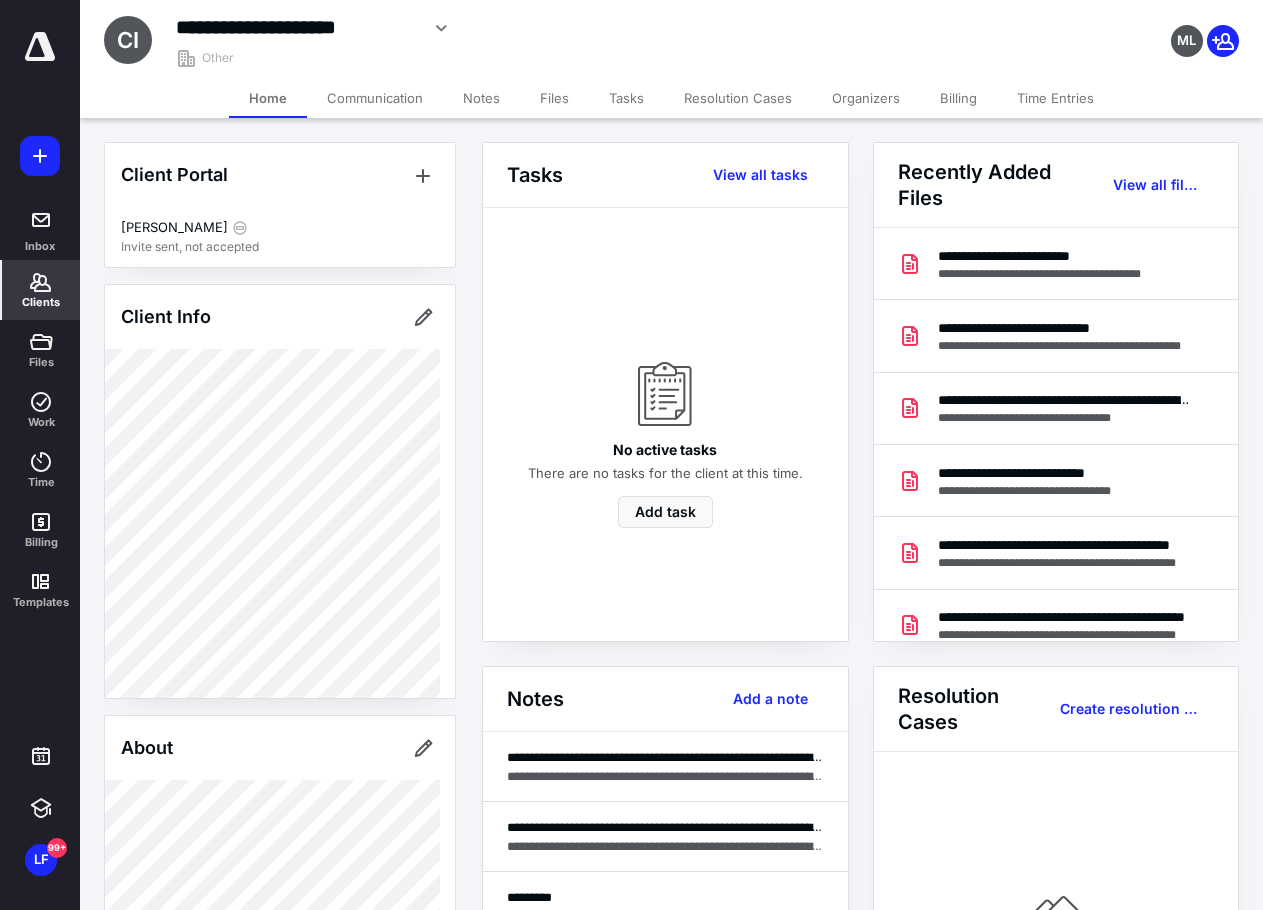 click on "Files" at bounding box center [554, 98] 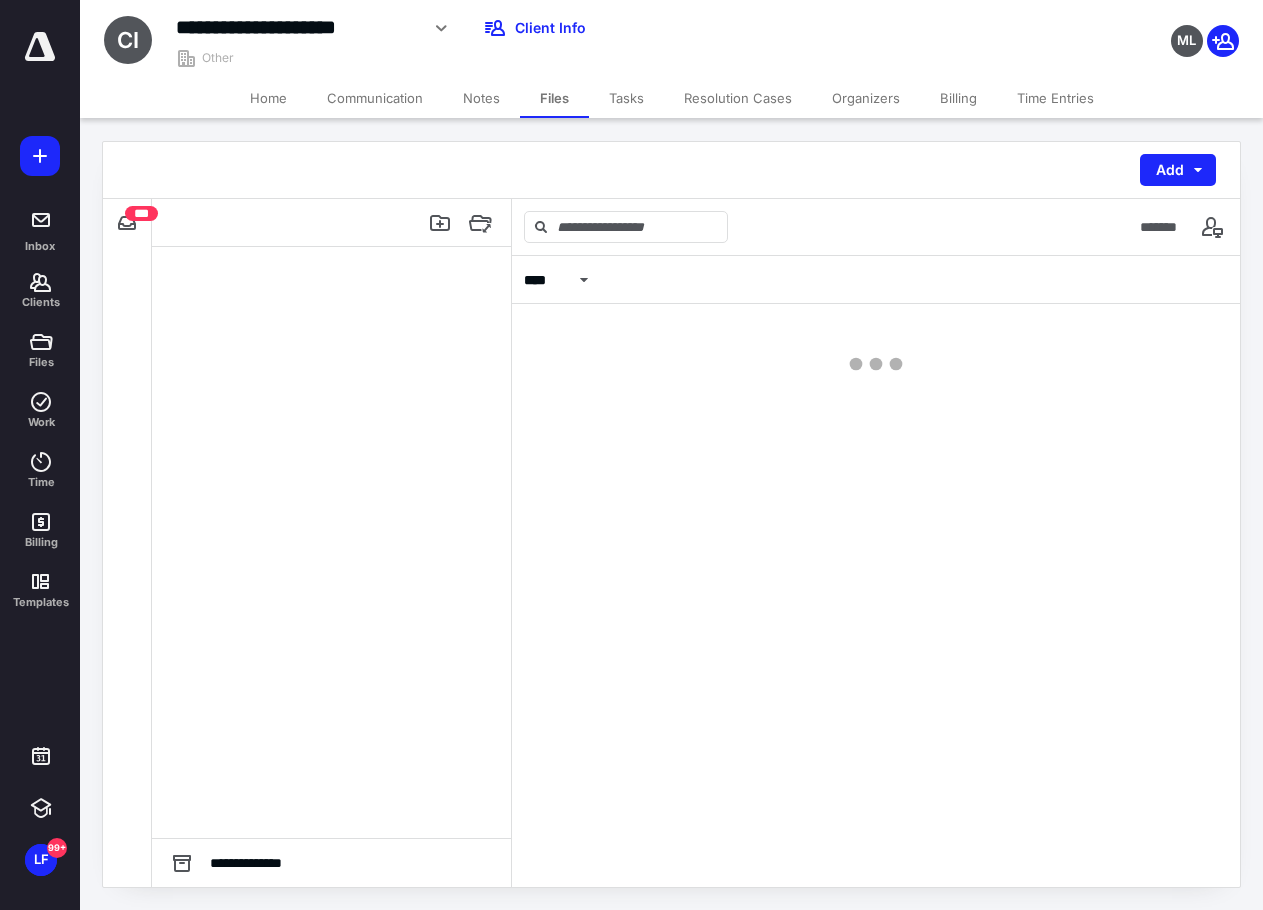 click on "**********" at bounding box center [297, 27] 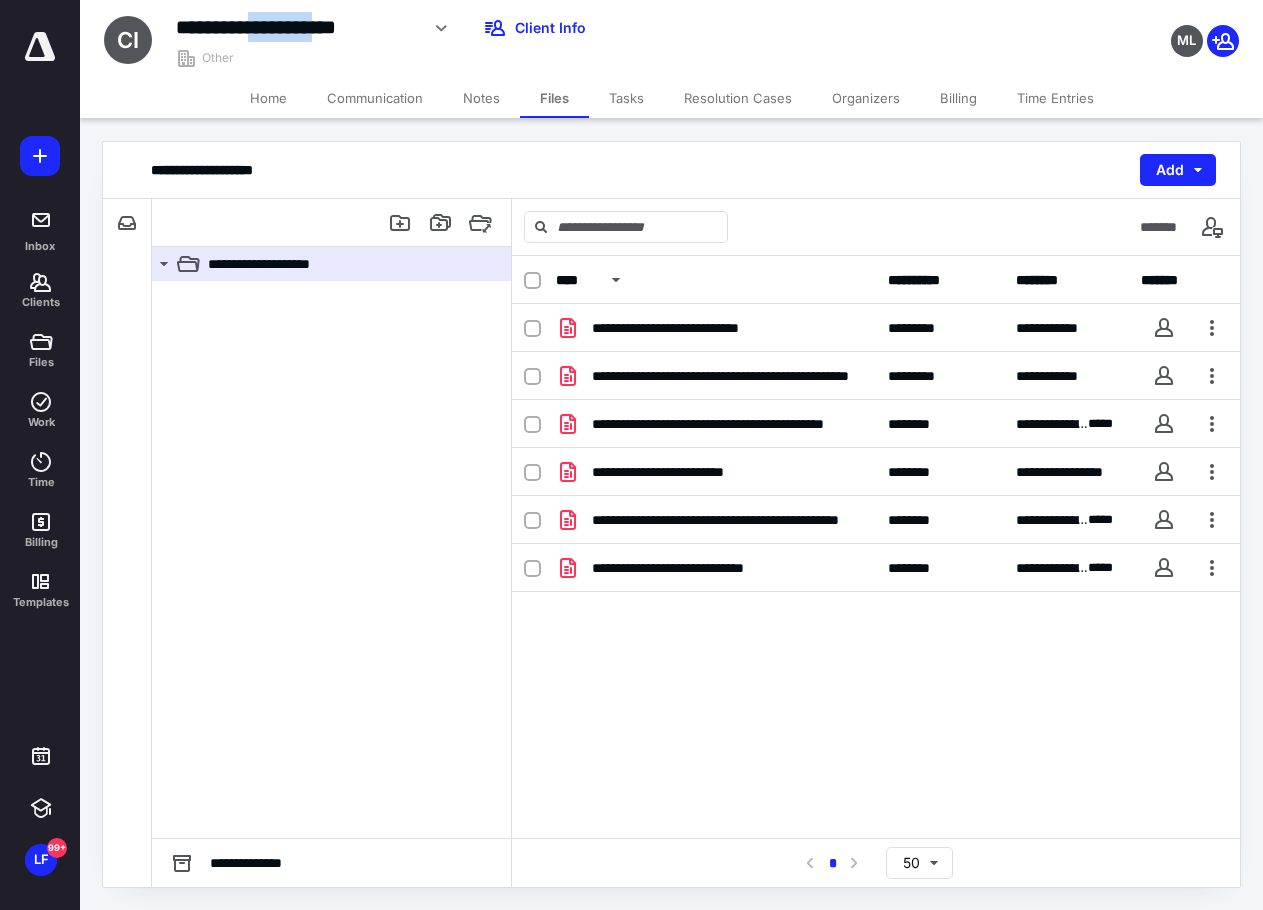 click on "**********" at bounding box center (297, 27) 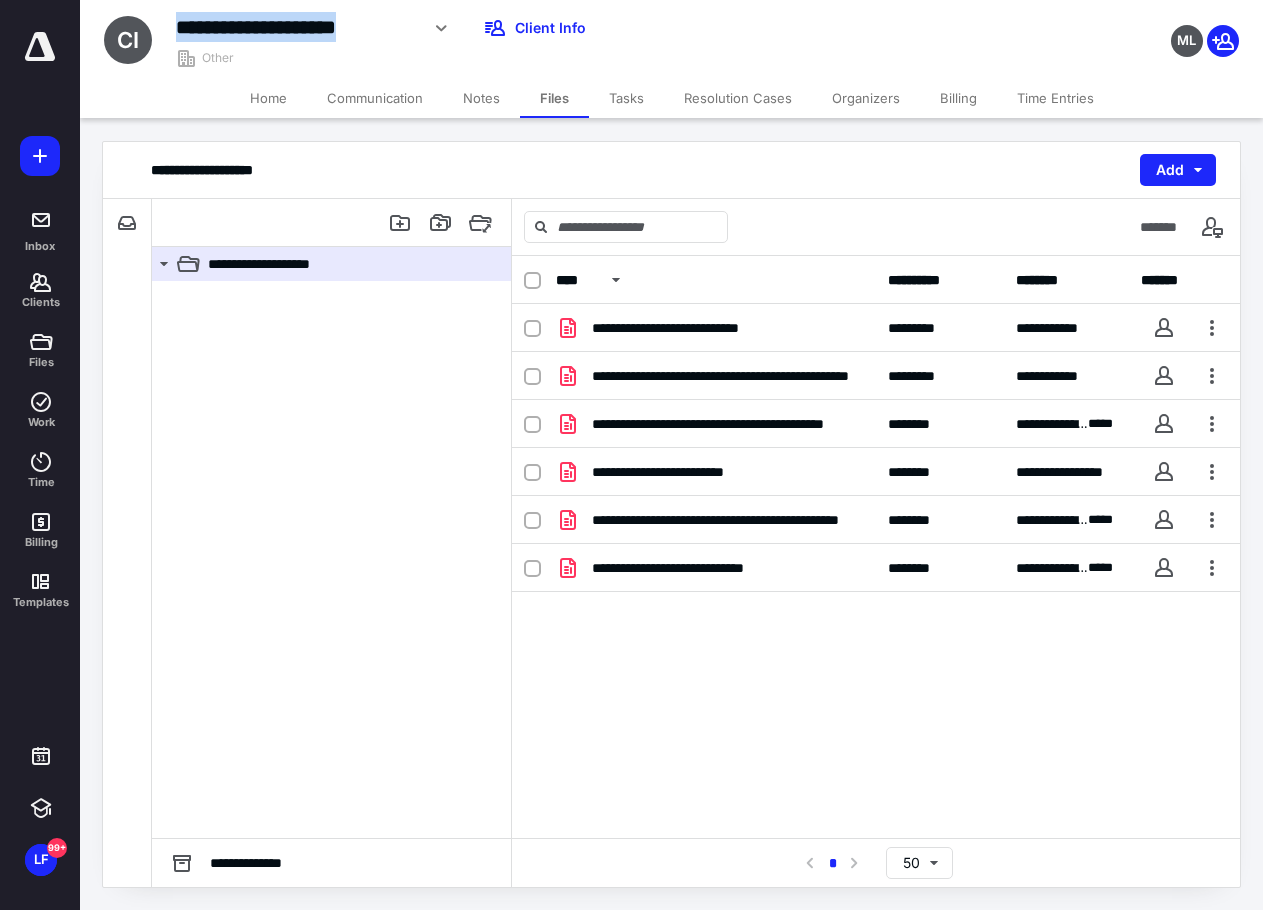 click on "**********" at bounding box center [297, 27] 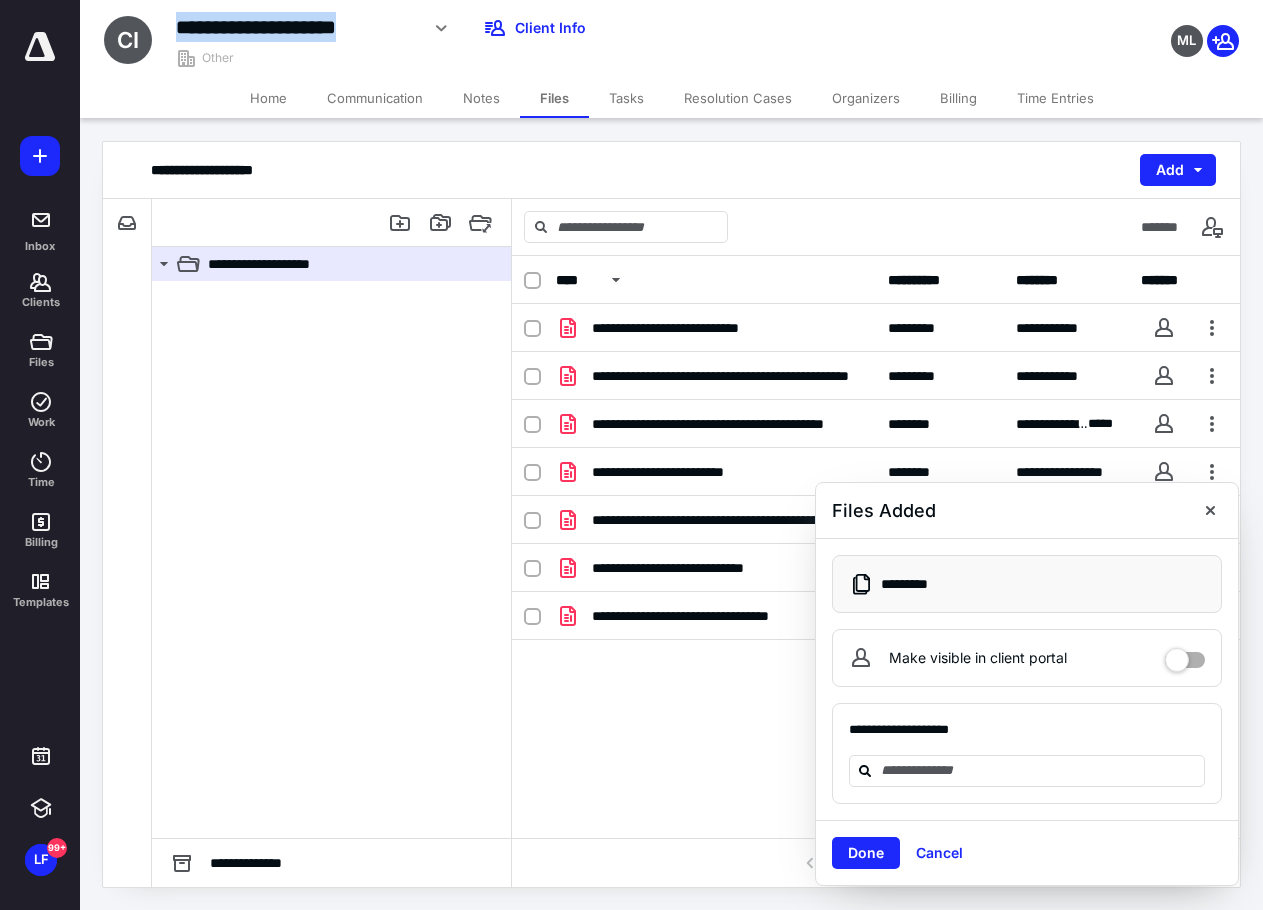 click on "Home" at bounding box center [268, 98] 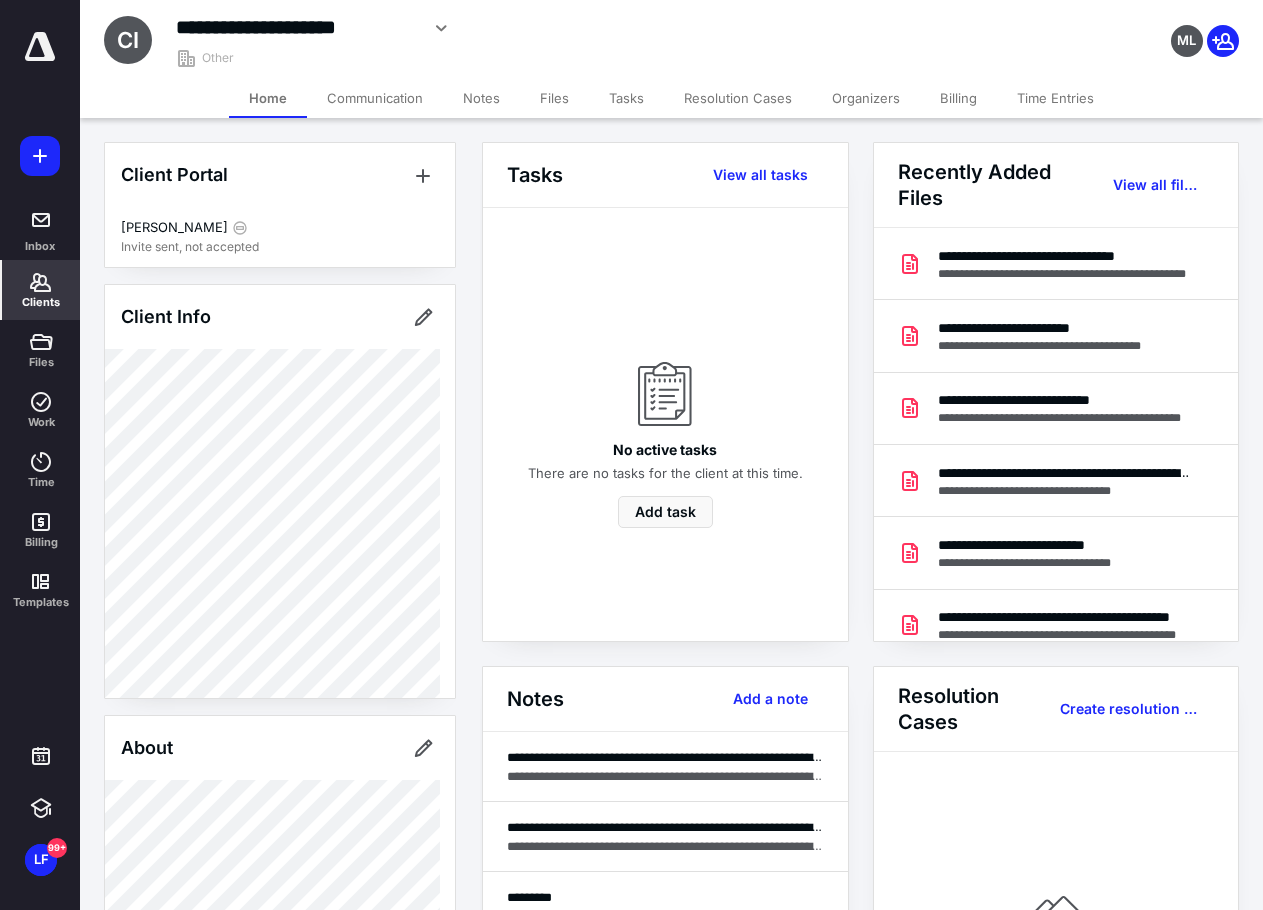 click on "Clients" at bounding box center (41, 302) 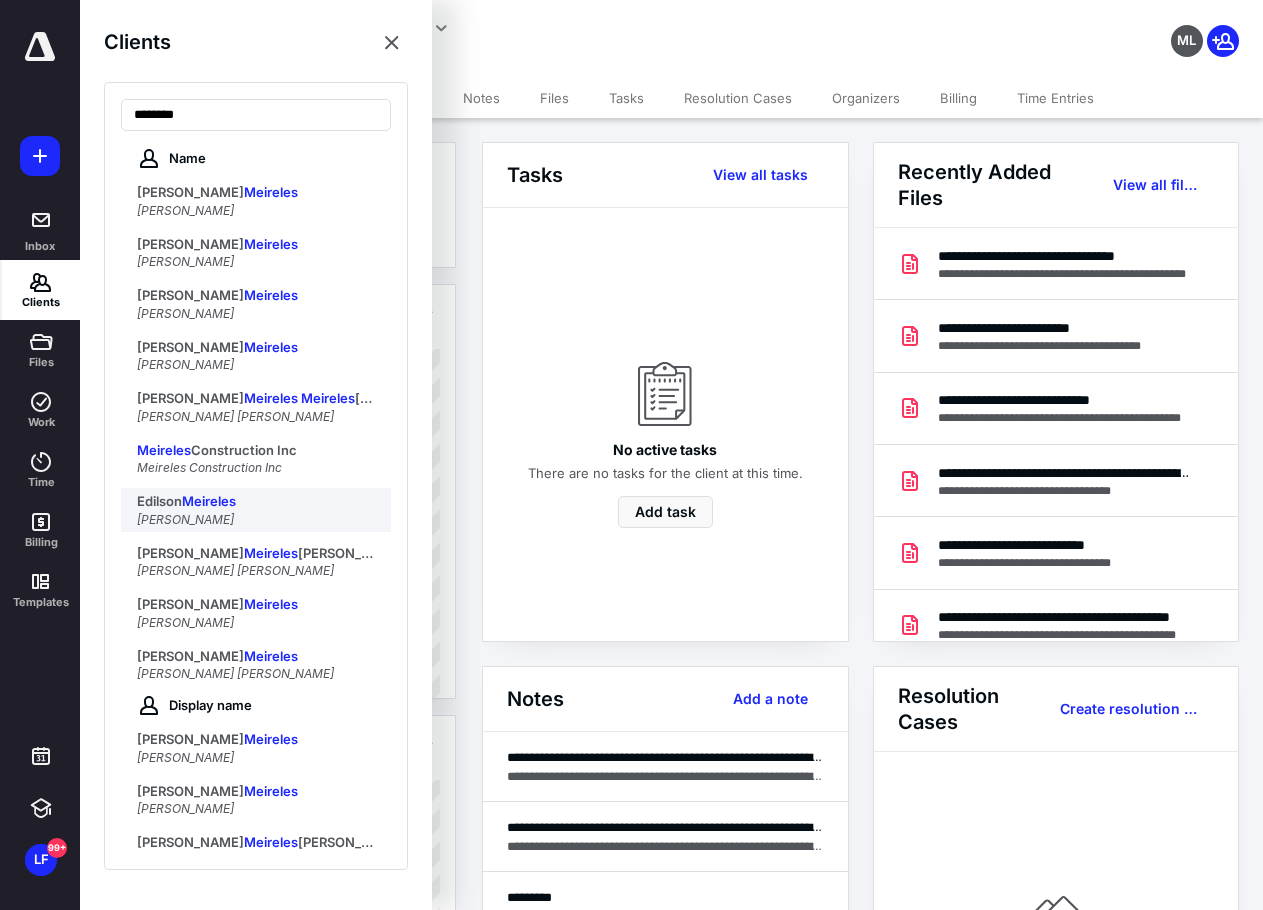 type on "********" 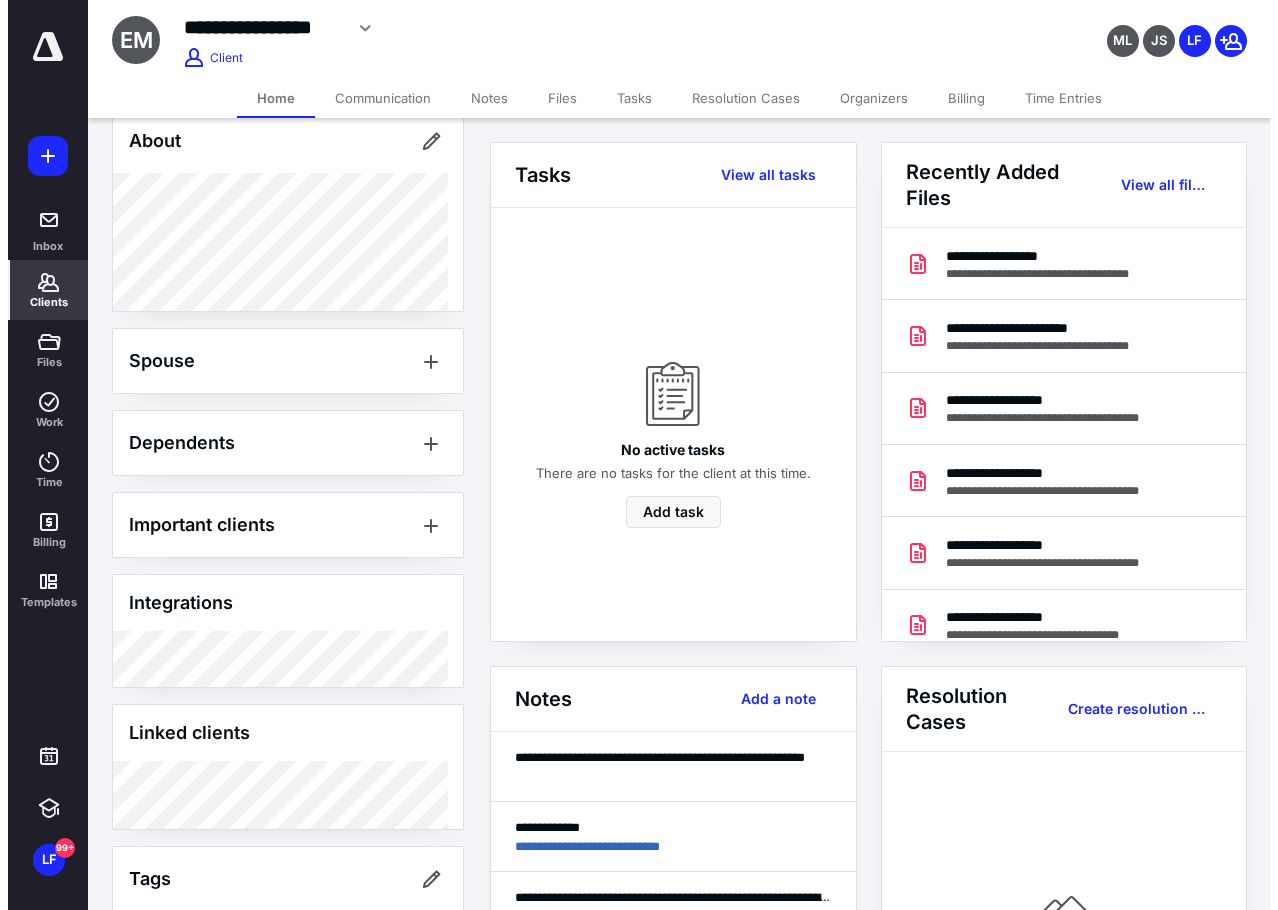 scroll, scrollTop: 593, scrollLeft: 0, axis: vertical 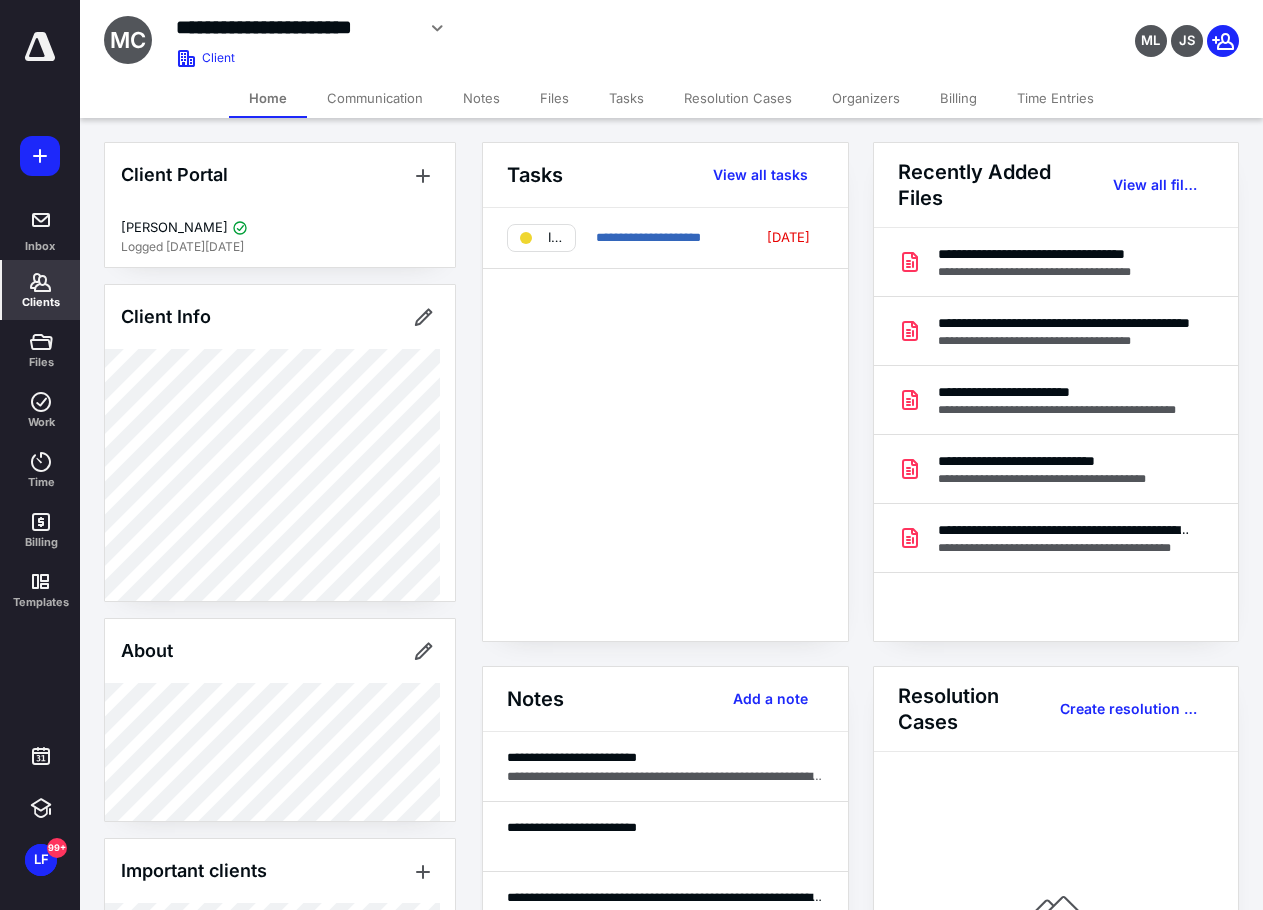 click on "Files" at bounding box center [554, 98] 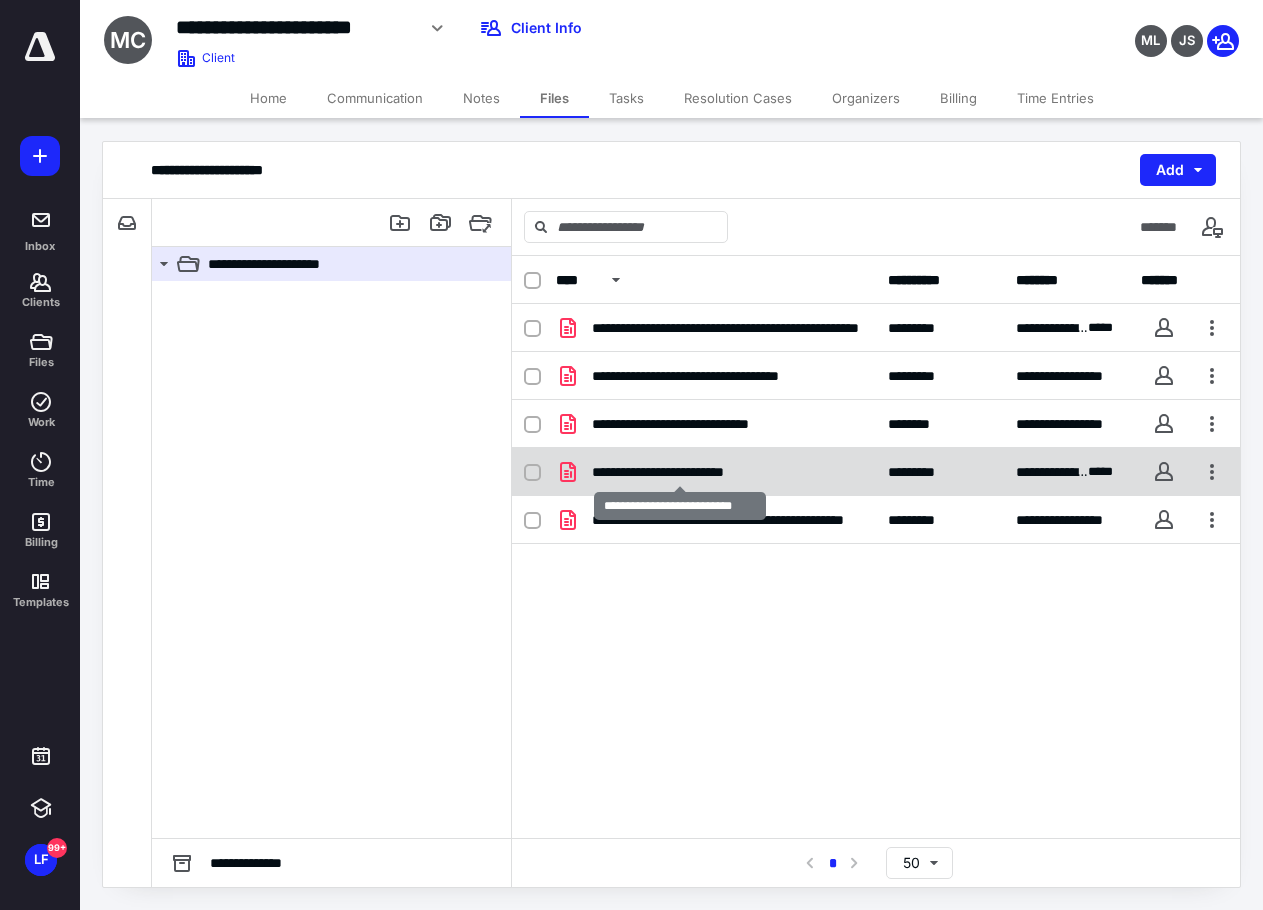 click on "**********" at bounding box center [680, 472] 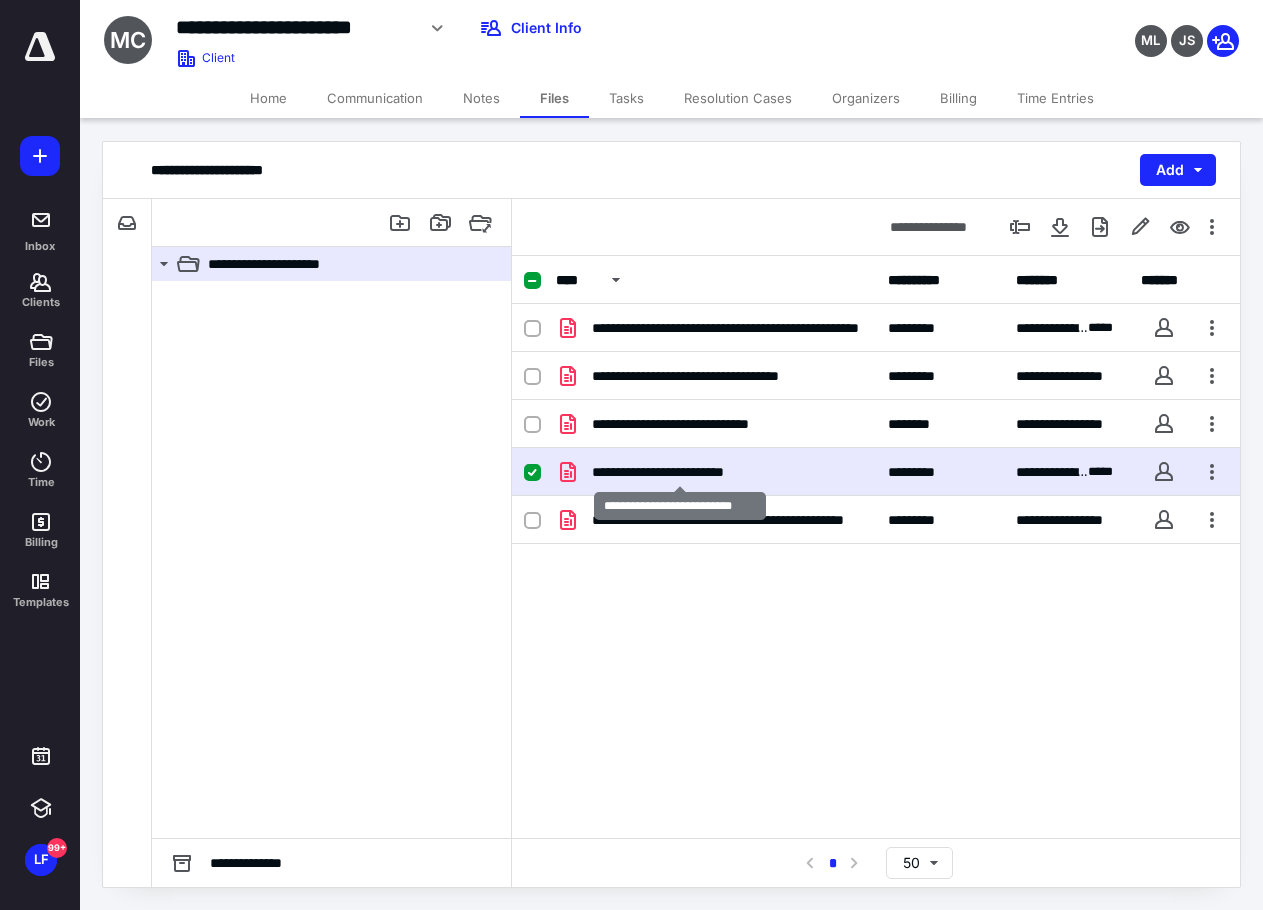 click on "**********" at bounding box center (680, 472) 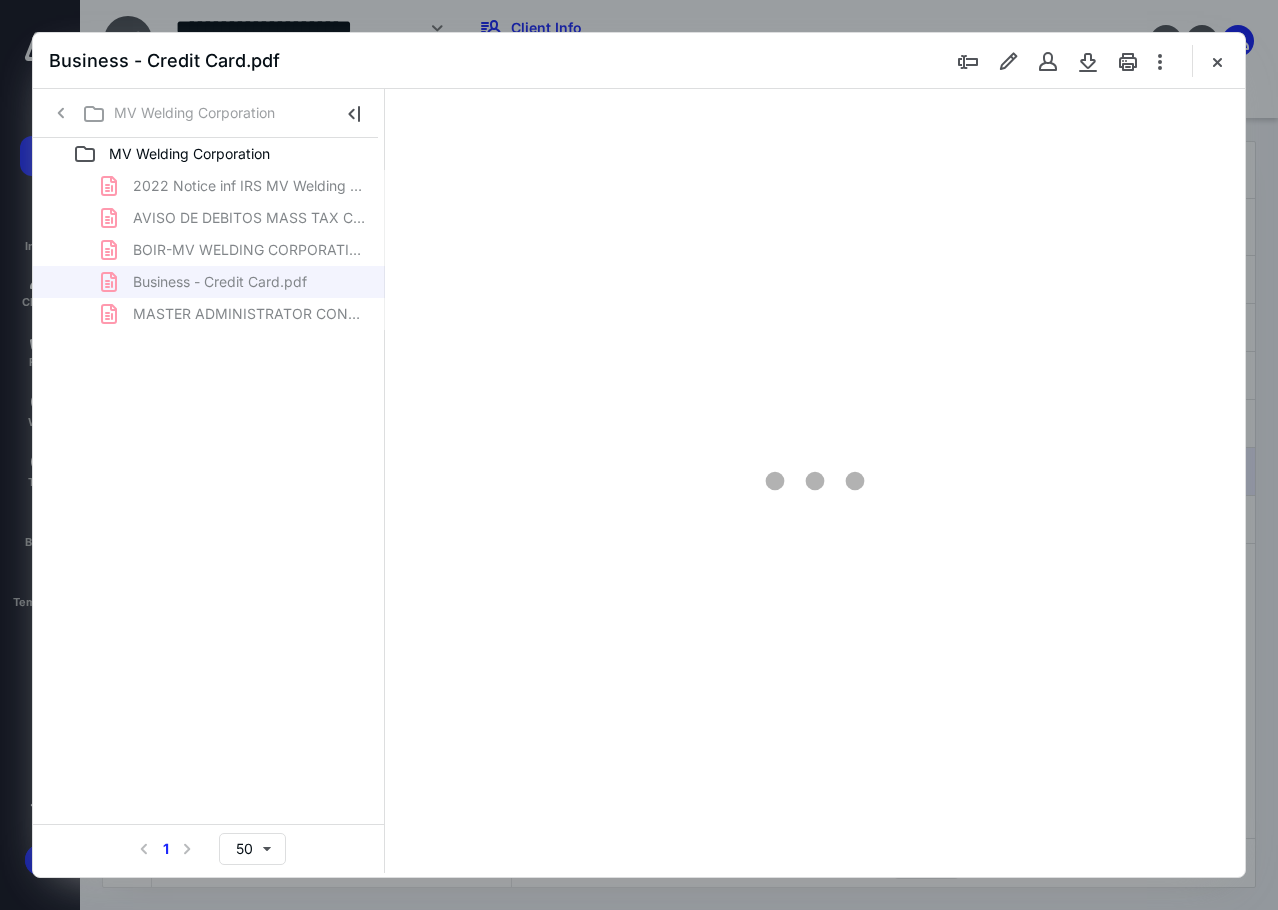 scroll, scrollTop: 0, scrollLeft: 0, axis: both 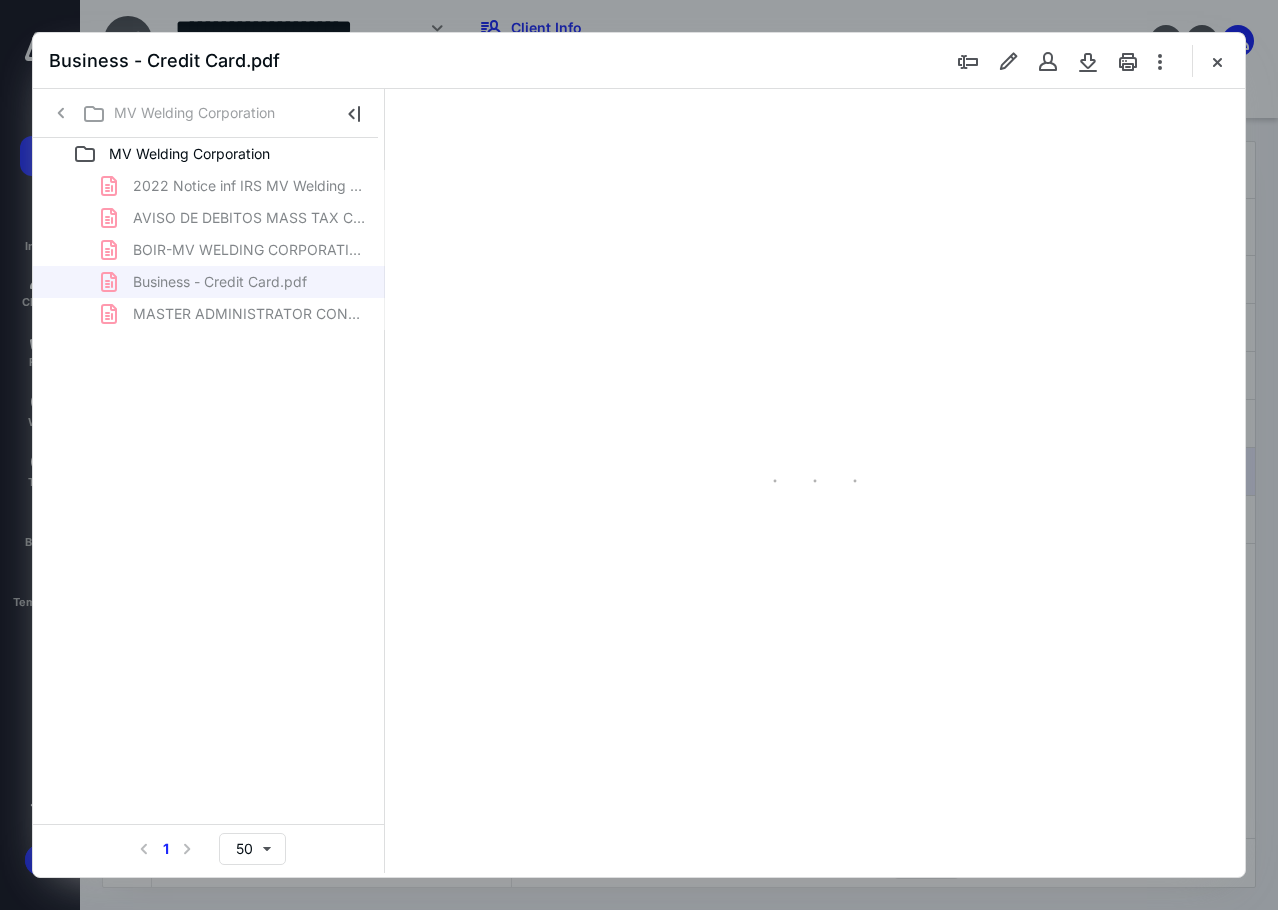 type on "246" 